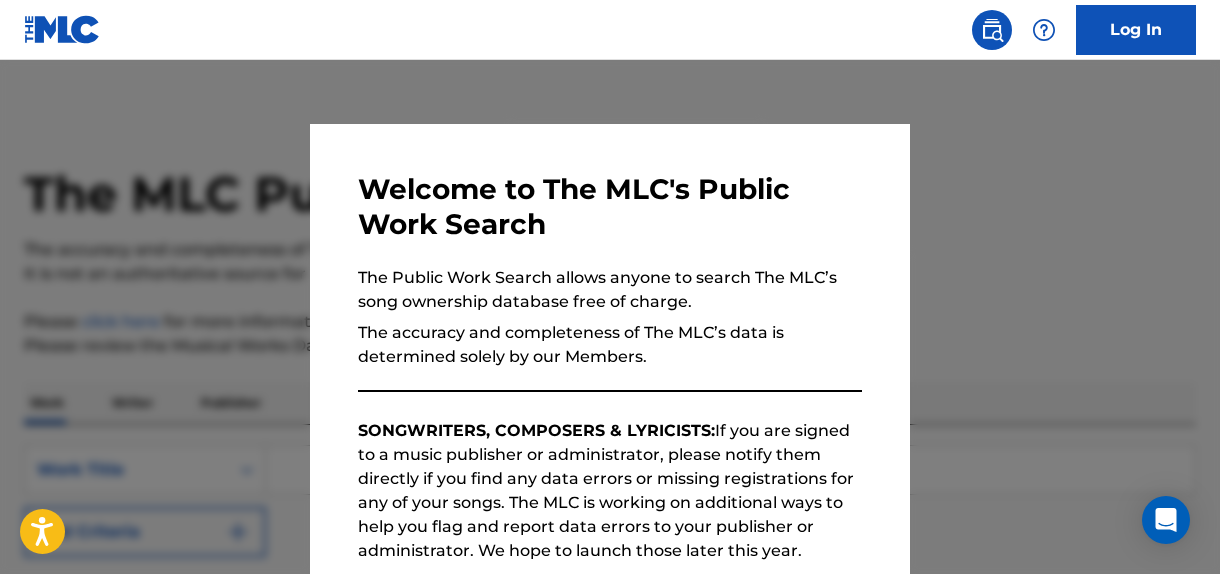 scroll, scrollTop: 0, scrollLeft: 0, axis: both 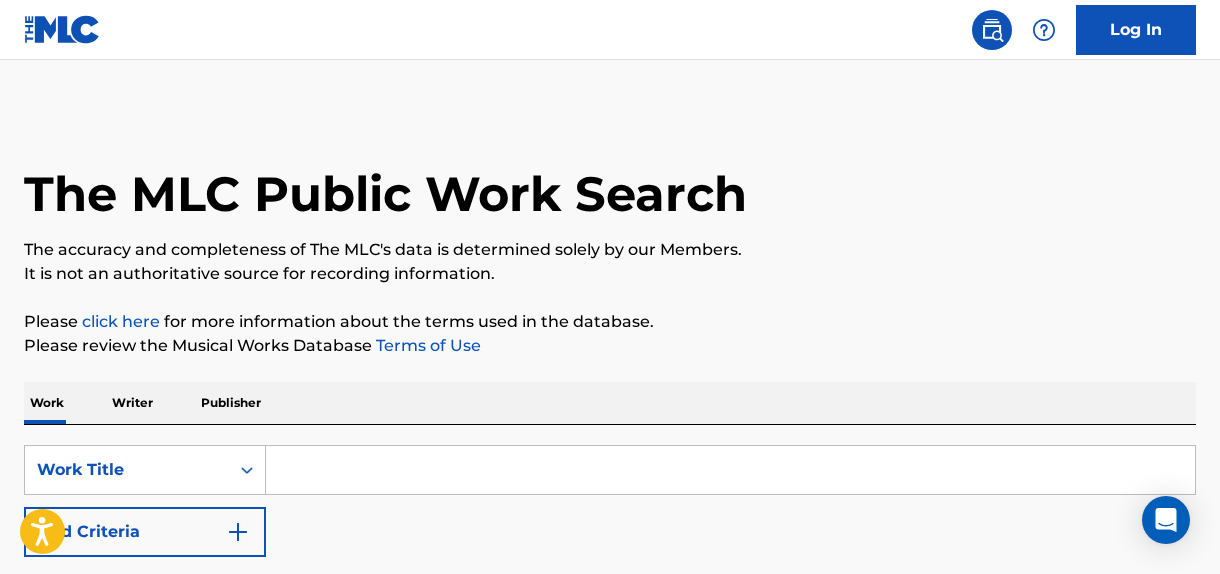click at bounding box center (730, 470) 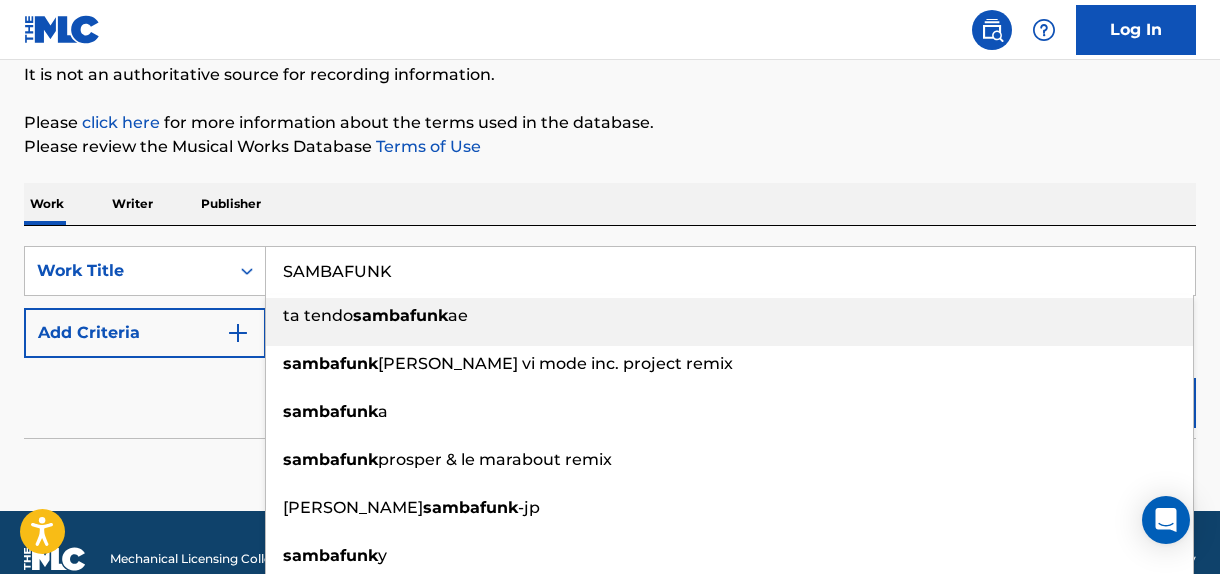 scroll, scrollTop: 229, scrollLeft: 0, axis: vertical 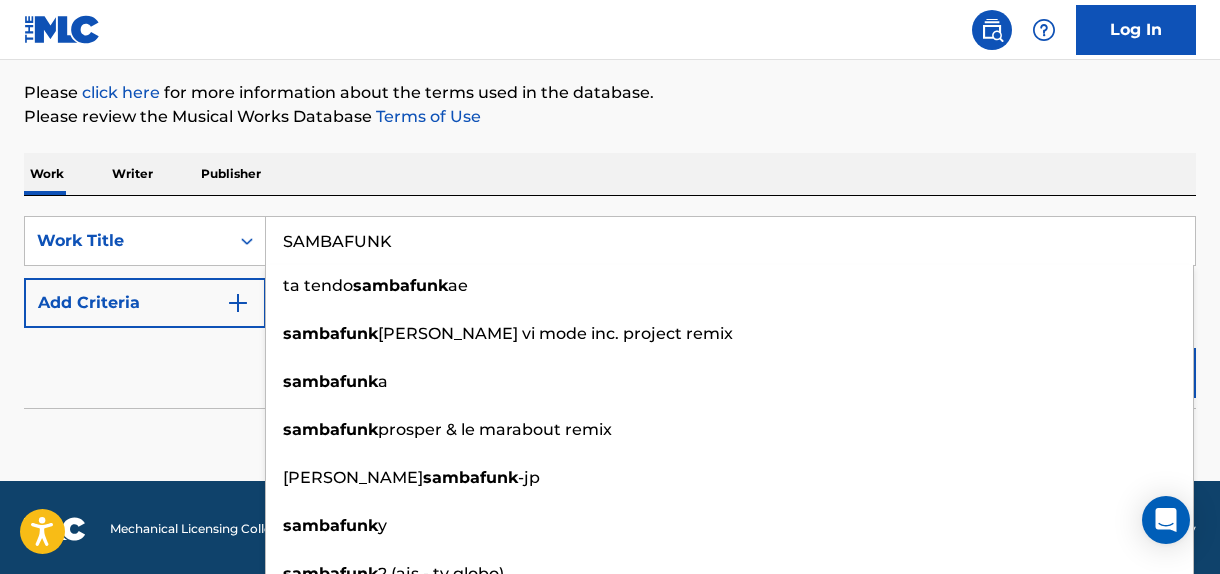 type on "SAMBAFUNK" 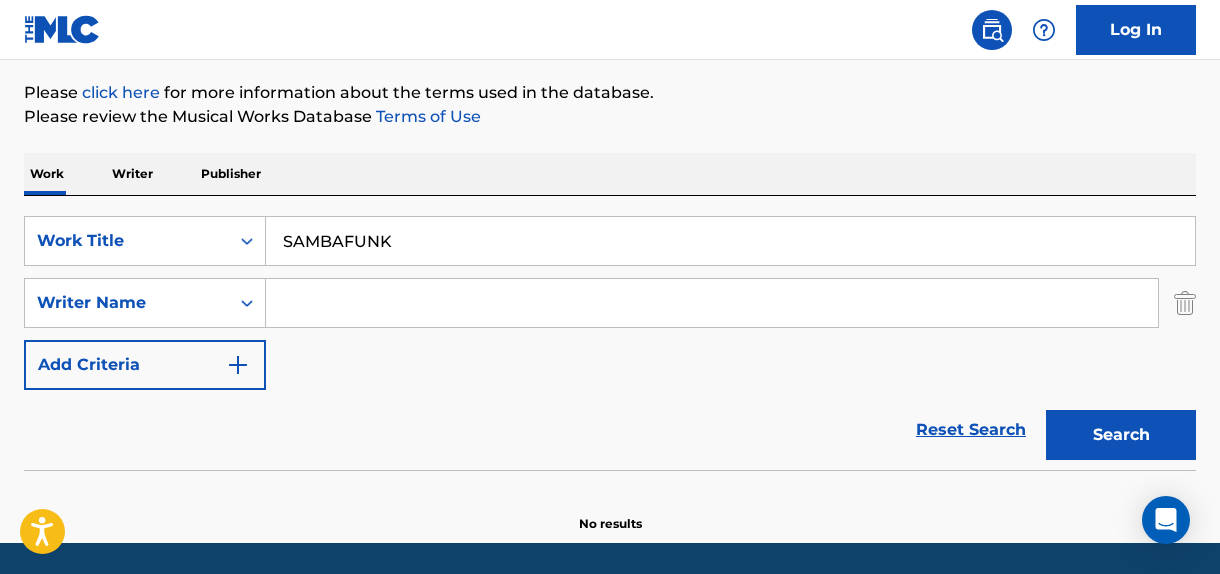 click at bounding box center (712, 303) 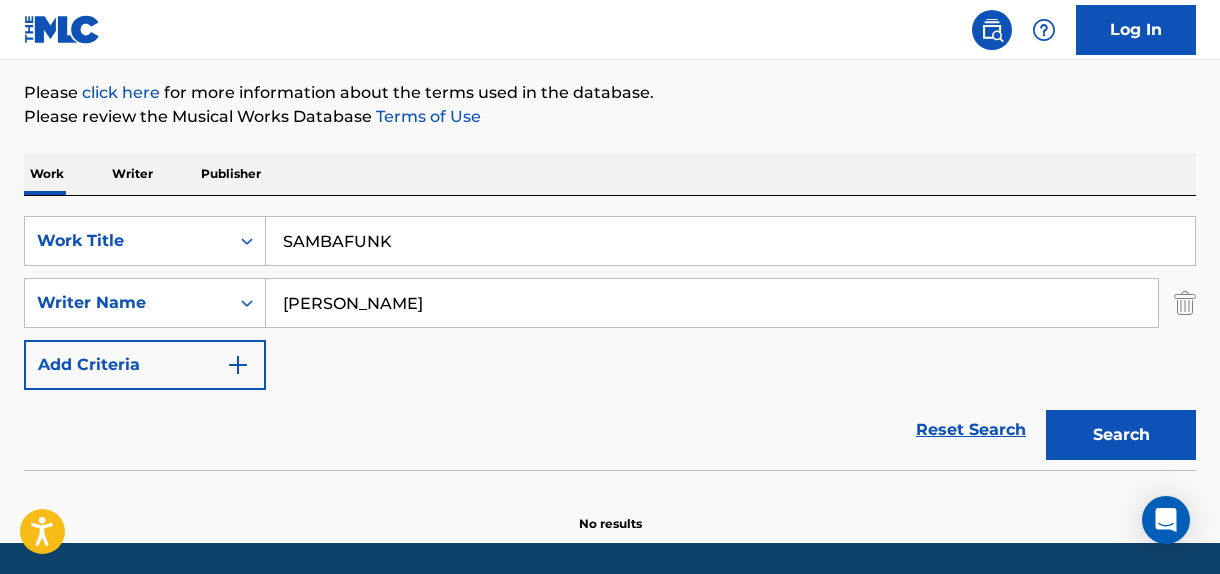 type on "[PERSON_NAME]" 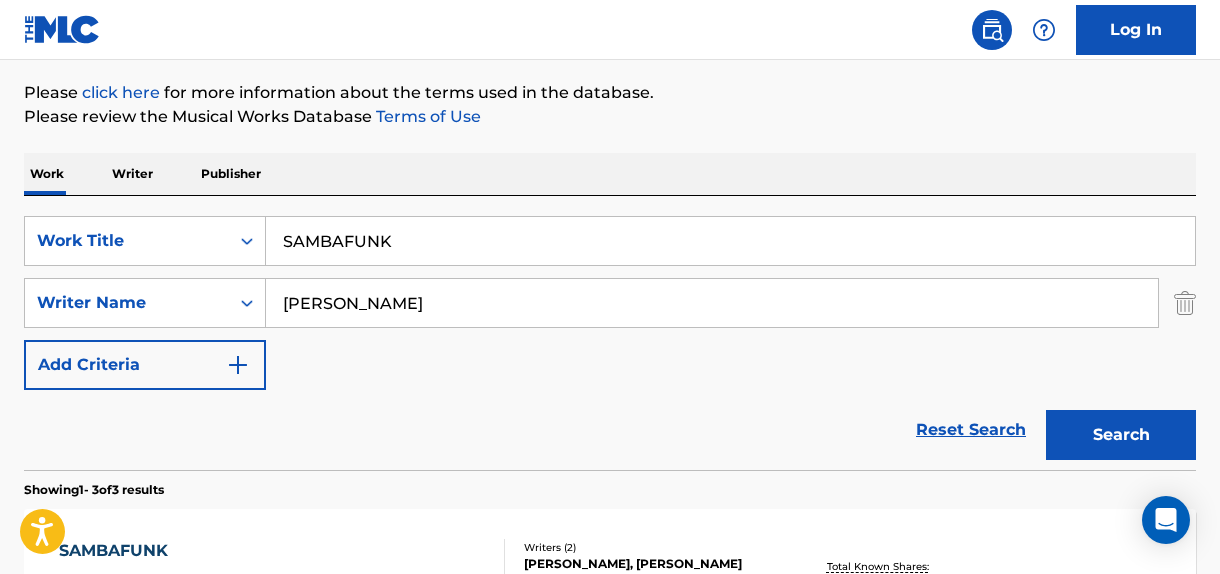 scroll, scrollTop: 250, scrollLeft: 0, axis: vertical 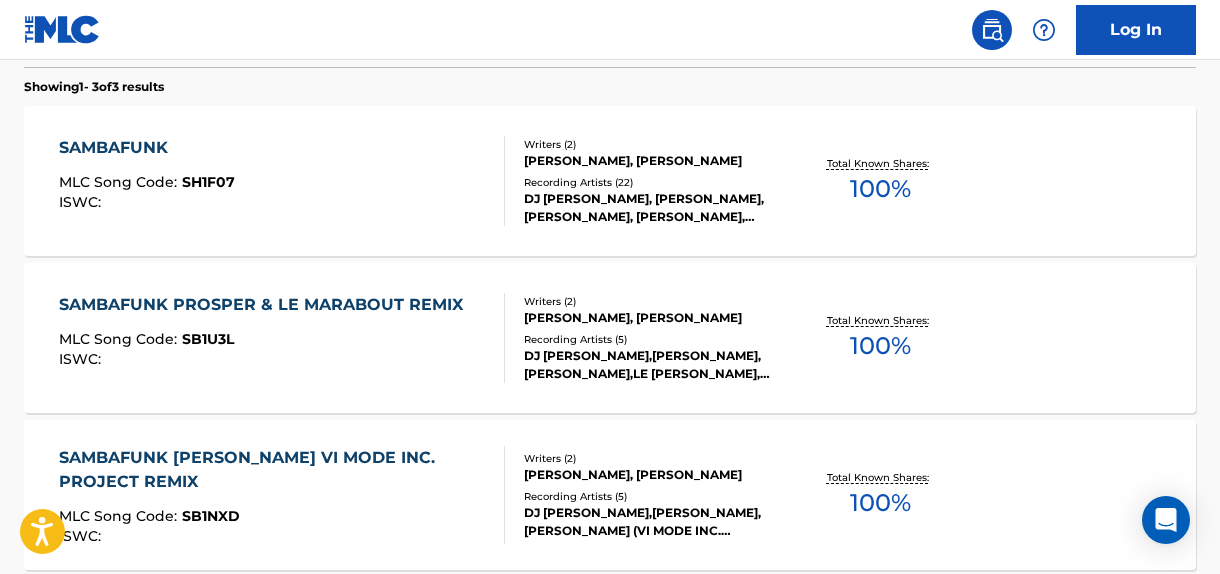 click on "100 %" at bounding box center [880, 189] 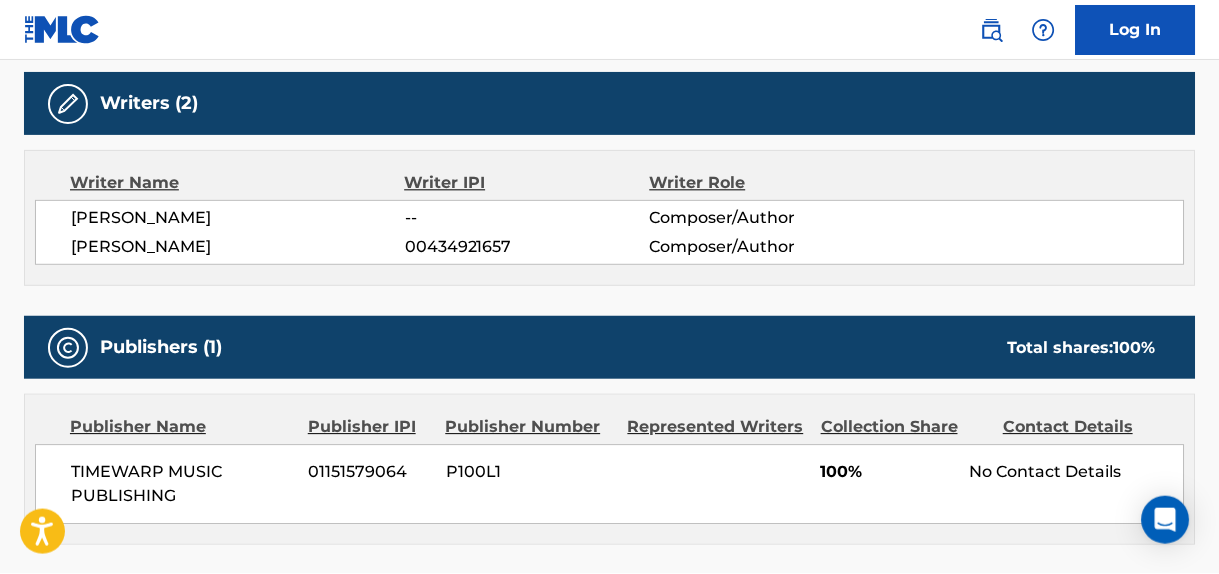 scroll, scrollTop: 0, scrollLeft: 0, axis: both 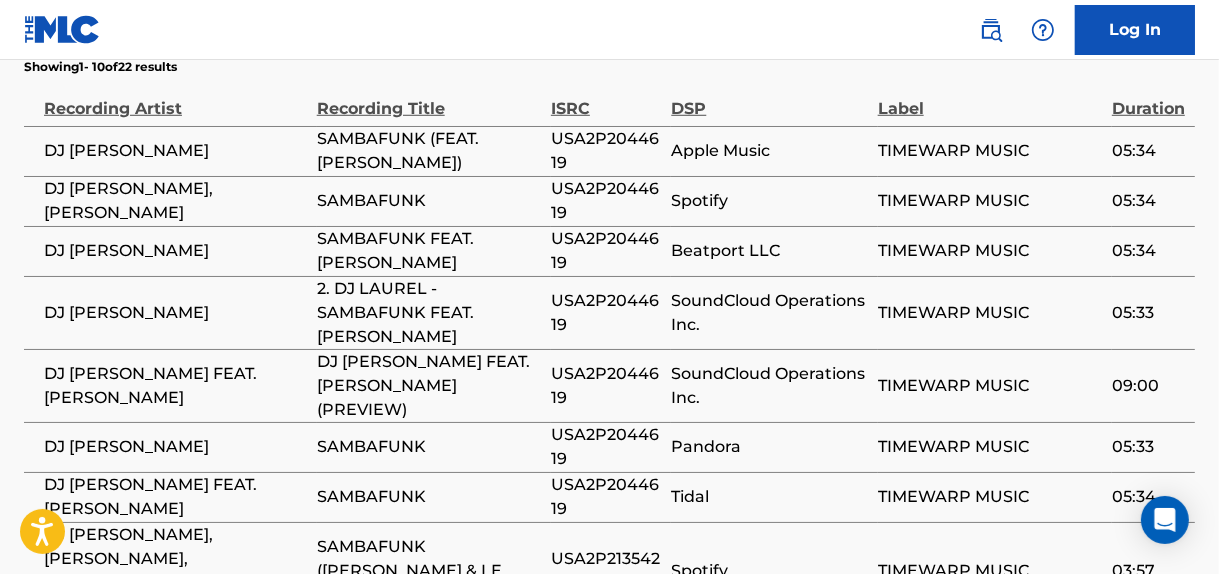 click on "USA2P2044619" at bounding box center [606, 201] 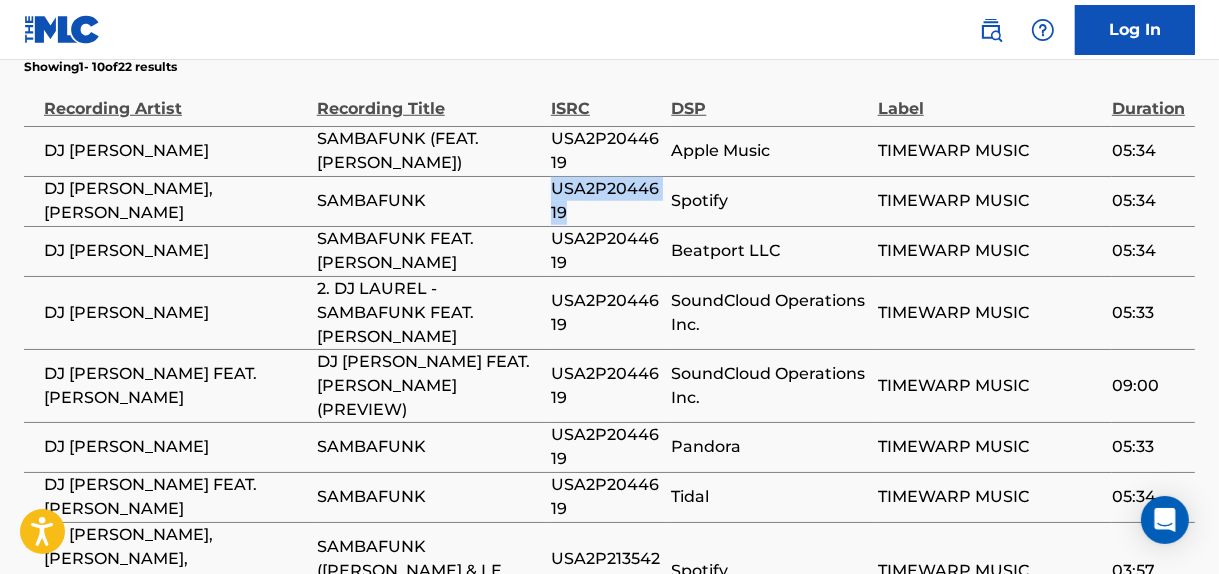 click on "USA2P2044619" at bounding box center (606, 201) 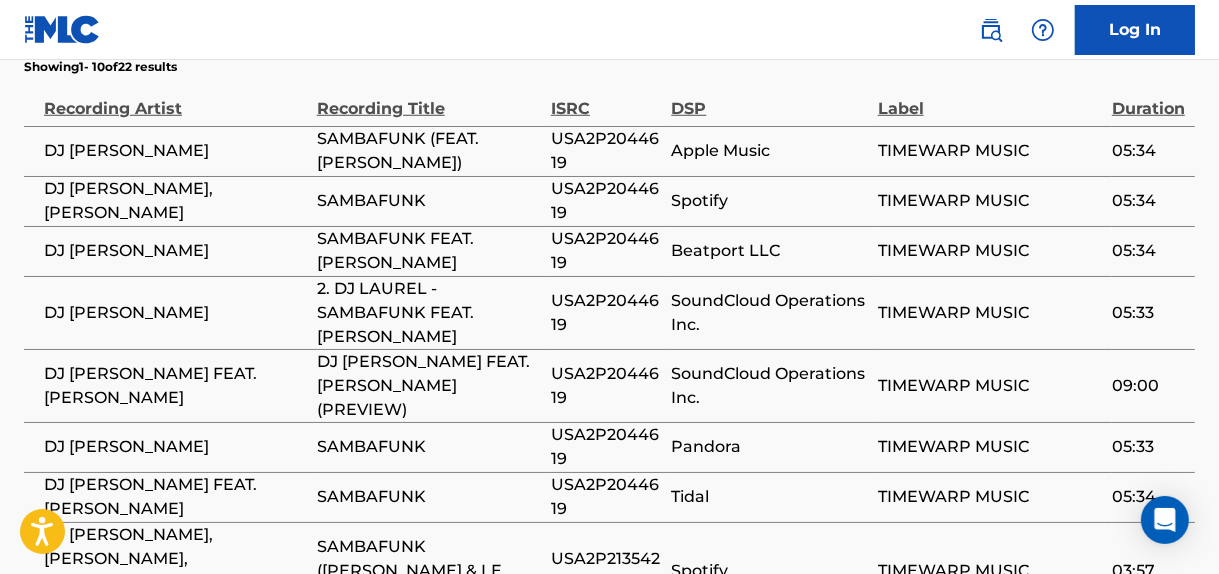 click on "USA2P2135424" at bounding box center [606, 571] 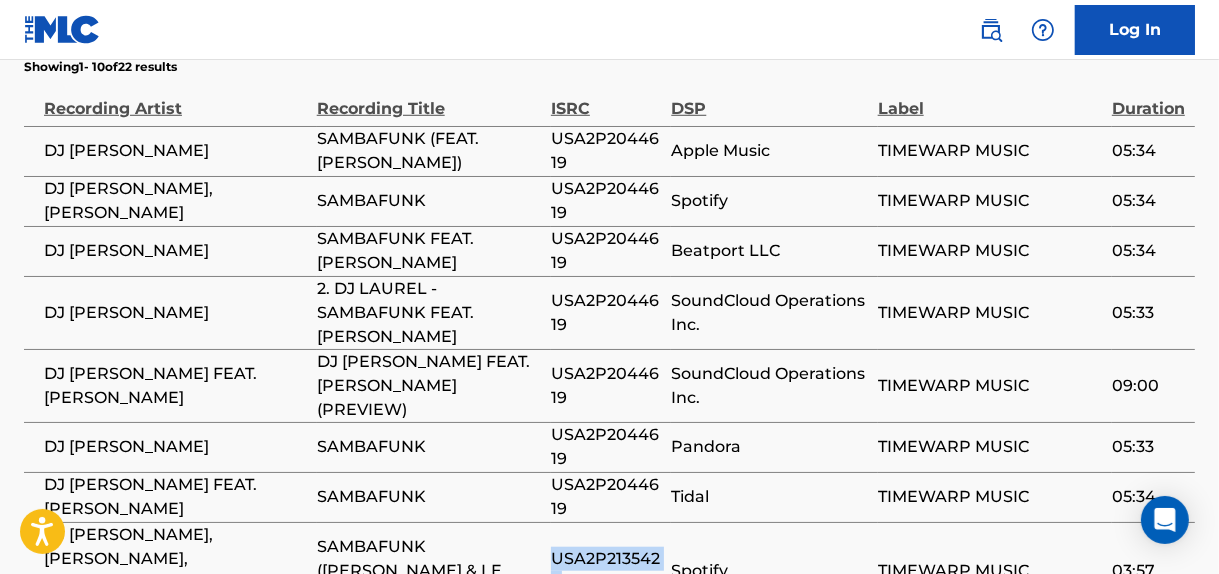 click on "USA2P2135424" at bounding box center (606, 571) 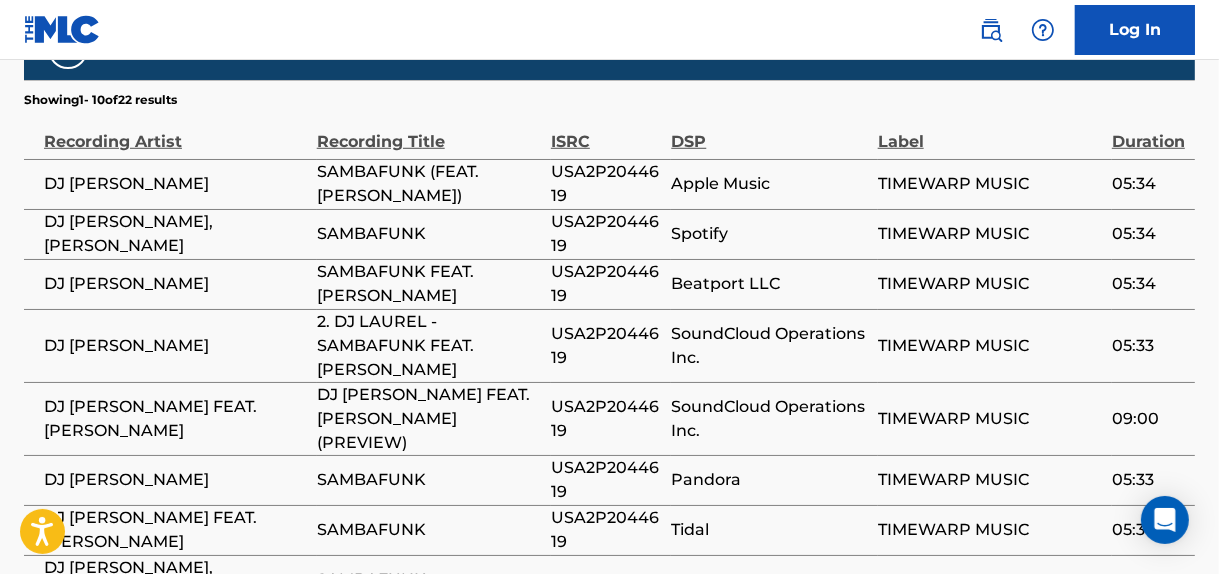 scroll, scrollTop: 1235, scrollLeft: 0, axis: vertical 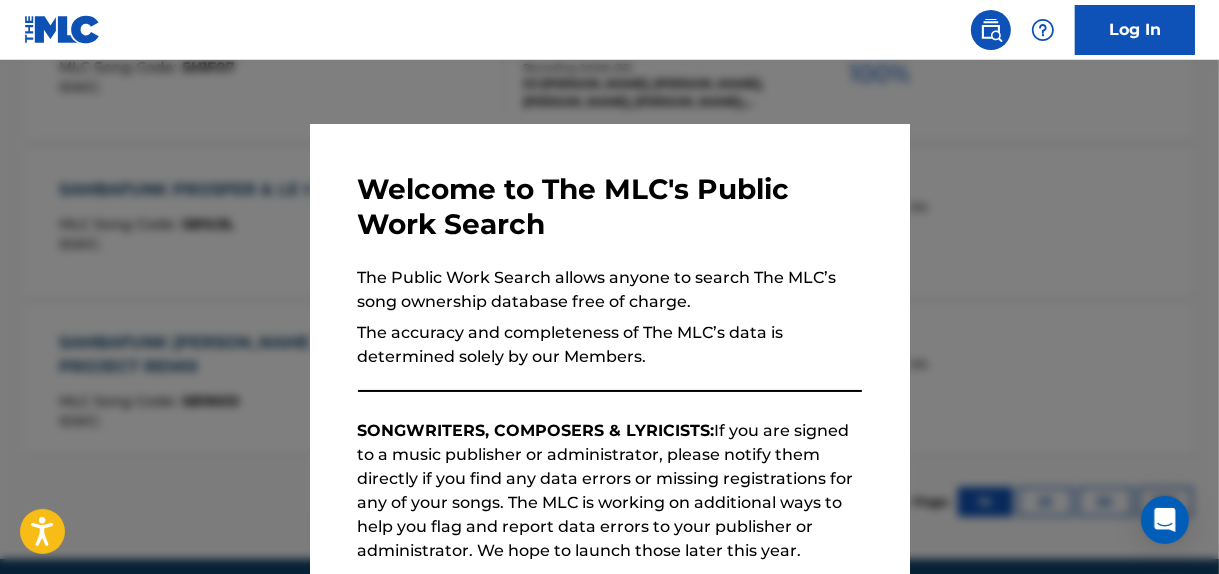 drag, startPoint x: 1023, startPoint y: 215, endPoint x: 1128, endPoint y: 235, distance: 106.887794 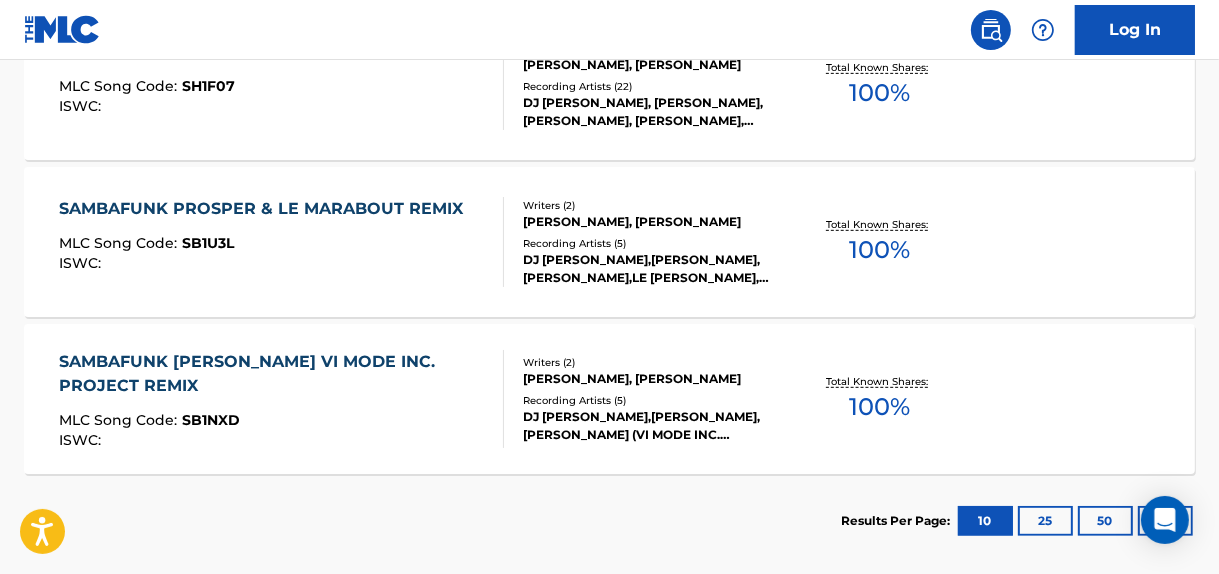 scroll, scrollTop: 744, scrollLeft: 0, axis: vertical 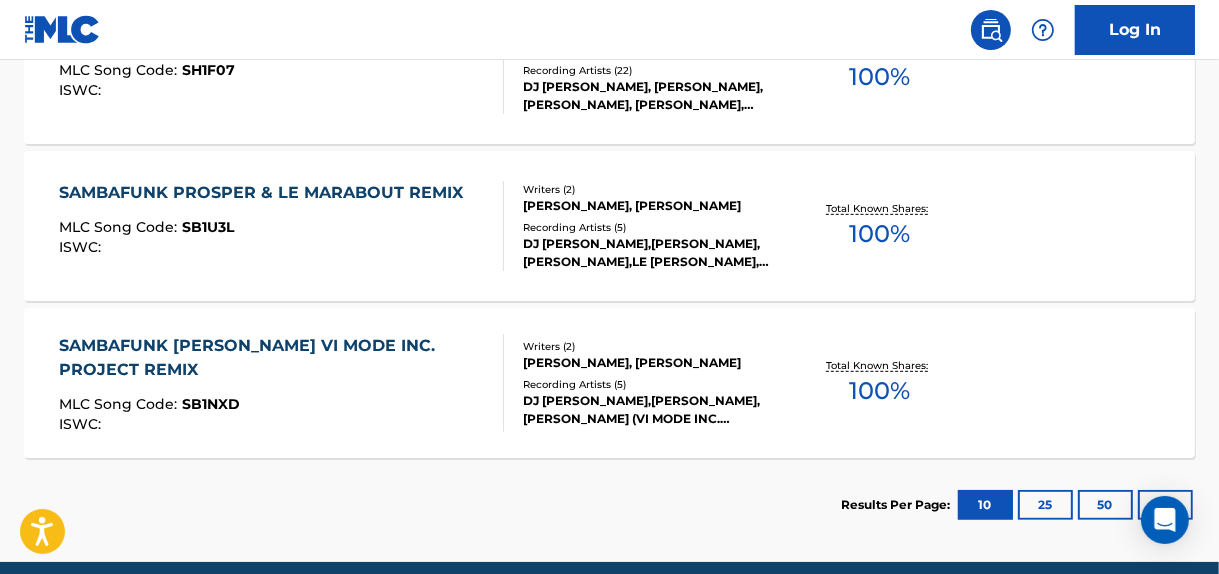 click on "100 %" at bounding box center (879, 234) 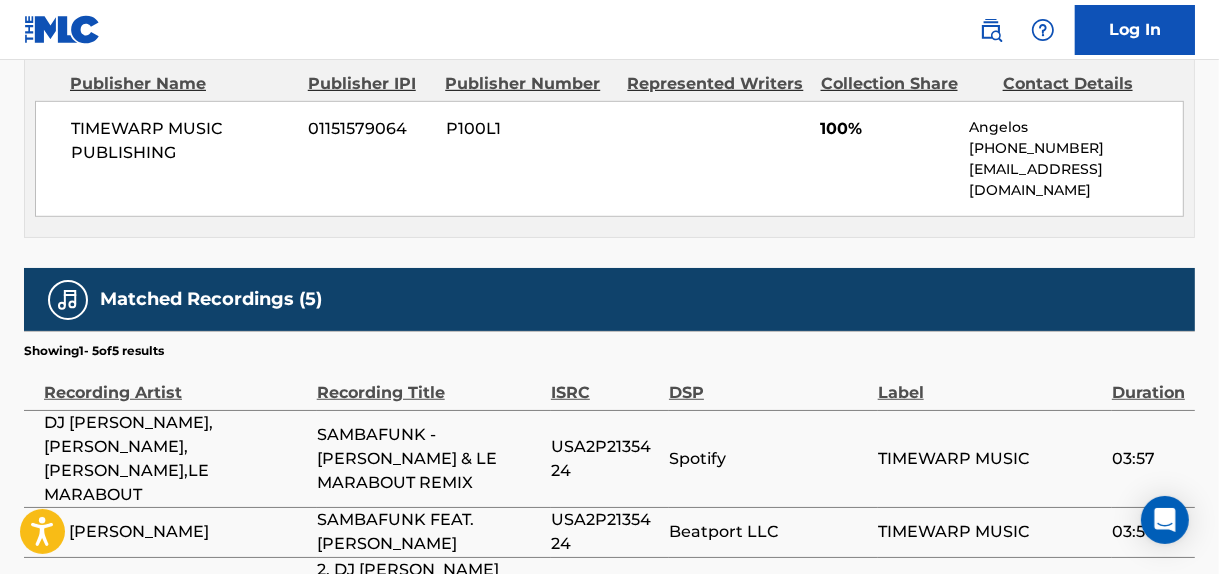 scroll, scrollTop: 912, scrollLeft: 0, axis: vertical 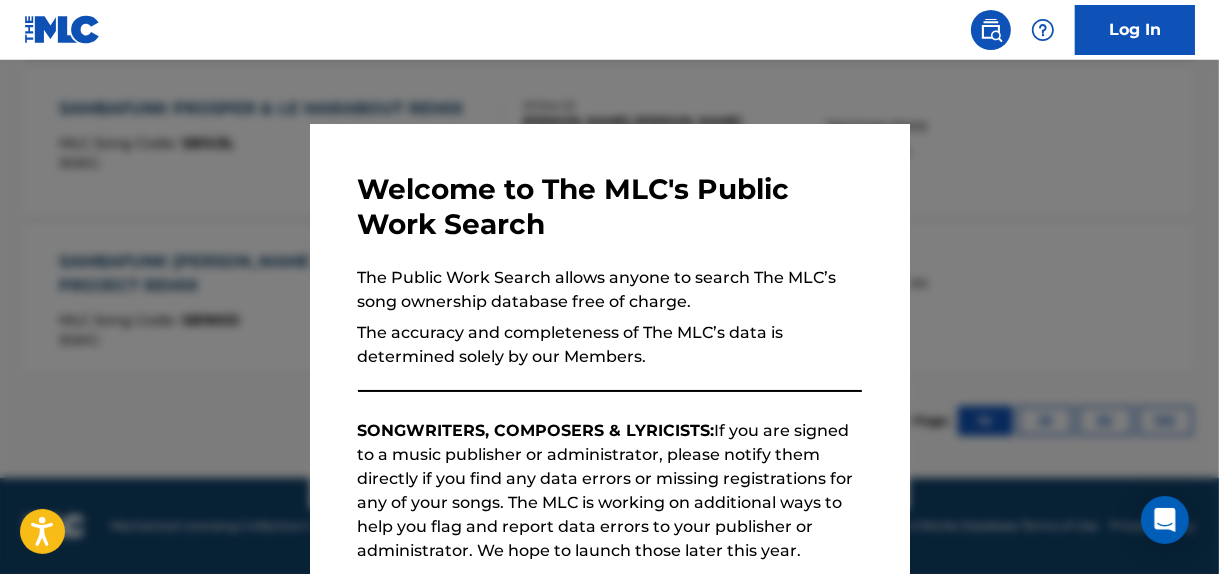 drag, startPoint x: 1016, startPoint y: 165, endPoint x: 1068, endPoint y: 177, distance: 53.366657 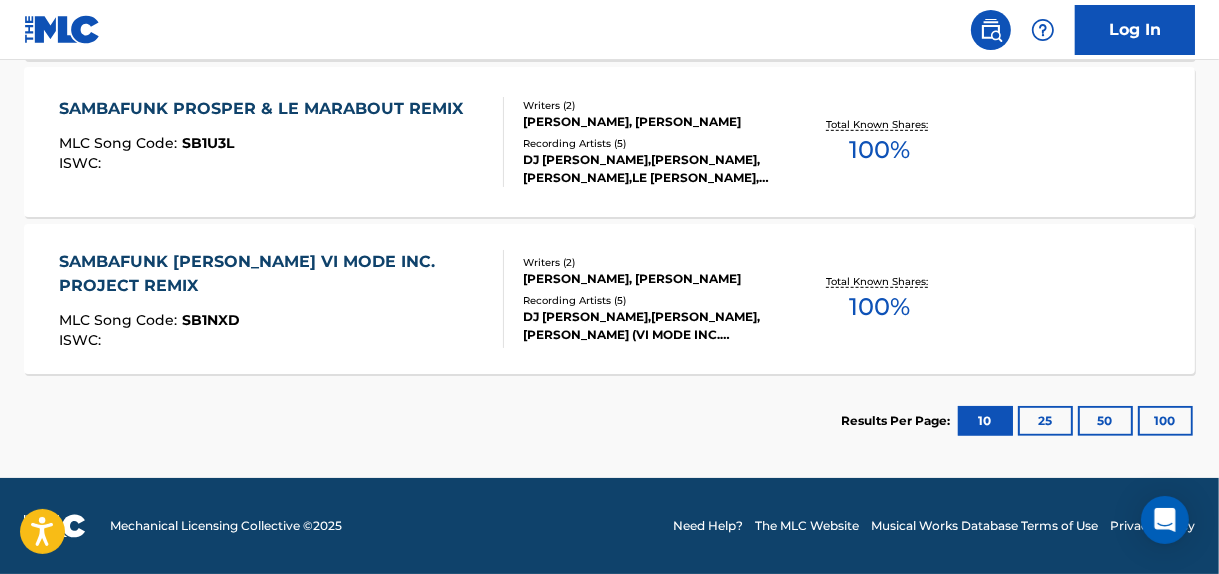 click on "Total Known Shares: 100 %" at bounding box center (879, 299) 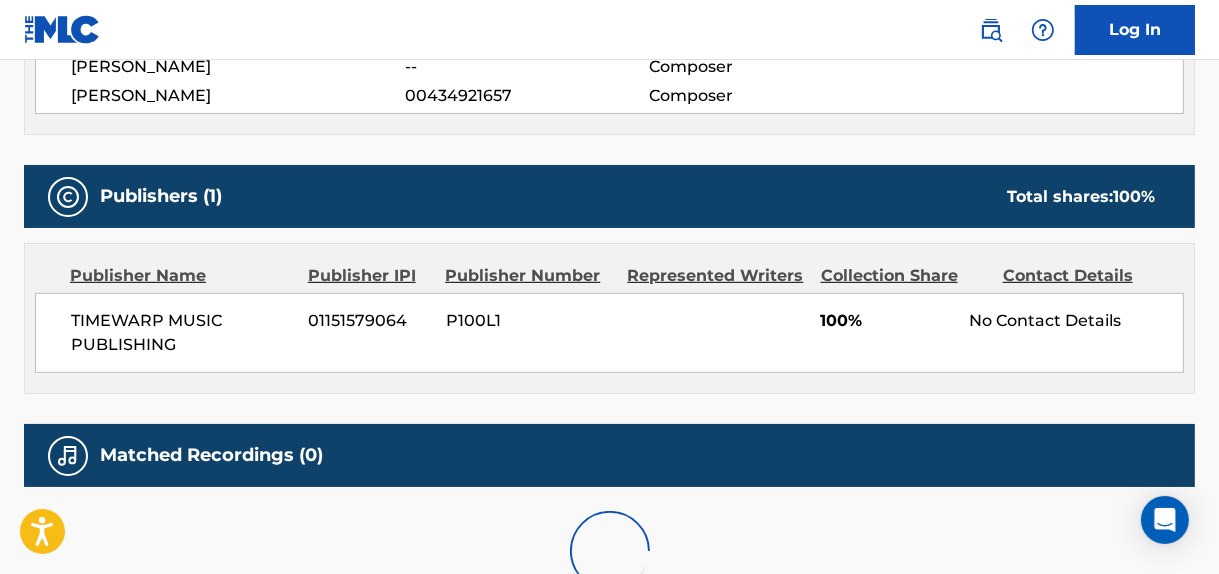 scroll, scrollTop: 0, scrollLeft: 0, axis: both 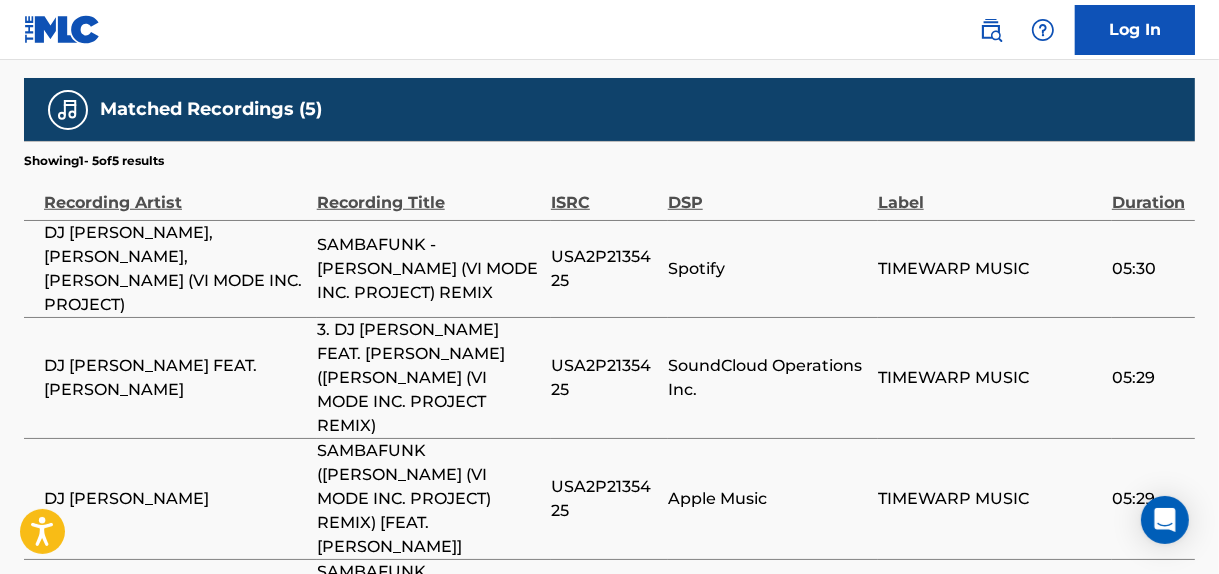 click on "USA2P2135425" at bounding box center [604, 378] 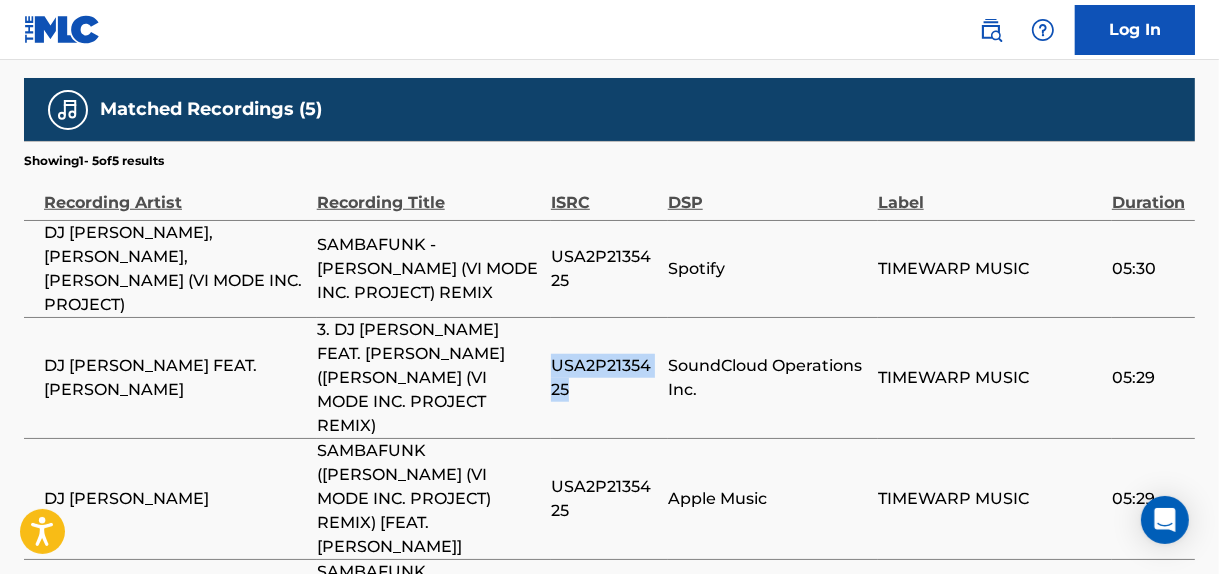 click on "USA2P2135425" at bounding box center (604, 378) 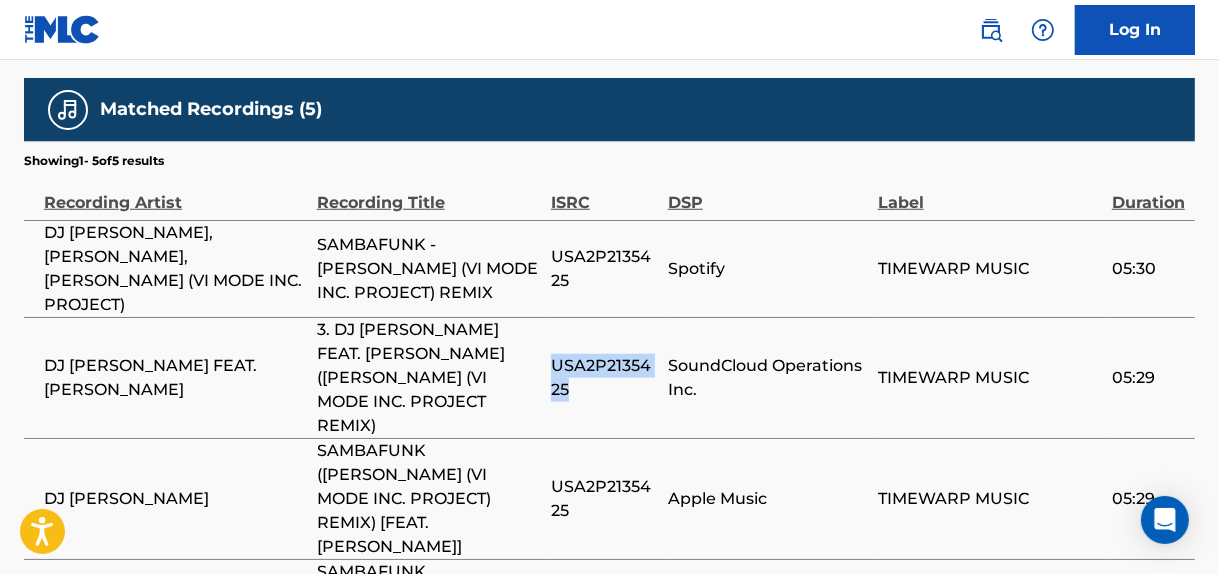 copy on "USA2P2135425" 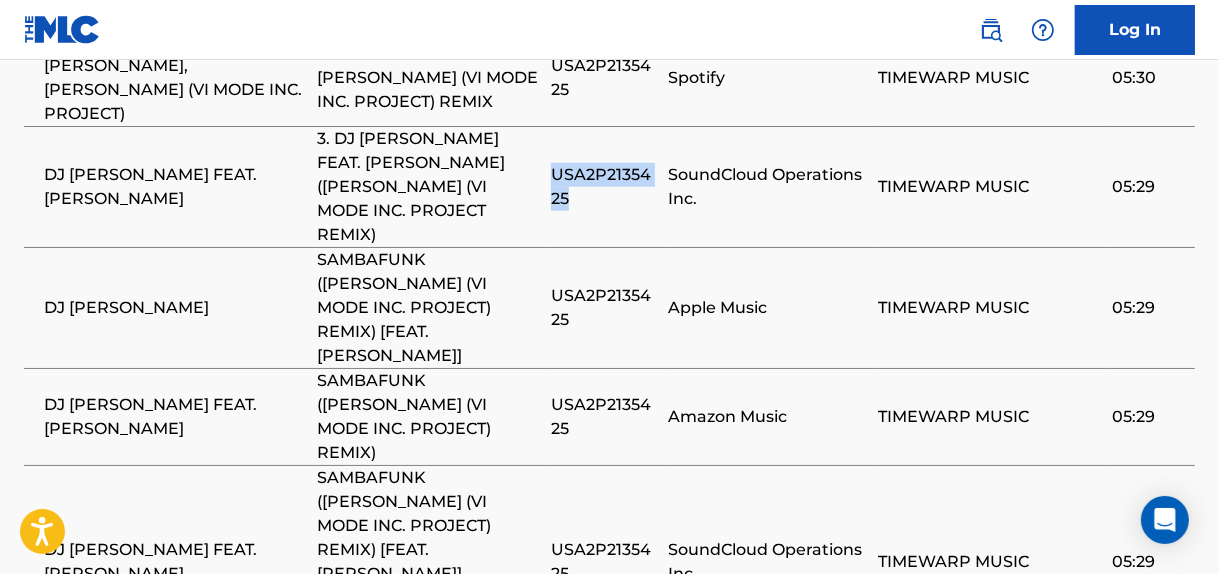 scroll, scrollTop: 1314, scrollLeft: 0, axis: vertical 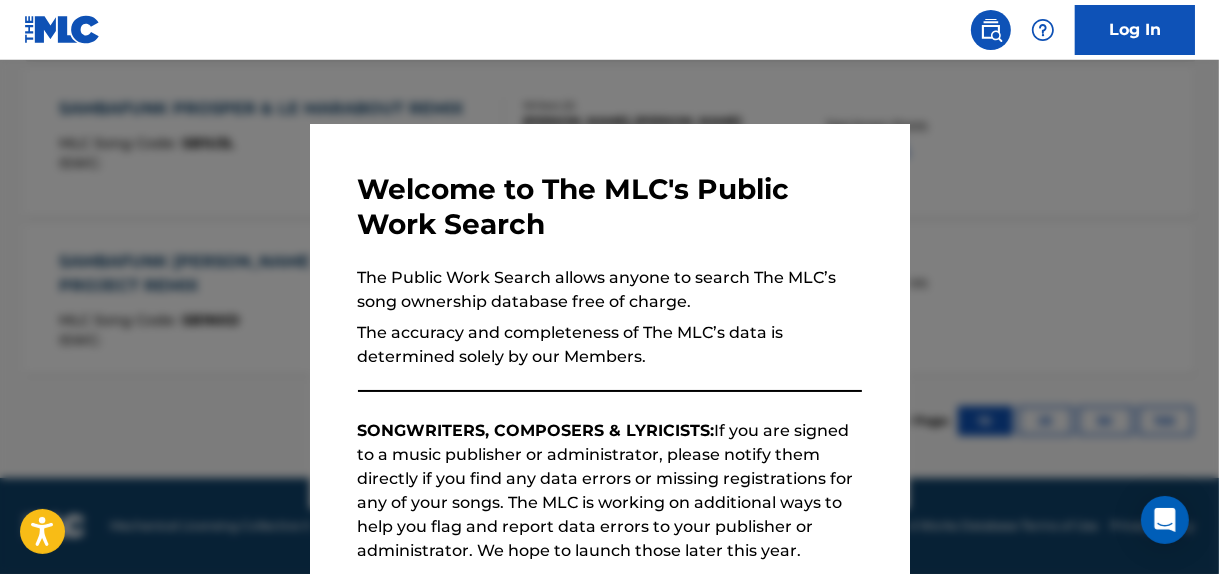 drag, startPoint x: 383, startPoint y: 96, endPoint x: 398, endPoint y: 99, distance: 15.297058 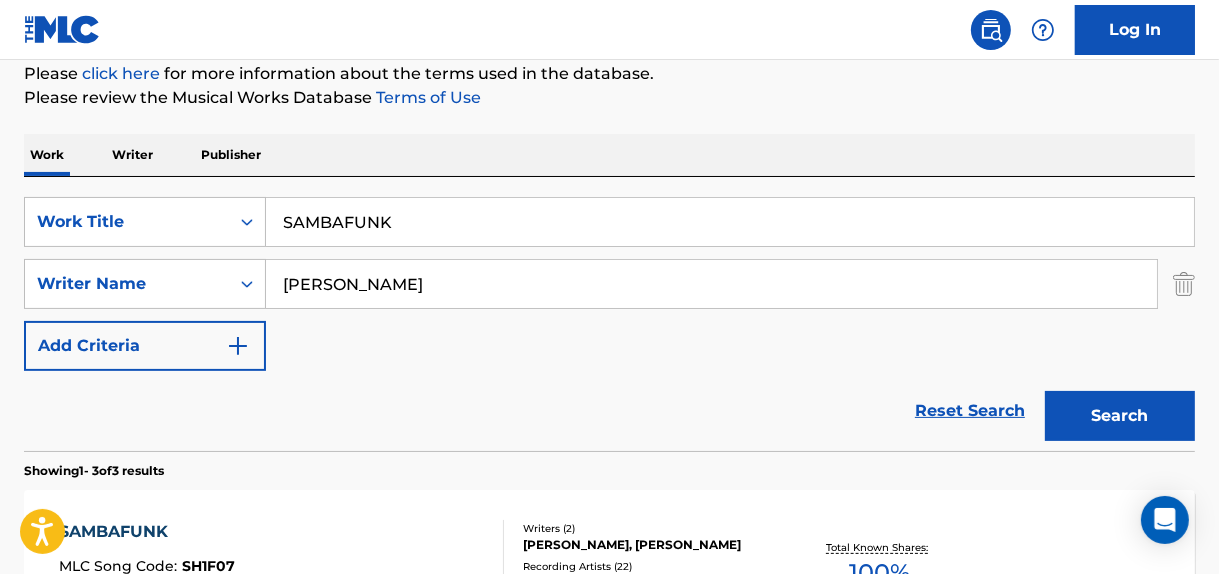 scroll, scrollTop: 252, scrollLeft: 0, axis: vertical 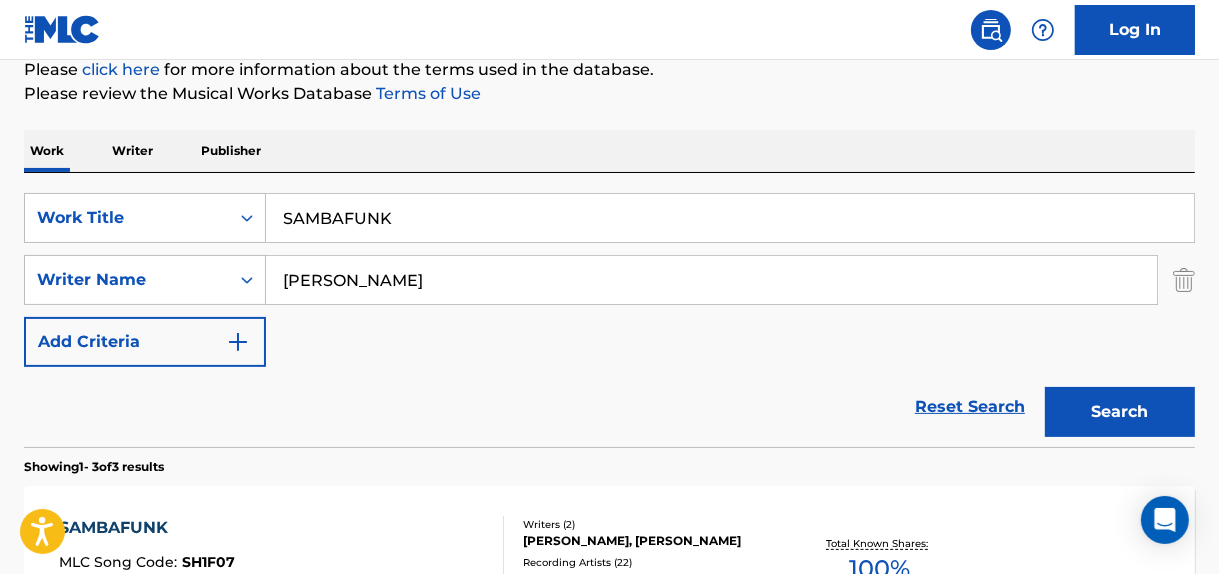 drag, startPoint x: 191, startPoint y: 167, endPoint x: 95, endPoint y: 128, distance: 103.6195 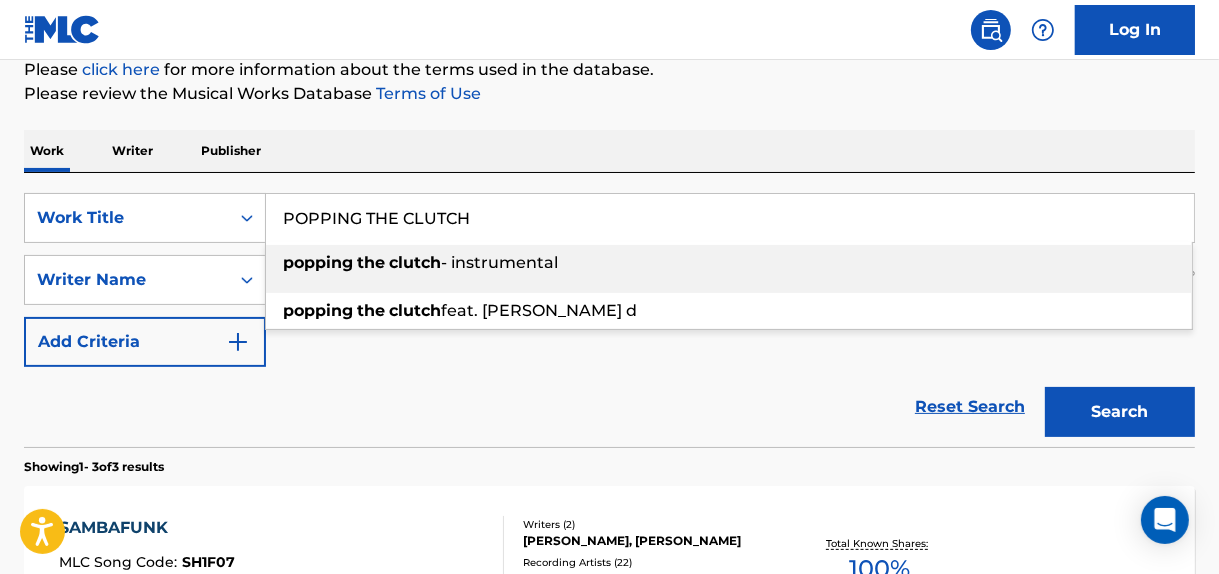 type on "POPPING THE CLUTCH" 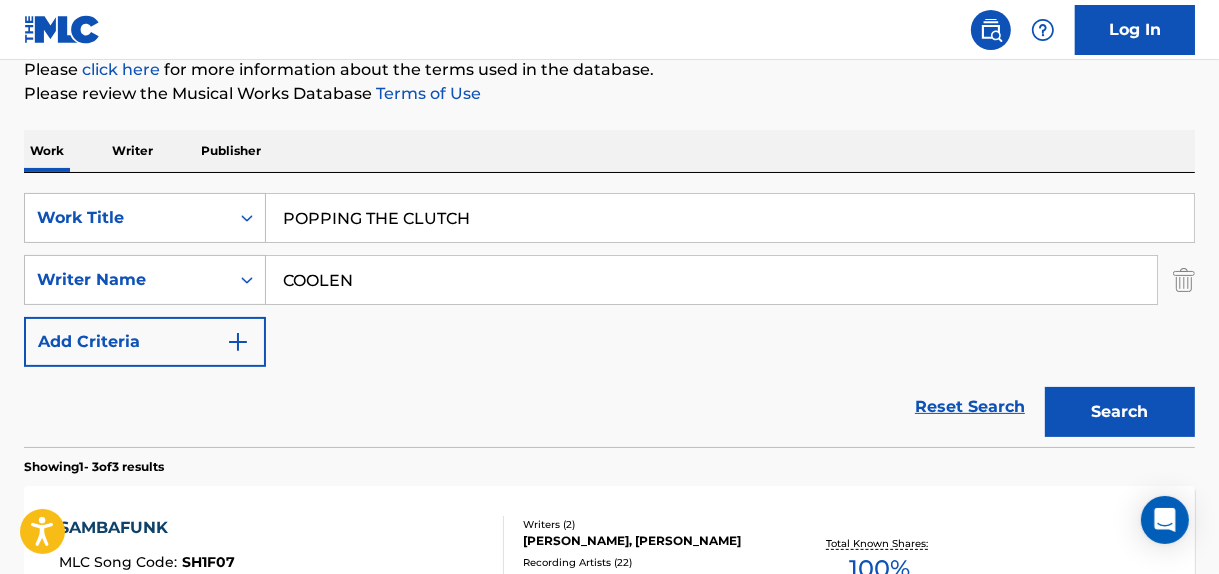 click on "Search" at bounding box center (1120, 412) 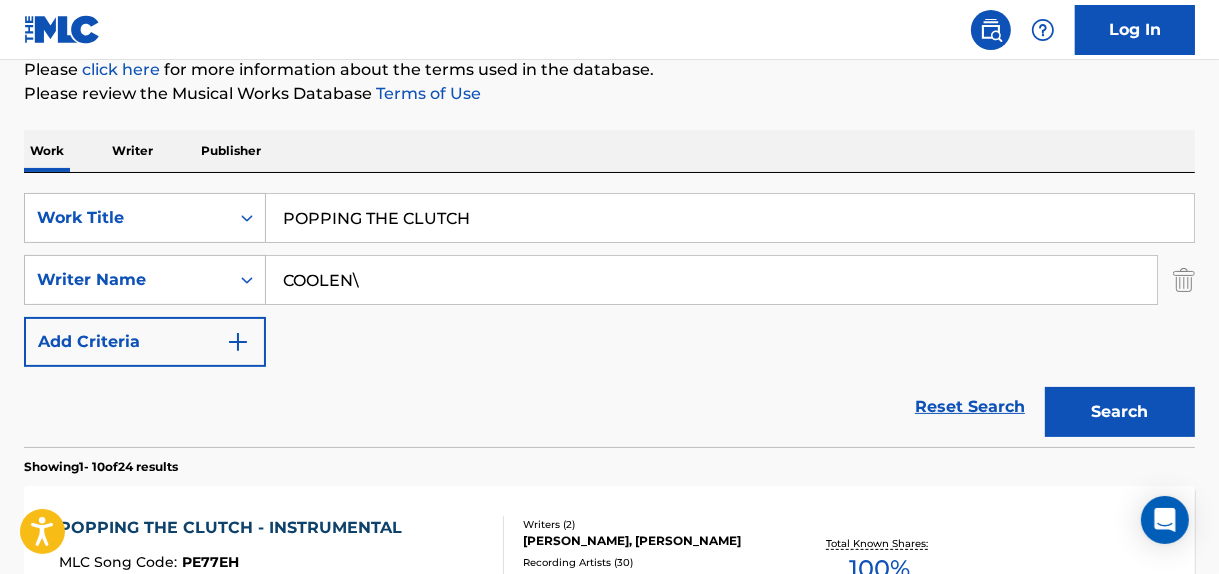 type on "COOLEN" 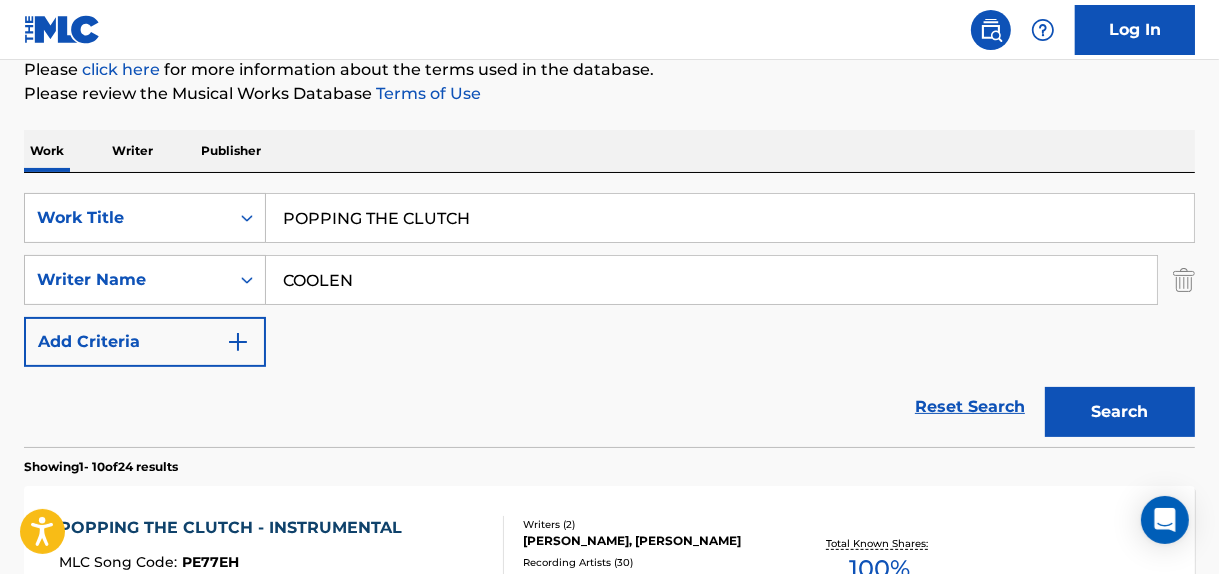 click on "Search" at bounding box center [1120, 412] 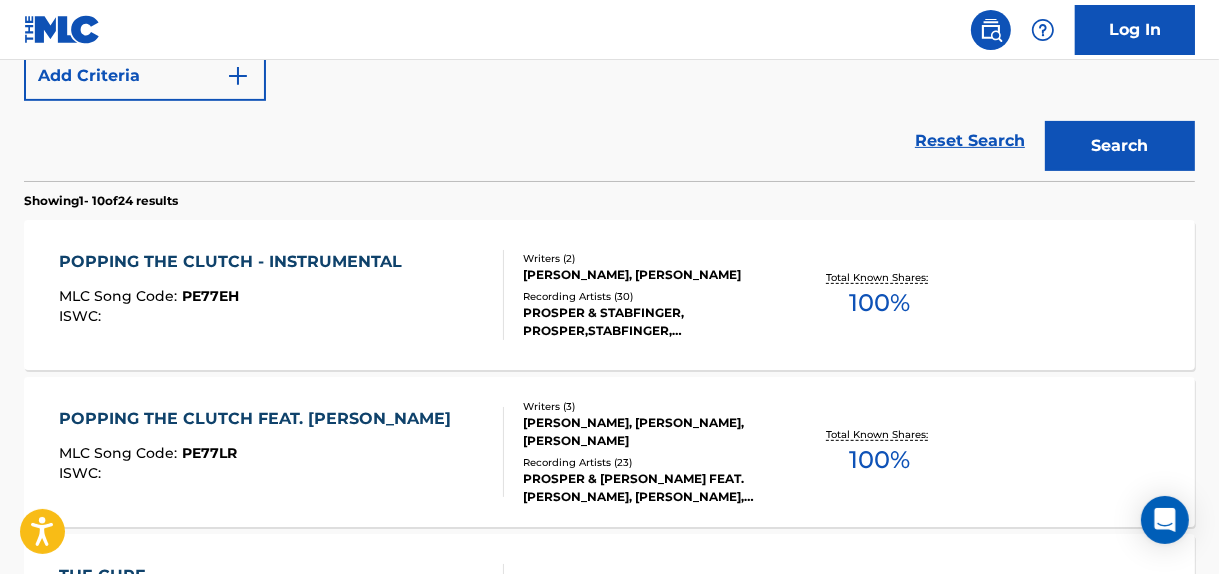 scroll, scrollTop: 605, scrollLeft: 0, axis: vertical 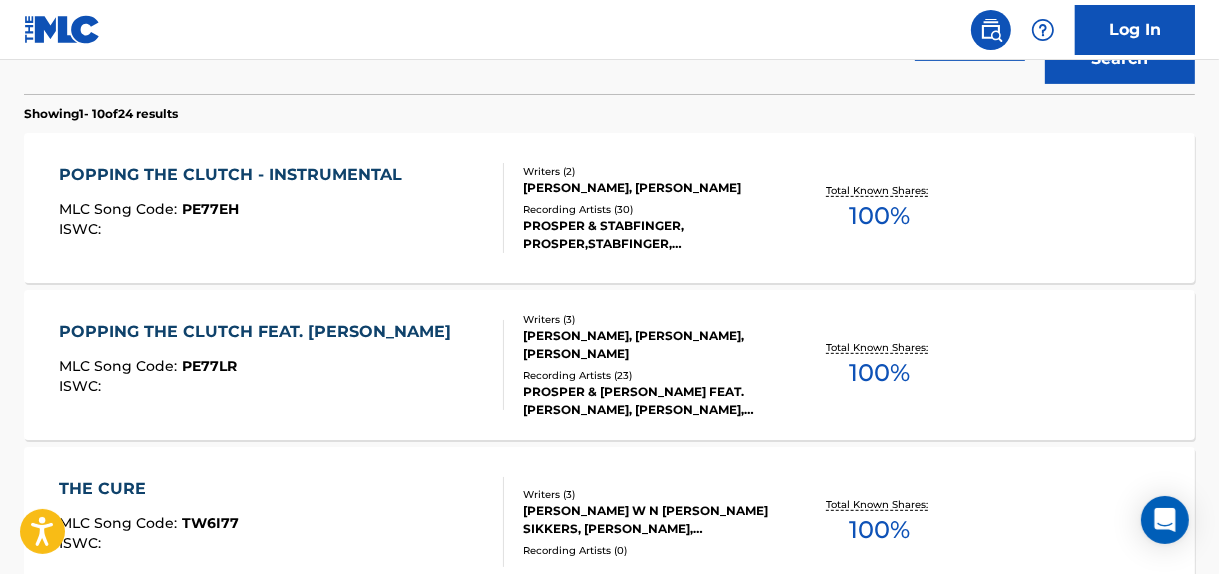 click on "100 %" at bounding box center (879, 216) 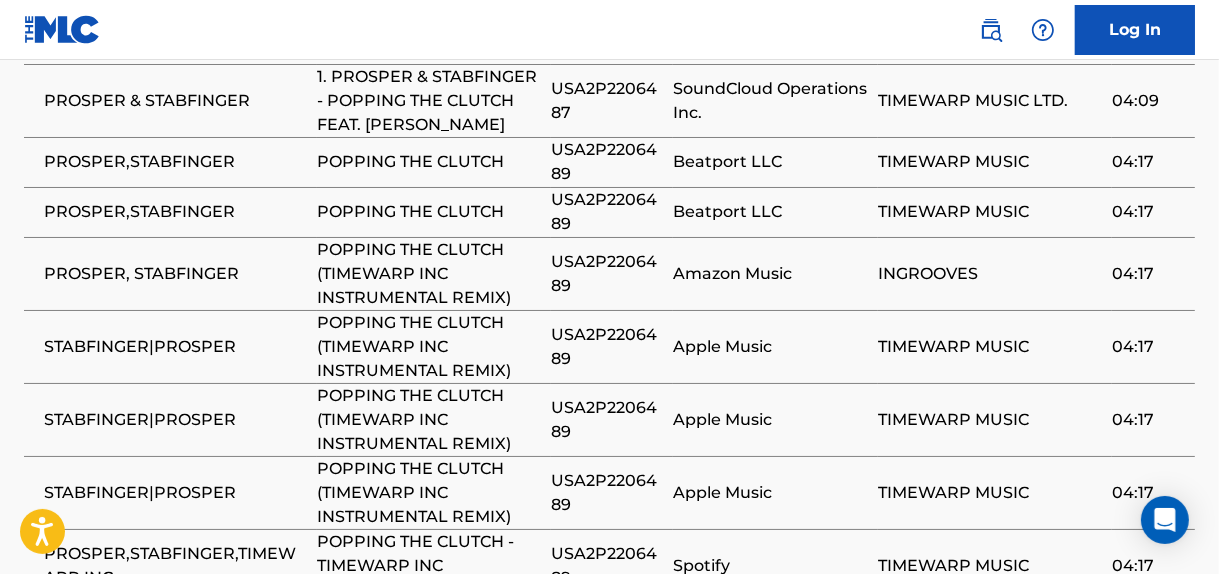 scroll, scrollTop: 1188, scrollLeft: 0, axis: vertical 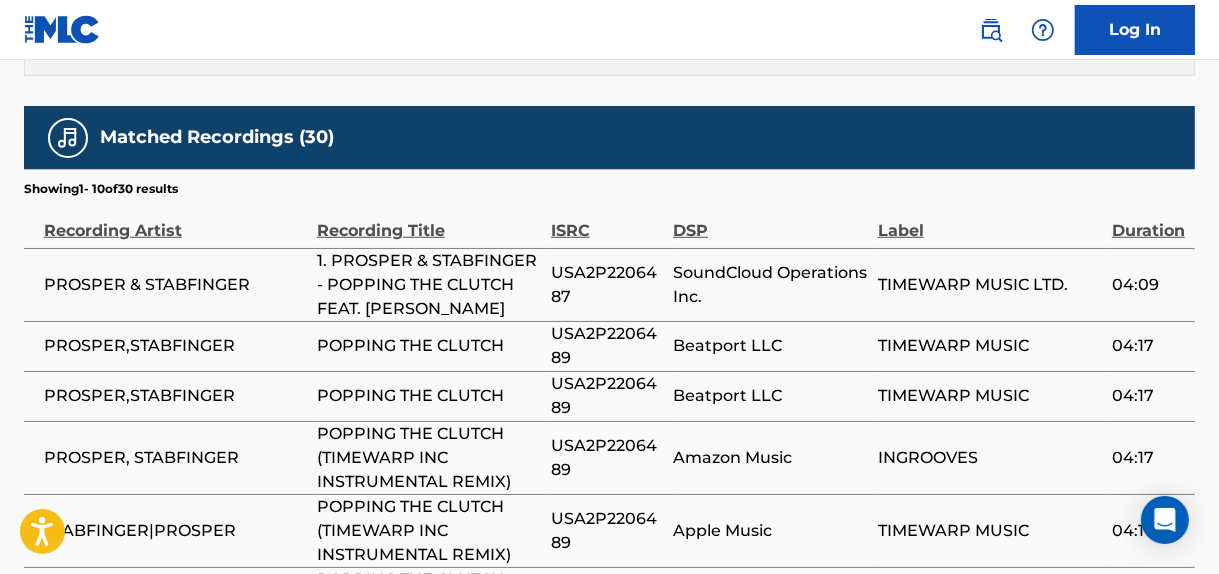 click on "USA2P2206487" at bounding box center [607, 285] 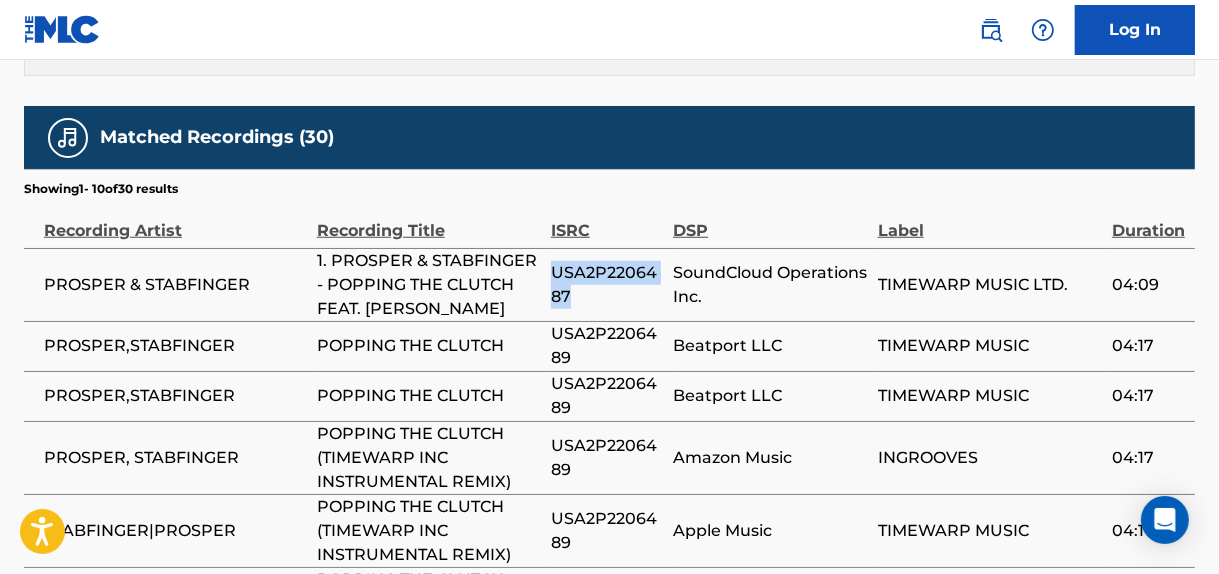 click on "USA2P2206487" at bounding box center (607, 285) 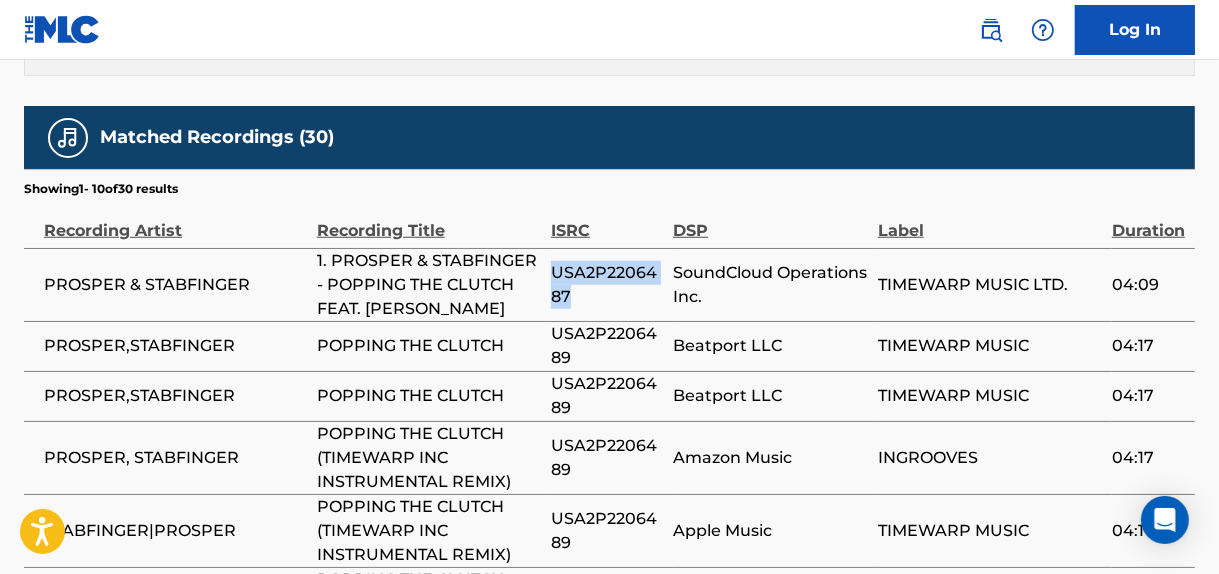 copy on "USA2P2206487" 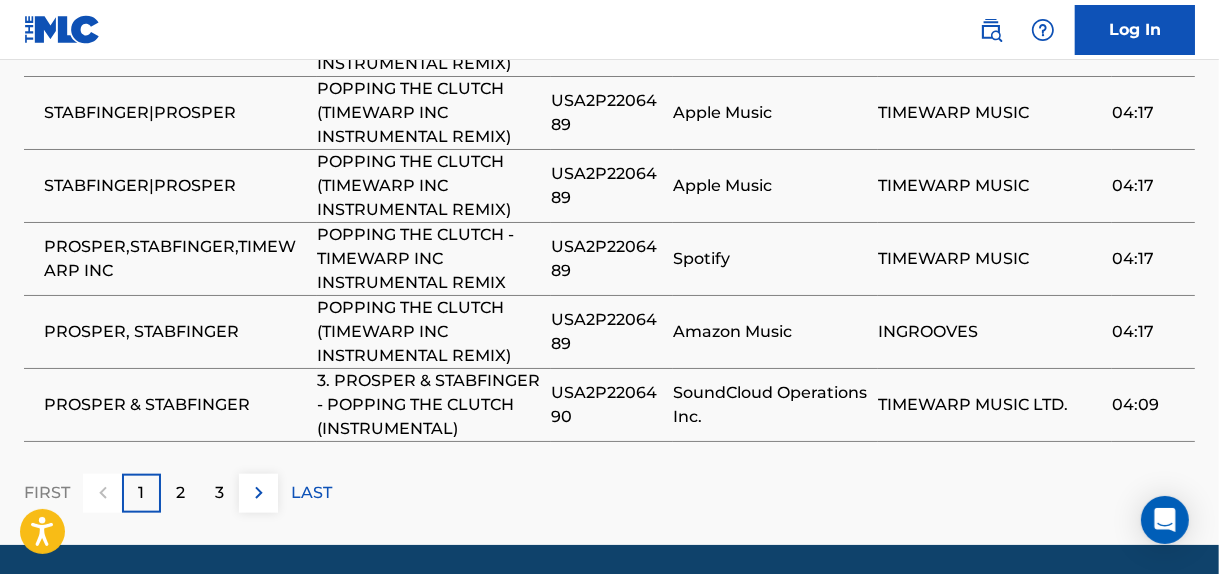 scroll, scrollTop: 1699, scrollLeft: 0, axis: vertical 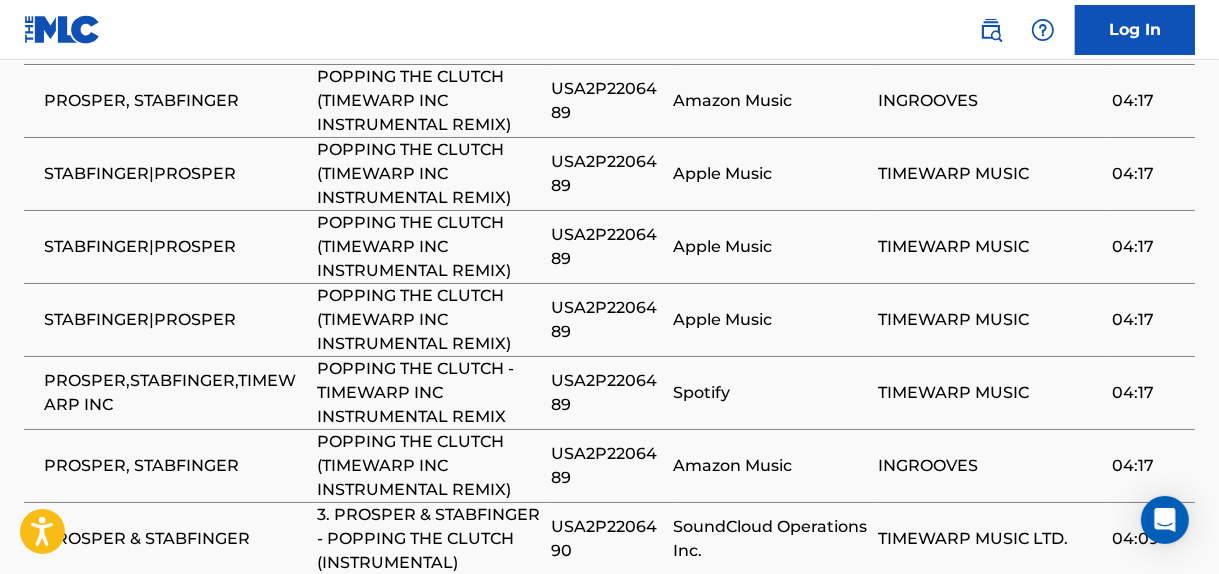 click on "< Back to public search results Copy work link POPPING THE CLUTCH - INSTRUMENTAL     Work Detail   Member Work Identifier -- MLC Song Code PE77EH ISWC -- Duration 04:09 Language -- Alternative Titles No Alternative Titles Writers   (2) Writer Name Writer IPI Writer Role [PERSON_NAME] -- Composer [PERSON_NAME] -- Composer Publishers   (1) Total shares:  100 % Publisher Name Publisher IPI Publisher Number Represented Writers Collection Share Contact Details TIMEWARP MUSIC PUBLISHING 01151579064 P100L1 [PERSON_NAME], [PERSON_NAME] 100% [PERSON_NAME] [PHONE_NUMBER] [EMAIL_ADDRESS][DOMAIN_NAME] Total shares:  100 % Matched Recordings   (30) Showing  1  -   10  of  30   results   Recording Artist Recording Title ISRC DSP Label Duration PROSPER & STABFINGER 1. PROSPER & STABFINGER - POPPING THE CLUTCH FEAT. [PERSON_NAME] D USA2P2206487 SoundCloud Operations Inc. TIMEWARP MUSIC LTD. 04:09 PROSPER,STABFINGER POPPING THE CLUTCH USA2P2206489 Beatport LLC TIMEWARP MUSIC 04:17 PROSPER,STABFINGER POPPING THE CLUTCH USA2P2206489 Beatport LLC" at bounding box center [609, -391] 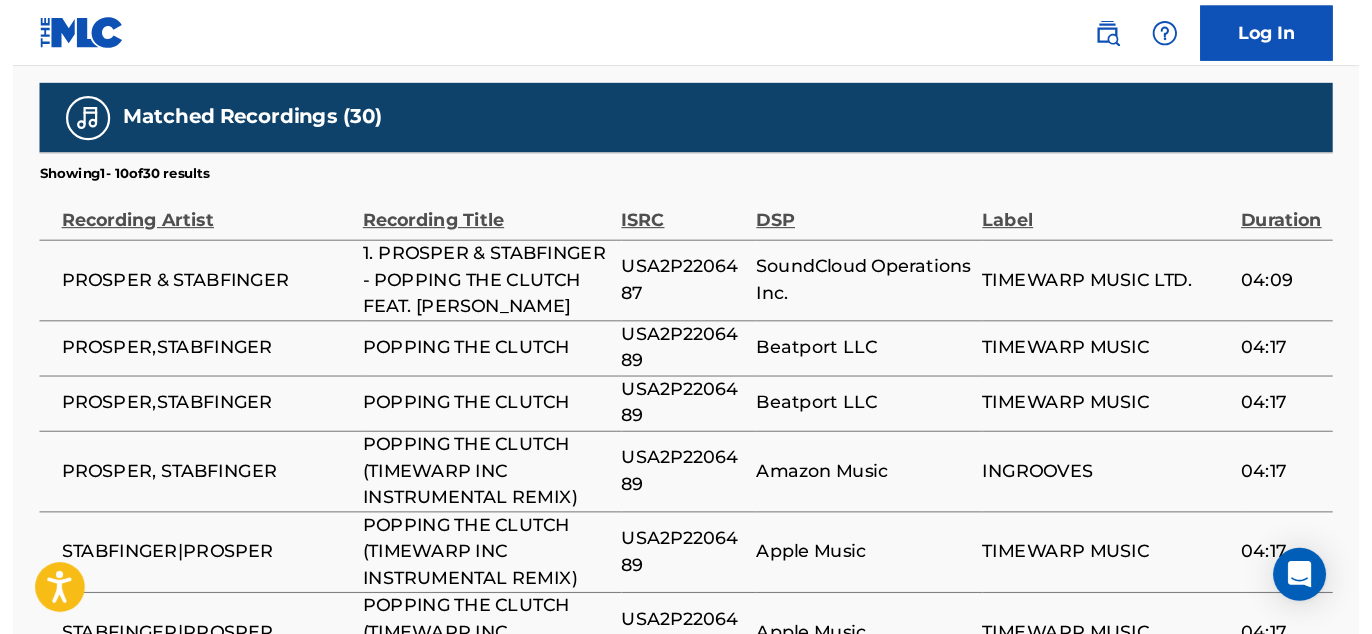 scroll, scrollTop: 1207, scrollLeft: 0, axis: vertical 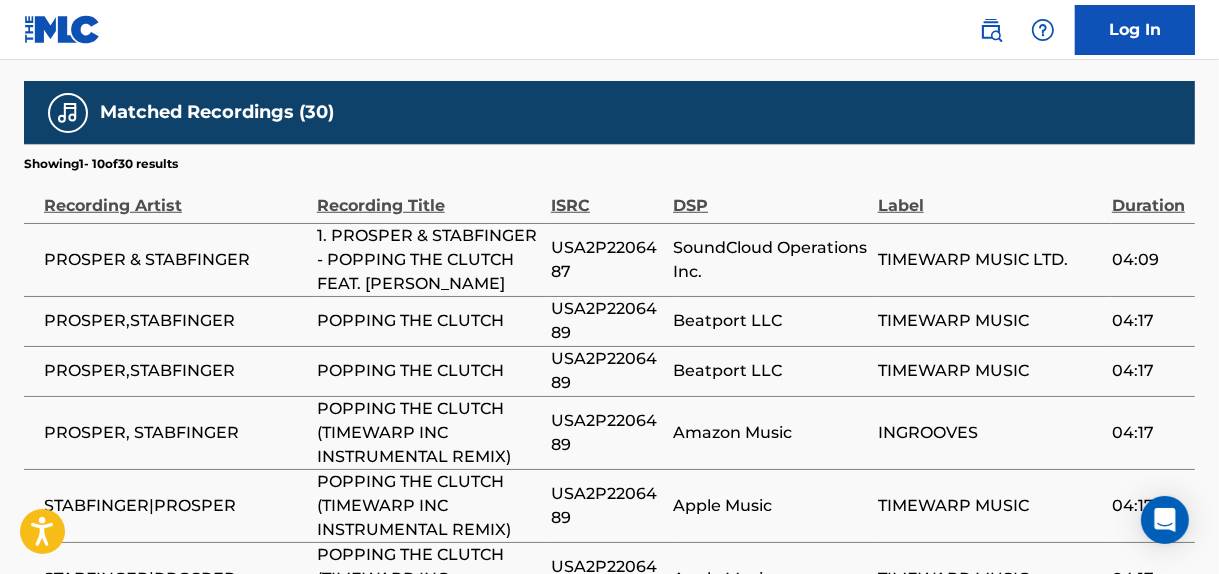drag, startPoint x: 5, startPoint y: 254, endPoint x: 141, endPoint y: 247, distance: 136.18002 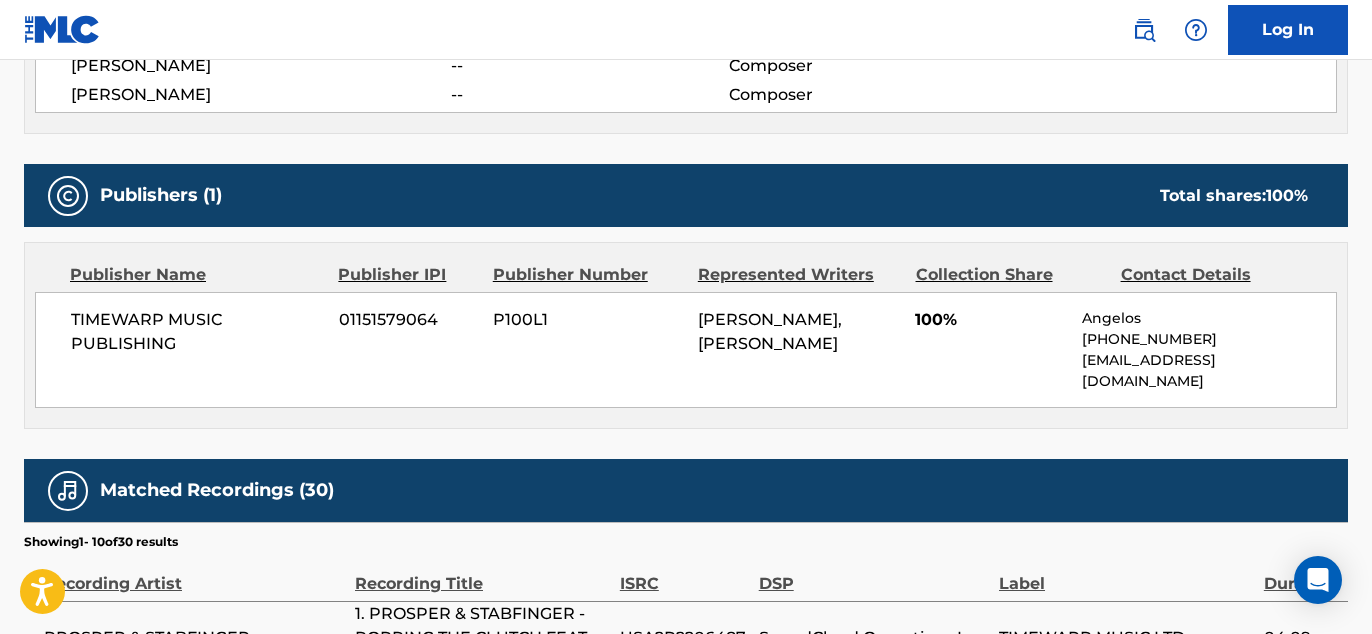 scroll, scrollTop: 777, scrollLeft: 0, axis: vertical 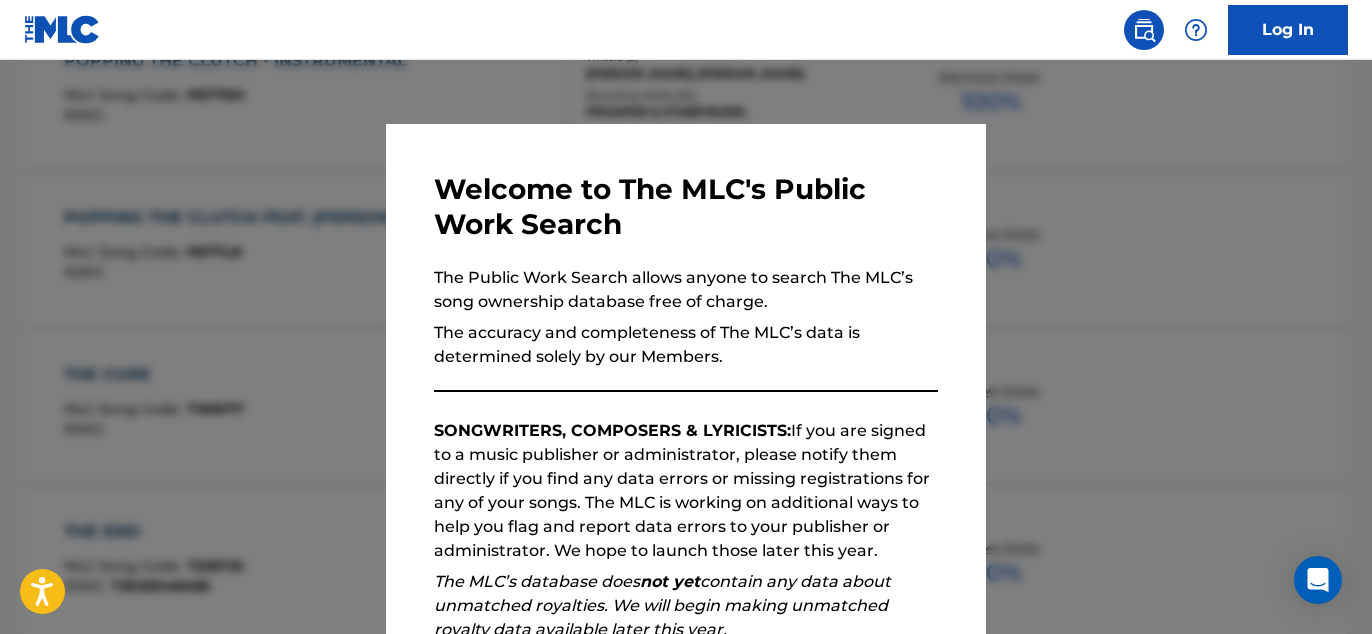click at bounding box center (686, 377) 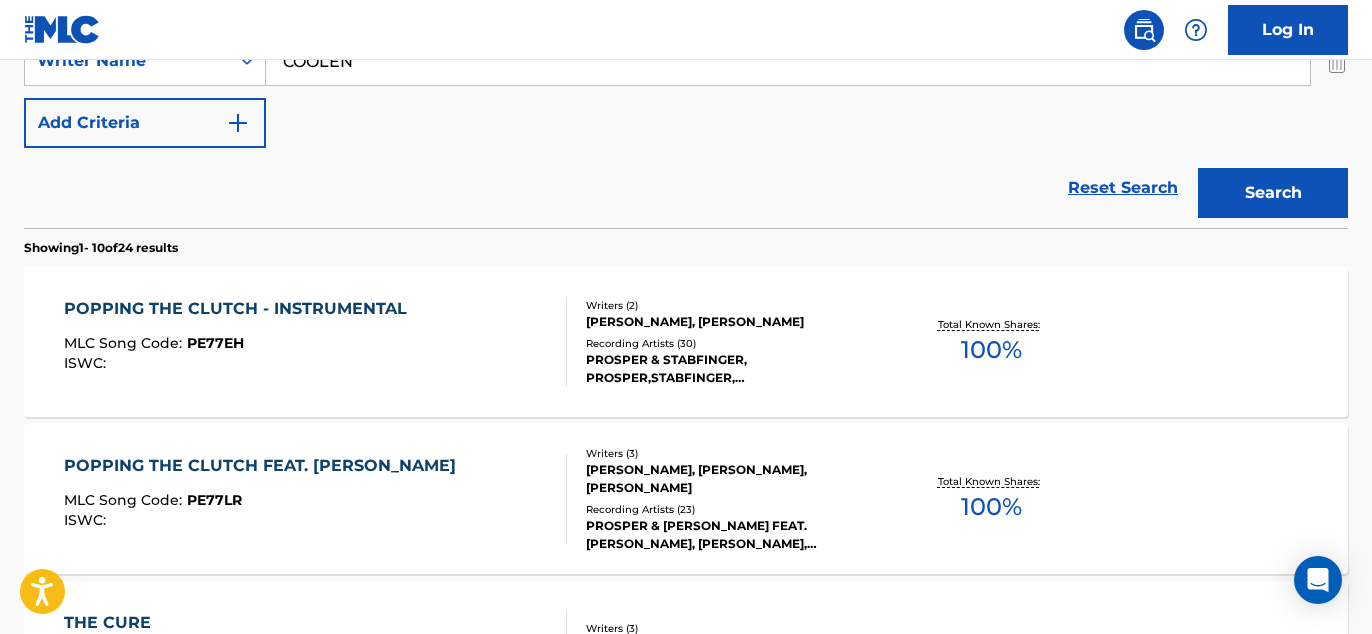 scroll, scrollTop: 448, scrollLeft: 0, axis: vertical 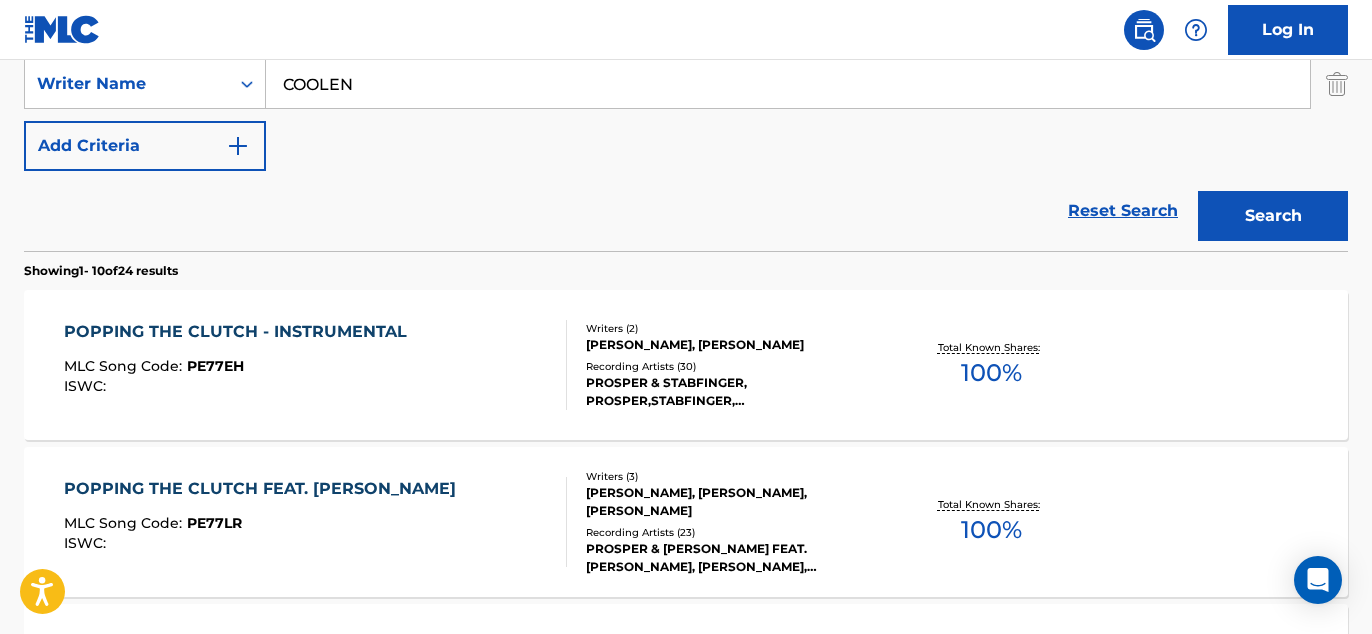 click on "Total Known Shares: 100 %" at bounding box center (991, 365) 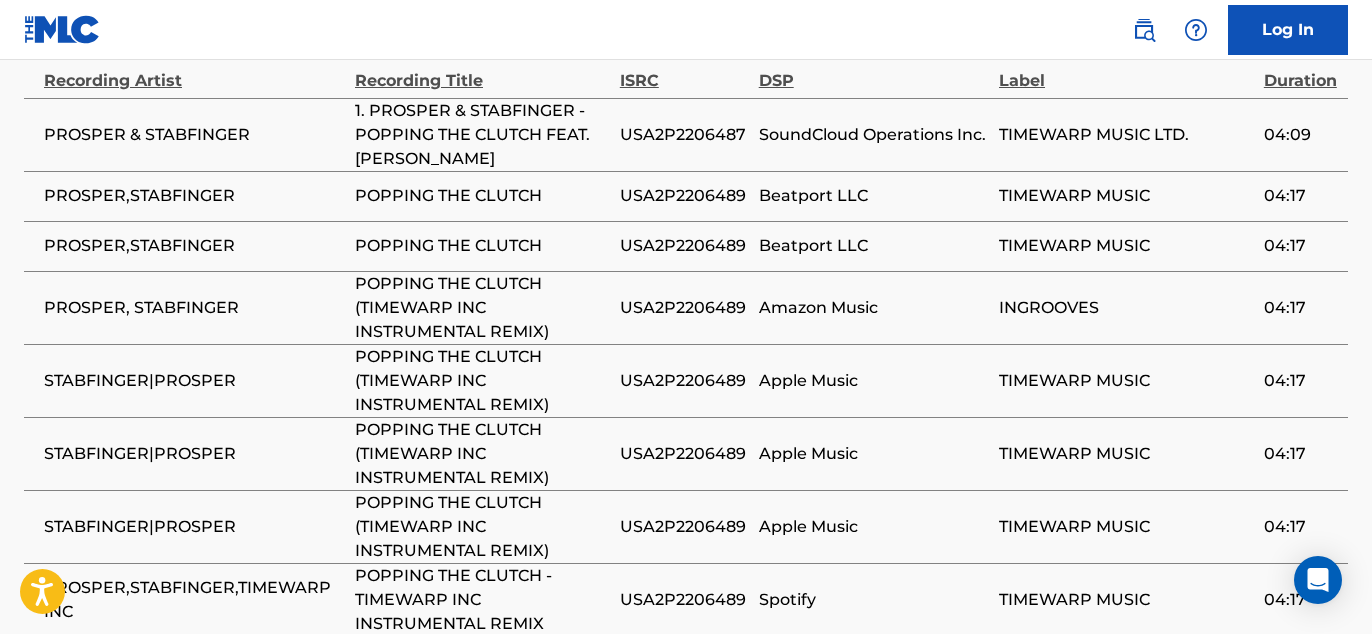 scroll, scrollTop: 1279, scrollLeft: 0, axis: vertical 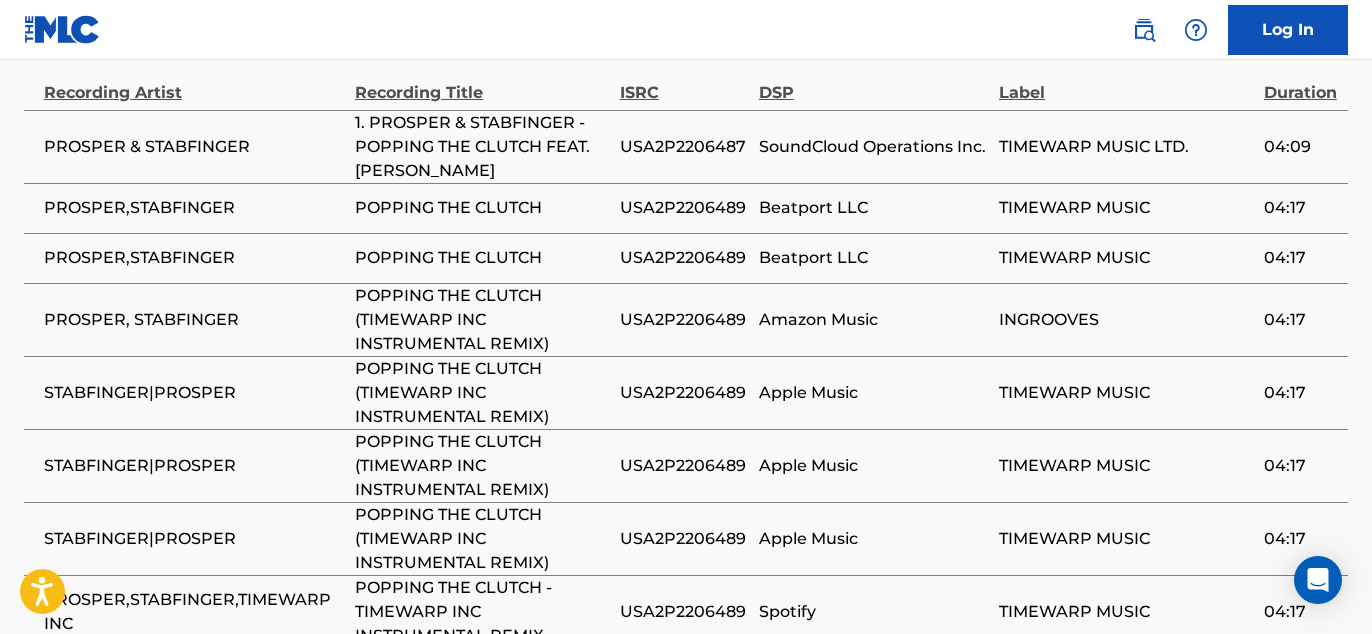 click on "USA2P2206489" at bounding box center (684, 320) 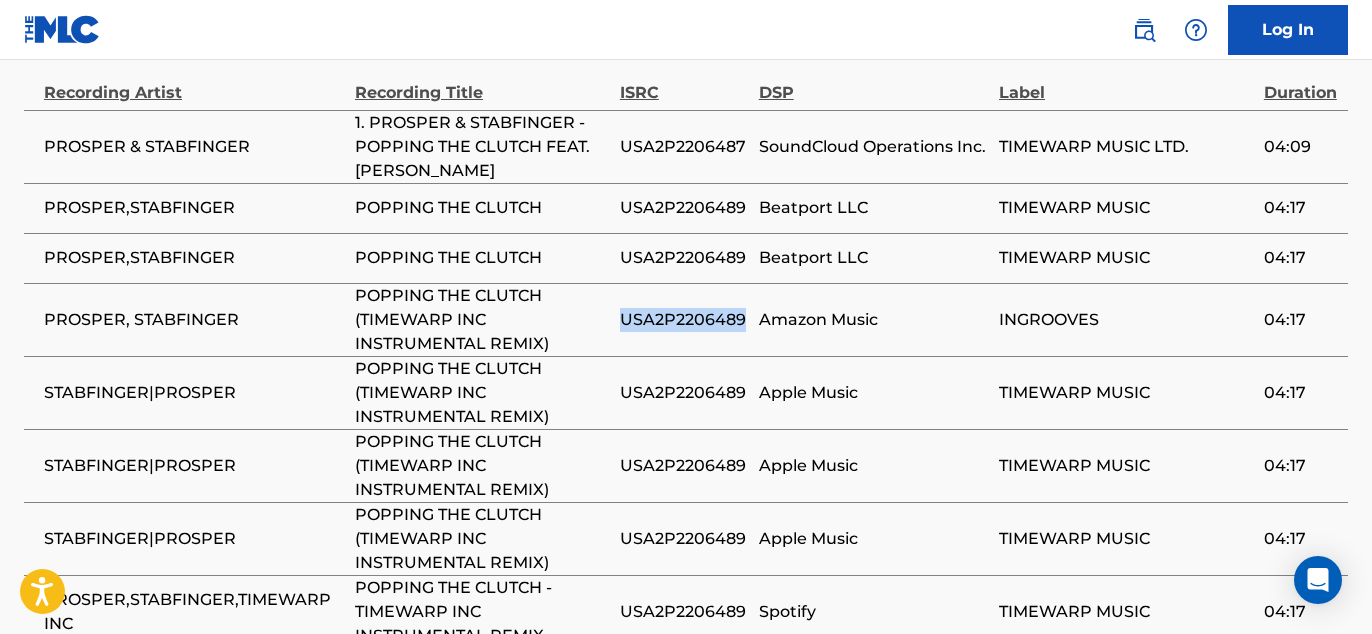 click on "USA2P2206489" at bounding box center [684, 320] 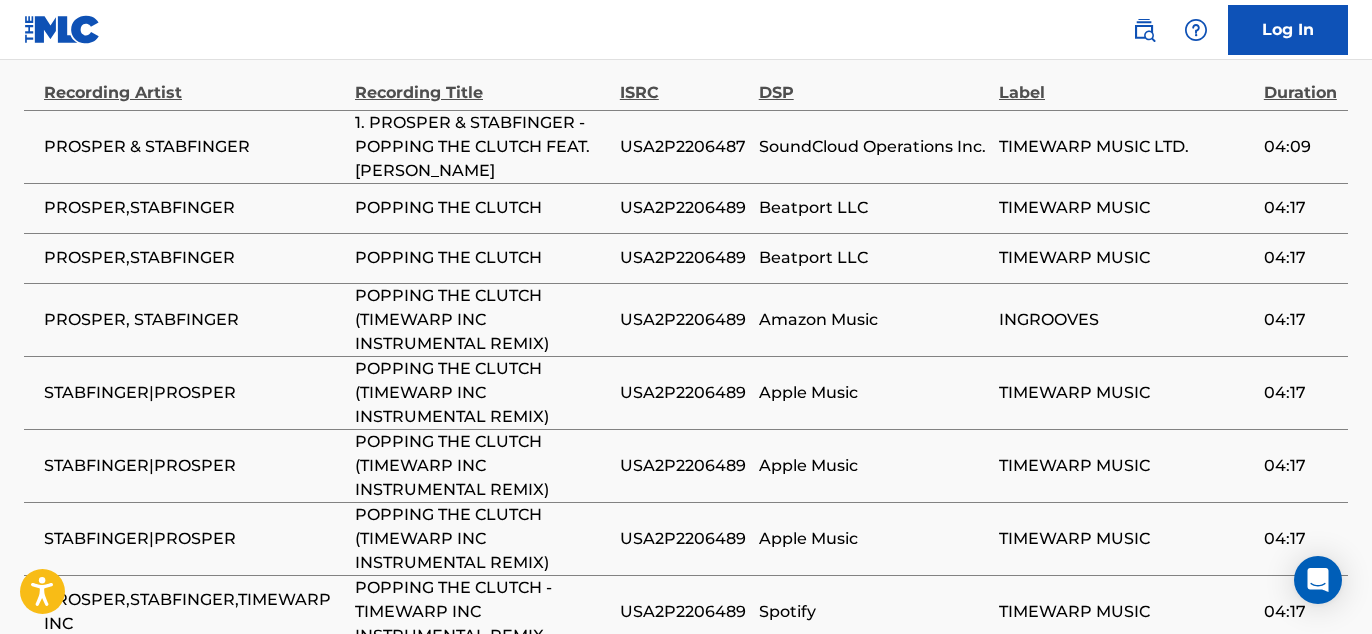 drag, startPoint x: 707, startPoint y: 299, endPoint x: 1370, endPoint y: 385, distance: 668.5544 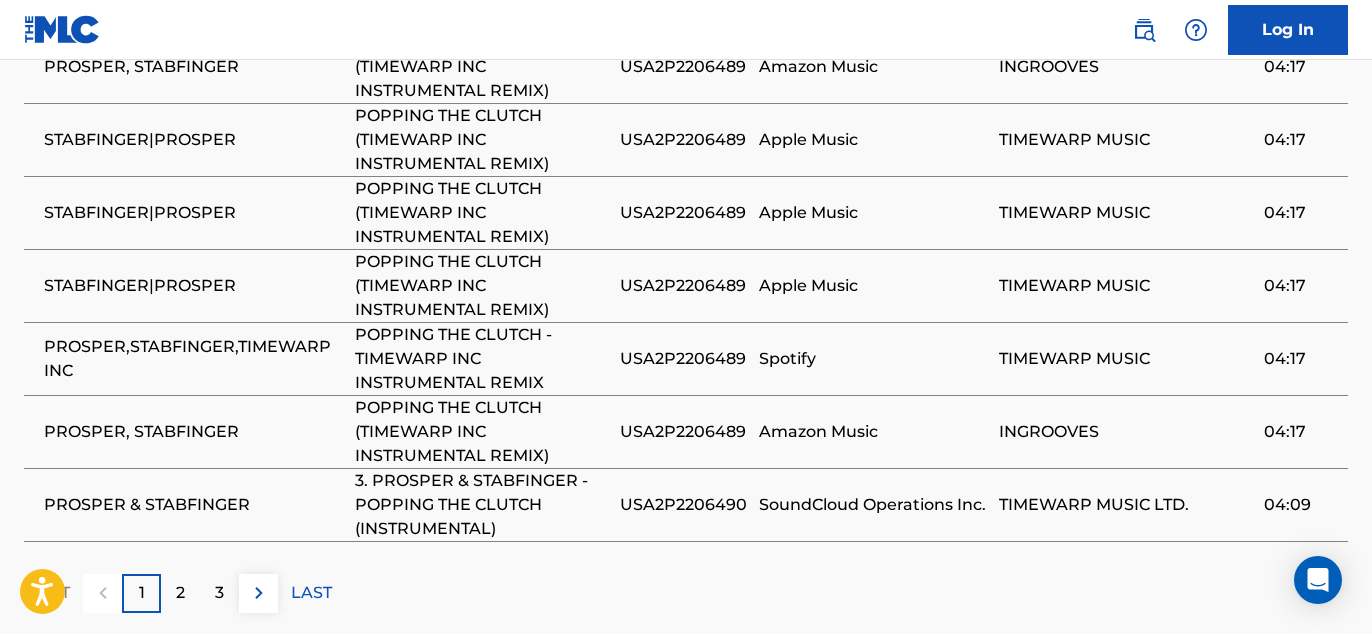 scroll, scrollTop: 1530, scrollLeft: 0, axis: vertical 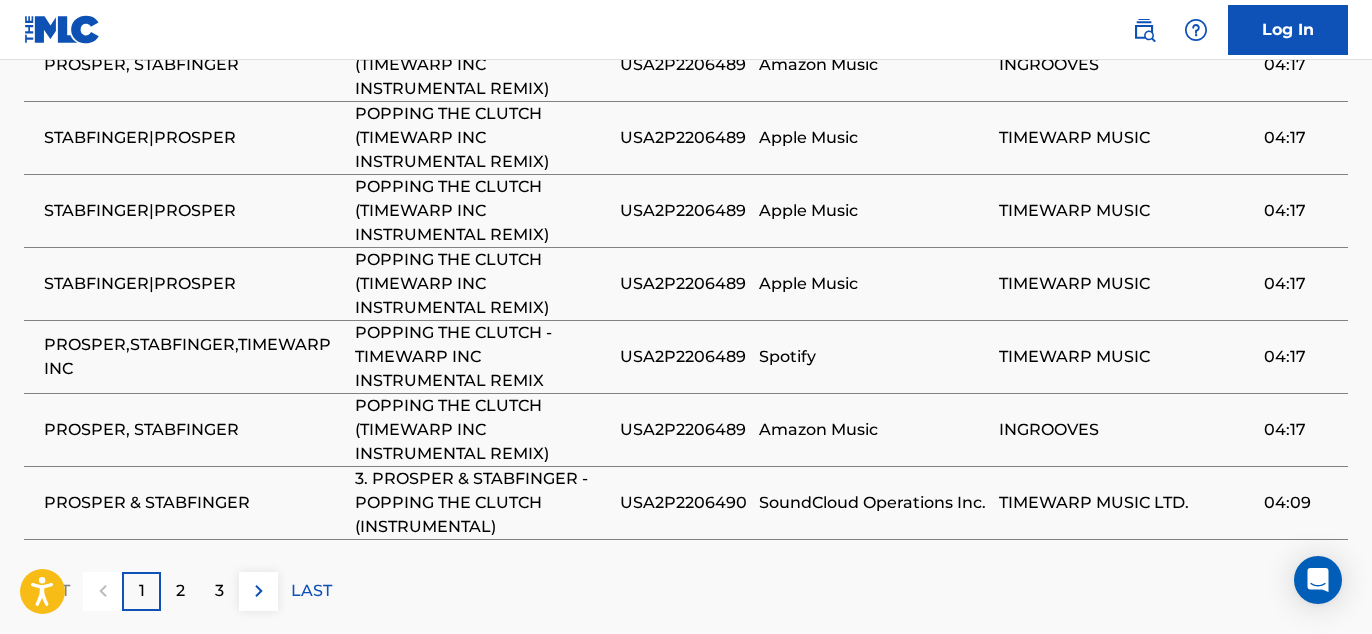 click on "USA2P2206490" at bounding box center [684, 503] 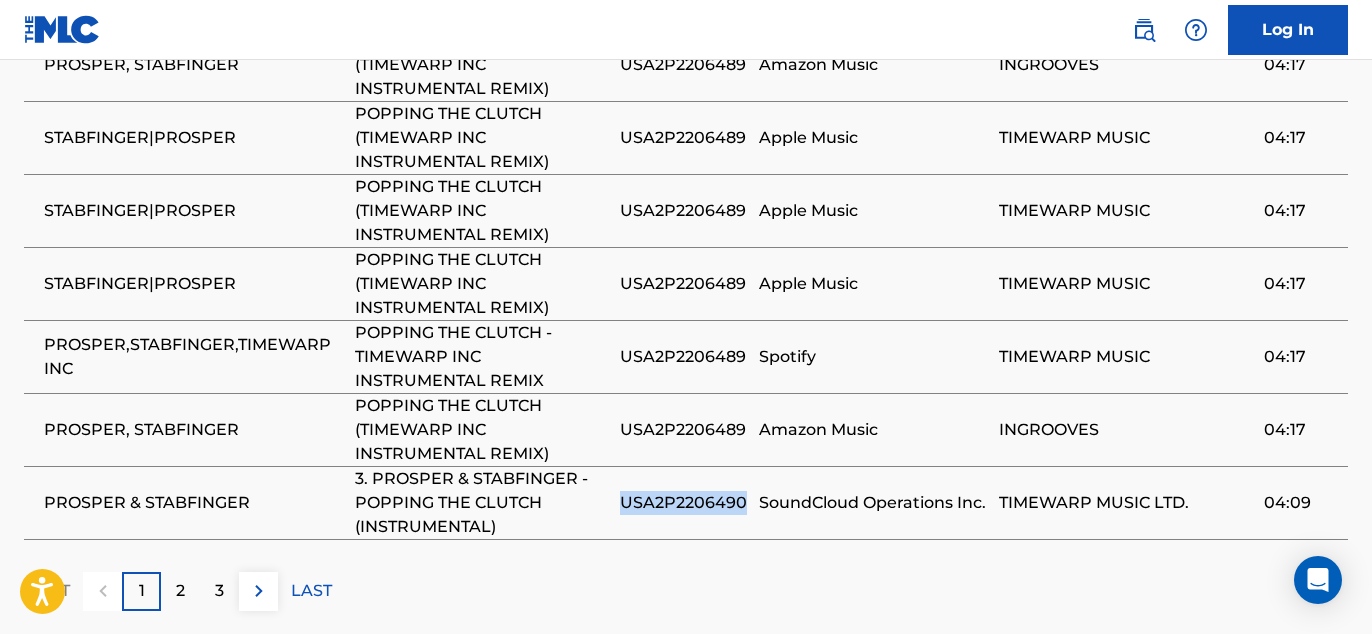 click on "USA2P2206490" at bounding box center [684, 503] 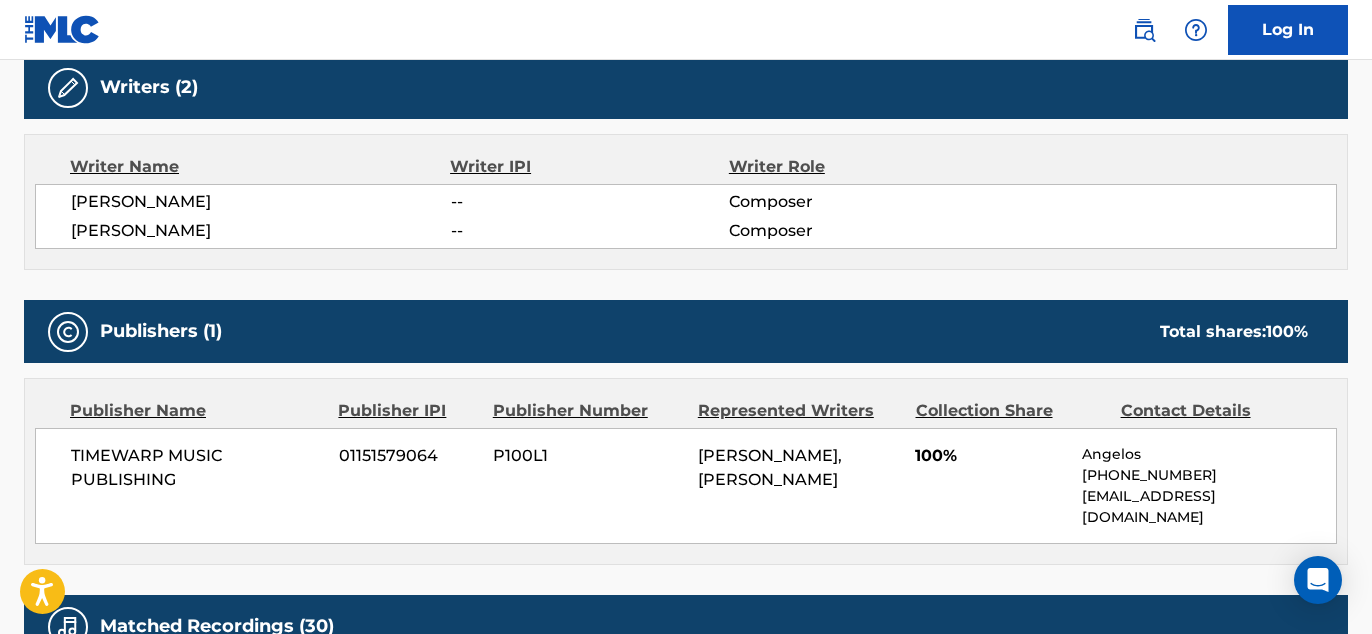 scroll, scrollTop: 1036, scrollLeft: 0, axis: vertical 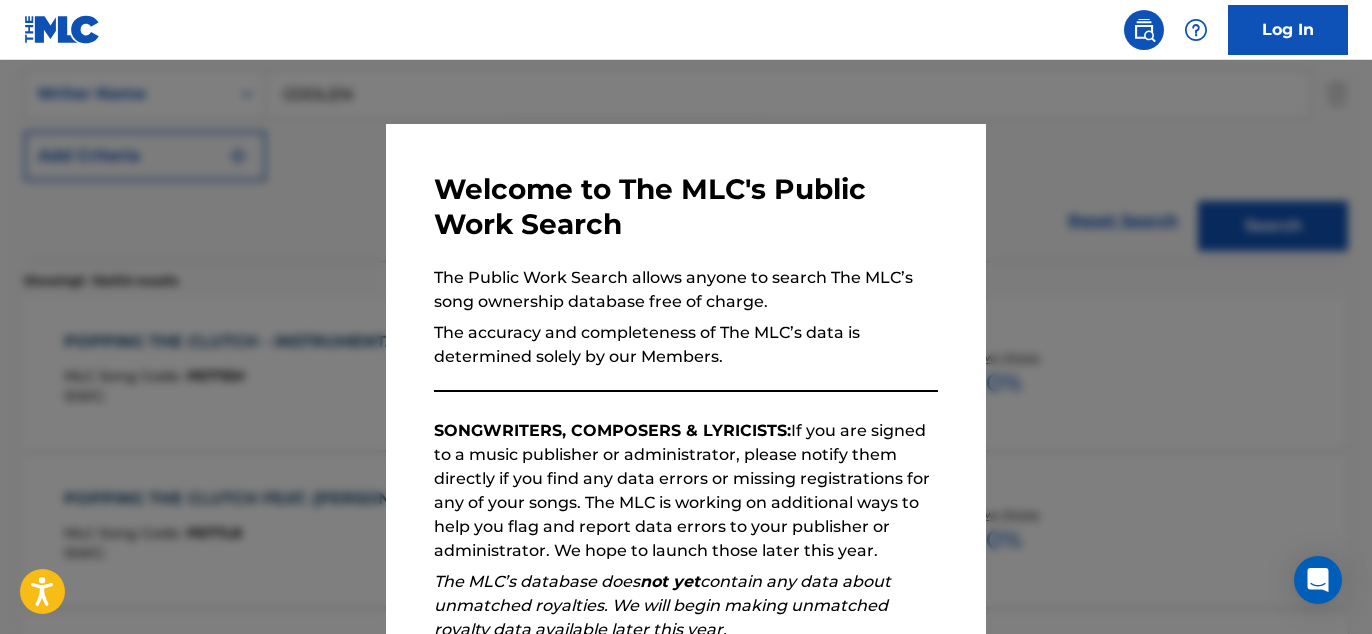 click at bounding box center (686, 377) 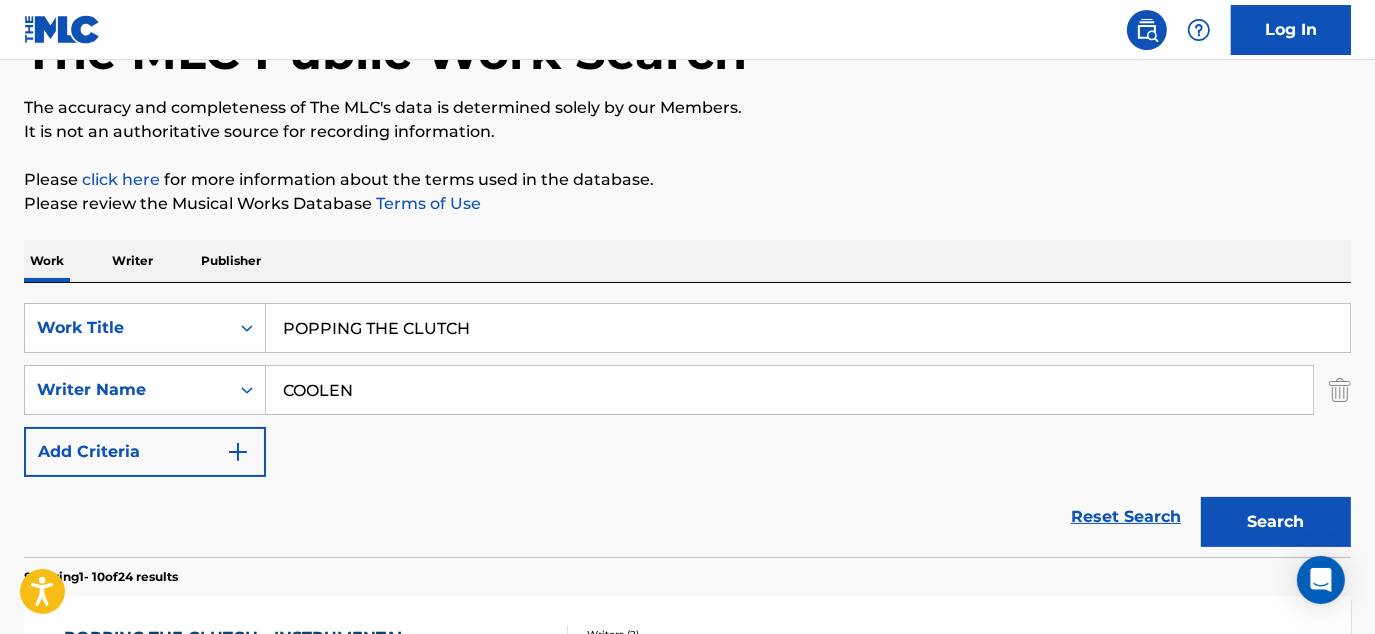 scroll, scrollTop: 113, scrollLeft: 0, axis: vertical 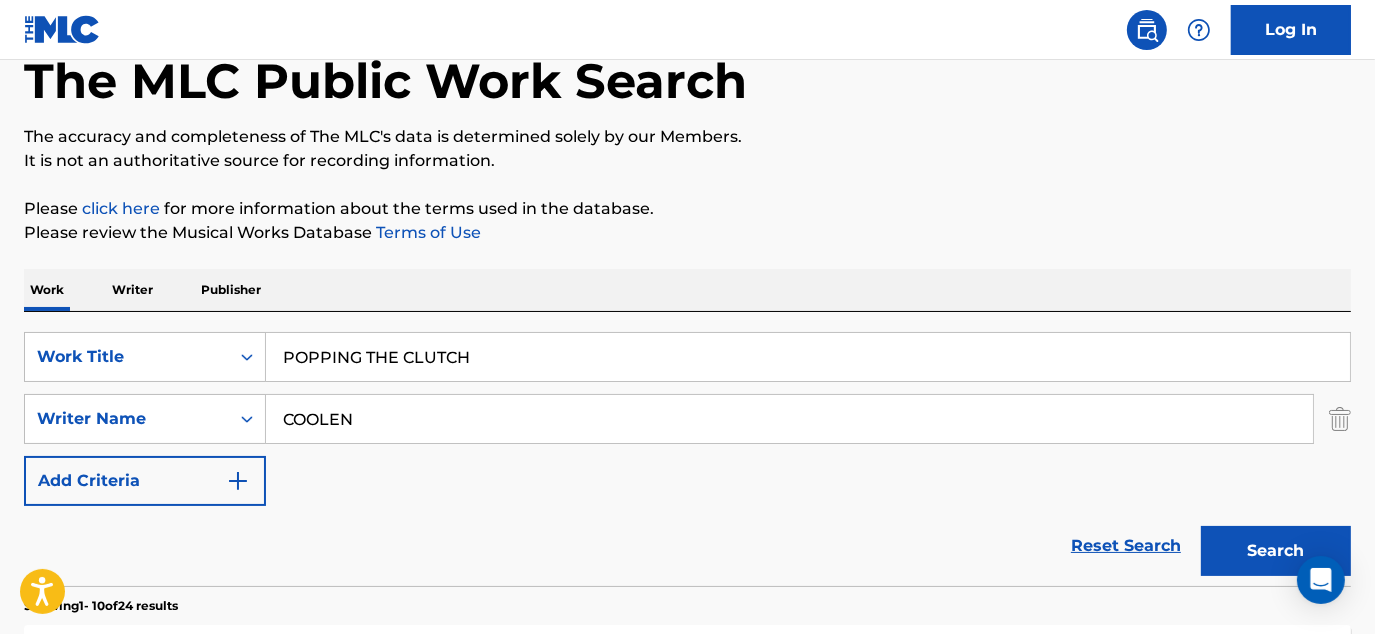 click on "Writer" at bounding box center (132, 290) 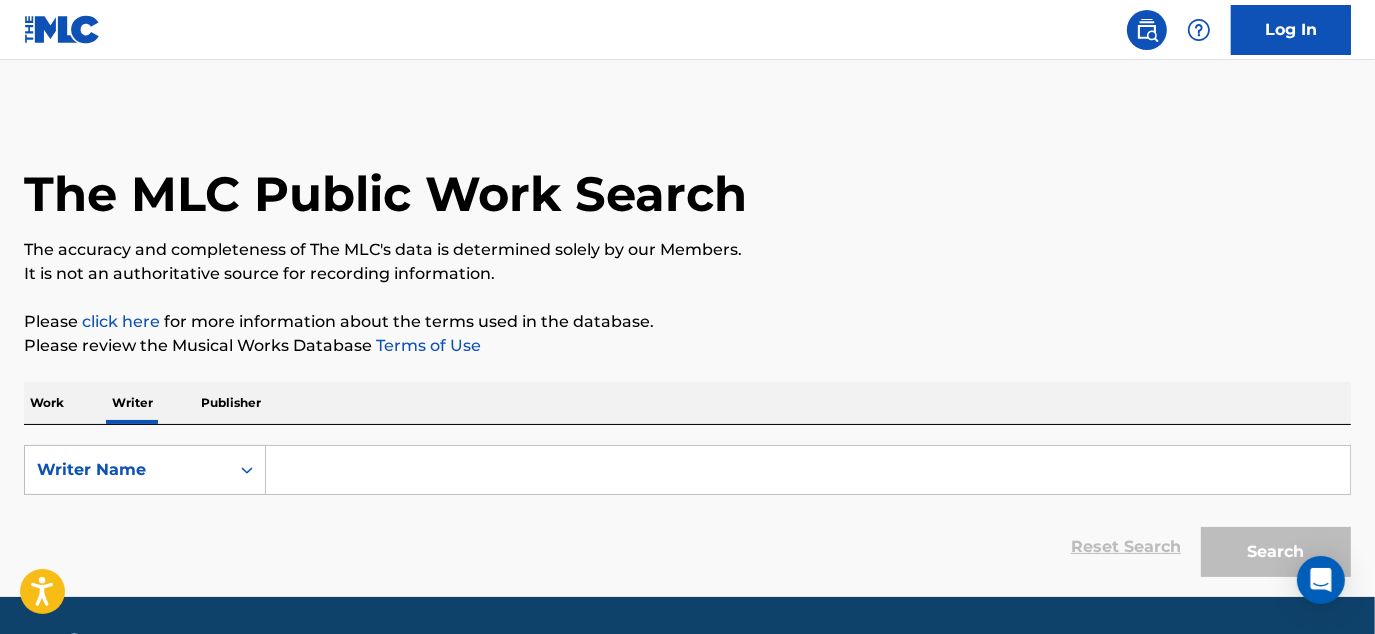 paste on "[PERSON_NAME]" 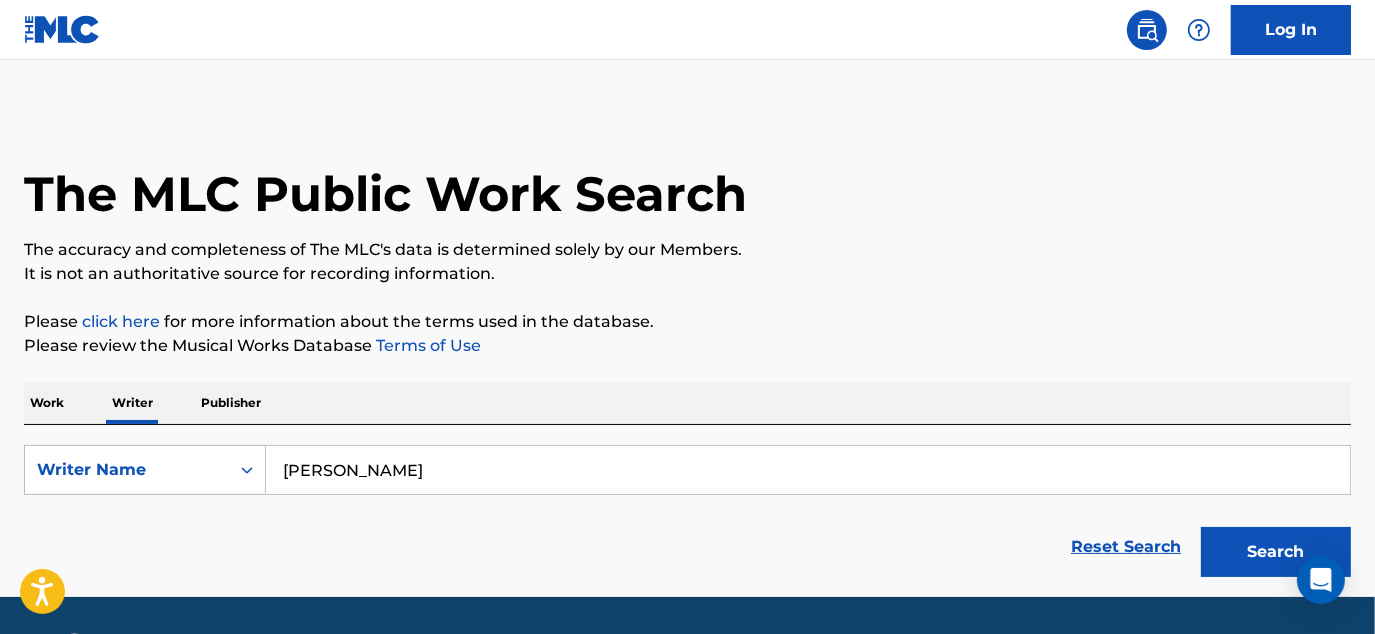 type on "[PERSON_NAME]" 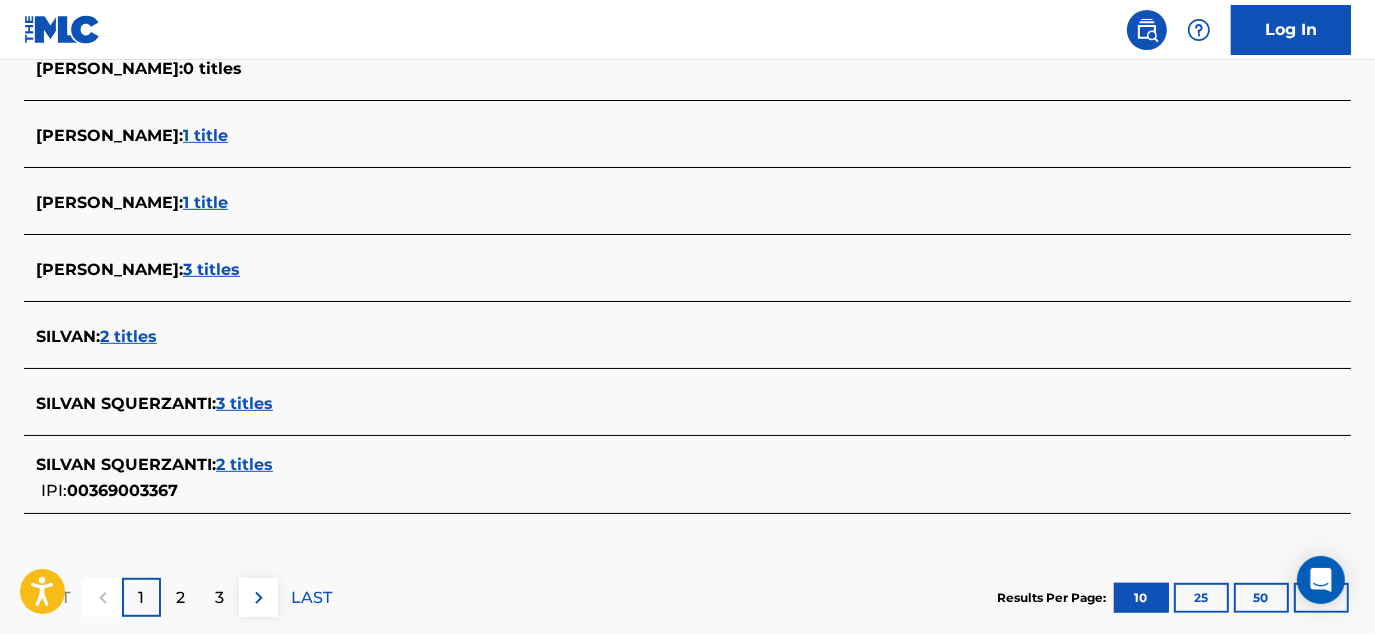 scroll, scrollTop: 868, scrollLeft: 0, axis: vertical 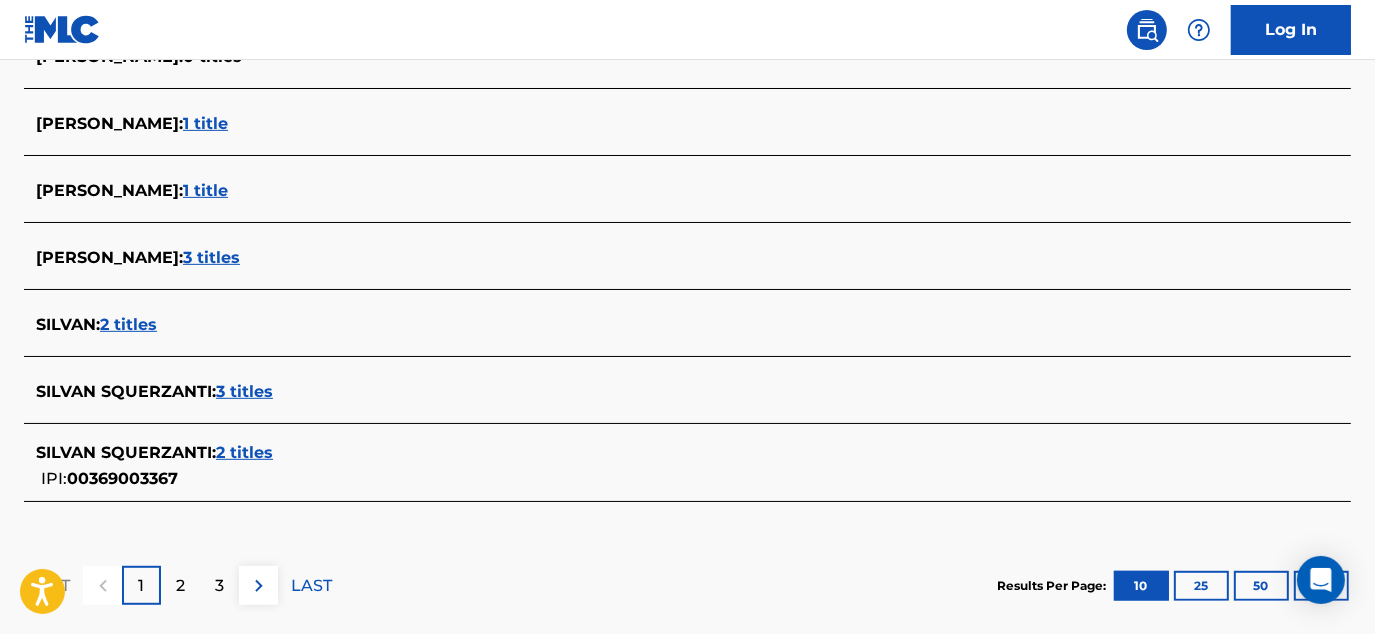 click on "3 titles" at bounding box center [244, 391] 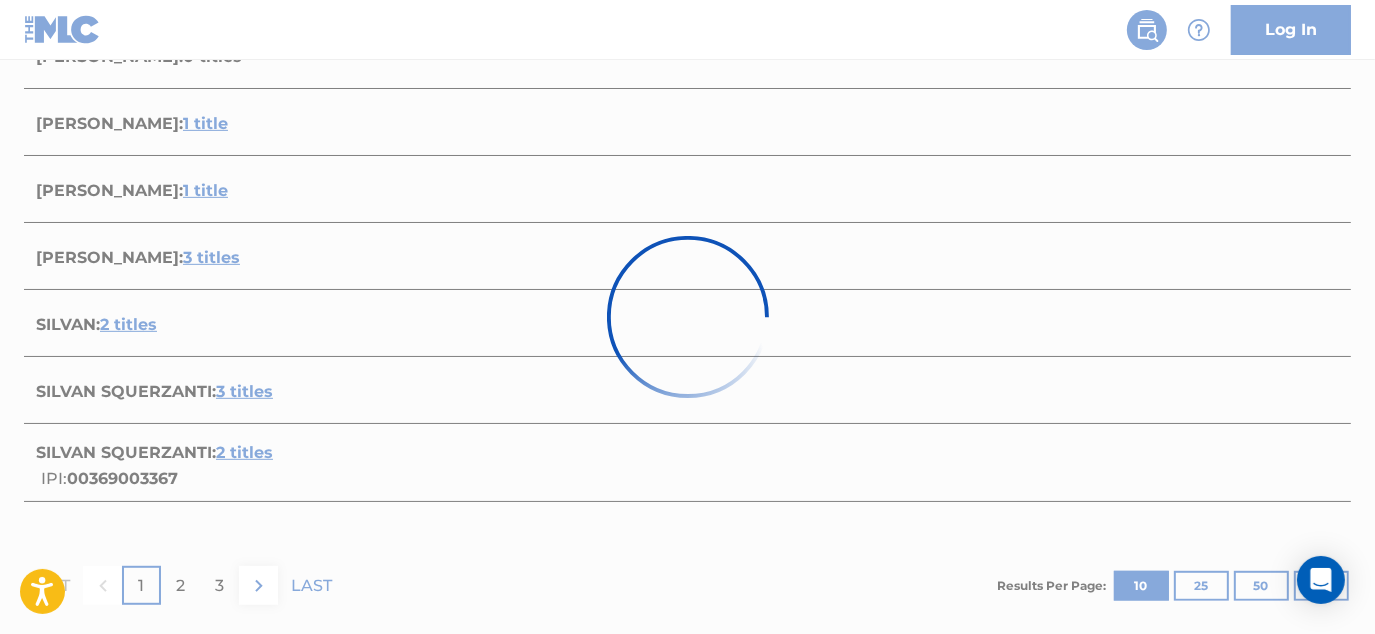 scroll, scrollTop: 786, scrollLeft: 0, axis: vertical 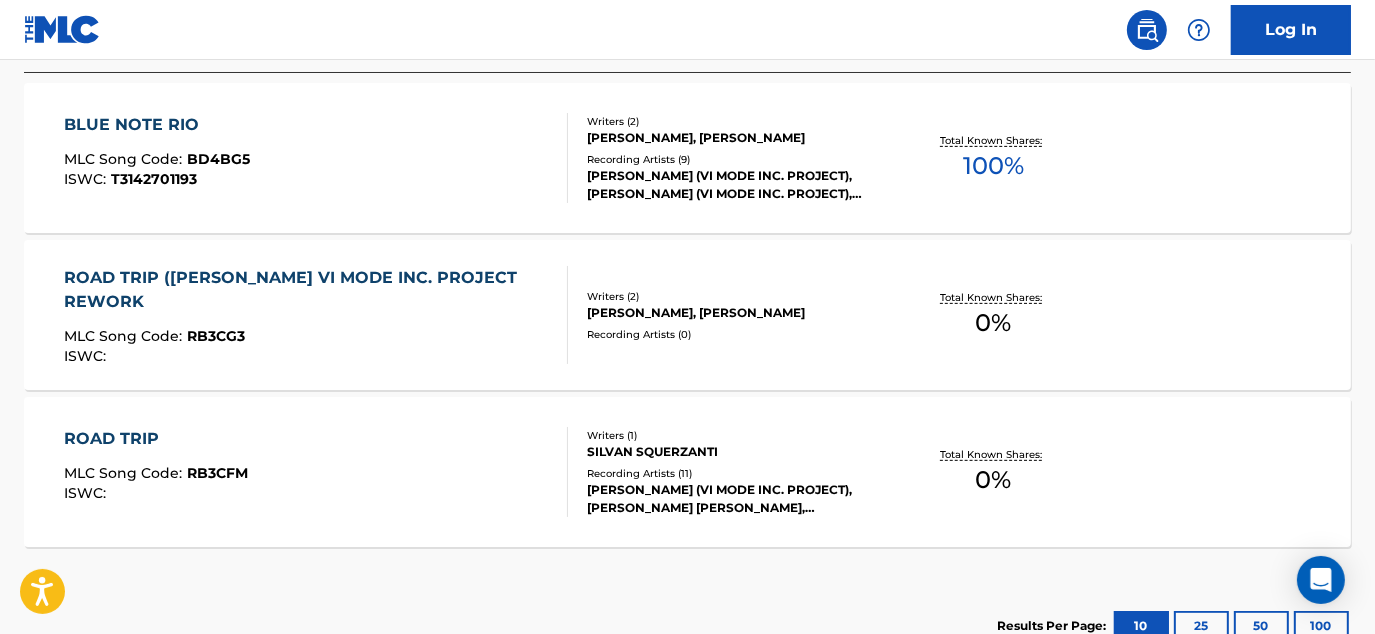 click on "0 %" at bounding box center (994, 480) 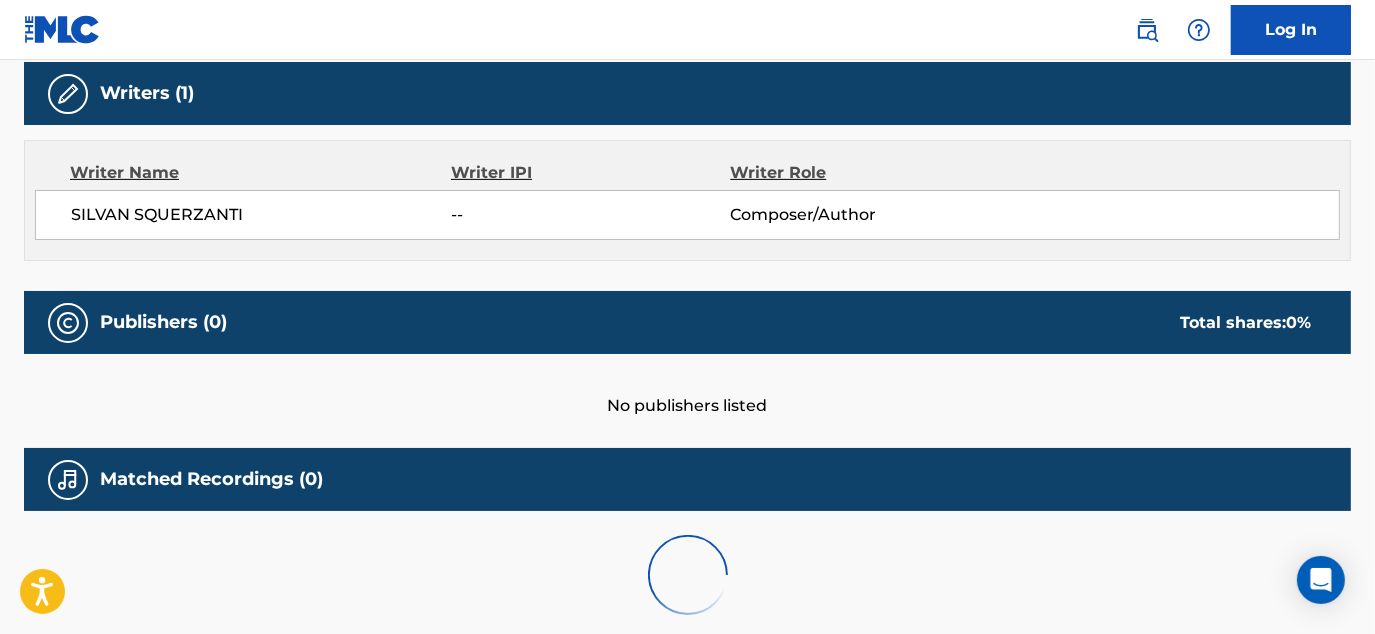 scroll, scrollTop: 0, scrollLeft: 0, axis: both 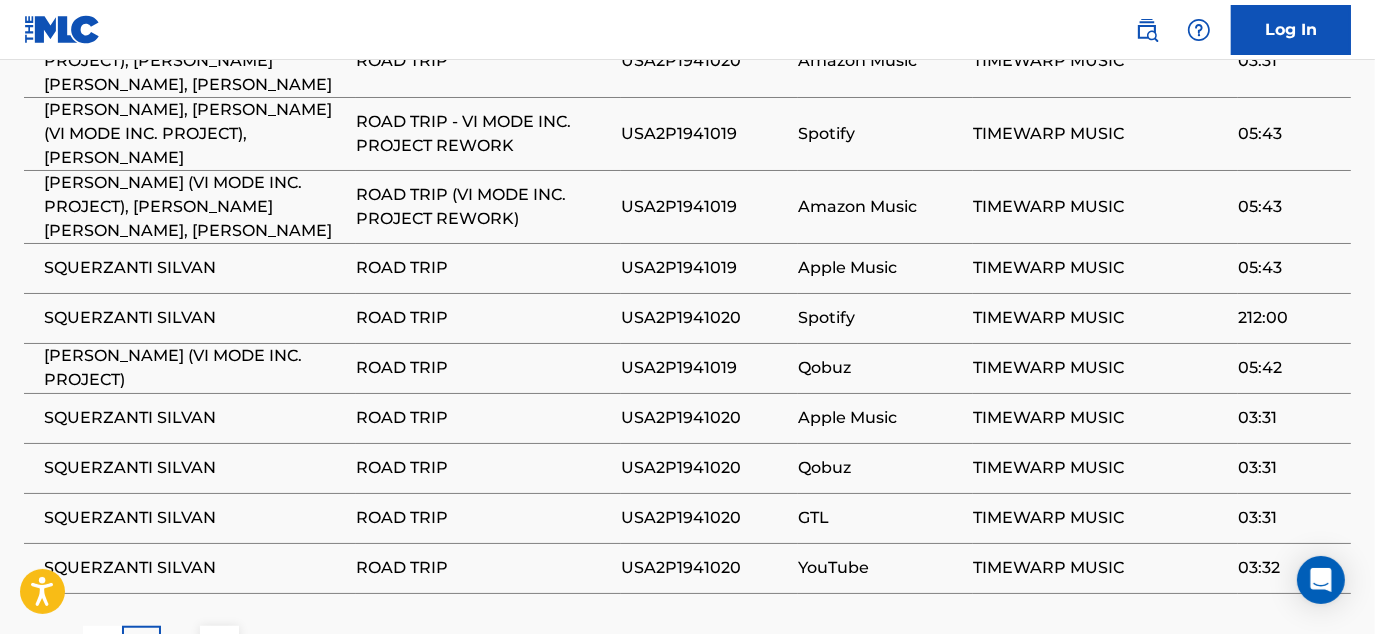 click on "USA2P1941020" at bounding box center [704, 318] 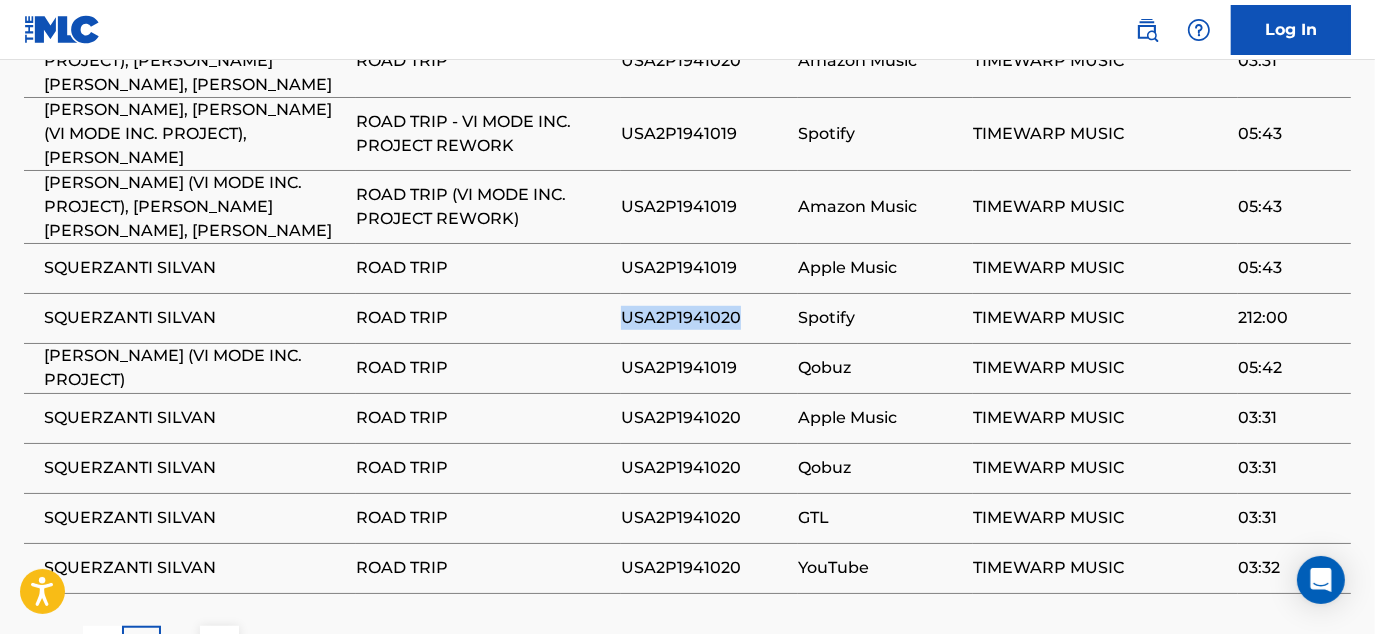 click on "USA2P1941020" at bounding box center [704, 318] 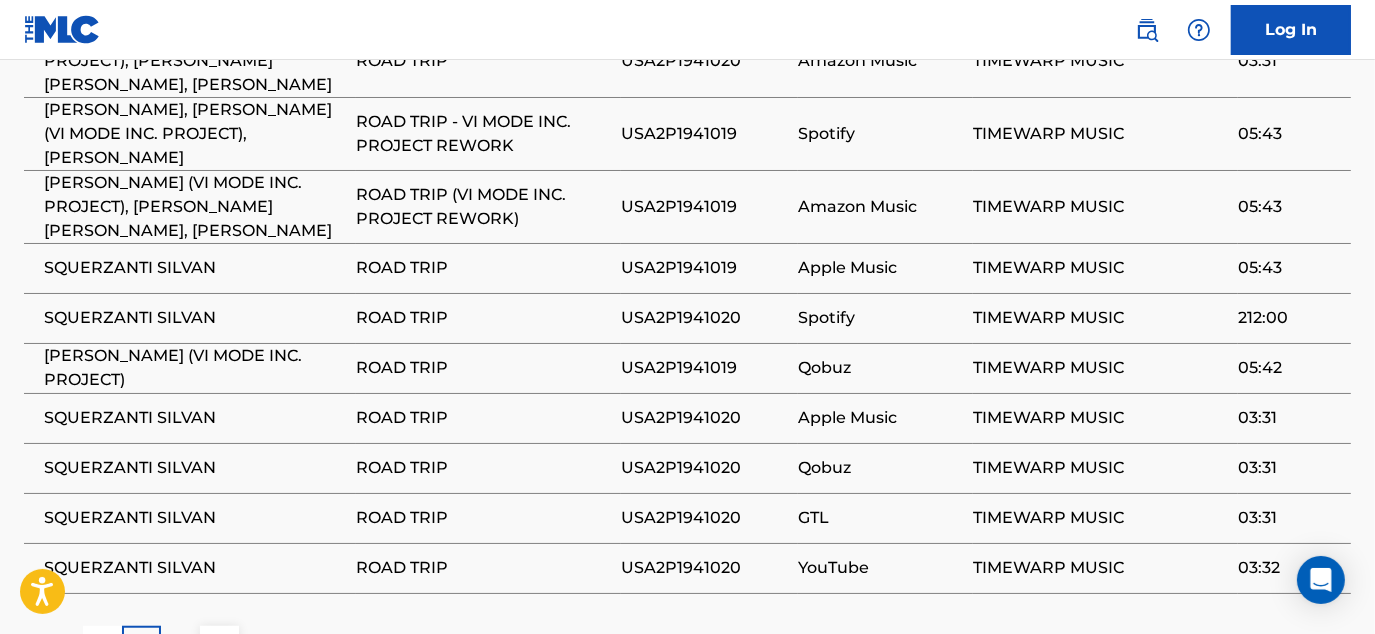 click on "USA2P1941019" at bounding box center (704, 207) 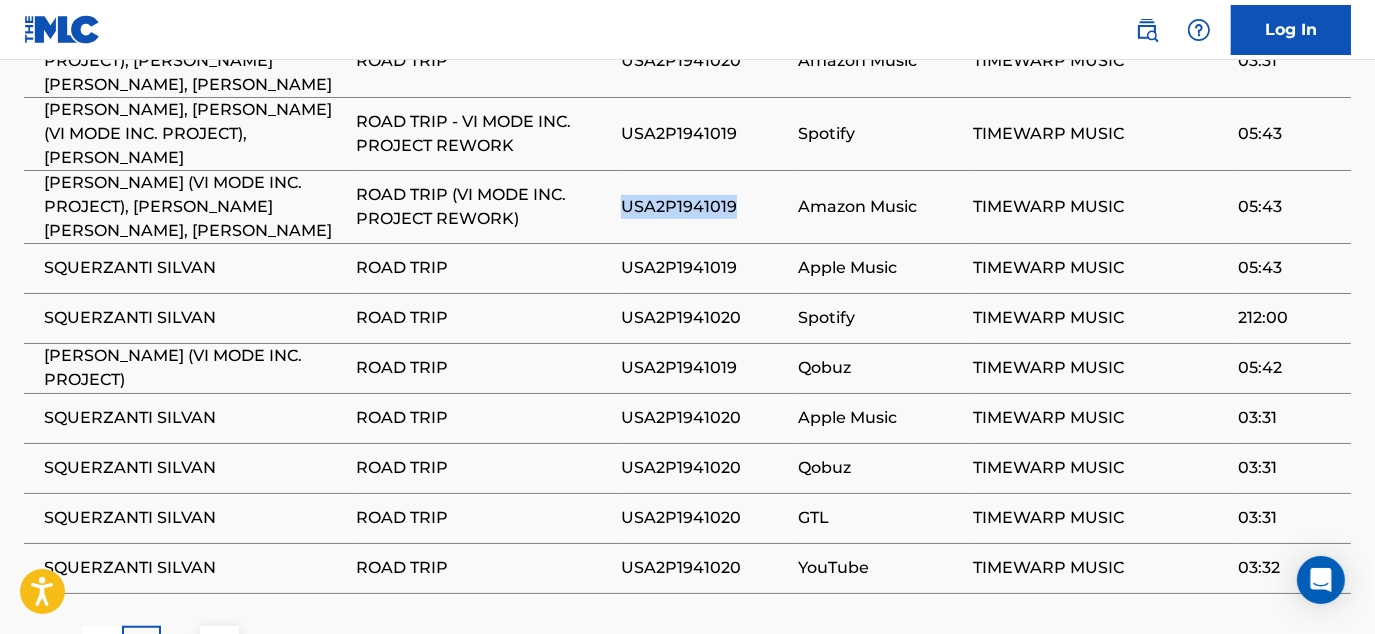 click on "USA2P1941019" at bounding box center [704, 207] 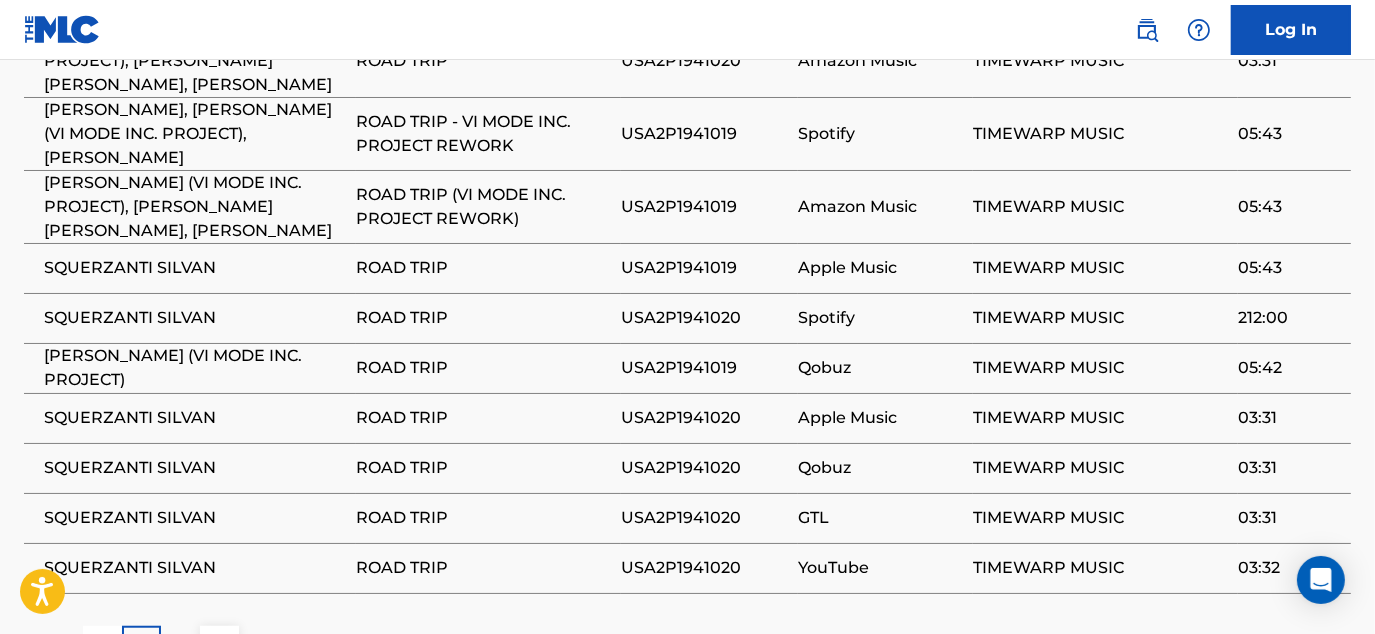 click on "USA2P1941020" at bounding box center [704, 318] 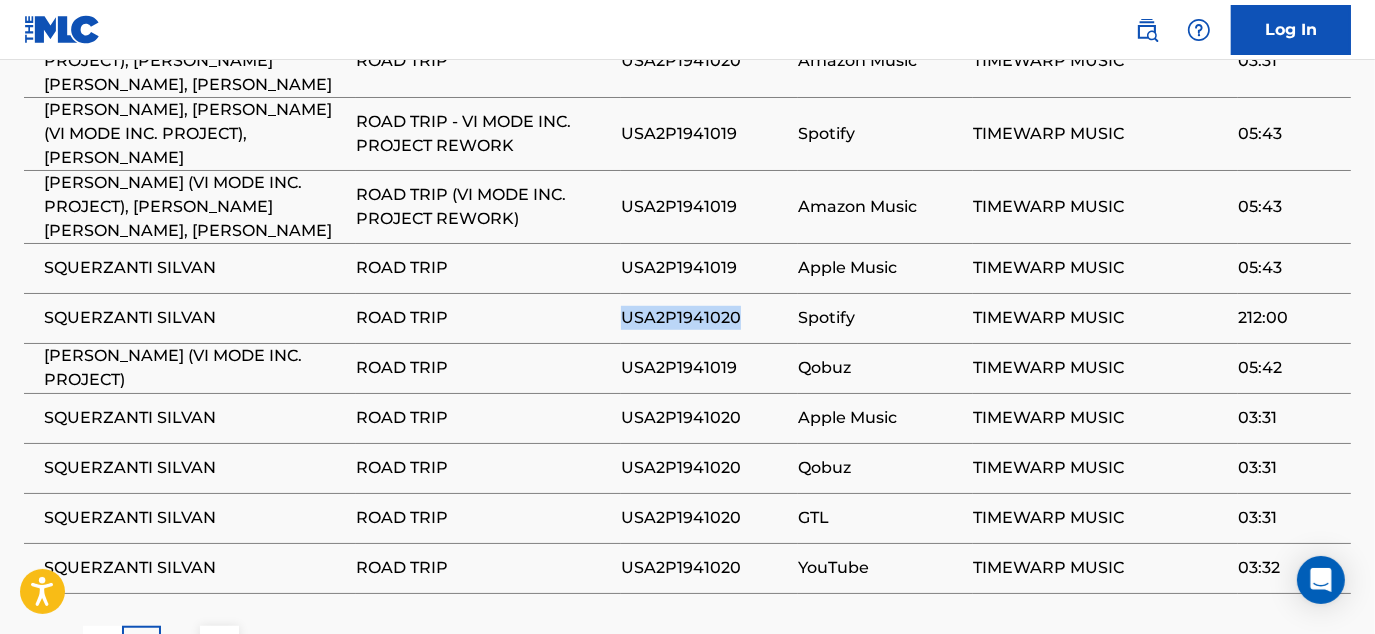 click on "USA2P1941020" at bounding box center [704, 318] 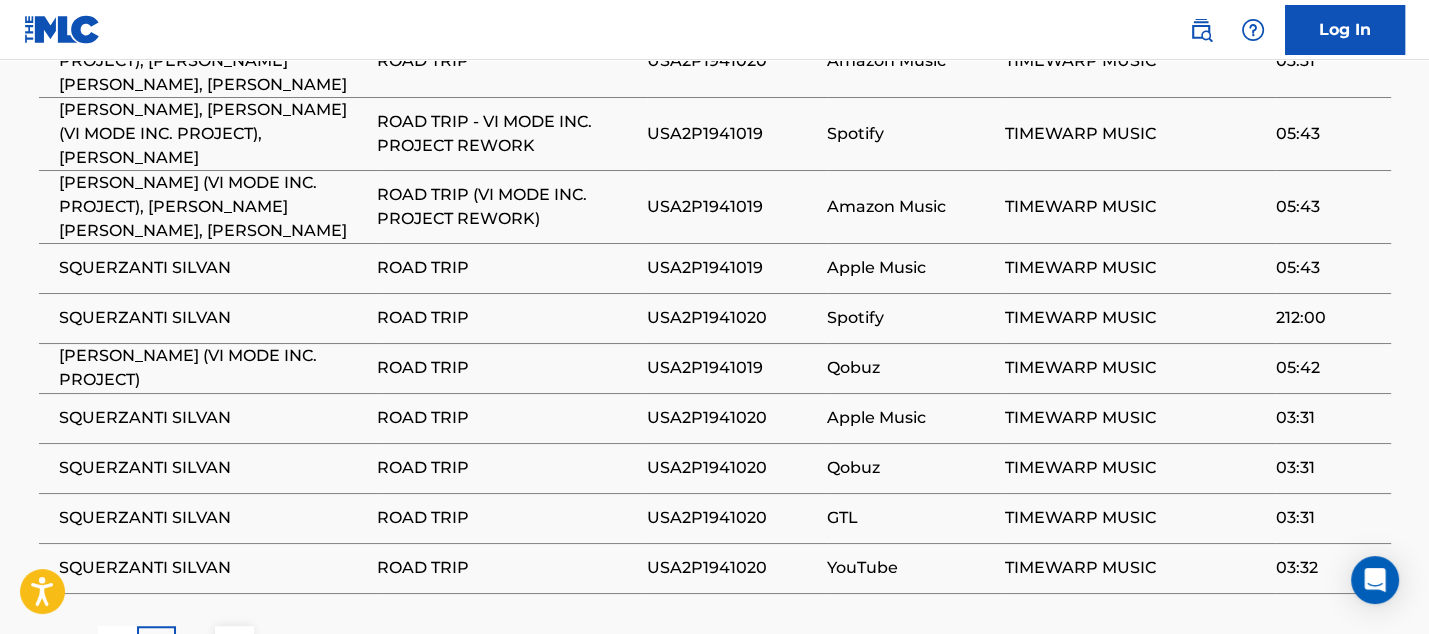 drag, startPoint x: 1428, startPoint y: 387, endPoint x: 1441, endPoint y: 320, distance: 68.24954 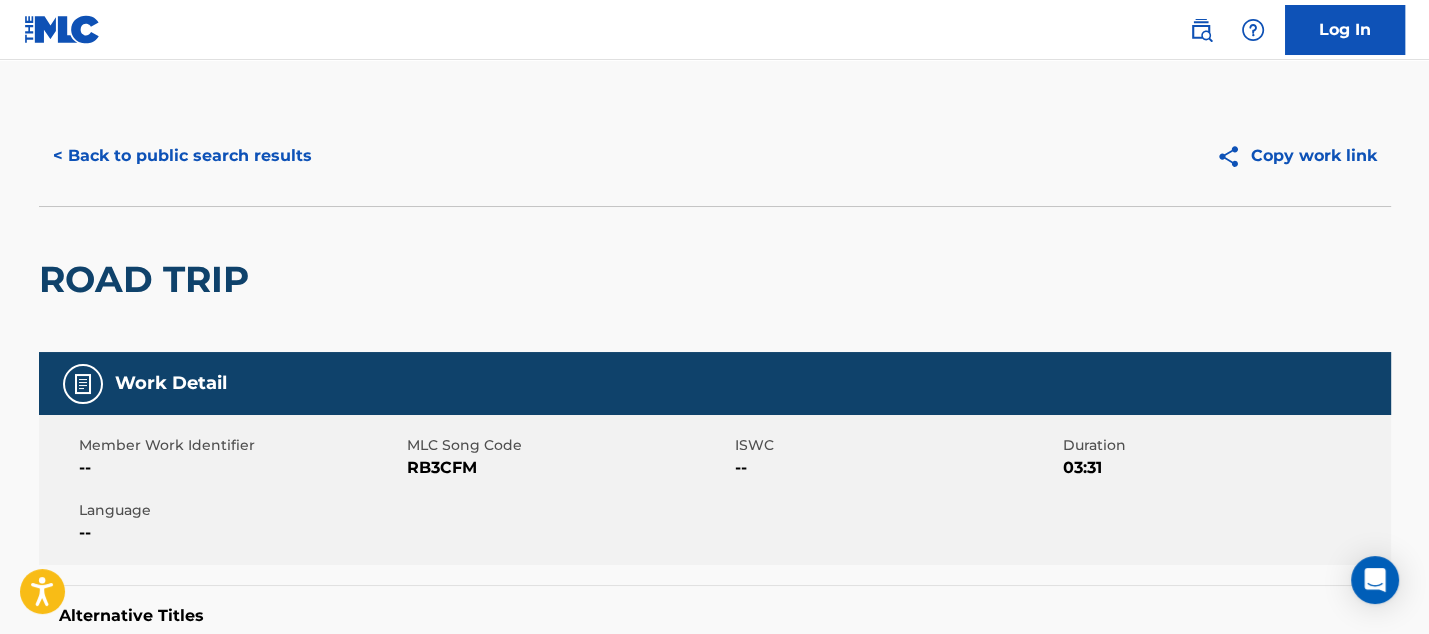 scroll, scrollTop: 0, scrollLeft: 0, axis: both 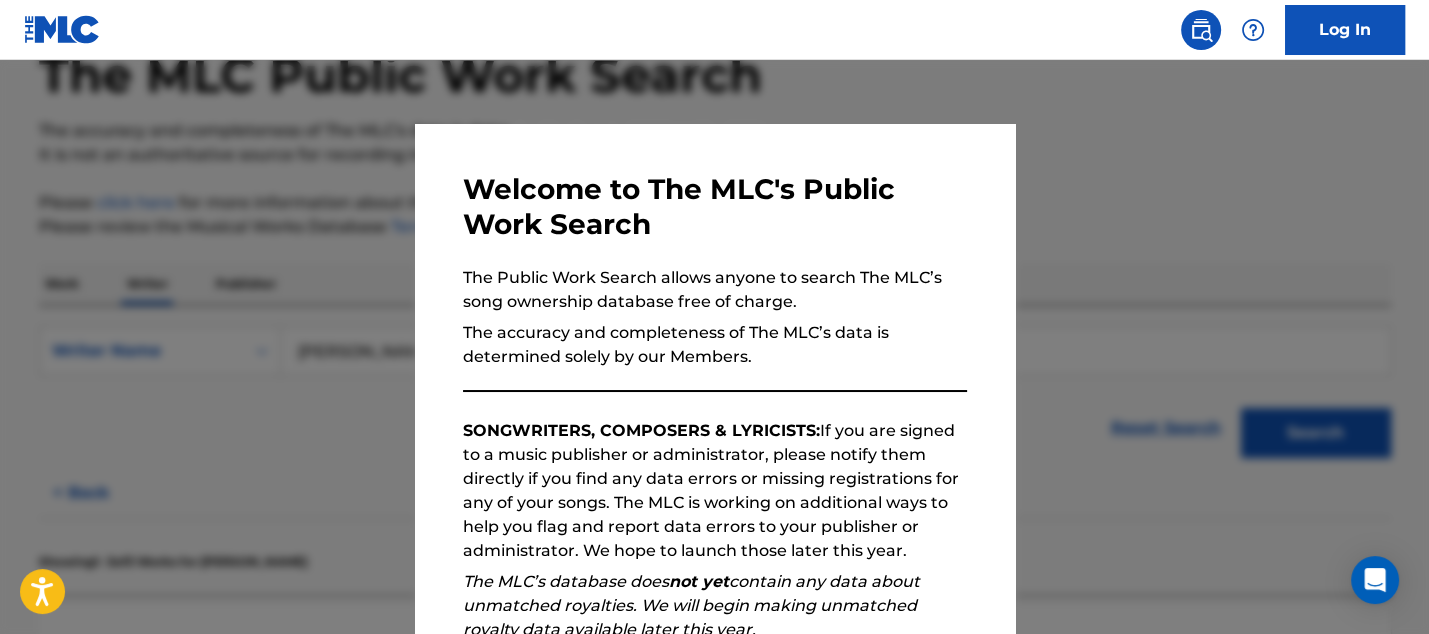 drag, startPoint x: 1316, startPoint y: 206, endPoint x: 1333, endPoint y: 220, distance: 22.022715 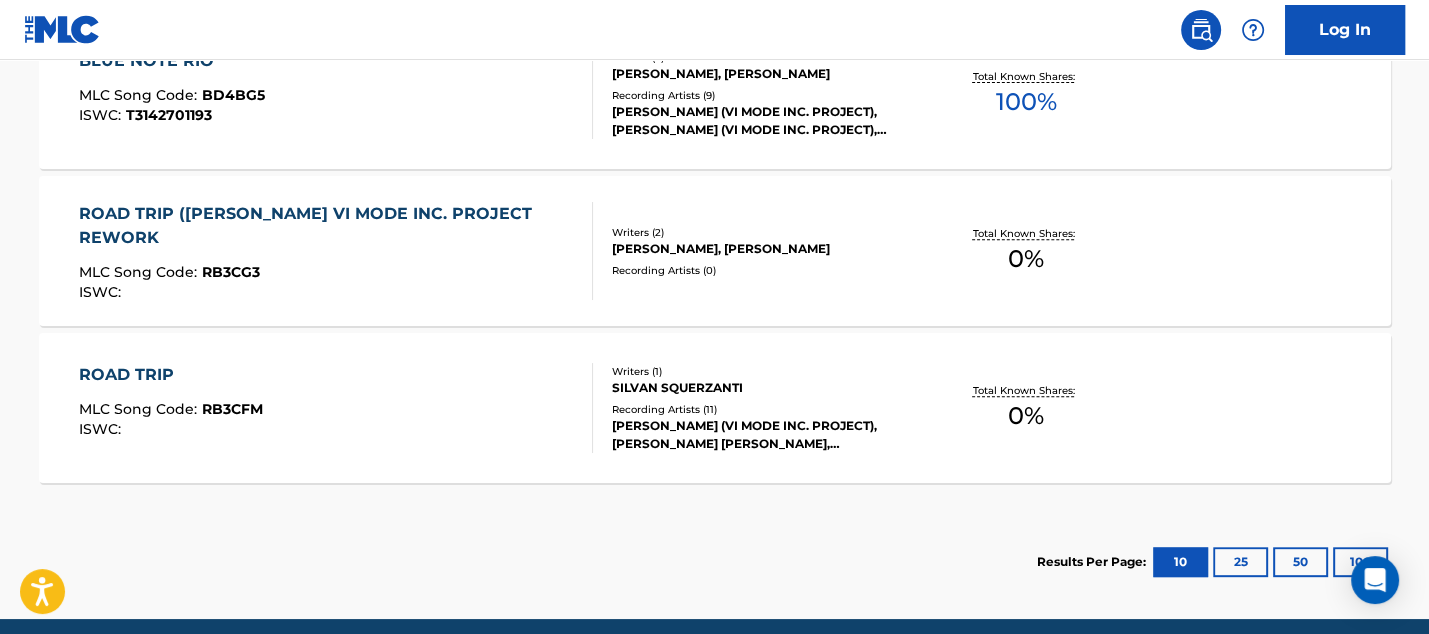 scroll, scrollTop: 704, scrollLeft: 0, axis: vertical 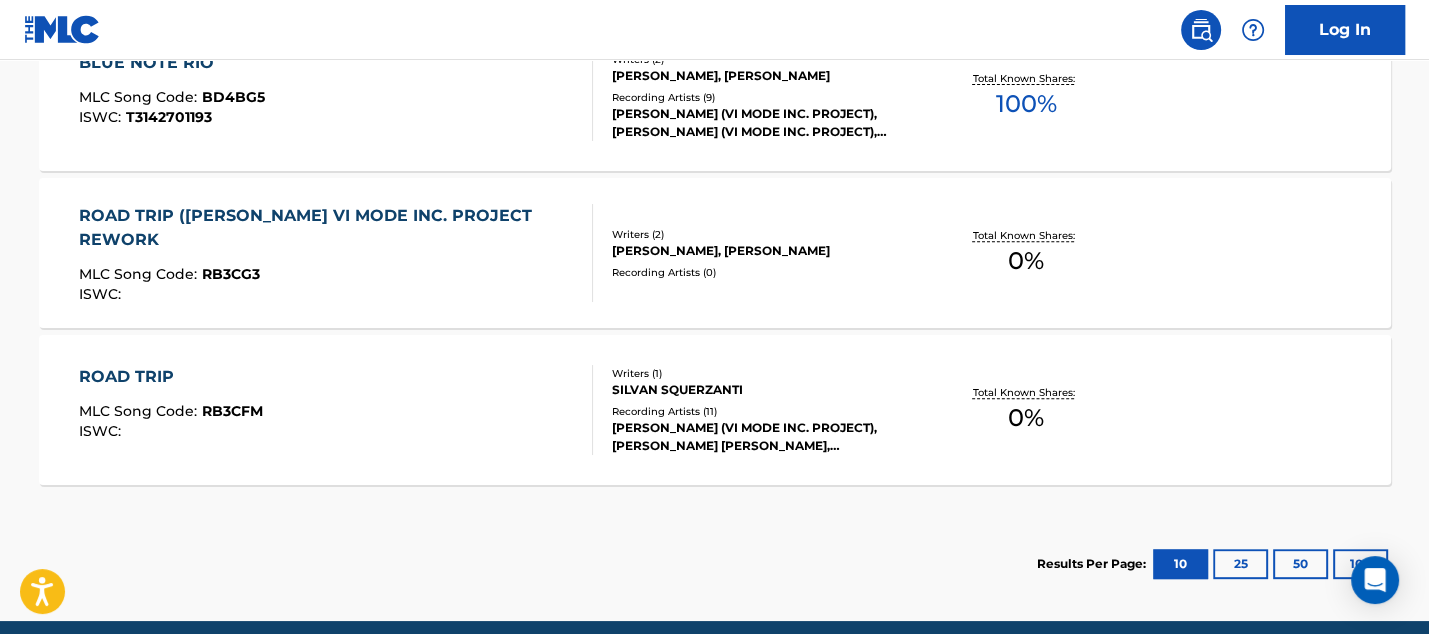 click on "0 %" at bounding box center (1026, 261) 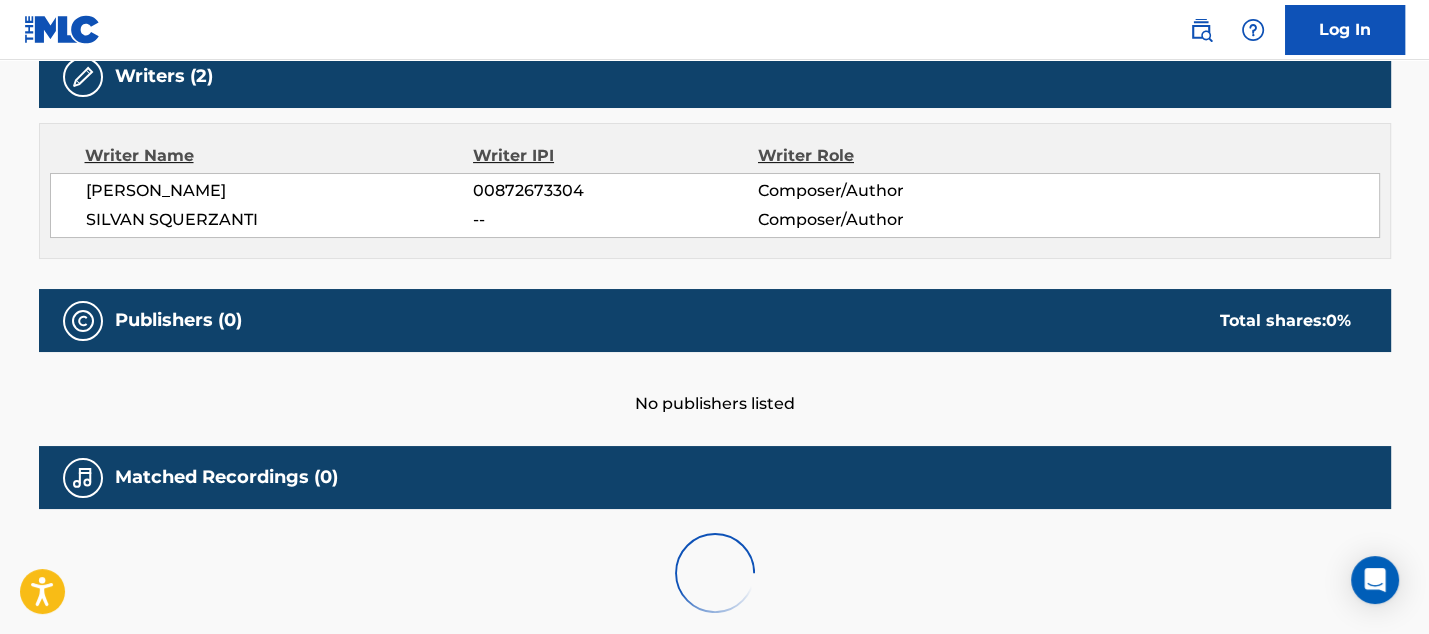scroll, scrollTop: 0, scrollLeft: 0, axis: both 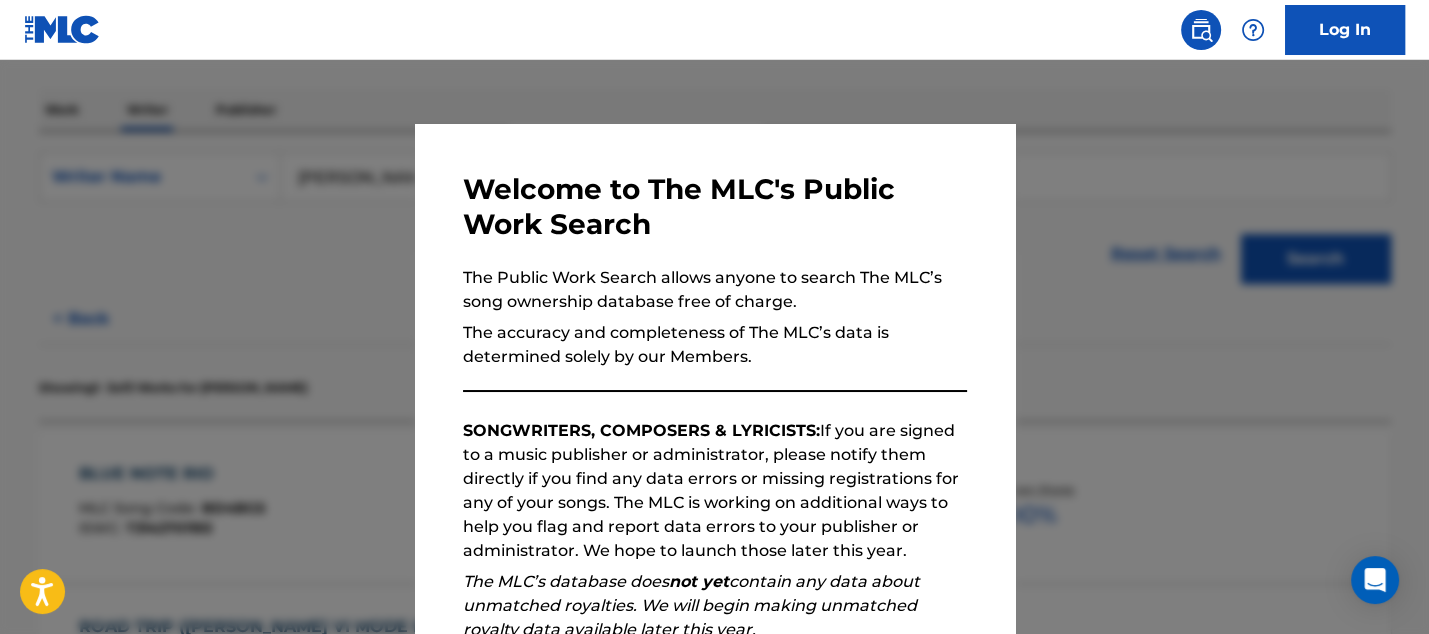 drag, startPoint x: 1179, startPoint y: 283, endPoint x: 1202, endPoint y: 308, distance: 33.970577 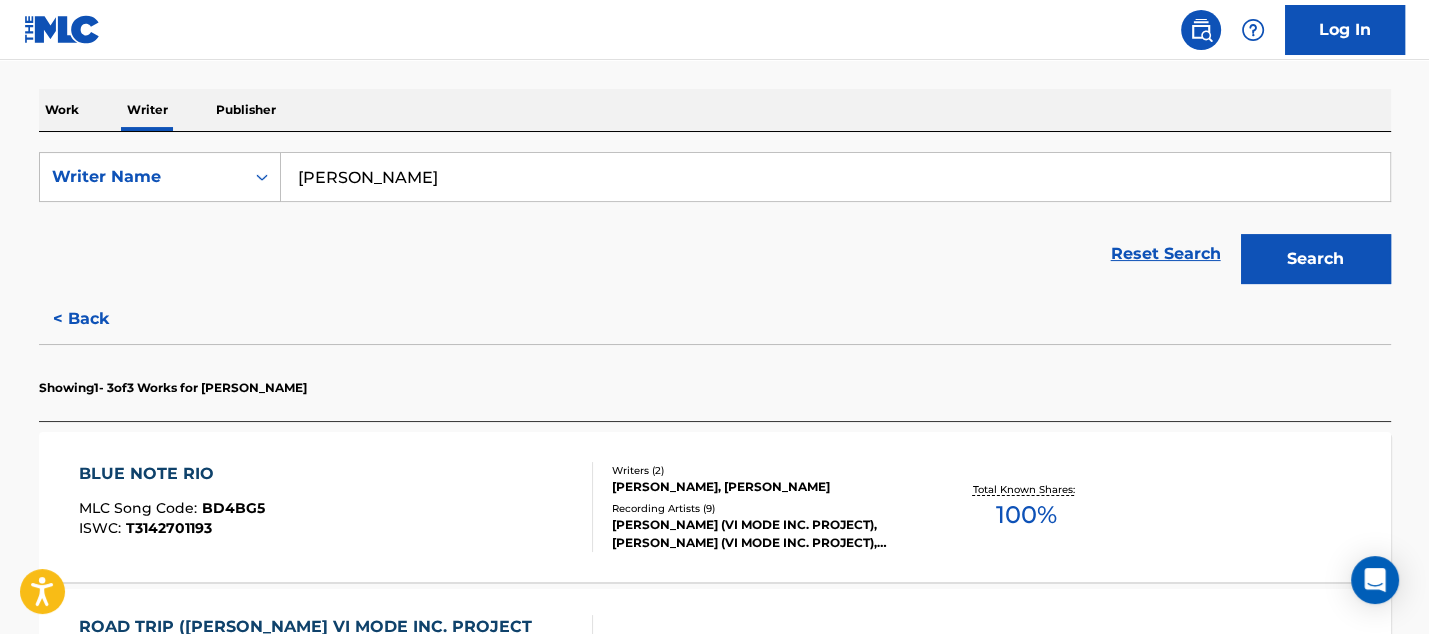 drag, startPoint x: 1428, startPoint y: 233, endPoint x: 1430, endPoint y: 263, distance: 30.066593 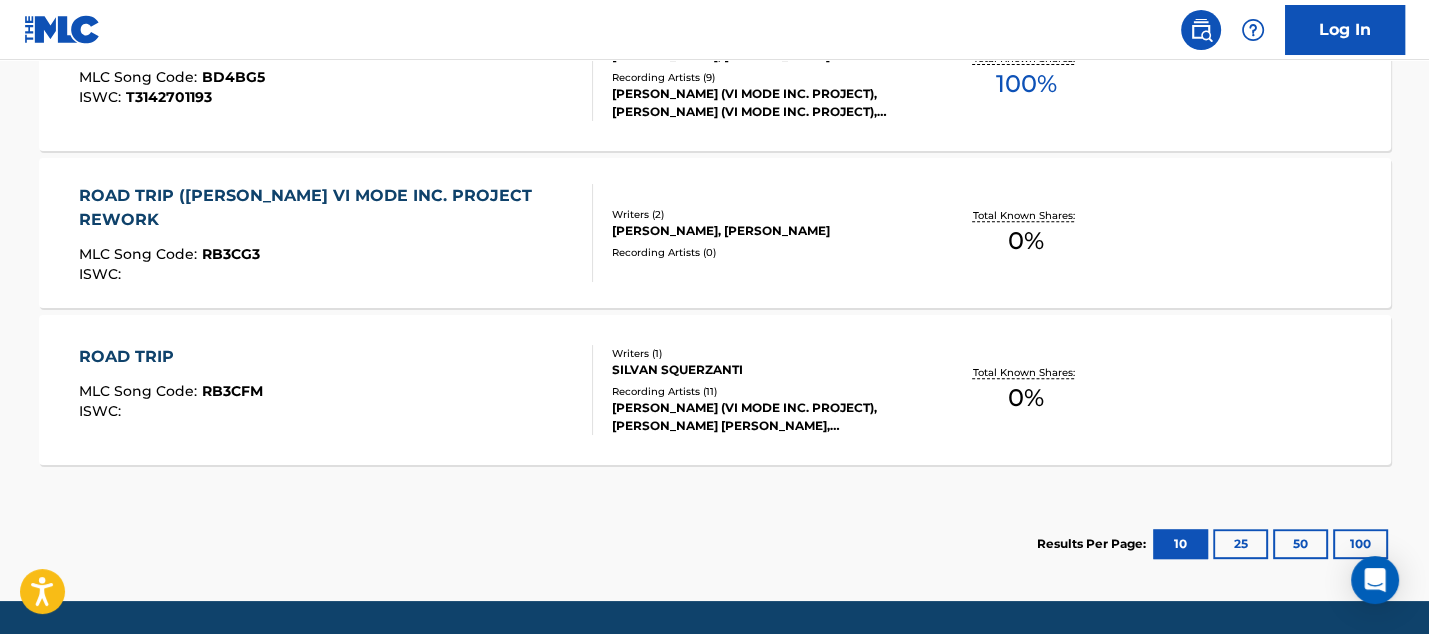 scroll, scrollTop: 738, scrollLeft: 0, axis: vertical 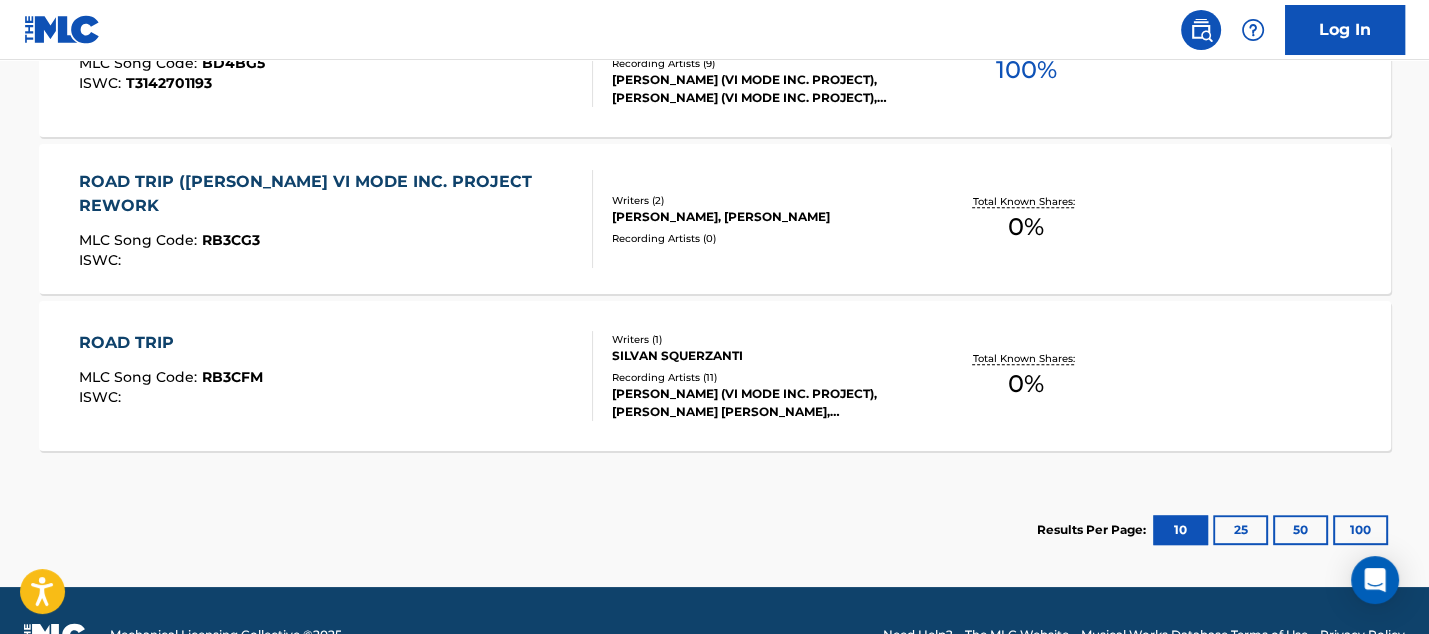 click on "Total Known Shares: 0 %" at bounding box center [1026, 376] 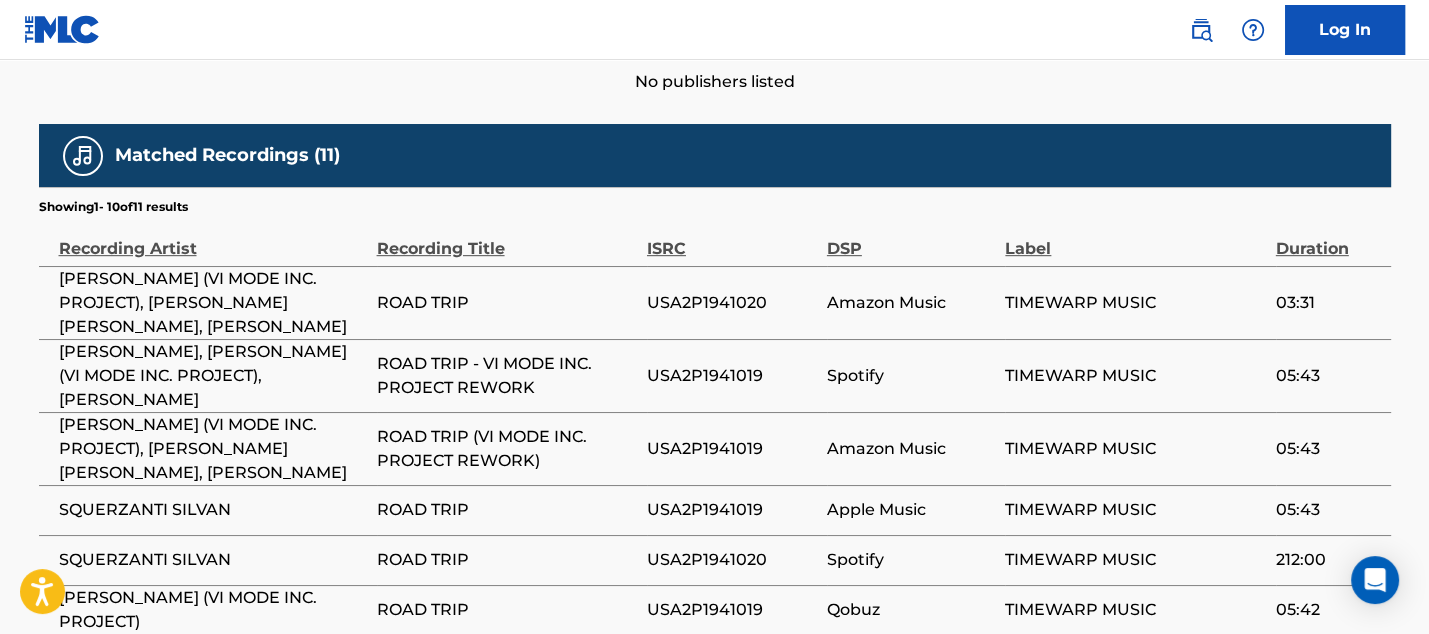 scroll, scrollTop: 973, scrollLeft: 0, axis: vertical 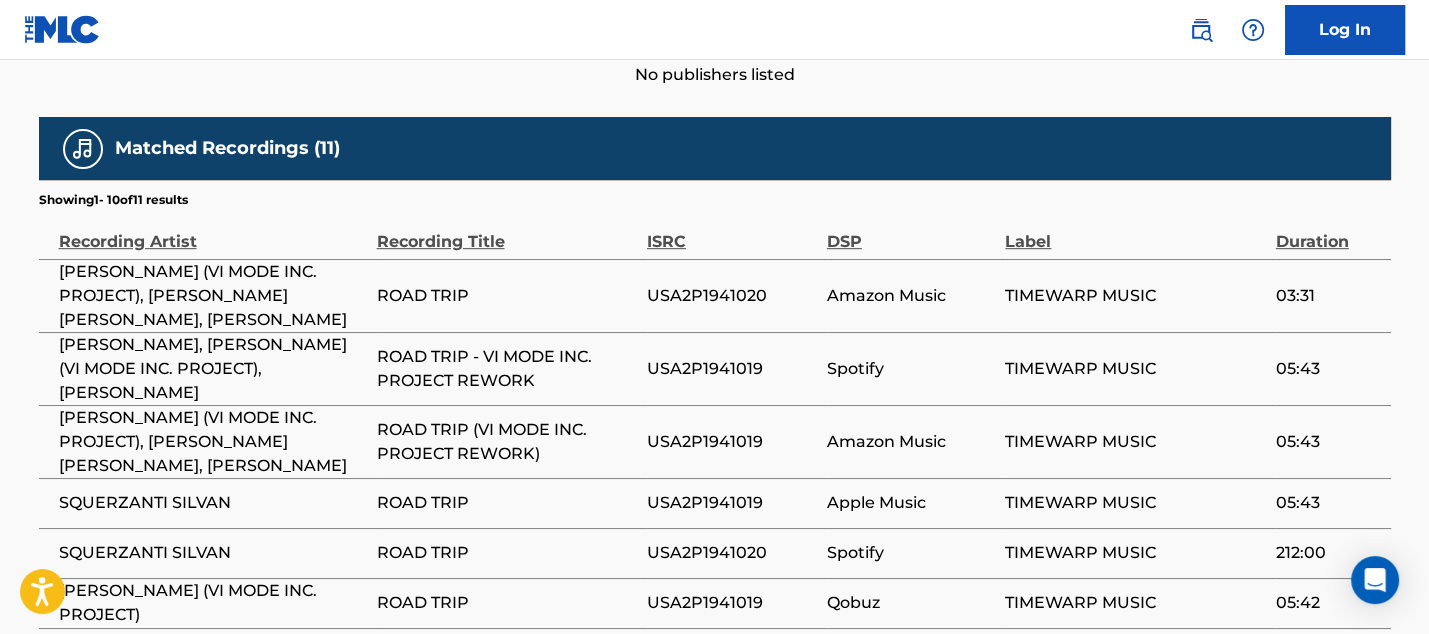 click on "SQUERZANTI SILVAN" at bounding box center [213, 503] 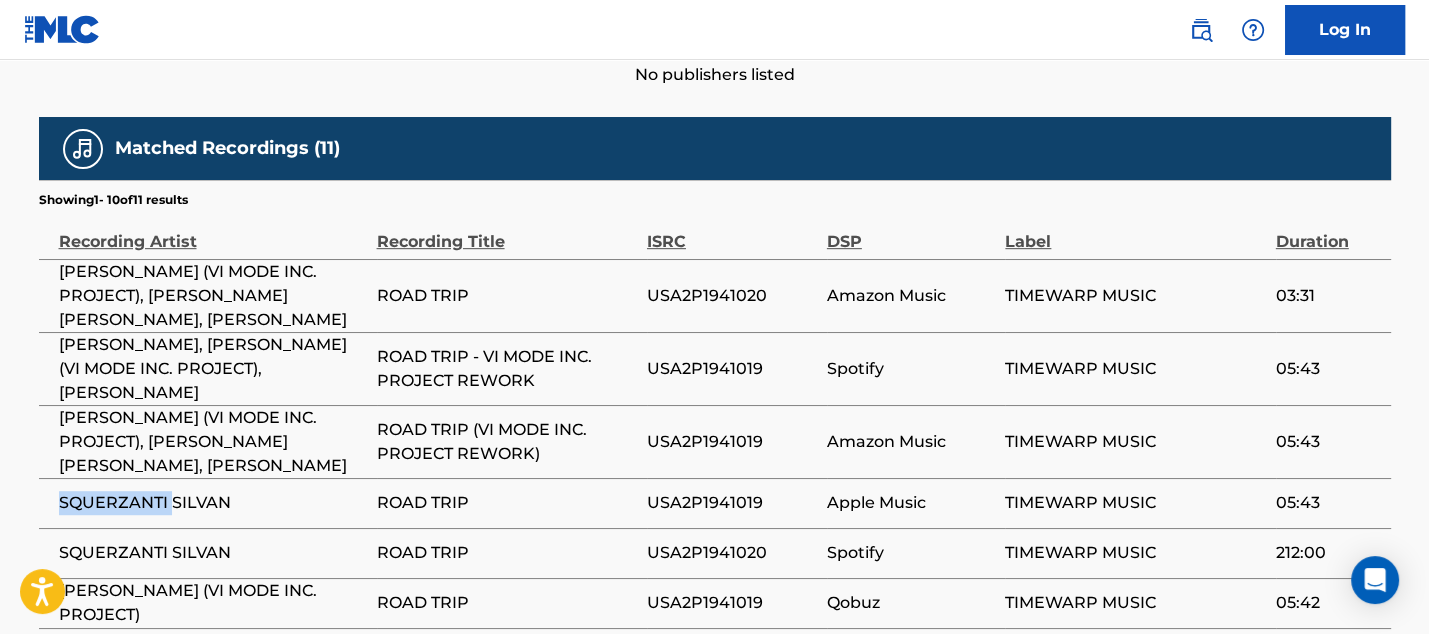 click on "SQUERZANTI SILVAN" at bounding box center [213, 503] 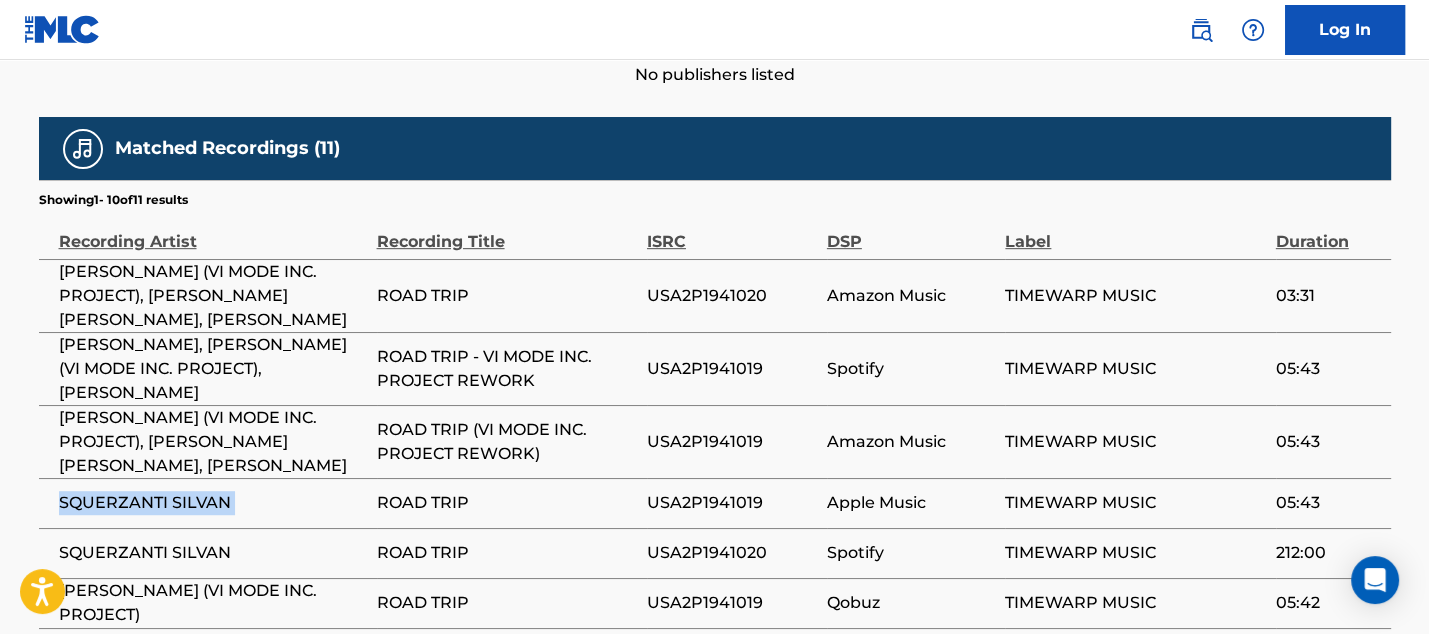 click on "SQUERZANTI SILVAN" at bounding box center (213, 503) 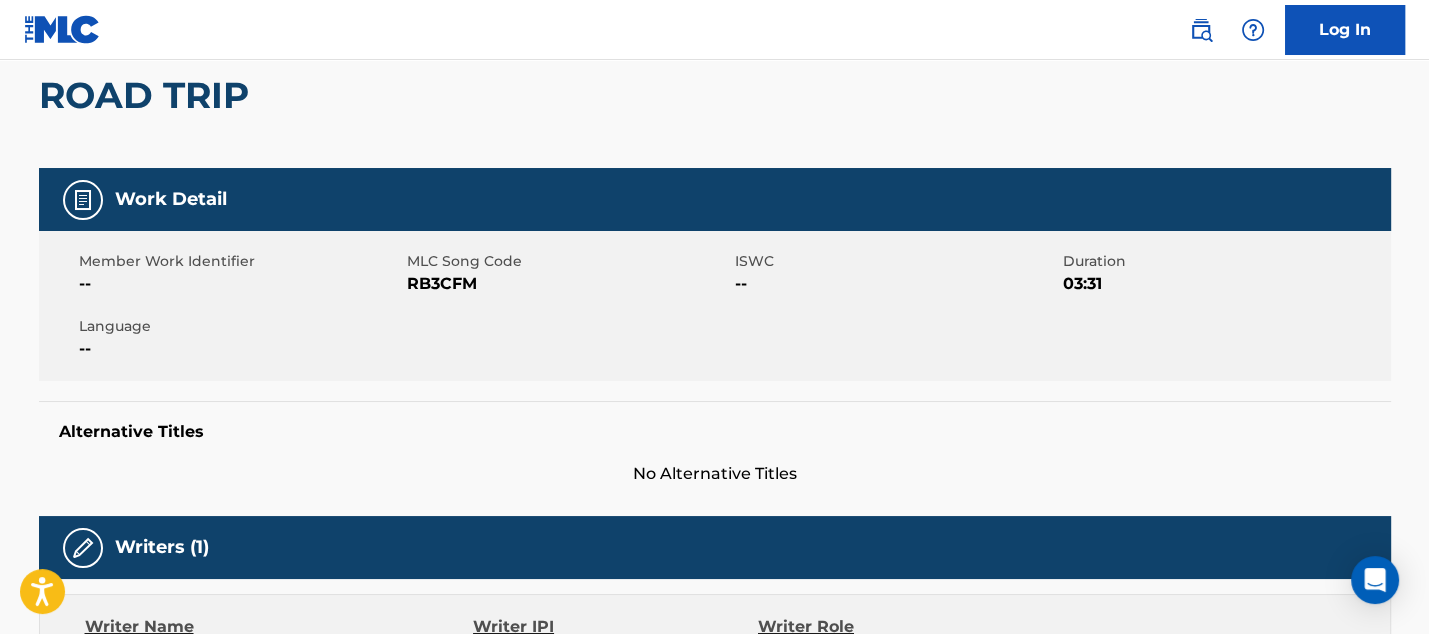 scroll, scrollTop: 0, scrollLeft: 0, axis: both 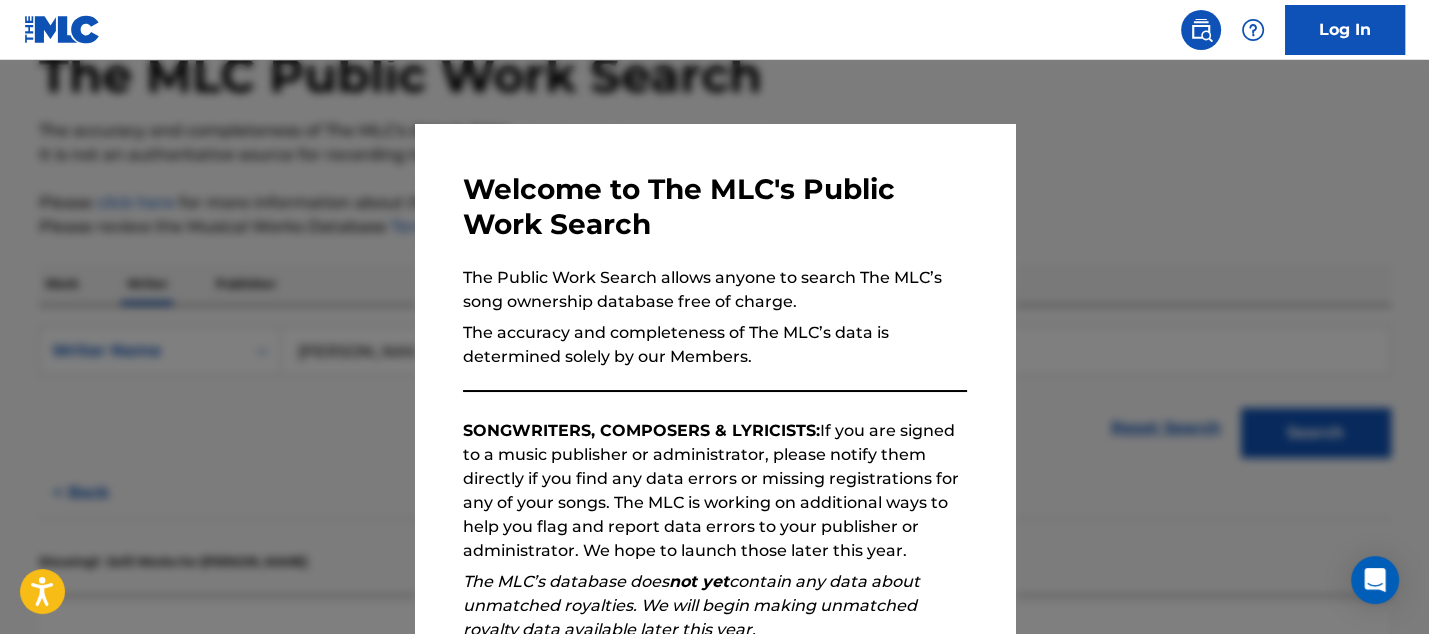 drag, startPoint x: 630, startPoint y: 111, endPoint x: 645, endPoint y: 111, distance: 15 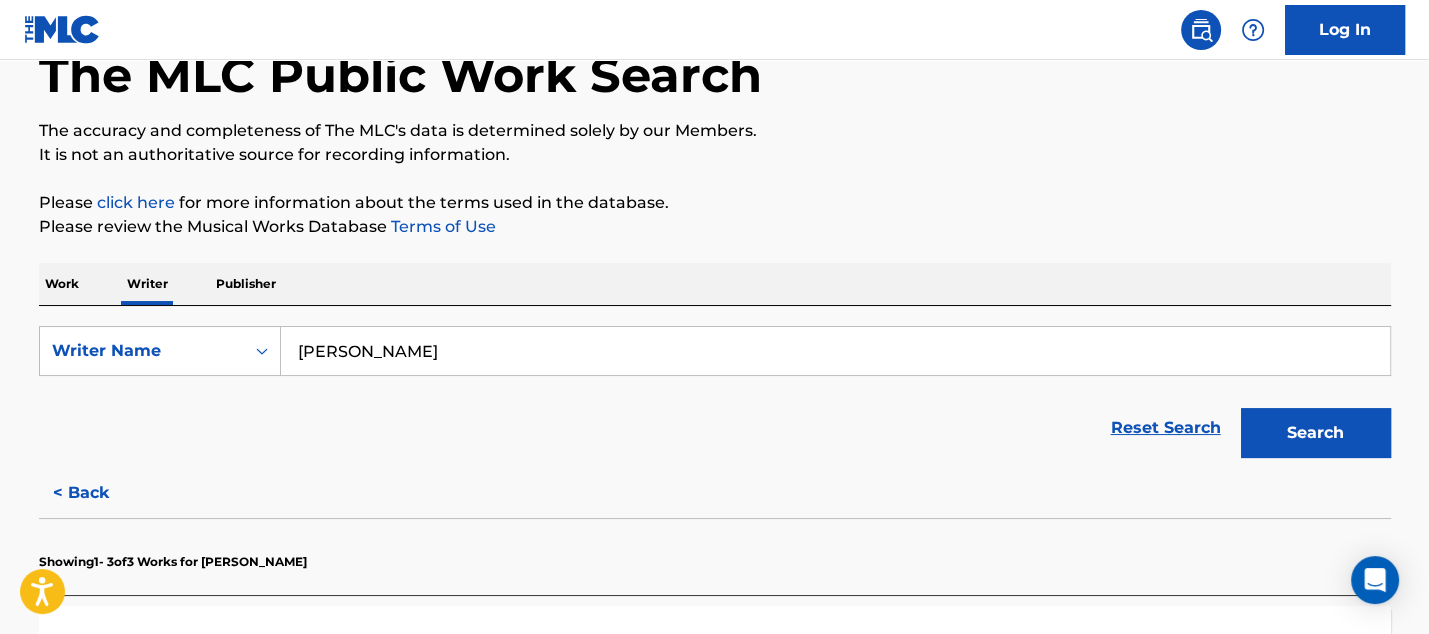 click on "[PERSON_NAME]" at bounding box center [835, 351] 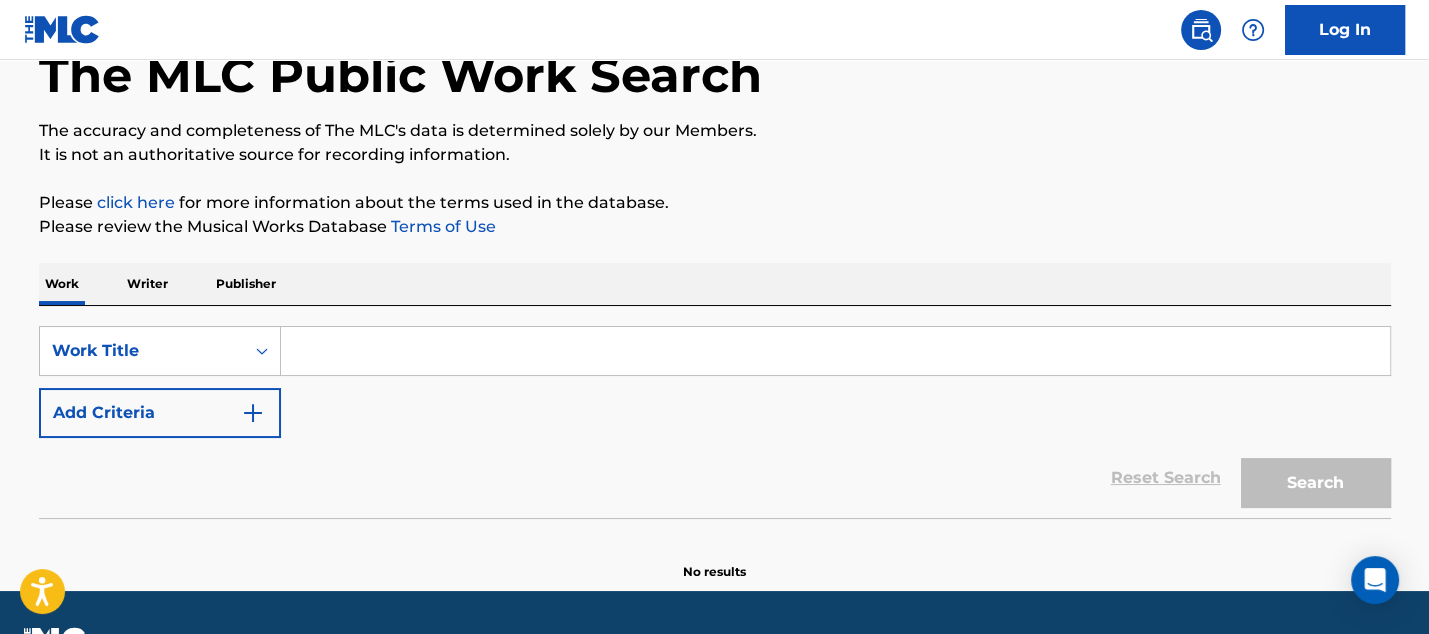 scroll, scrollTop: 0, scrollLeft: 0, axis: both 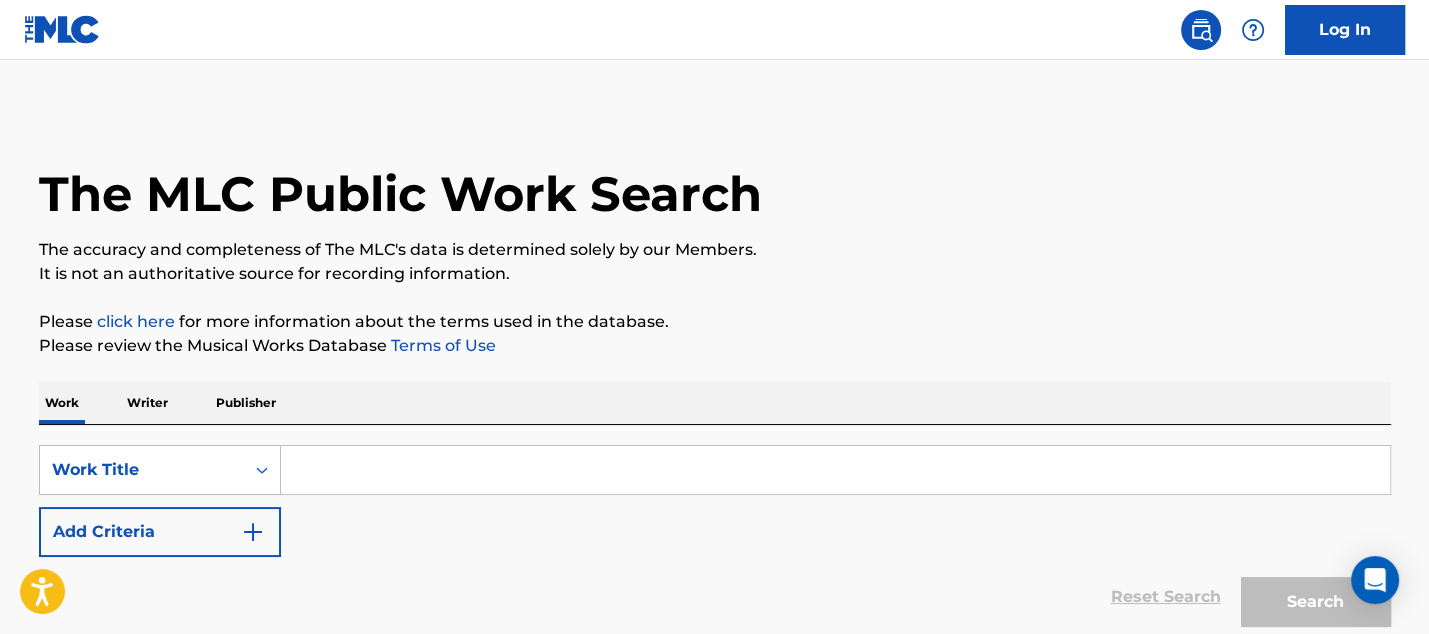 click at bounding box center [835, 470] 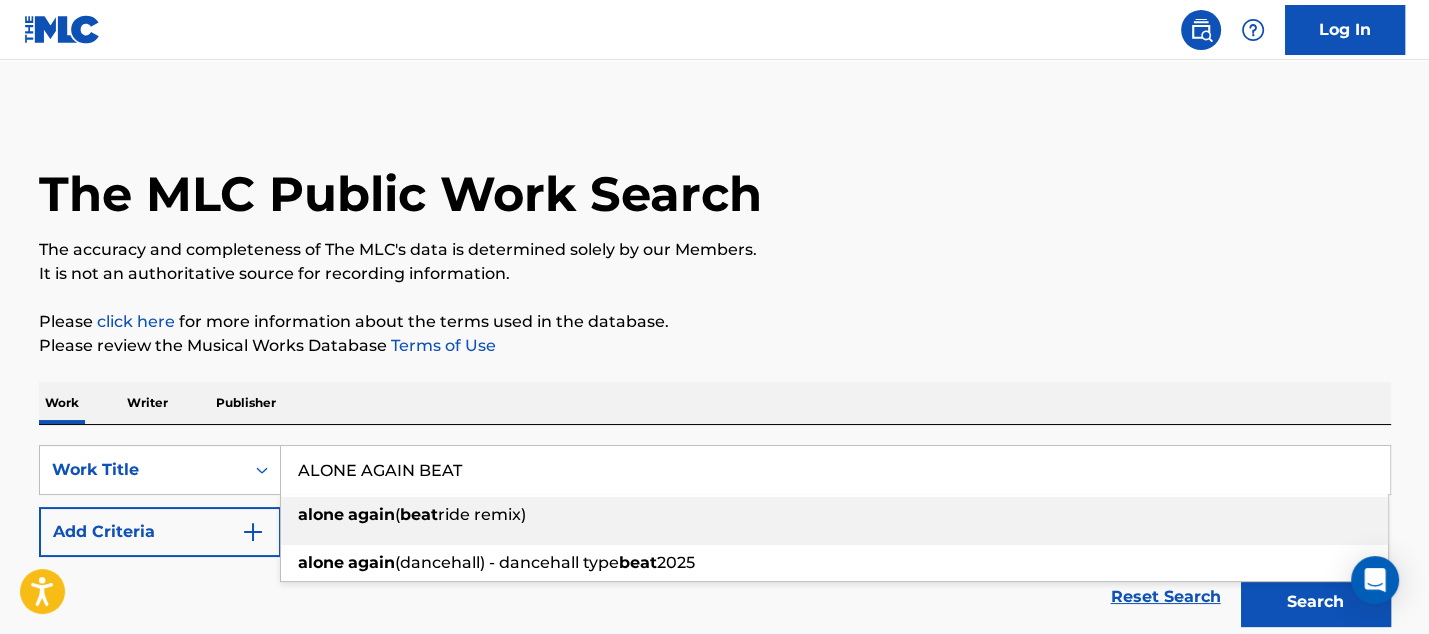 click on "alone   again  ( beat  ride remix)" at bounding box center [834, 515] 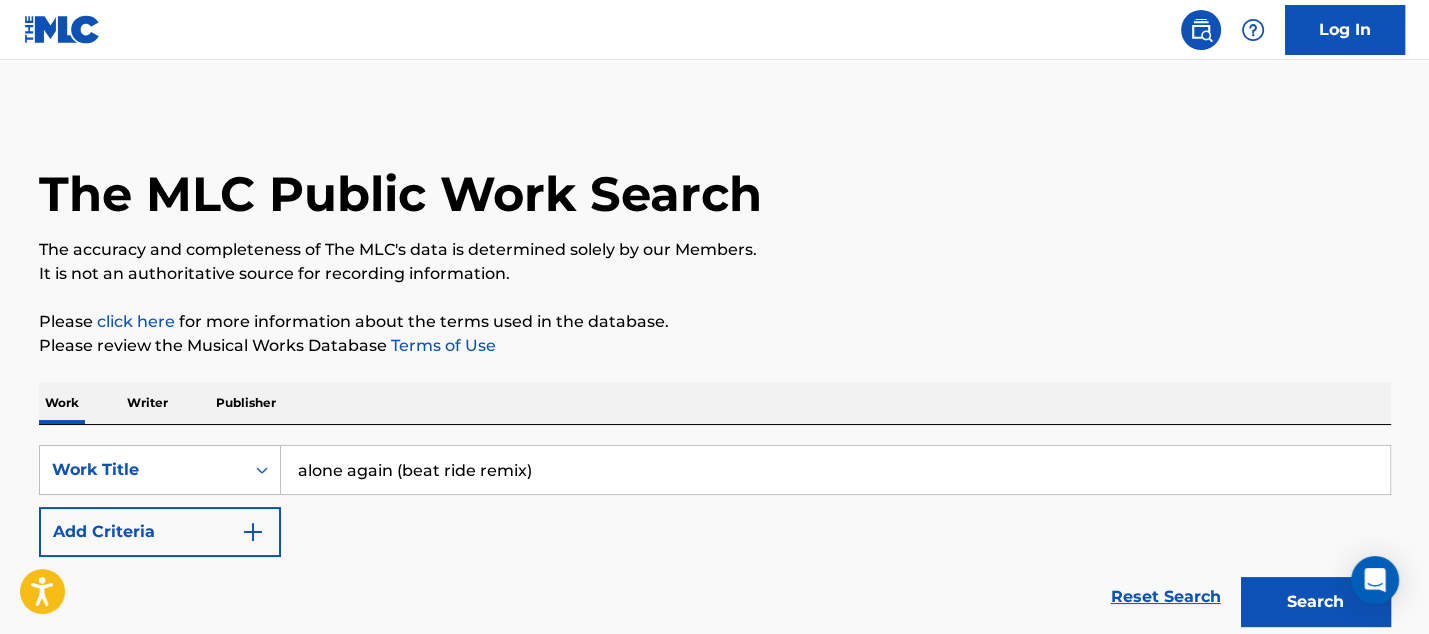 click on "Search" at bounding box center [1316, 602] 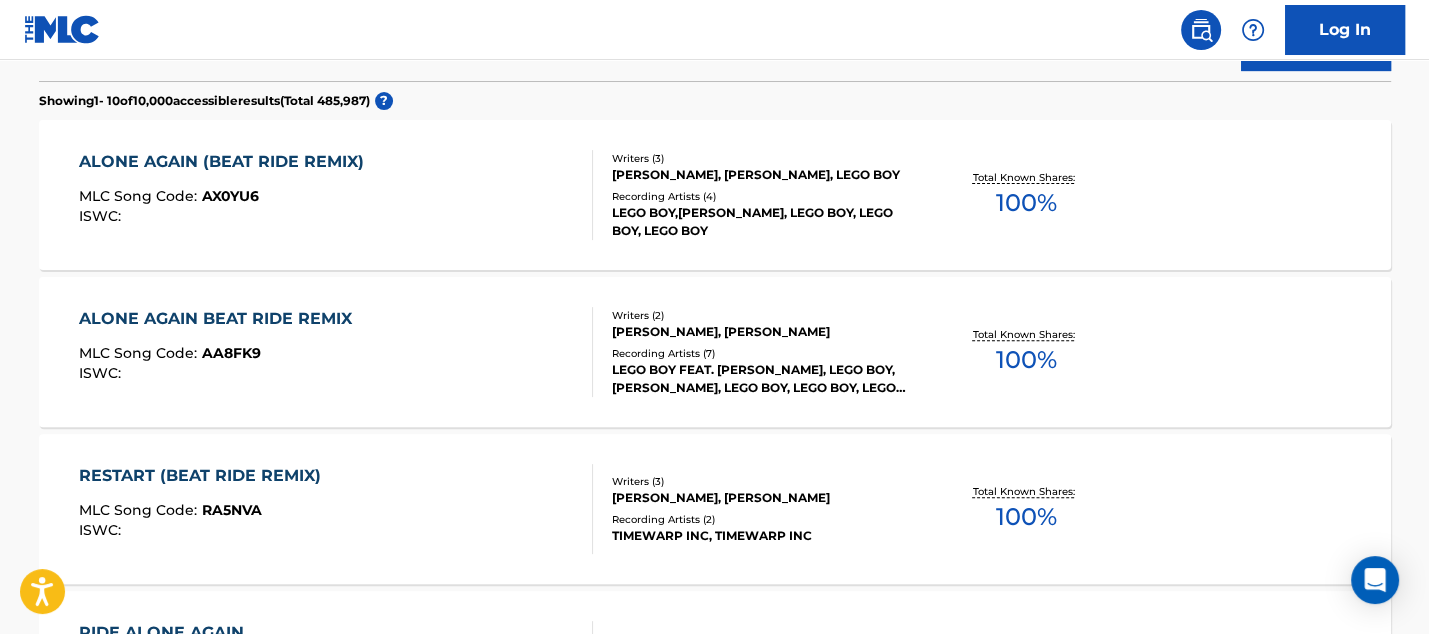 scroll, scrollTop: 512, scrollLeft: 0, axis: vertical 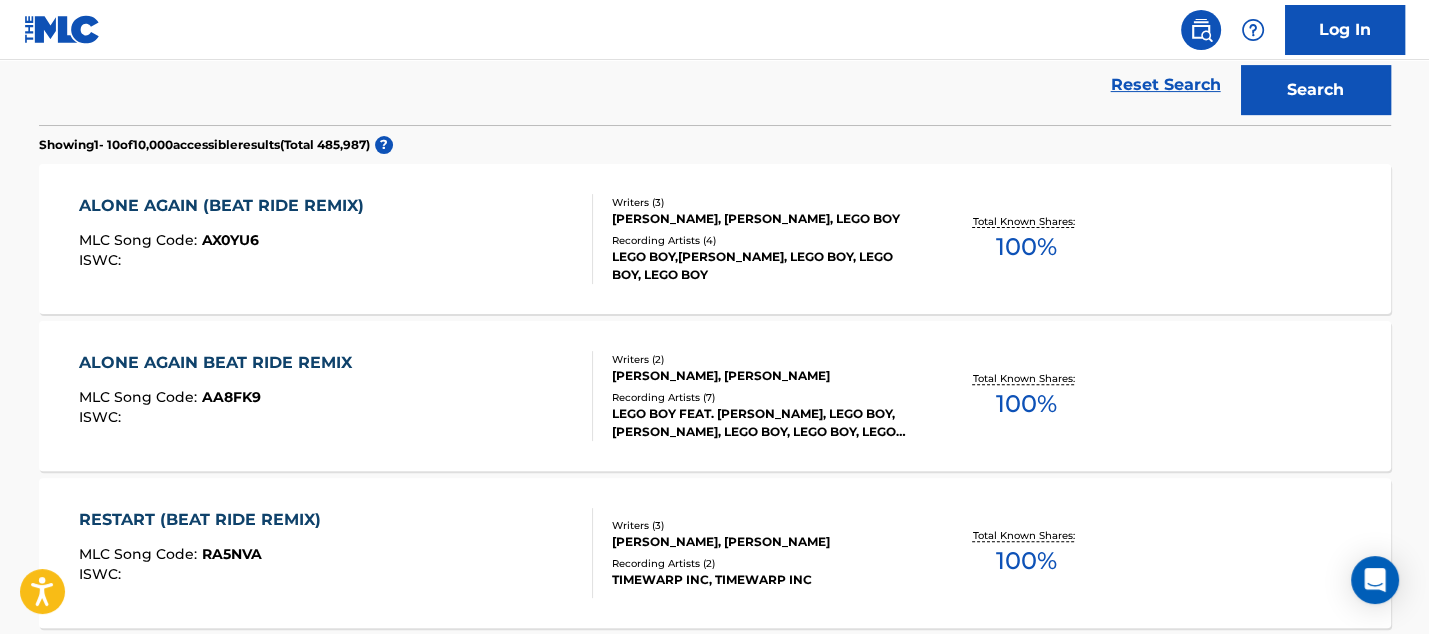 click on "100 %" at bounding box center [1026, 247] 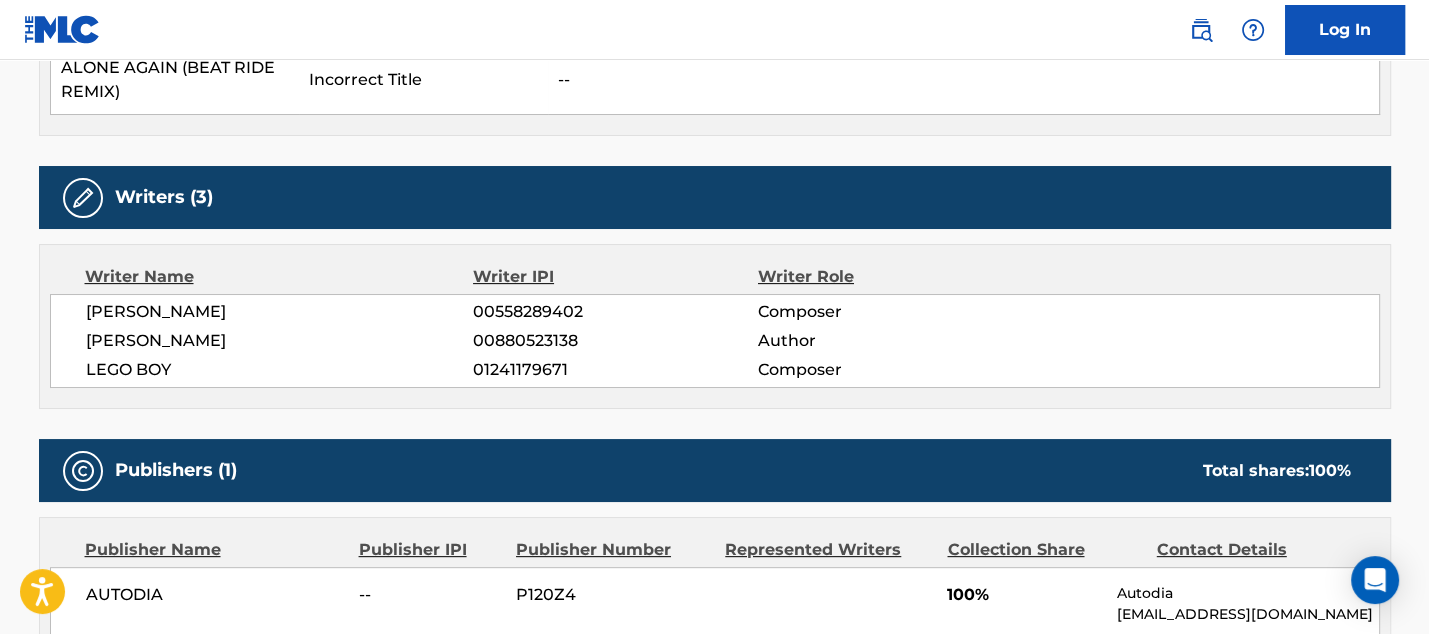 scroll, scrollTop: 644, scrollLeft: 0, axis: vertical 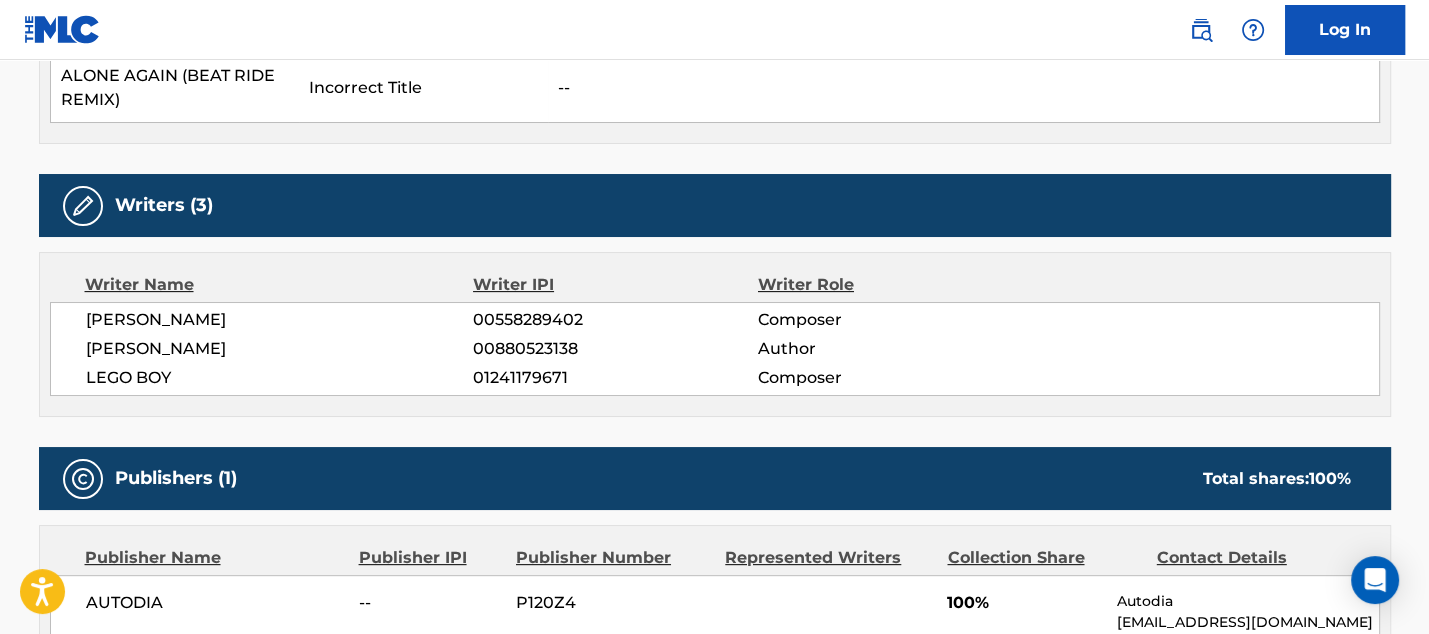 click on "< Back to public search results Copy work link ALONE AGAIN (BEAT RIDE REMIX)     Work Detail   Member Work Identifier -- MLC Song Code AX0YU6 ISWC -- Duration --:-- Language -- Alternative Titles Alternative Title Alternative Title Type Language ALONE AGAIN (BEAT RIDE REMIX) Incorrect Title -- Writers   (3) Writer Name Writer IPI Writer Role [PERSON_NAME] 00558289402 Composer [PERSON_NAME] 00880523138 Author LEGO BOY 01241179671 Composer Publishers   (1) Total shares:  100 % Publisher Name Publisher IPI Publisher Number Represented Writers Collection Share Contact Details AUTODIA -- P120Z4 100% Autodia [EMAIL_ADDRESS][DOMAIN_NAME] Total shares:  100 % Matched Recordings   (4) Showing  1  -   4  of  4   results   Recording Artist Recording Title ISRC DSP Label Duration LEGO BOY,[PERSON_NAME] ALONE AGAIN USA2P1669200 Spotify KRAAK RECORDS 297:00 LEGO BOY ALONE AGAIN (NIKOSF. ALL ALONE REMIX) USQY51106994 YouTube KRAAK RECORDS 05:58 LEGO BOY ALONE AGAIN ([PERSON_NAME] REMIX) USQY51106995 YouTube KRAAK RECORDS 06:24 04:57" at bounding box center (715, 254) 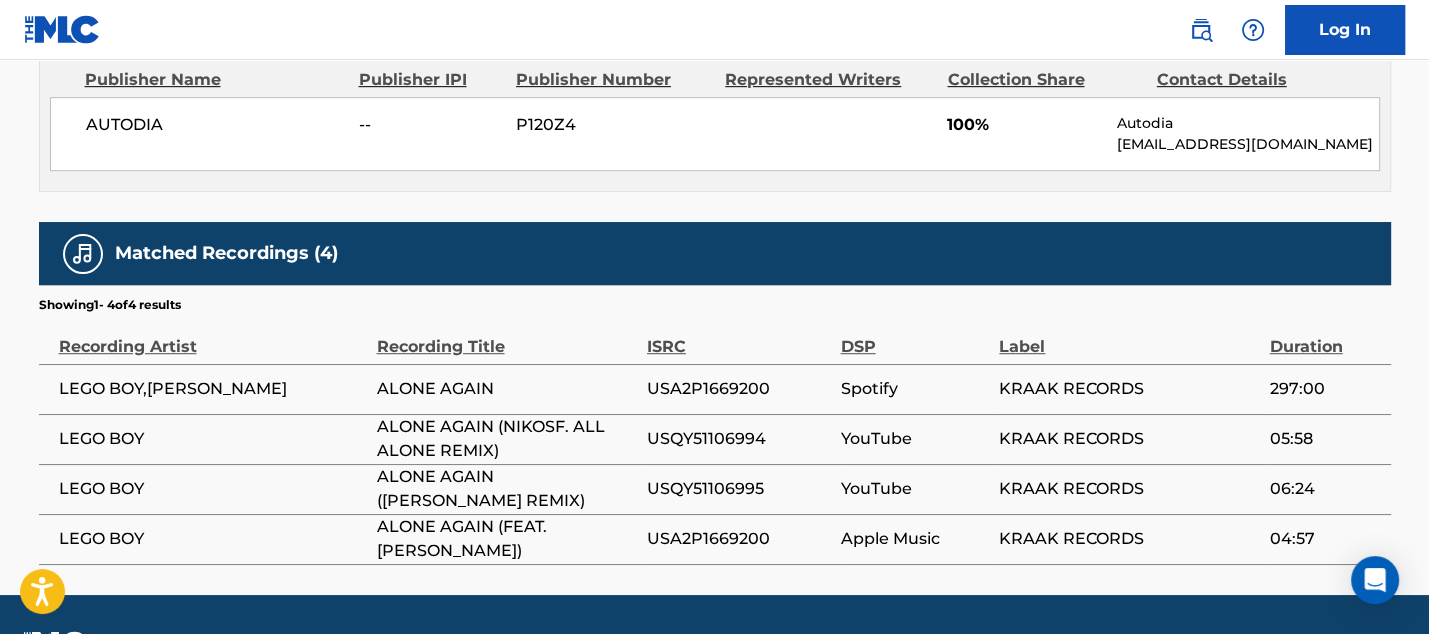 scroll, scrollTop: 1175, scrollLeft: 0, axis: vertical 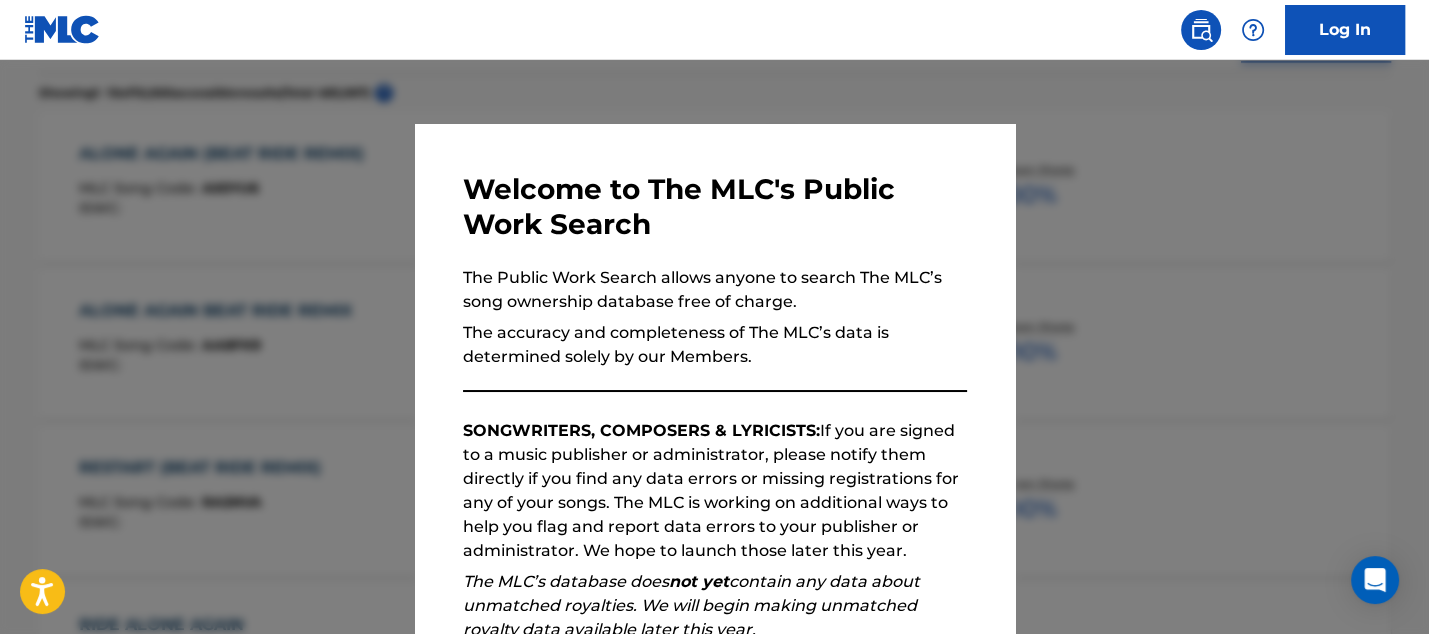 click at bounding box center (714, 377) 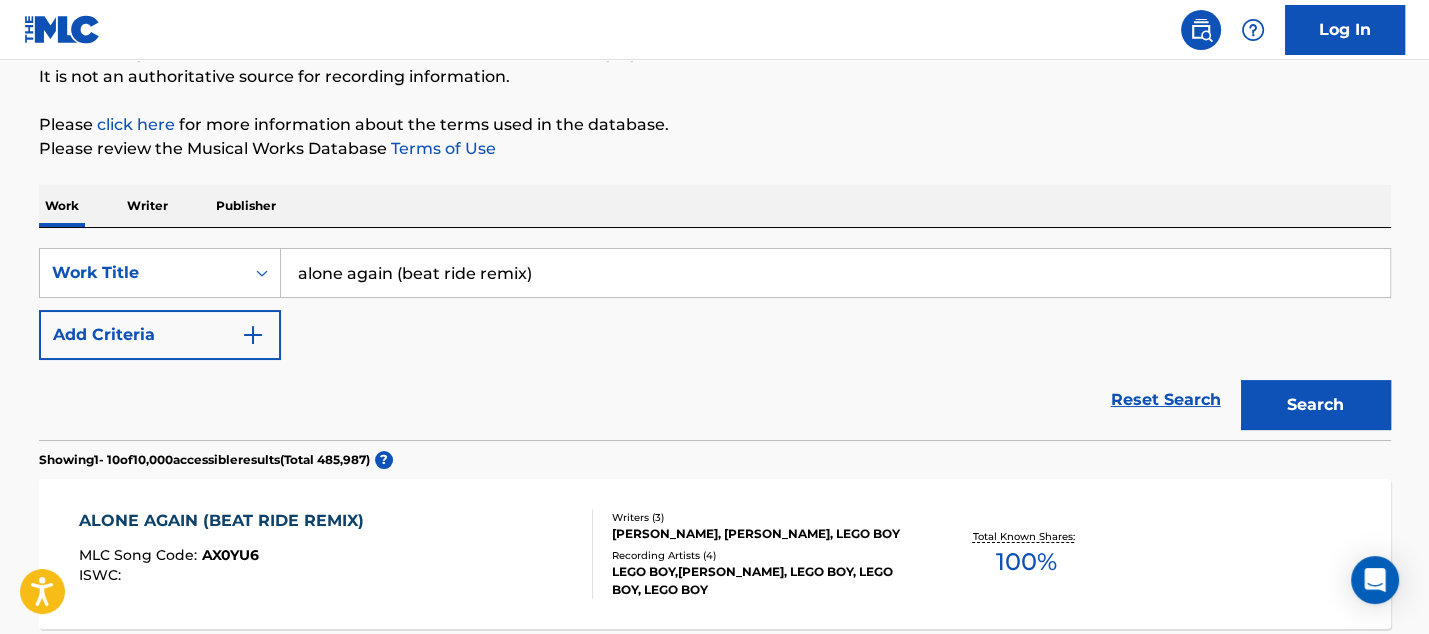 scroll, scrollTop: 101, scrollLeft: 0, axis: vertical 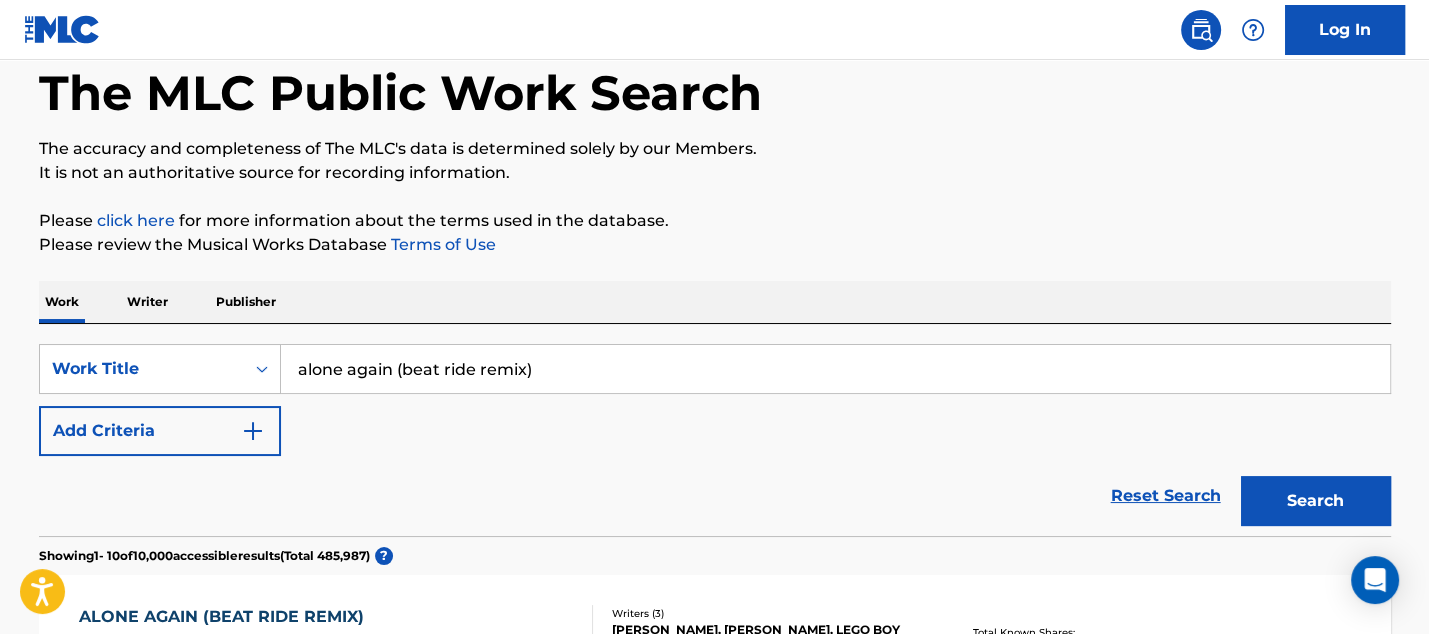 drag, startPoint x: 312, startPoint y: 299, endPoint x: 84, endPoint y: 245, distance: 234.3075 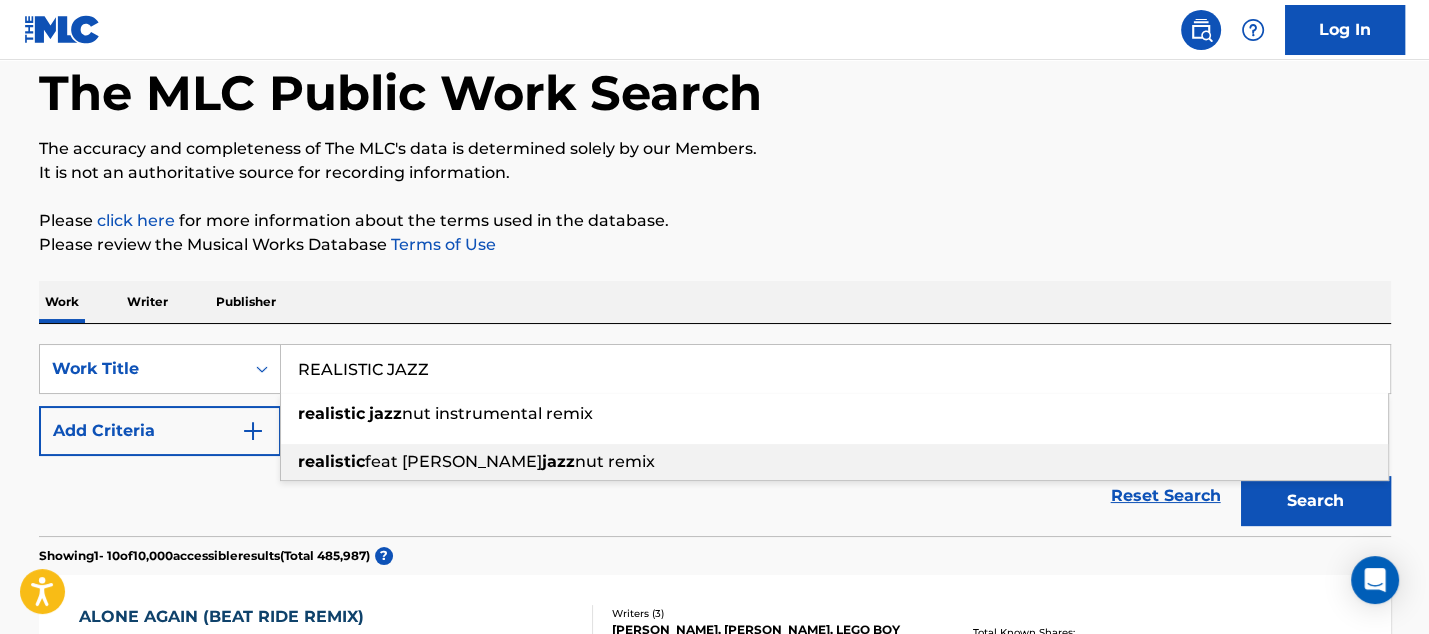 click on "jazz" at bounding box center (558, 461) 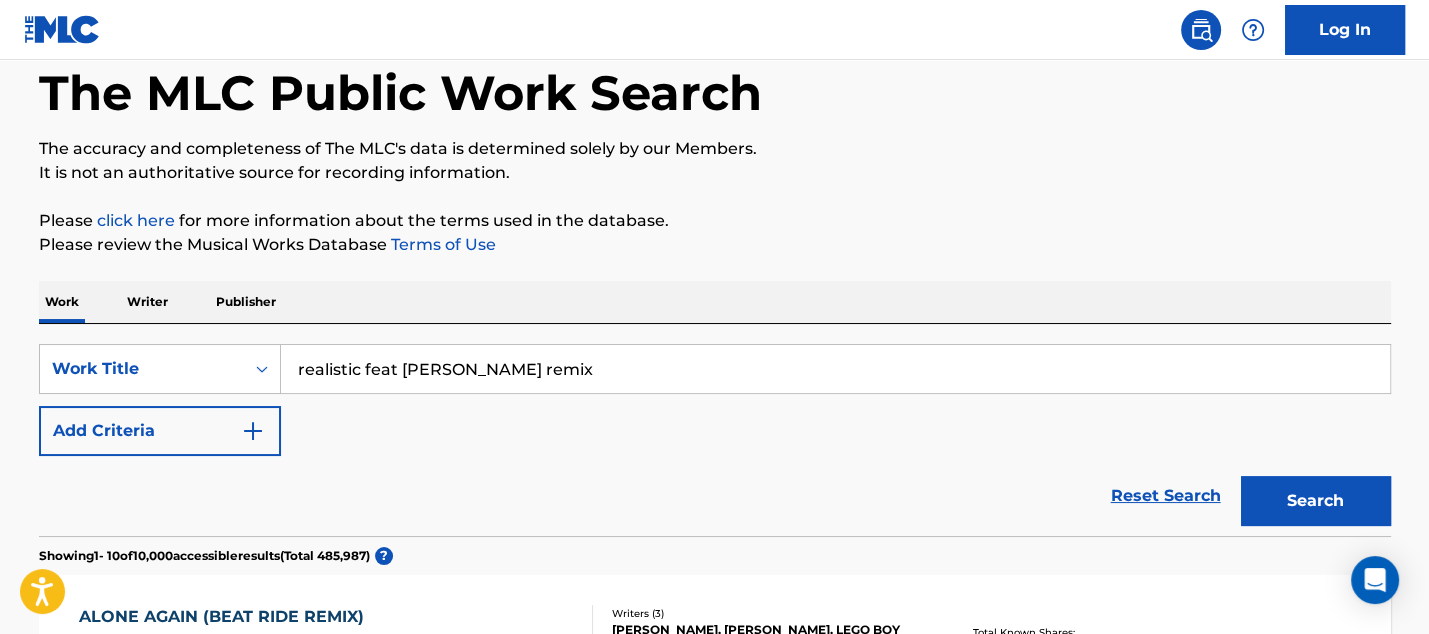 click on "Search" at bounding box center [1316, 501] 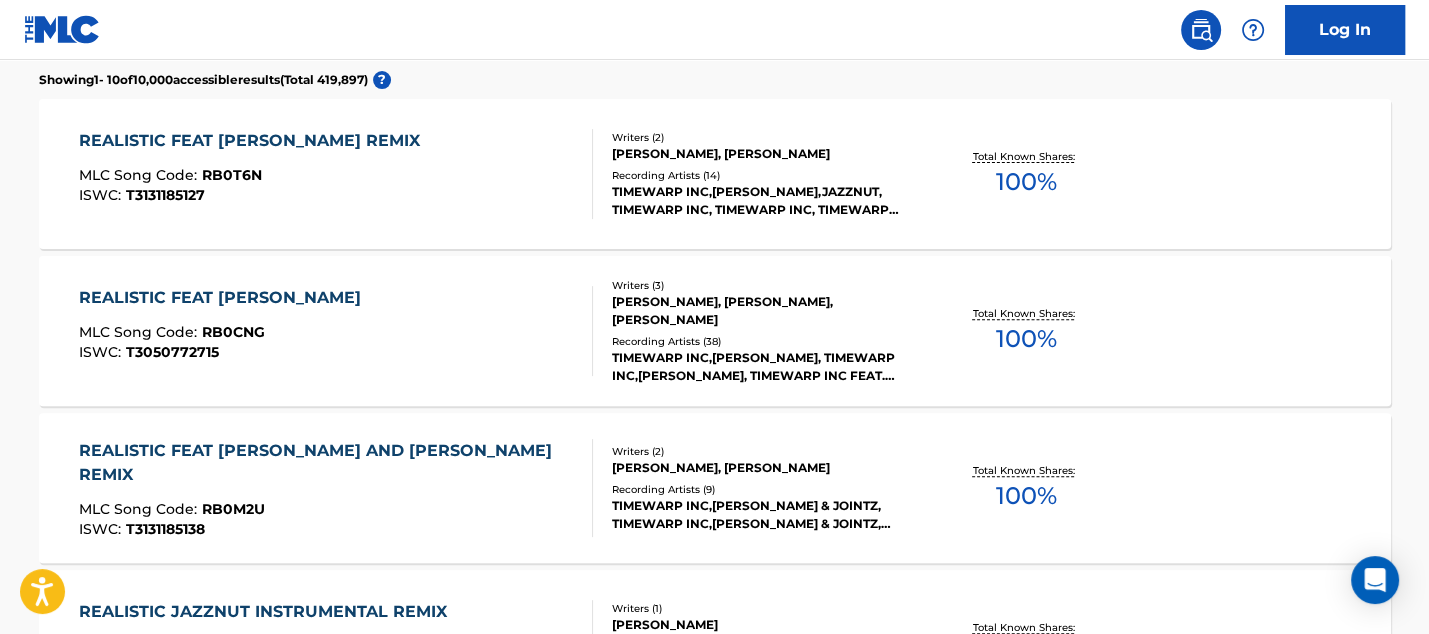 scroll, scrollTop: 537, scrollLeft: 0, axis: vertical 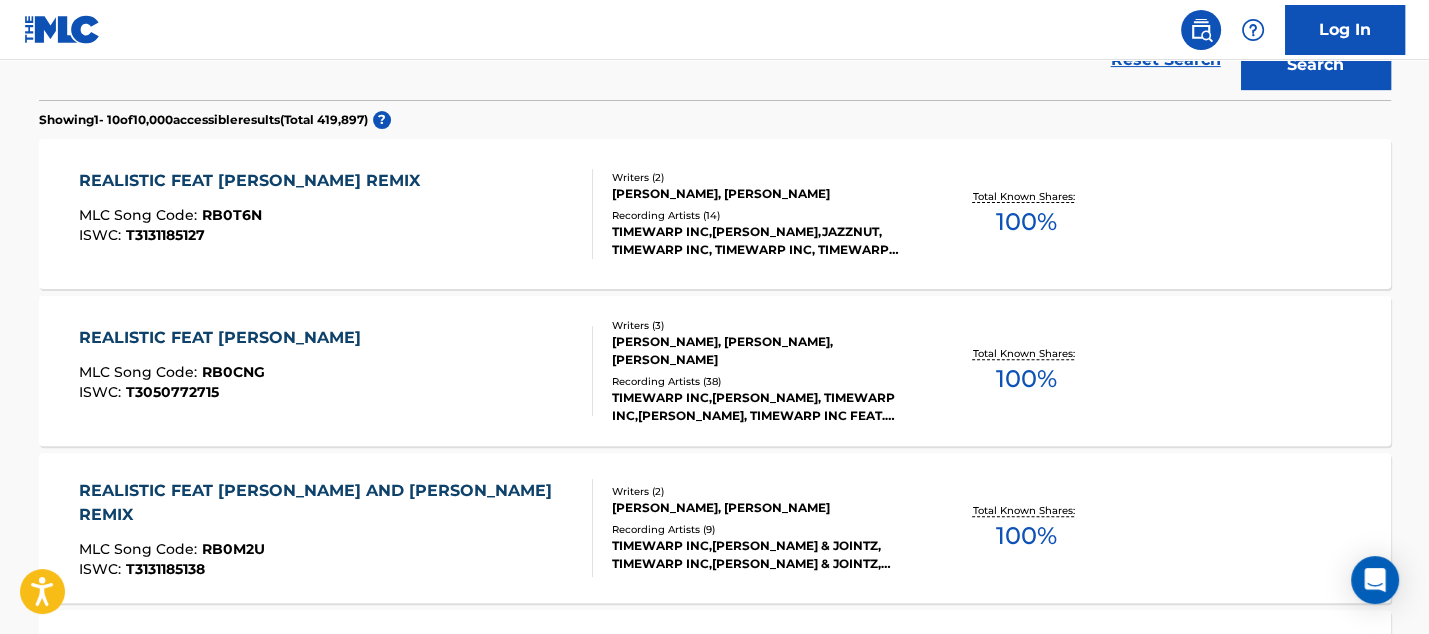 click on "Total Known Shares: 100 %" at bounding box center (1026, 214) 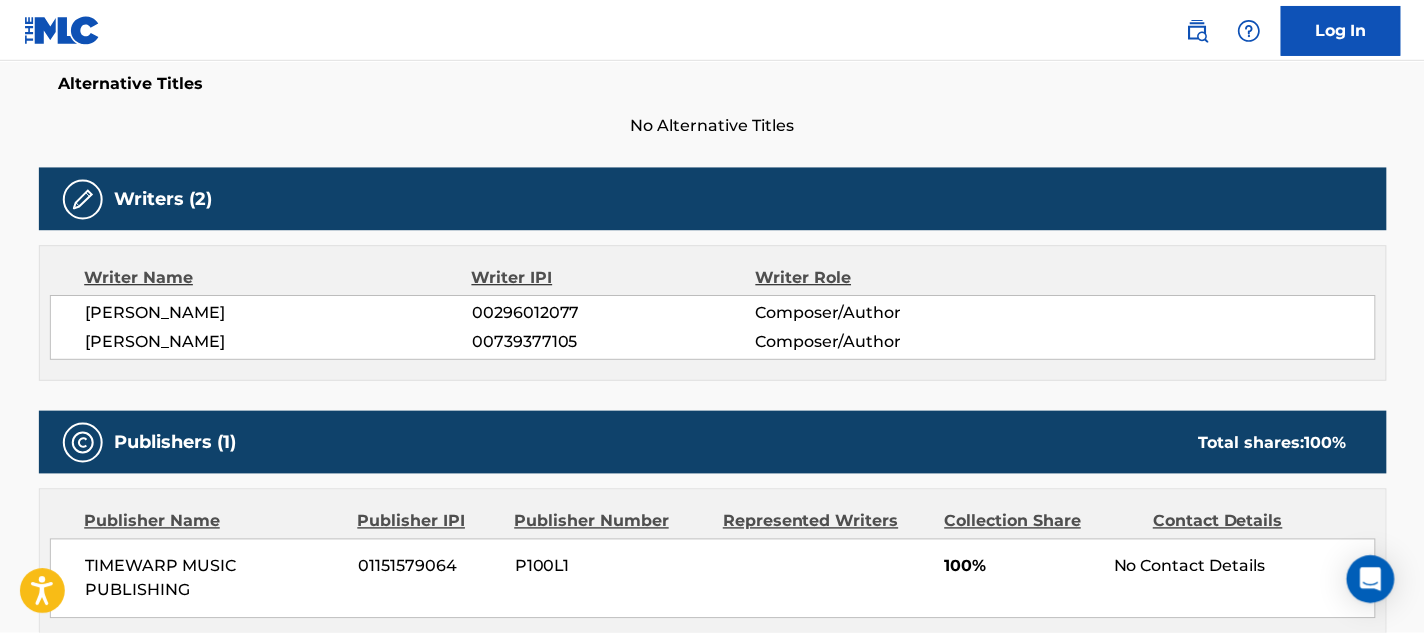 scroll, scrollTop: 0, scrollLeft: 0, axis: both 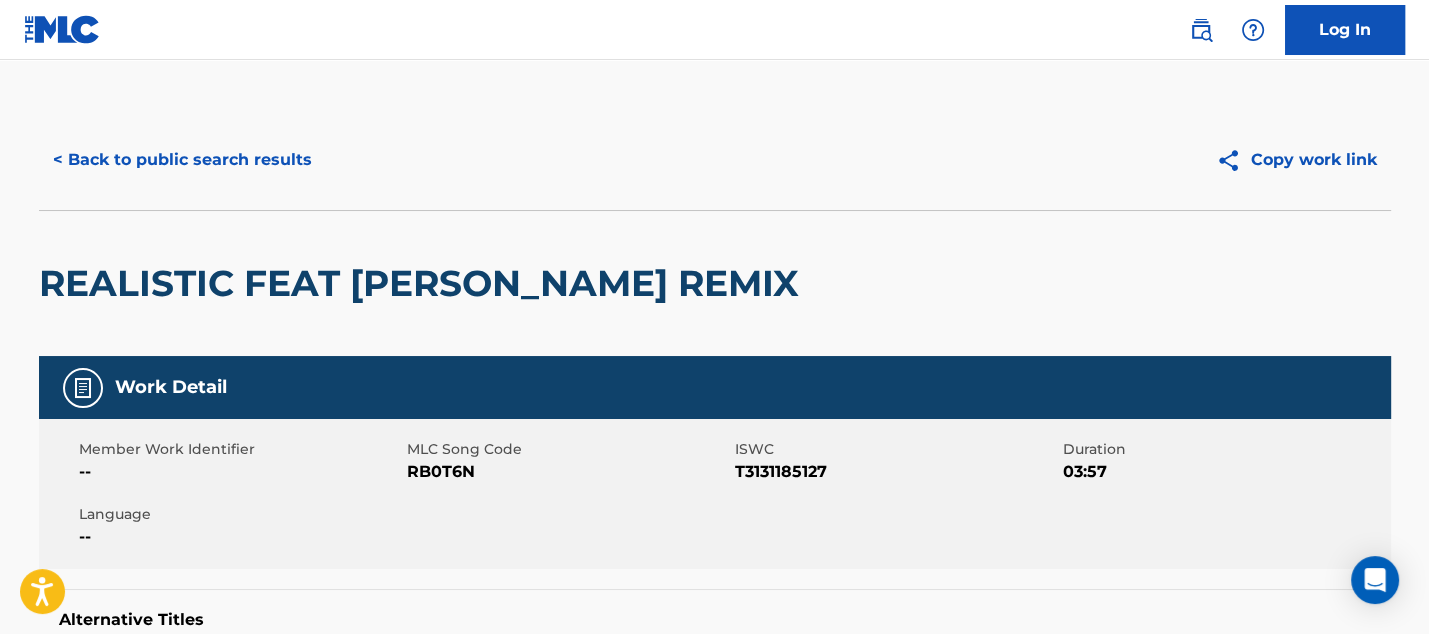 click on "T3131185127" at bounding box center [896, 472] 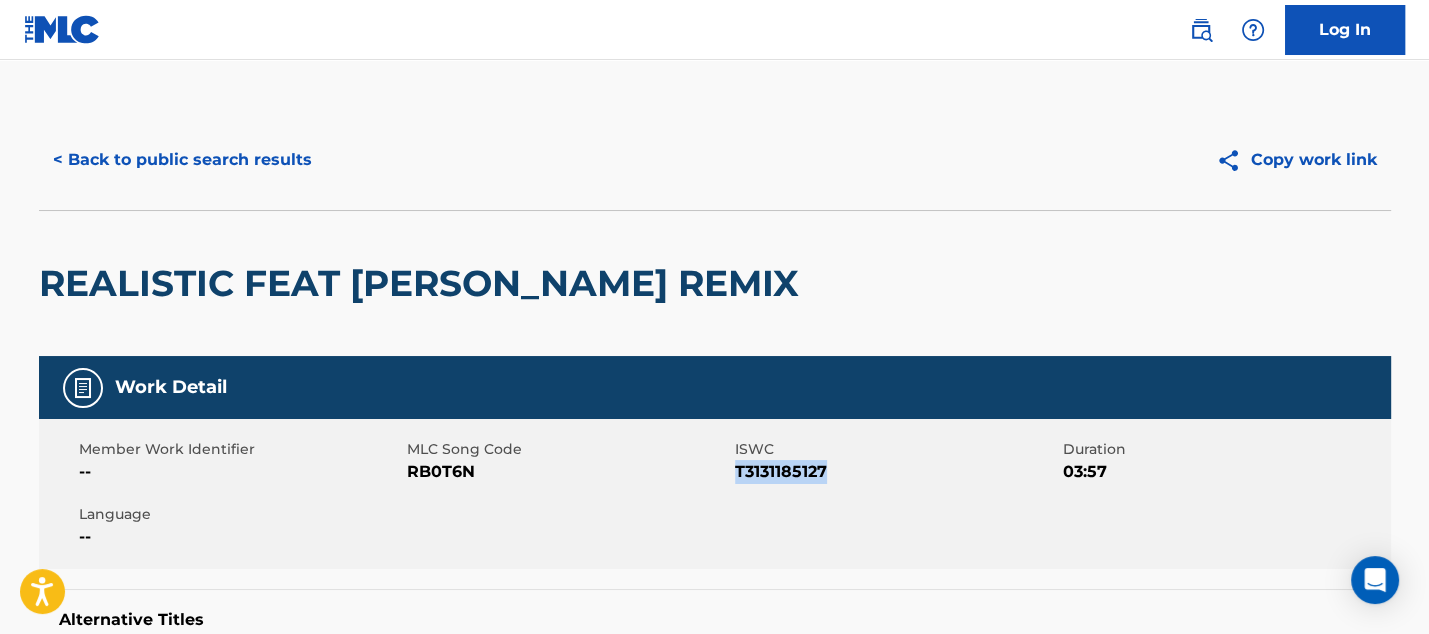 click on "T3131185127" at bounding box center (896, 472) 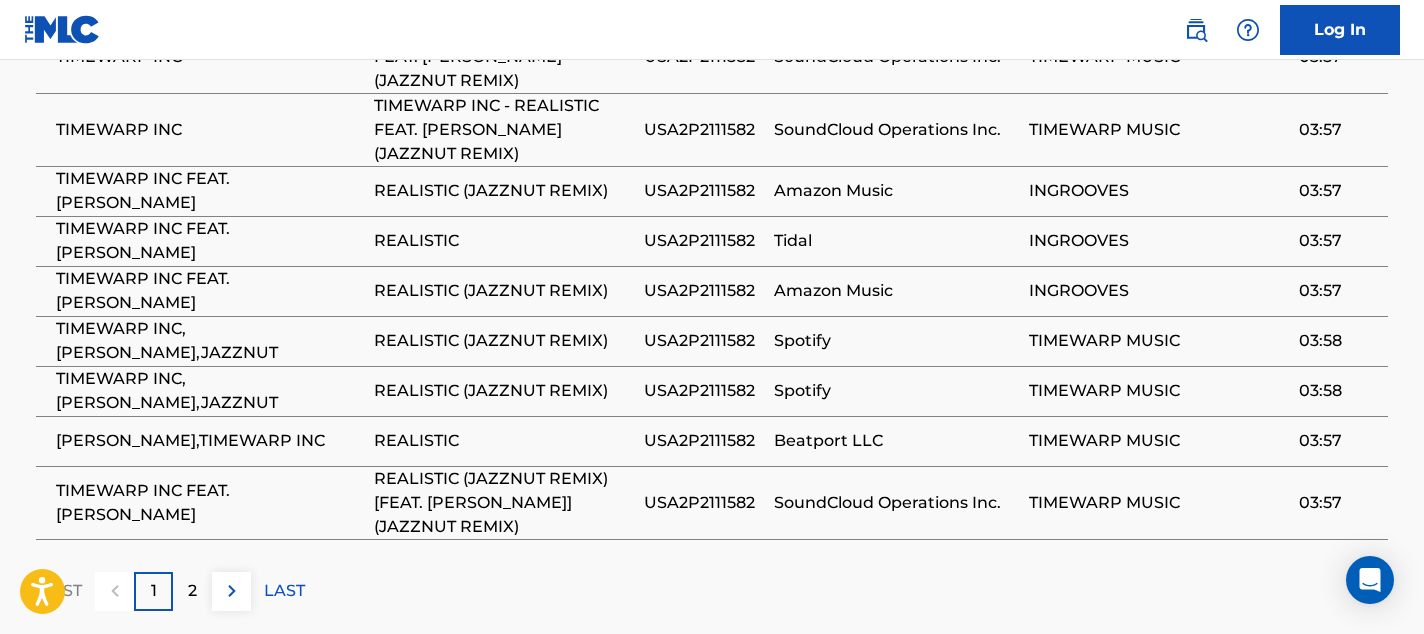 scroll, scrollTop: 1372, scrollLeft: 0, axis: vertical 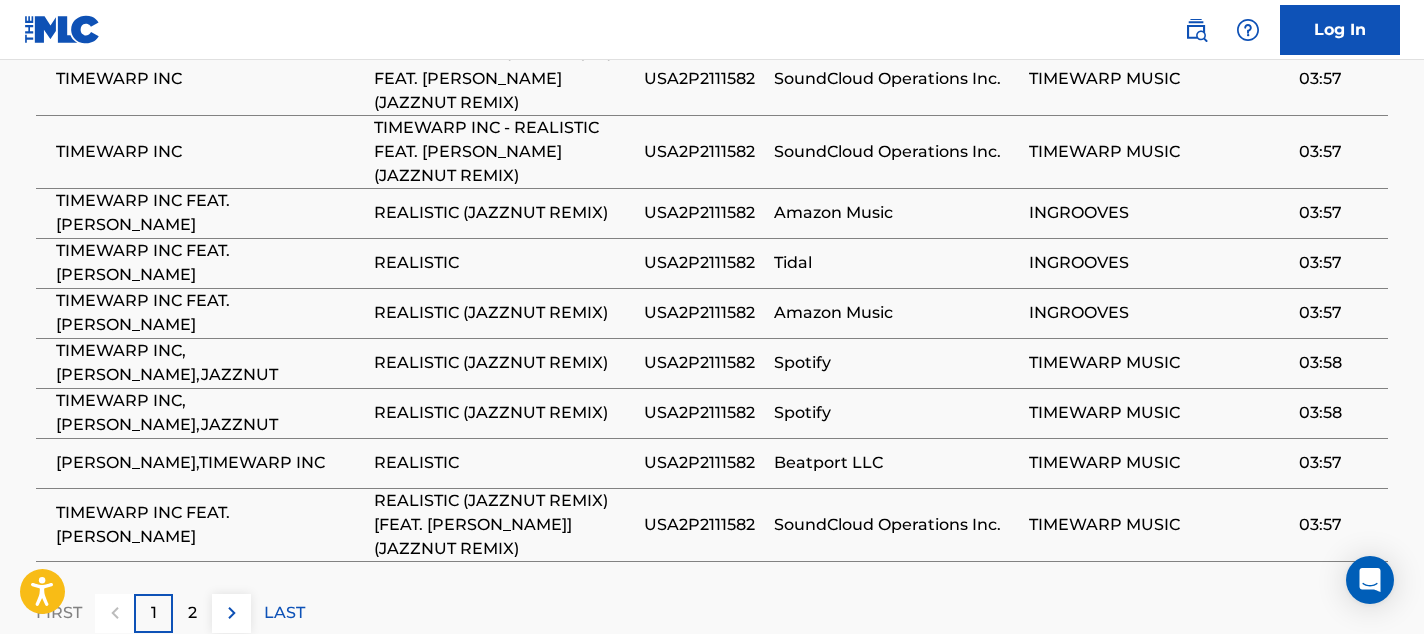 click on "USA2P2111582" at bounding box center [704, 313] 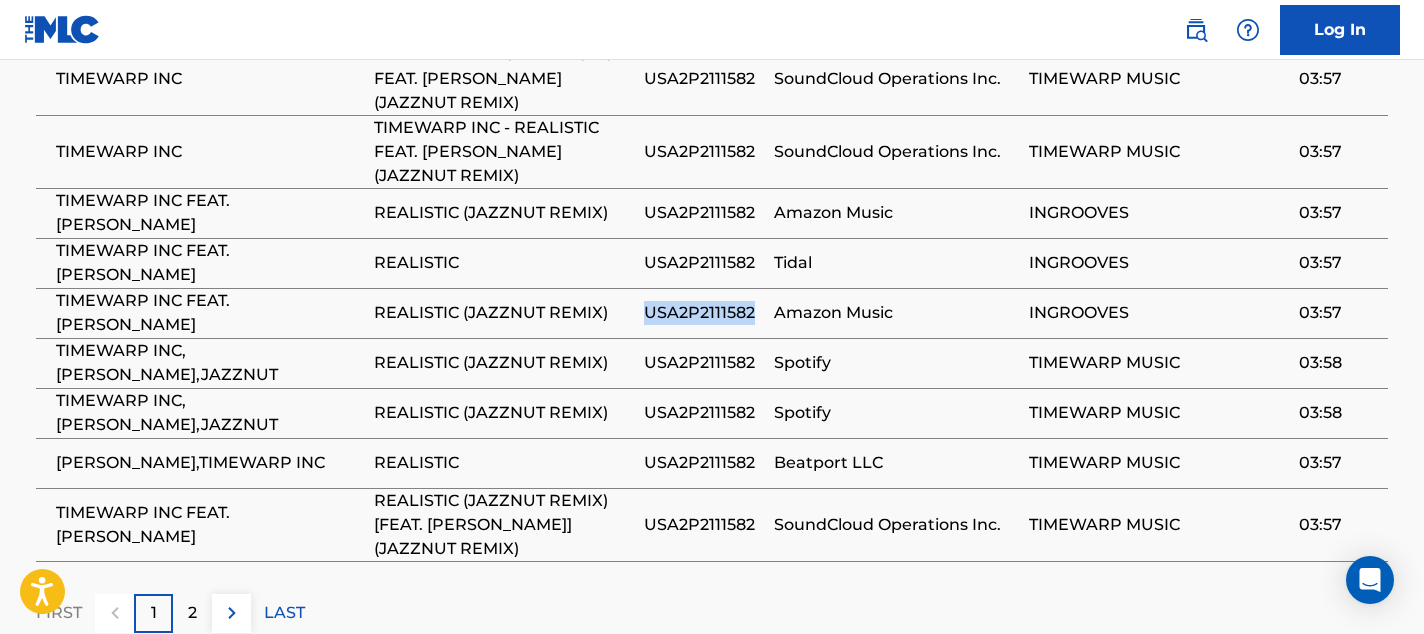 click on "USA2P2111582" at bounding box center [704, 313] 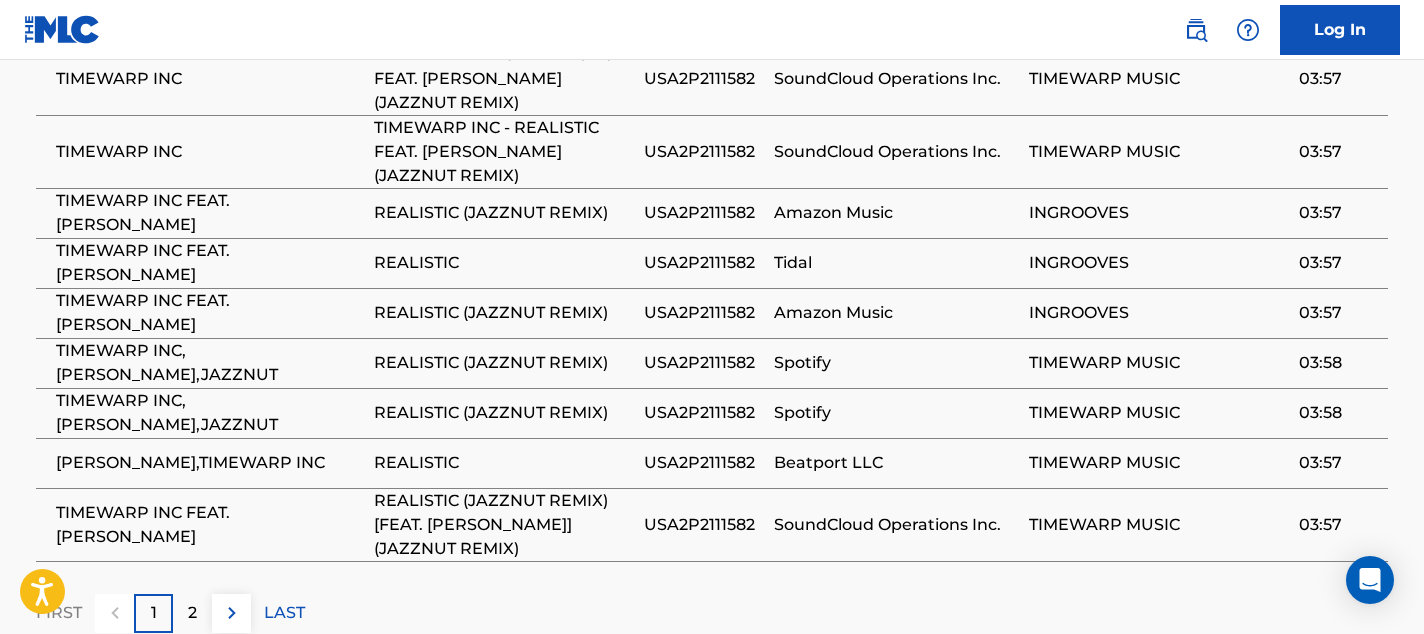 click on "03:57" at bounding box center [1338, 313] 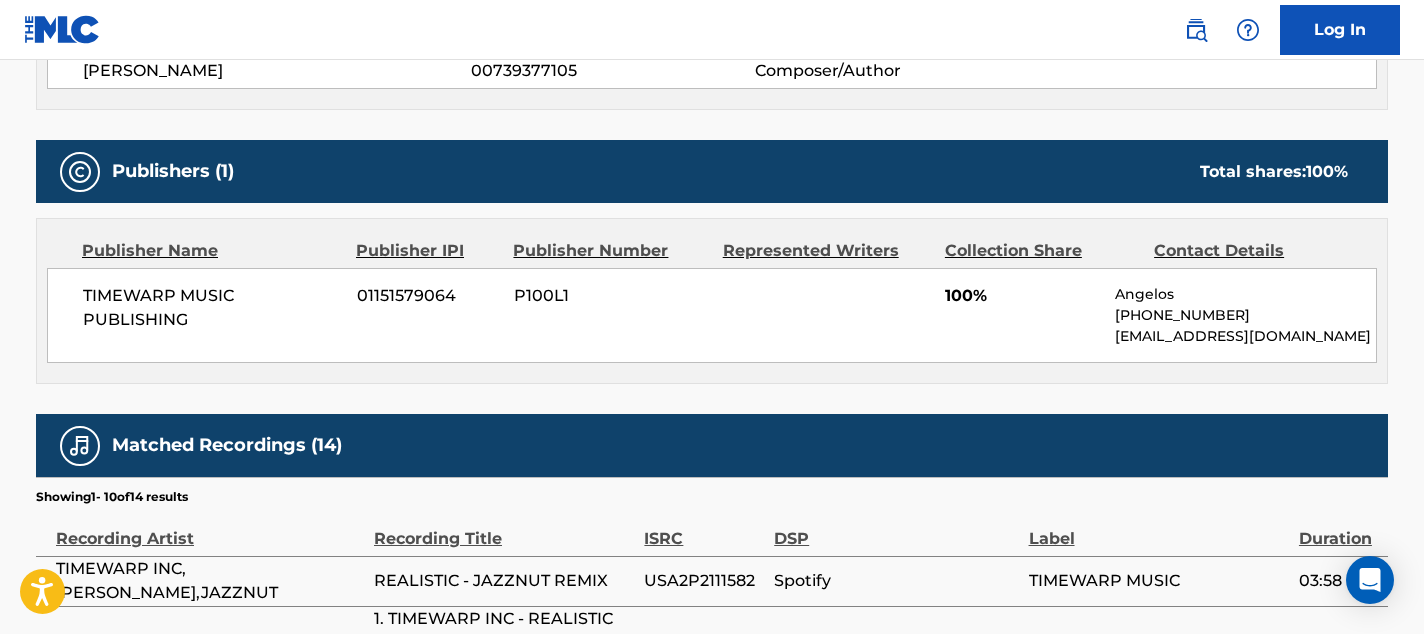scroll, scrollTop: 796, scrollLeft: 0, axis: vertical 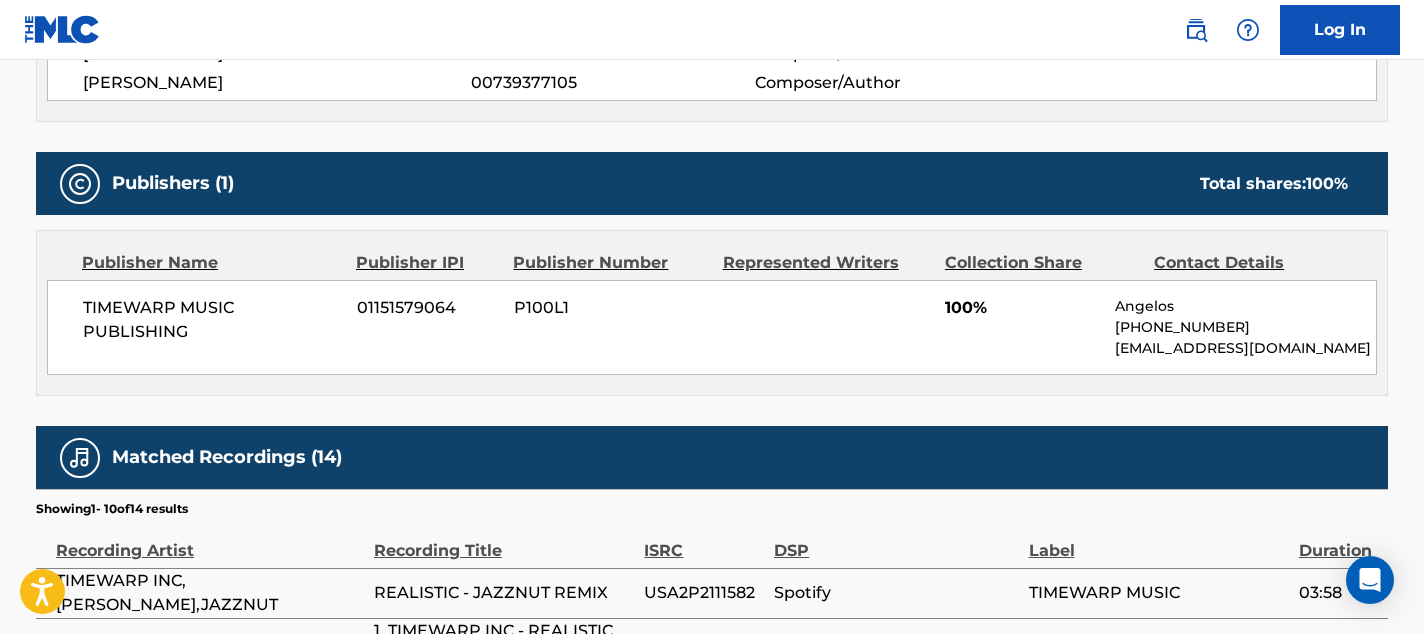 click on "< Back to public search results Copy work link REALISTIC FEAT [PERSON_NAME] JAZZNUT REMIX     Work Detail   Member Work Identifier -- MLC Song Code RB0T6N ISWC T3131185127 Duration 03:57 Language -- Alternative Titles No Alternative Titles Writers   (2) Writer Name Writer IPI Writer Role [PERSON_NAME] 00296012077 Composer/Author [PERSON_NAME] 00739377105 Composer/Author Publishers   (1) Total shares:  100 % Publisher Name Publisher IPI Publisher Number Represented Writers Collection Share Contact Details TIMEWARP MUSIC PUBLISHING 01151579064 P100L1 100% Angelos [PHONE_NUMBER] [EMAIL_ADDRESS][DOMAIN_NAME] Total shares:  100 % Matched Recordings   (14) Showing  1  -   10  of  14   results   Recording Artist Recording Title ISRC DSP Label Duration TIMEWARP INC,[PERSON_NAME],JAZZNUT REALISTIC - JAZZNUT REMIX USA2P2111582 Spotify TIMEWARP MUSIC 03:58 TIMEWARP INC 1. TIMEWARP INC - REALISTIC FEAT. [PERSON_NAME] (JAZZNUT REMIX) USA2P2111582 SoundCloud Operations Inc. TIMEWARP MUSIC 03:57 TIMEWARP INC 03:57 1 2" at bounding box center (712, 252) 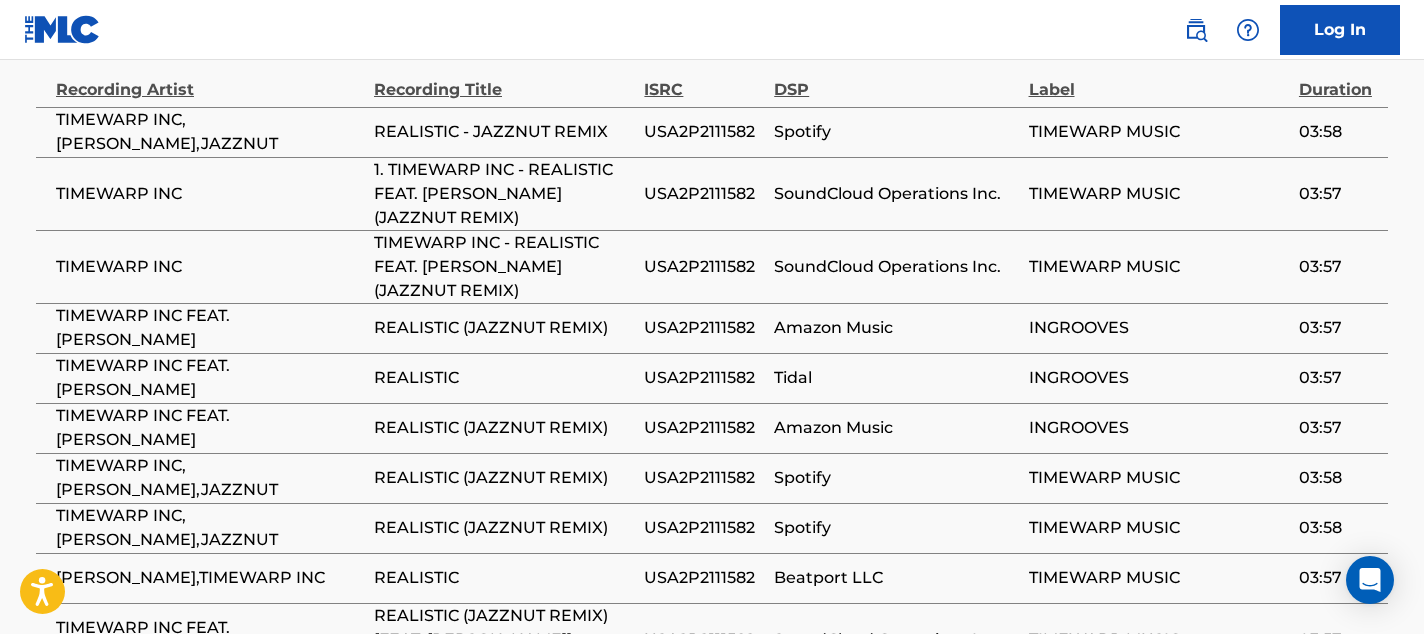 scroll, scrollTop: 1205, scrollLeft: 0, axis: vertical 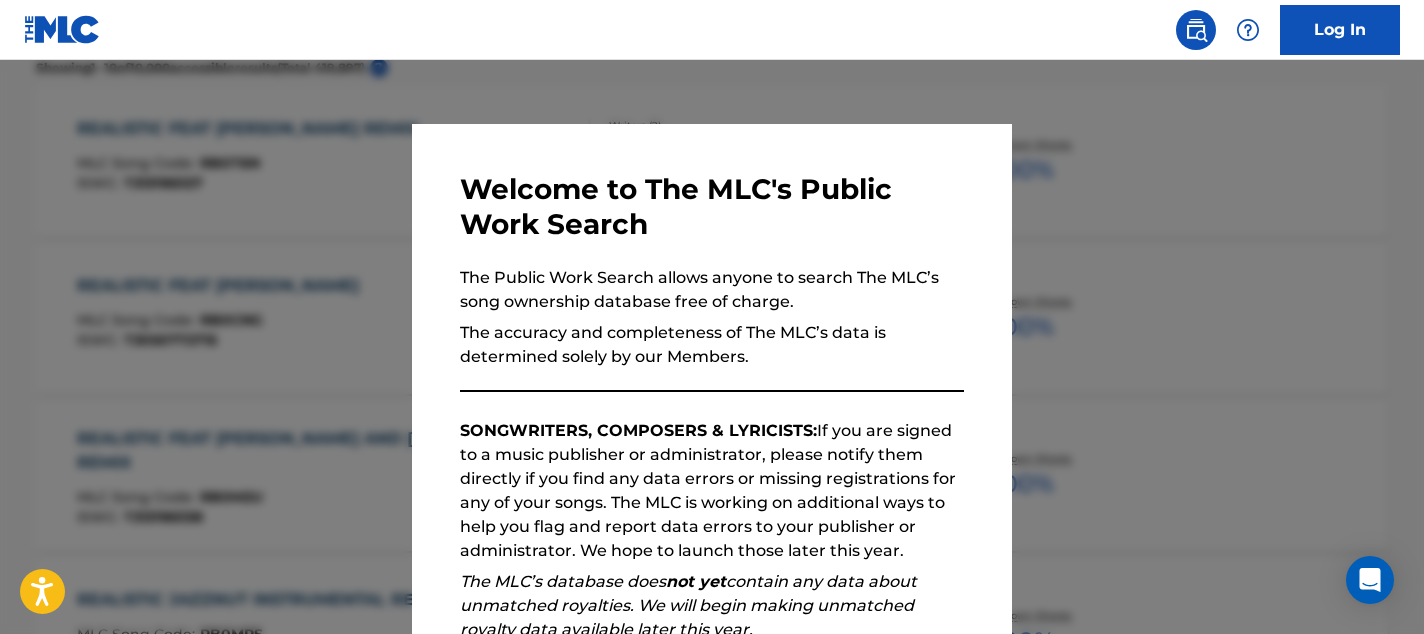 drag, startPoint x: 580, startPoint y: 93, endPoint x: 1058, endPoint y: 195, distance: 488.7617 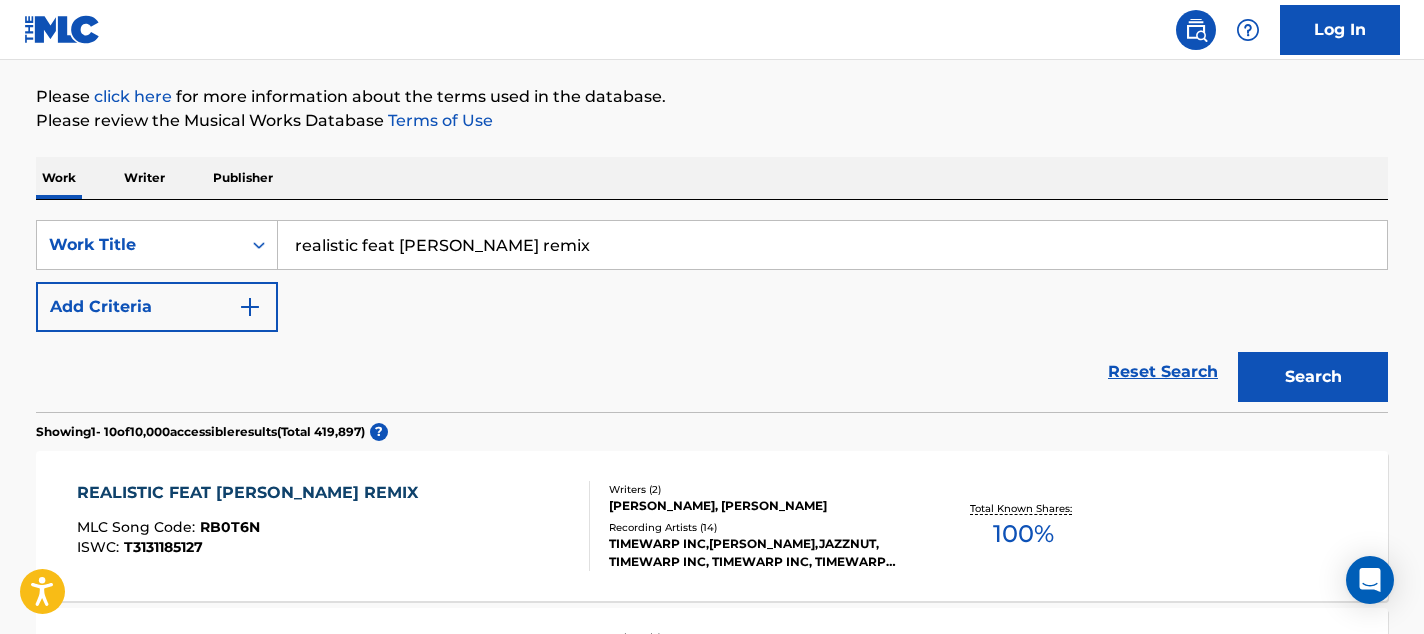 scroll, scrollTop: 0, scrollLeft: 0, axis: both 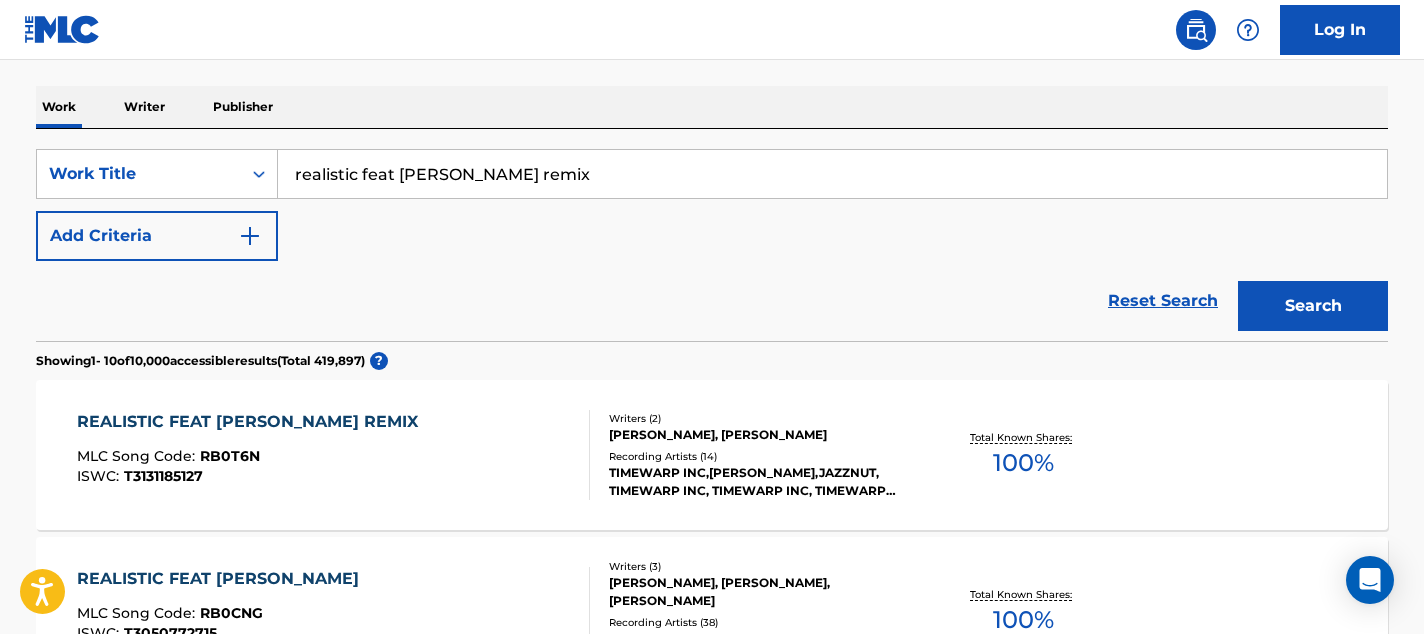 click on "SearchWithCriteriacf660cc5-41e3-4977-a9df-314cecfa3247 Work Title realistic feat [PERSON_NAME] jazznut remix Add Criteria" at bounding box center [712, 205] 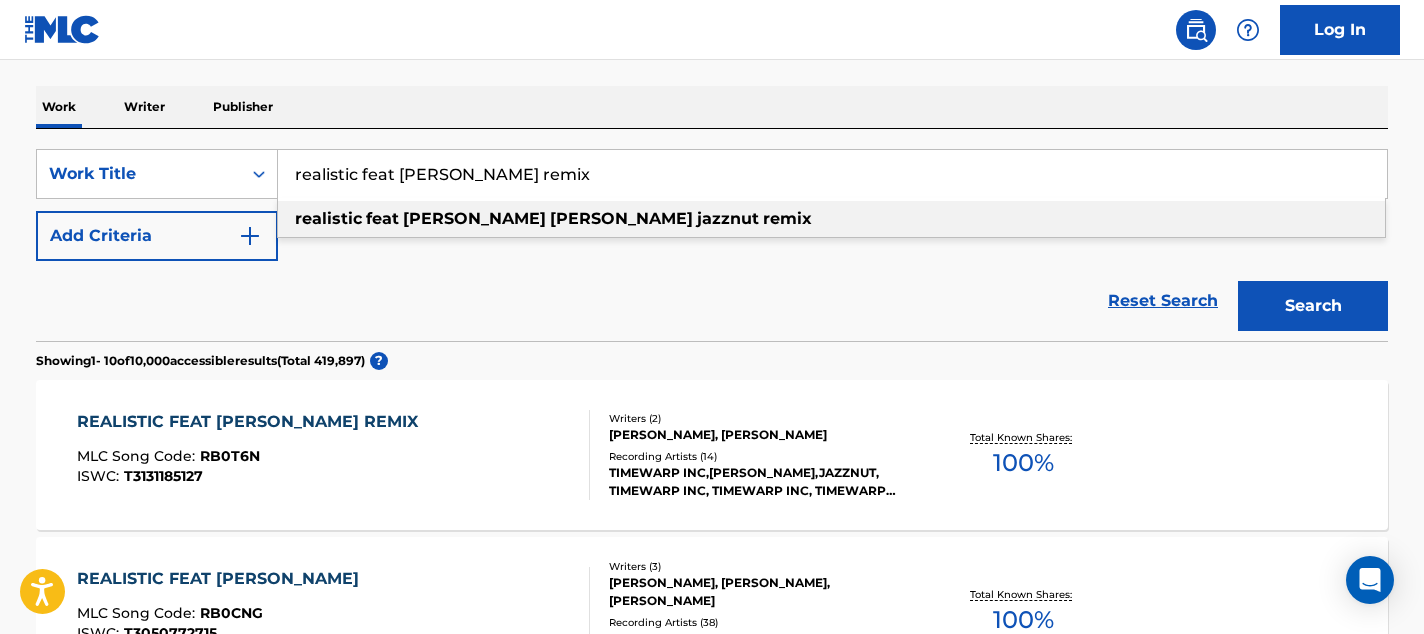 paste on "[PERSON_NAME] Chegou Na Praia" 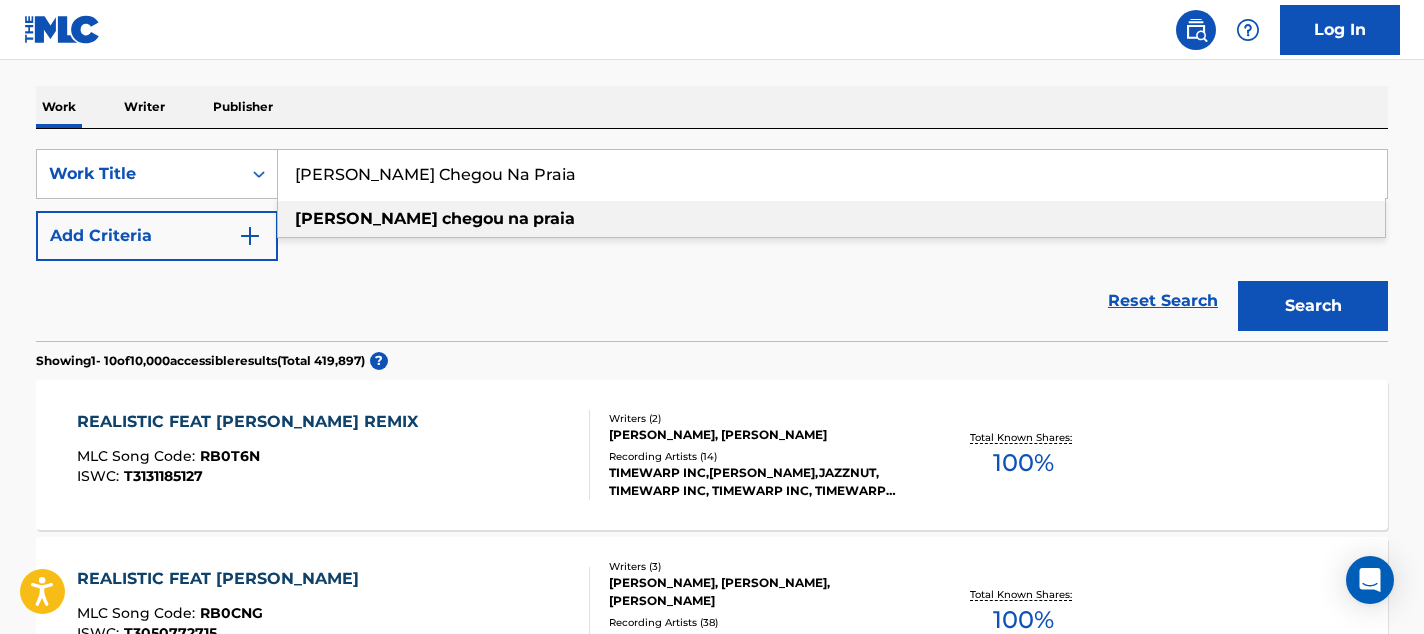 type on "[PERSON_NAME] Chegou Na Praia" 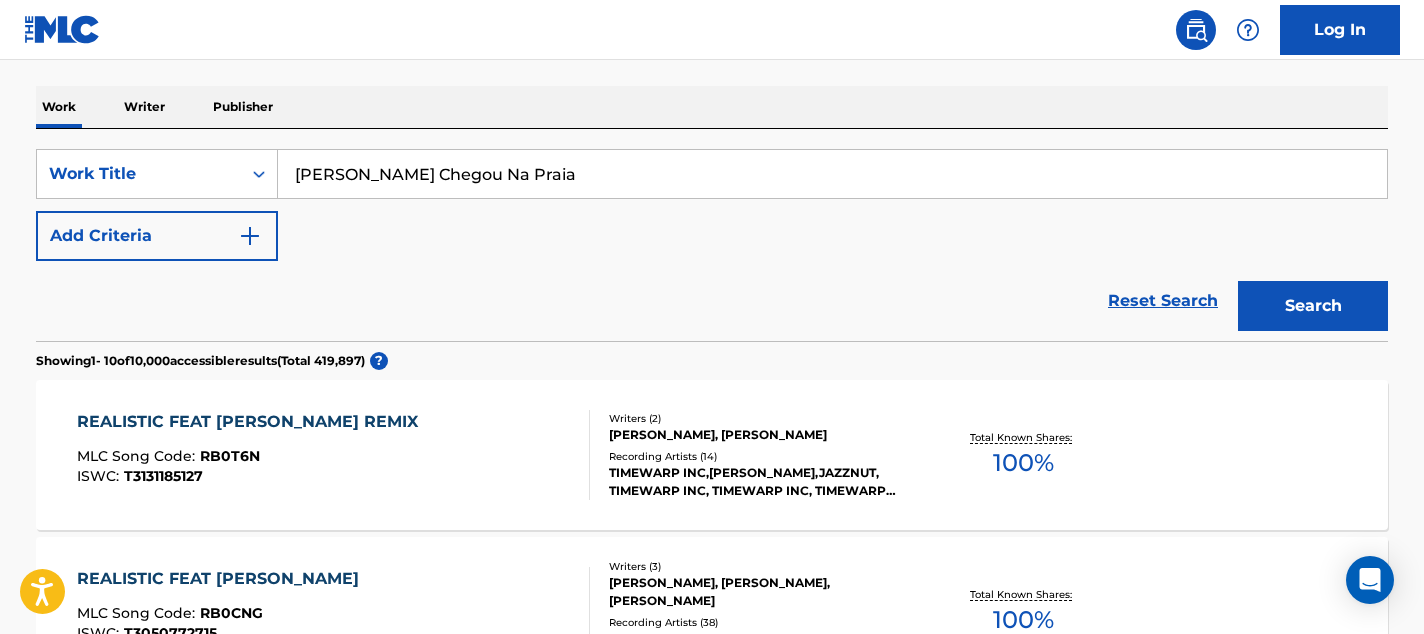 click on "Search" at bounding box center [1313, 306] 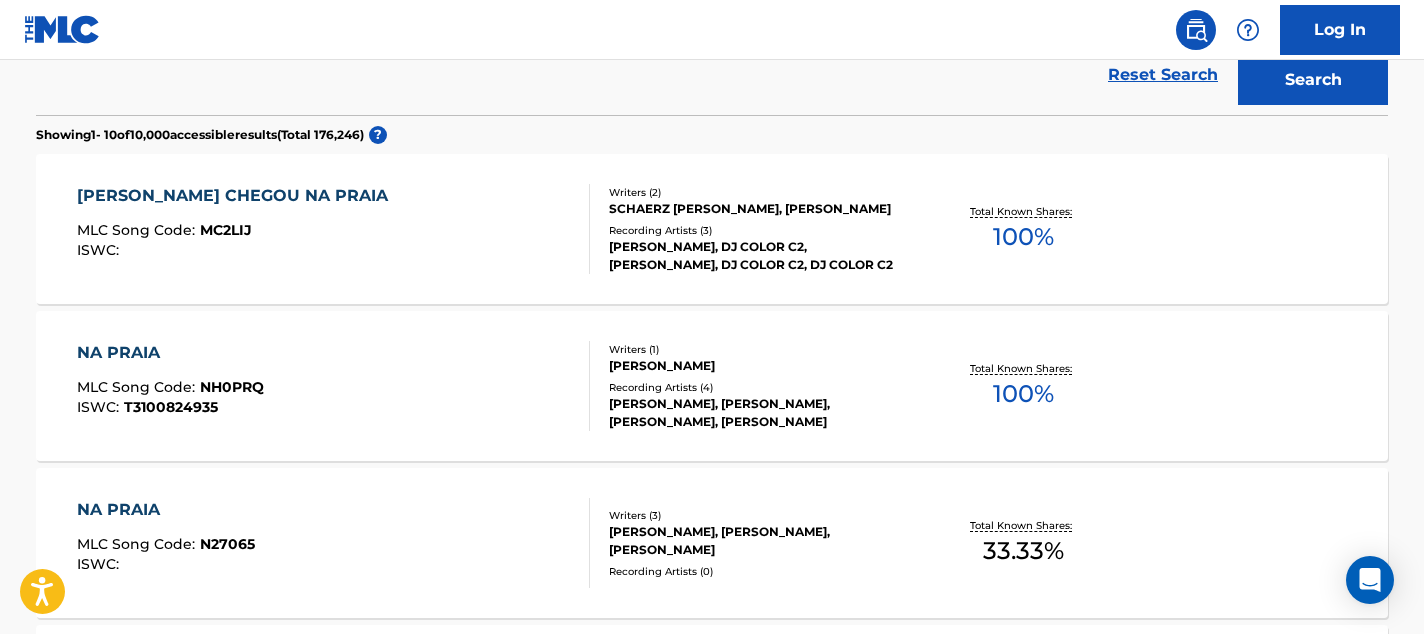 scroll, scrollTop: 515, scrollLeft: 0, axis: vertical 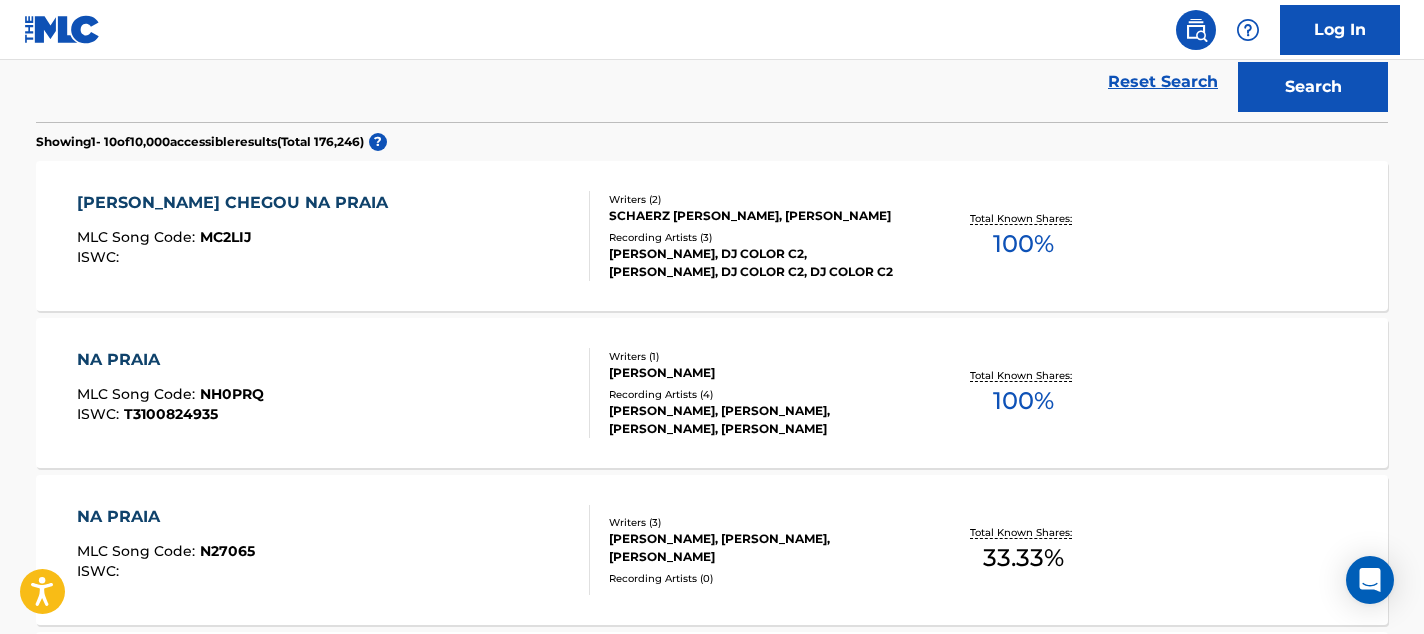 click on "100 %" at bounding box center (1023, 244) 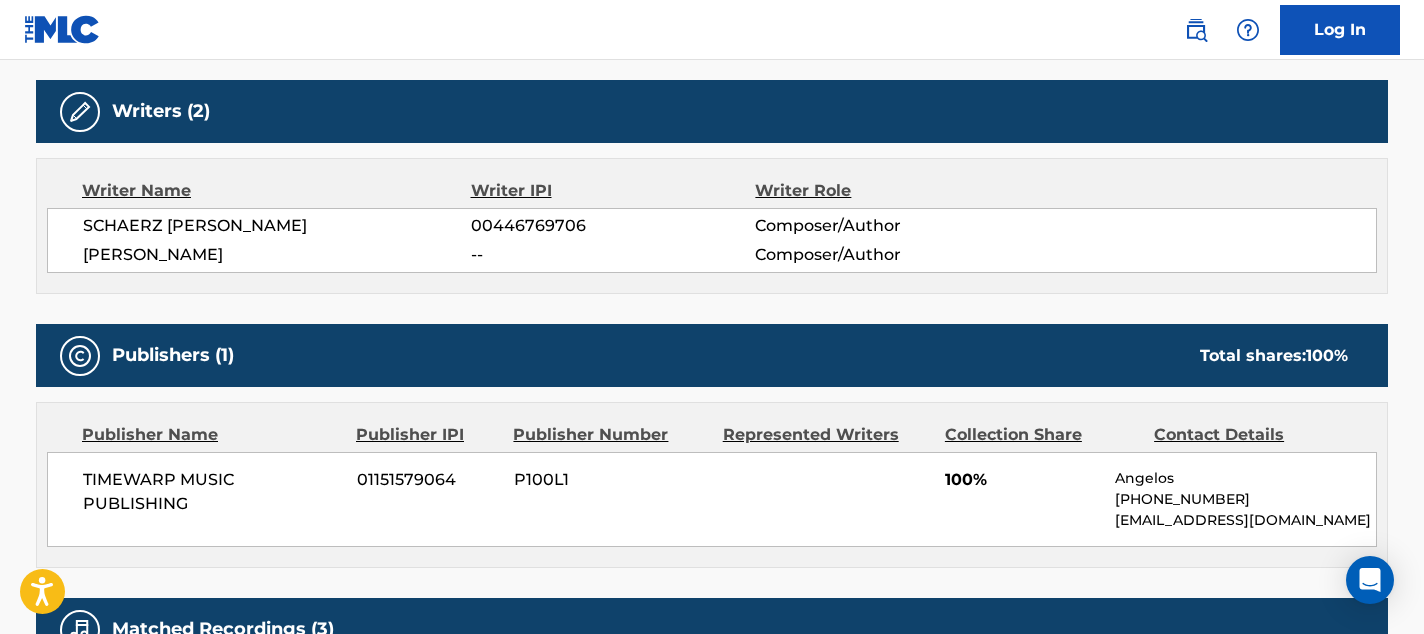 scroll, scrollTop: 590, scrollLeft: 0, axis: vertical 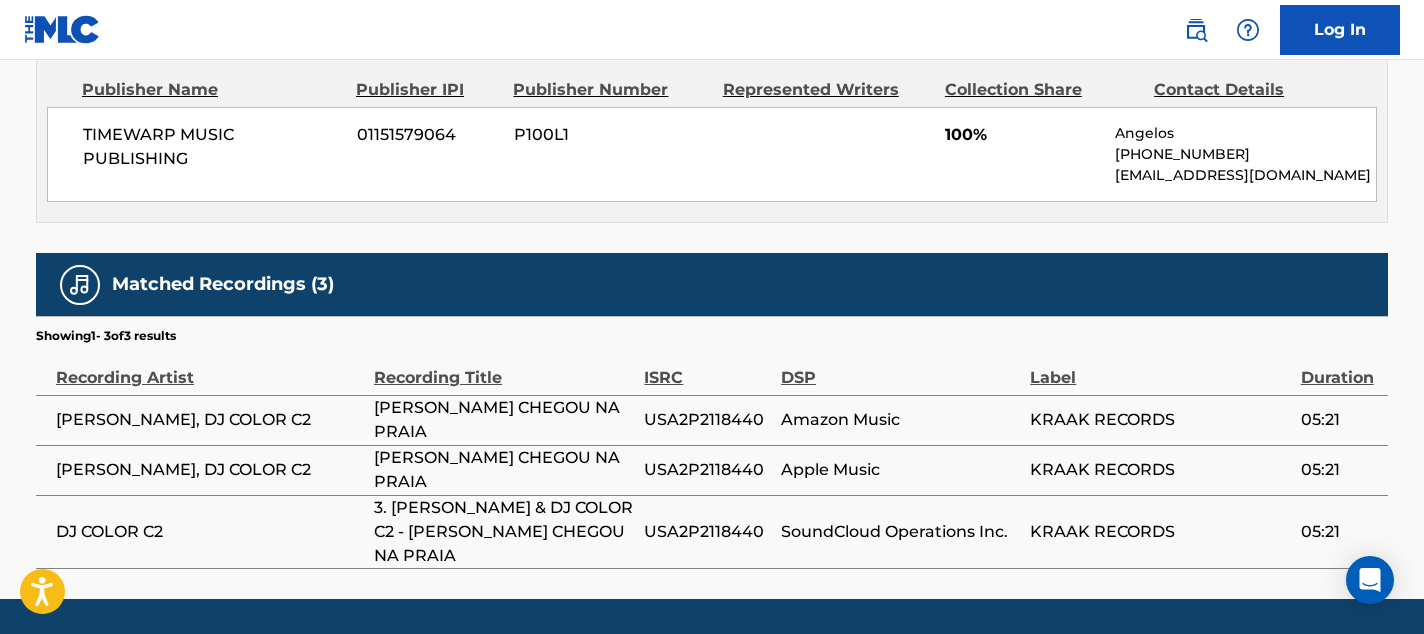 click on "USA2P2118440" at bounding box center (712, 420) 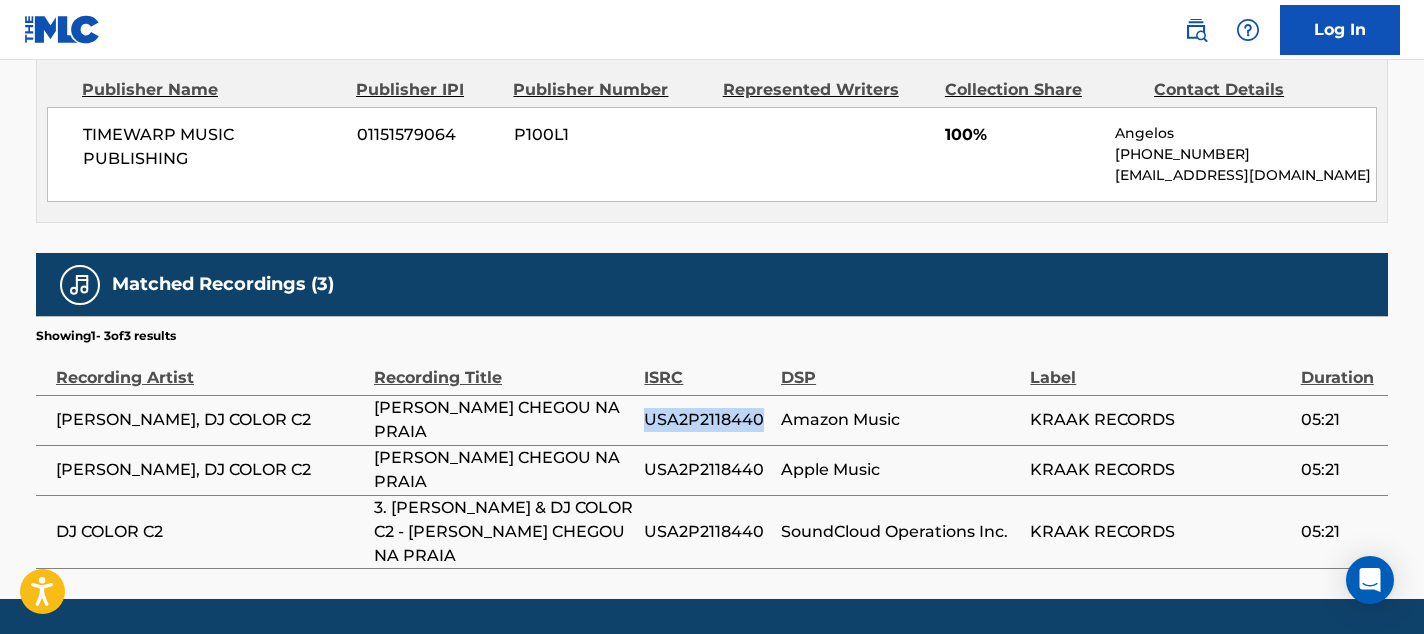 click on "USA2P2118440" at bounding box center [707, 420] 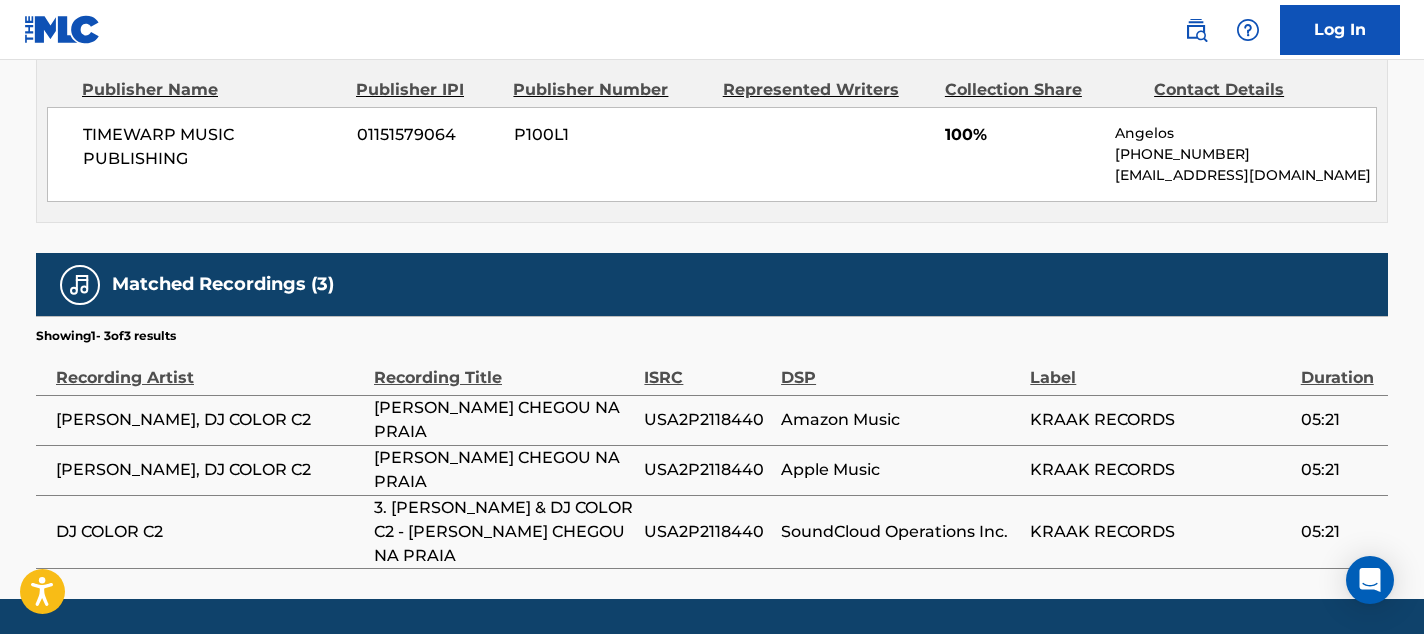 click on "< Back to public search results Copy work link [PERSON_NAME] CHEGOU NA PRAIA     Work Detail   Member Work Identifier -- MLC Song Code MC2LIJ ISWC -- Duration 05:21 Language -- Alternative Titles No Alternative Titles Writers   (2) Writer Name Writer IPI Writer Role SCHAERZ [PERSON_NAME] 00446769706 Composer/Author [PERSON_NAME] -- Composer/Author Publishers   (1) Total shares:  100 % Publisher Name Publisher IPI Publisher Number Represented Writers Collection Share Contact Details TIMEWARP MUSIC PUBLISHING 01151579064 P100L1 100% Angelos [PHONE_NUMBER] [EMAIL_ADDRESS][DOMAIN_NAME] Total shares:  100 % Matched Recordings   (3) Showing  1  -   3  of  3   results   Recording Artist Recording Title ISRC DSP Label Duration [PERSON_NAME], DJ COLOR C2 [PERSON_NAME] CHEGOU NA [GEOGRAPHIC_DATA] Amazon Music KRAAK RECORDS 05:21 [PERSON_NAME], DJ COLOR C2 [PERSON_NAME] CHEGOU NA [GEOGRAPHIC_DATA] Apple Music KRAAK RECORDS 05:21 DJ COLOR C2 3. [PERSON_NAME] & DJ COLOR C2 - [PERSON_NAME] CHEGOU NA [GEOGRAPHIC_DATA] SoundCloud Operations Inc." at bounding box center (712, -155) 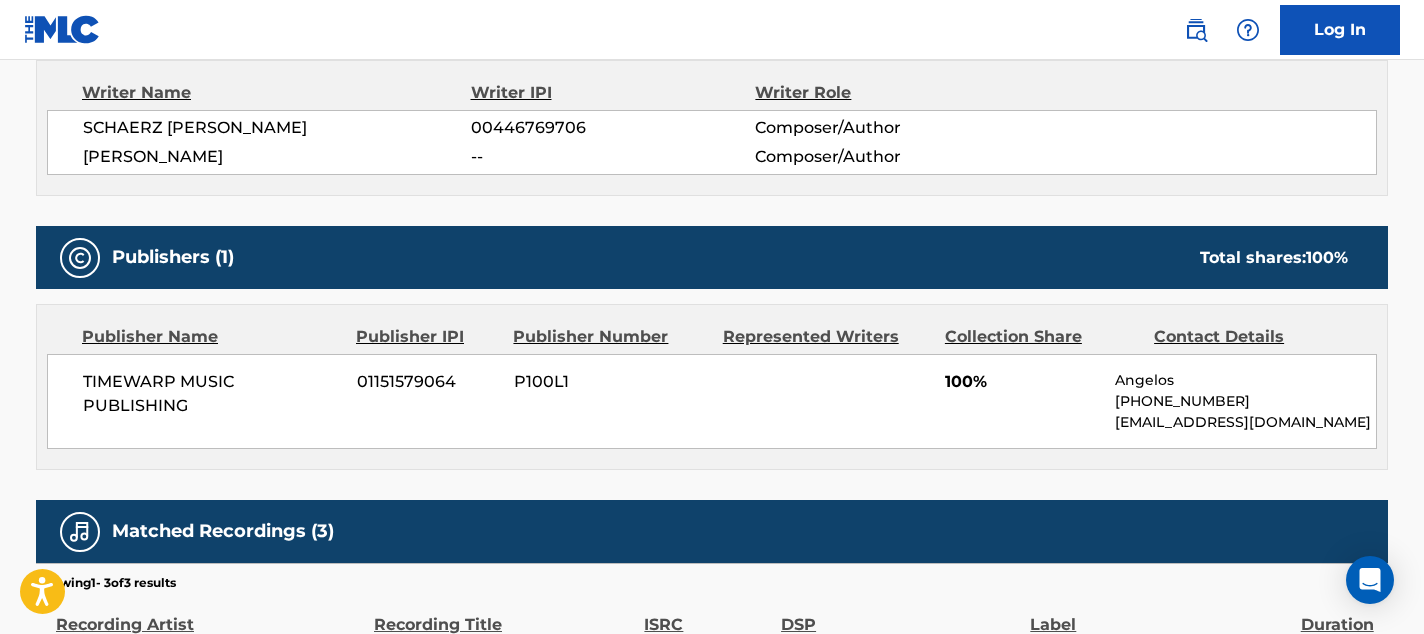 scroll, scrollTop: 855, scrollLeft: 0, axis: vertical 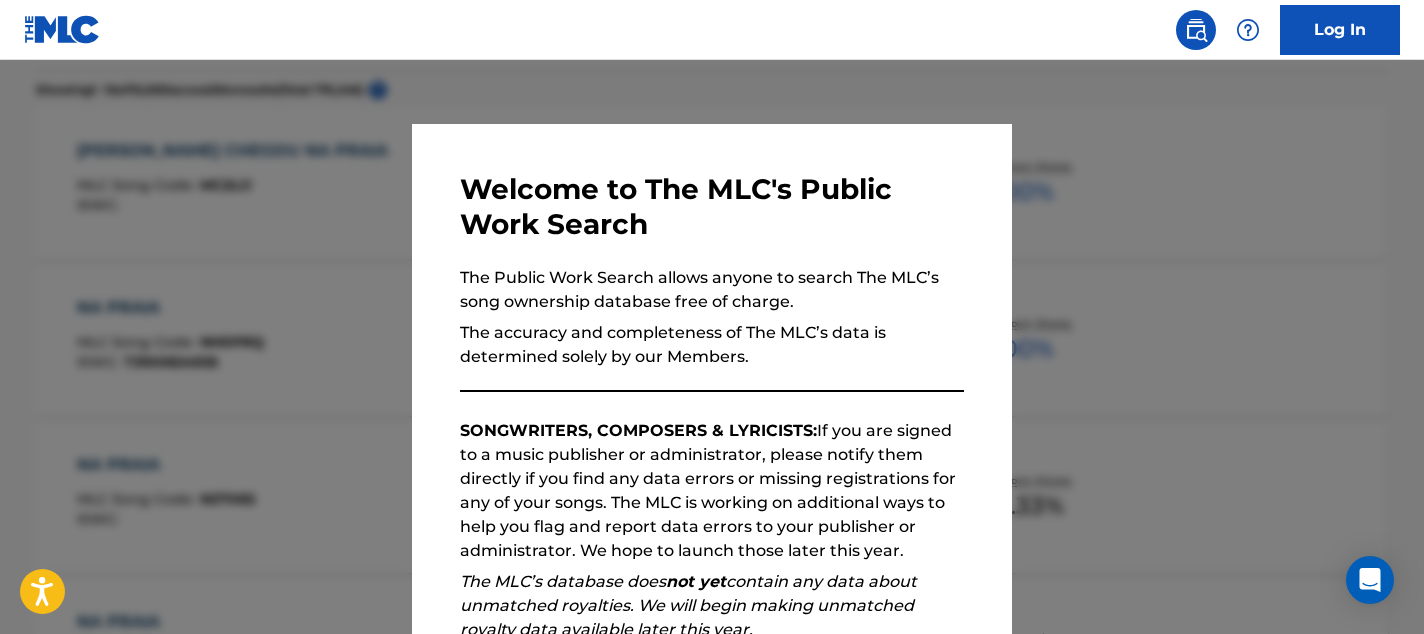 drag, startPoint x: 388, startPoint y: 87, endPoint x: 975, endPoint y: 123, distance: 588.1029 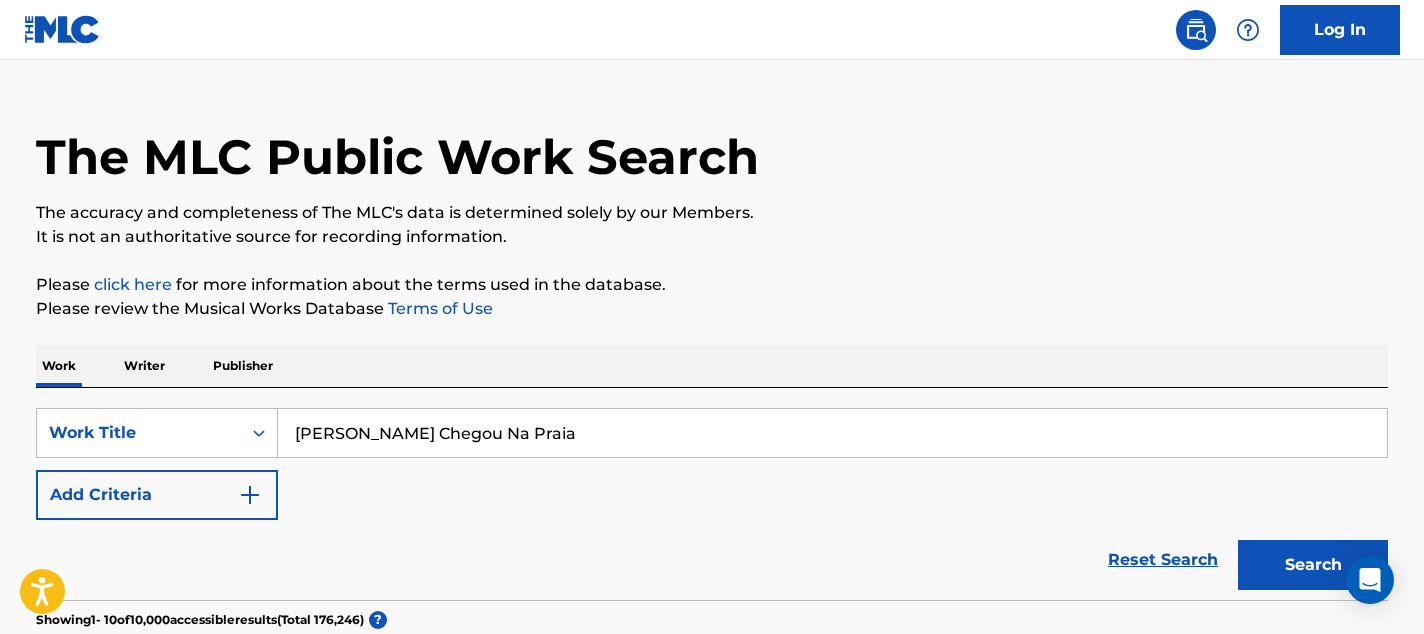 scroll, scrollTop: 0, scrollLeft: 0, axis: both 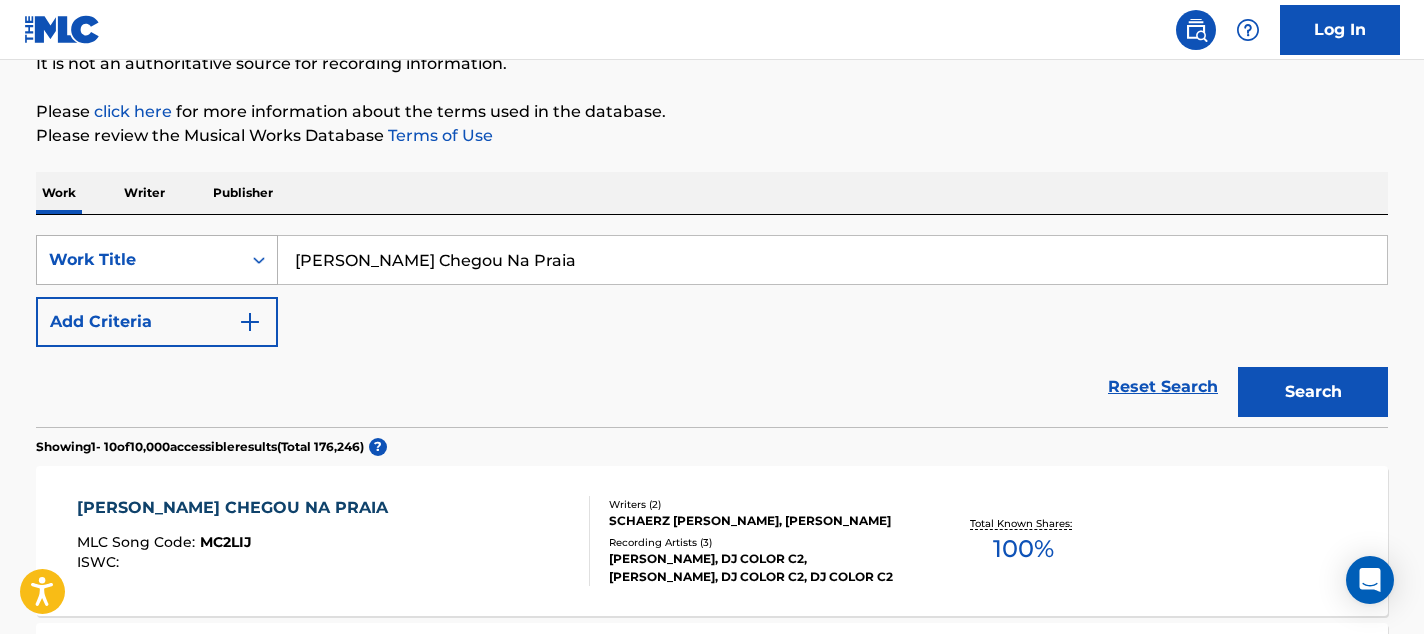 drag, startPoint x: 528, startPoint y: 259, endPoint x: 156, endPoint y: 257, distance: 372.00537 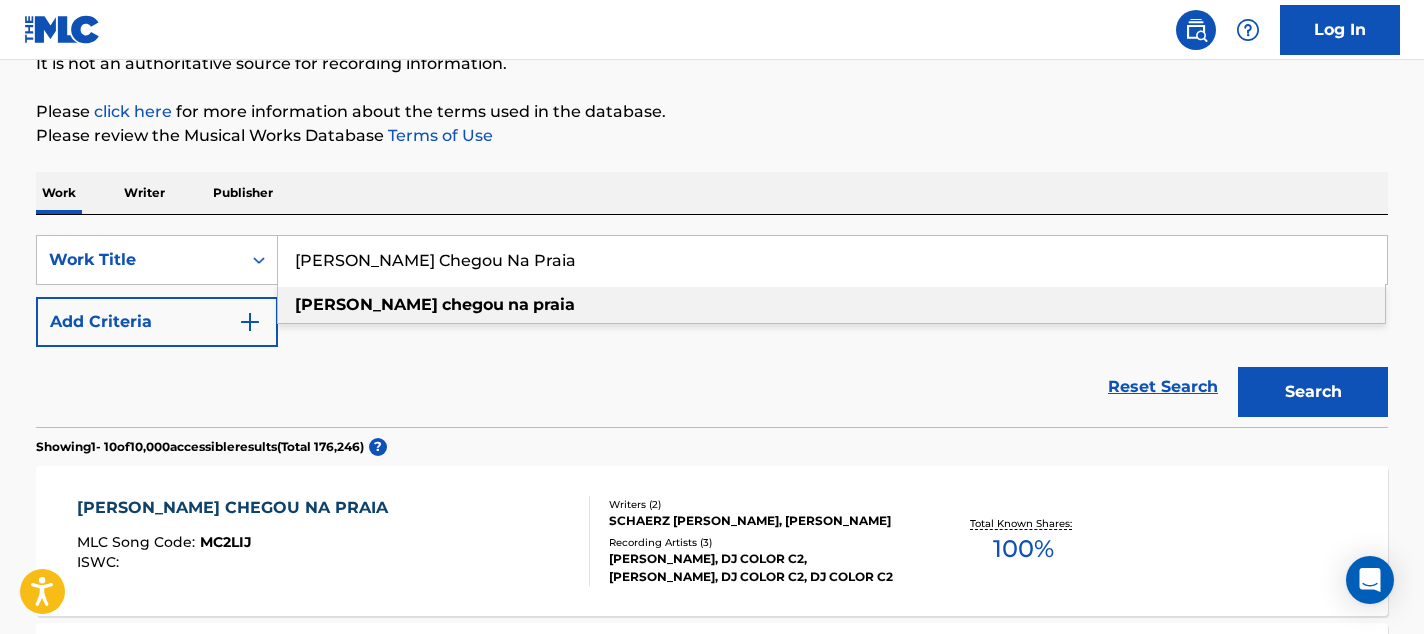 paste on "[PERSON_NAME]" 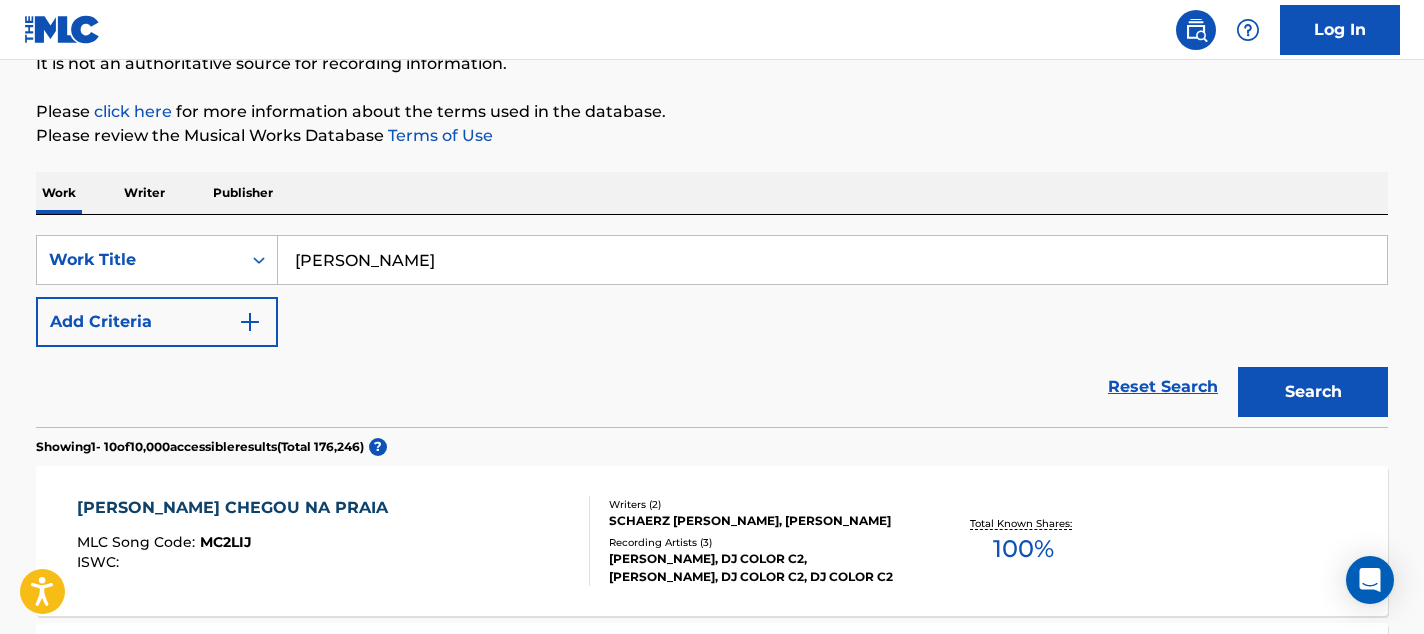 click on "Work Writer Publisher" at bounding box center (712, 193) 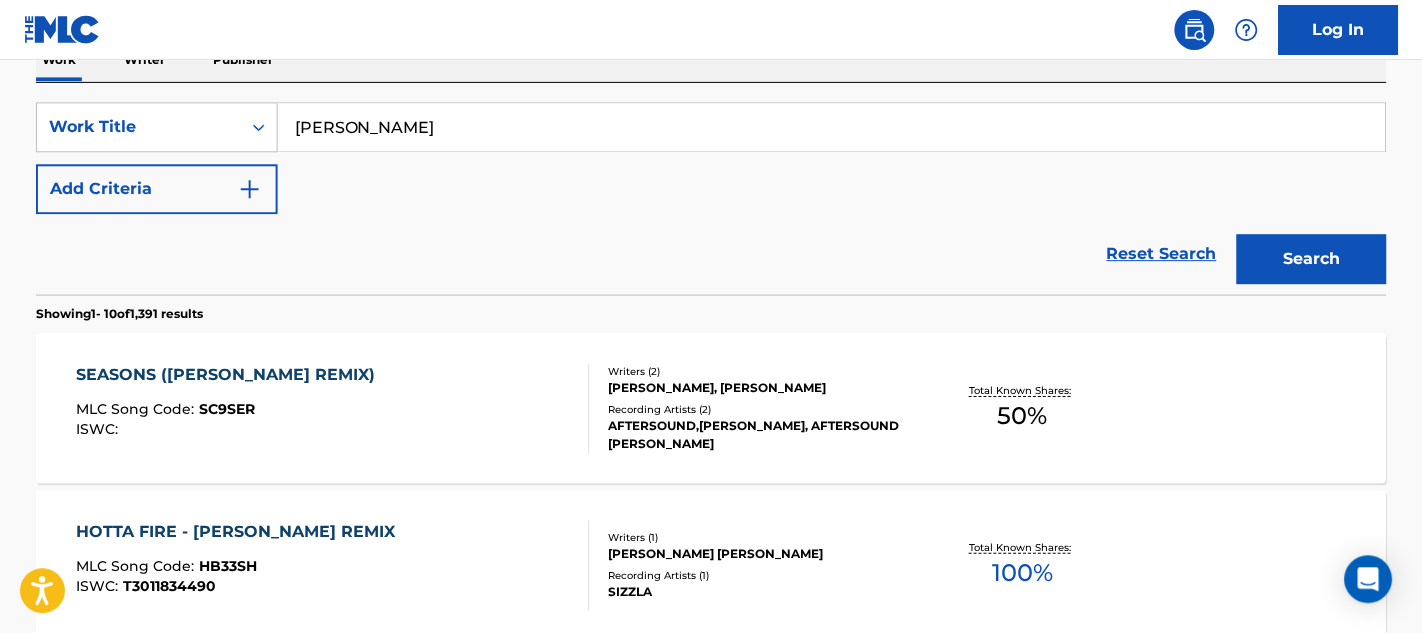 scroll, scrollTop: 408, scrollLeft: 0, axis: vertical 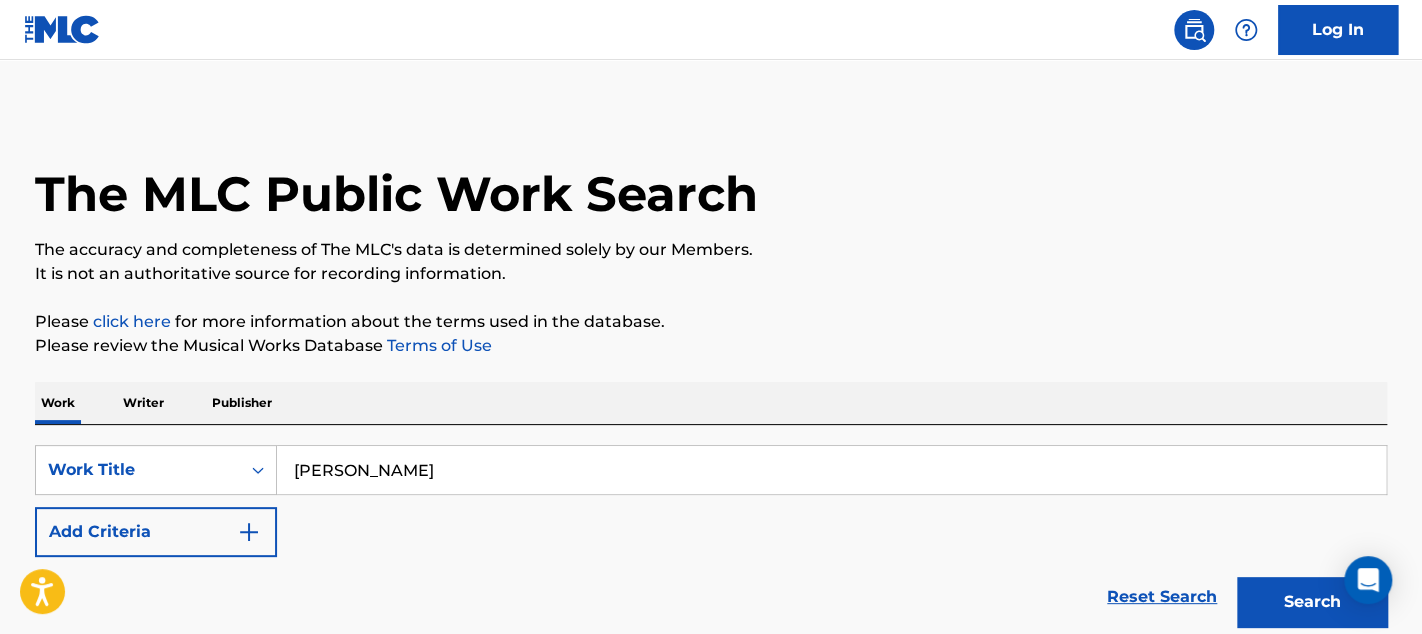 click on "[PERSON_NAME]" at bounding box center (831, 470) 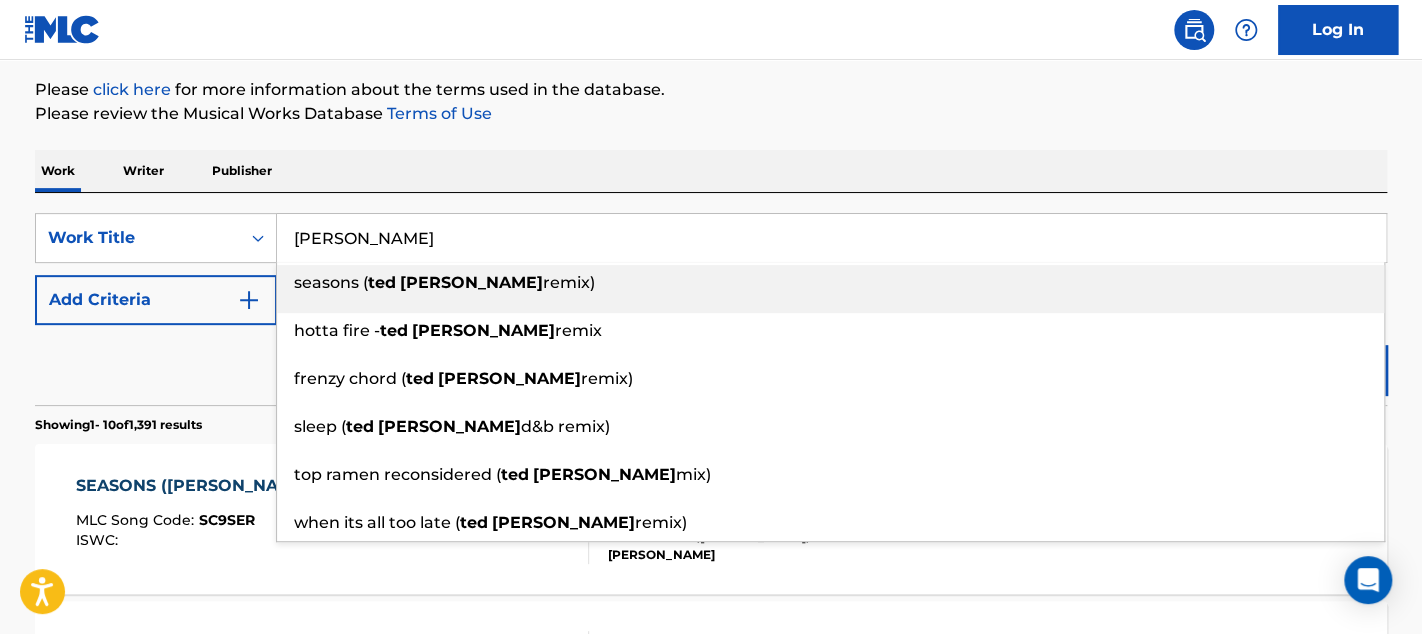 scroll, scrollTop: 228, scrollLeft: 0, axis: vertical 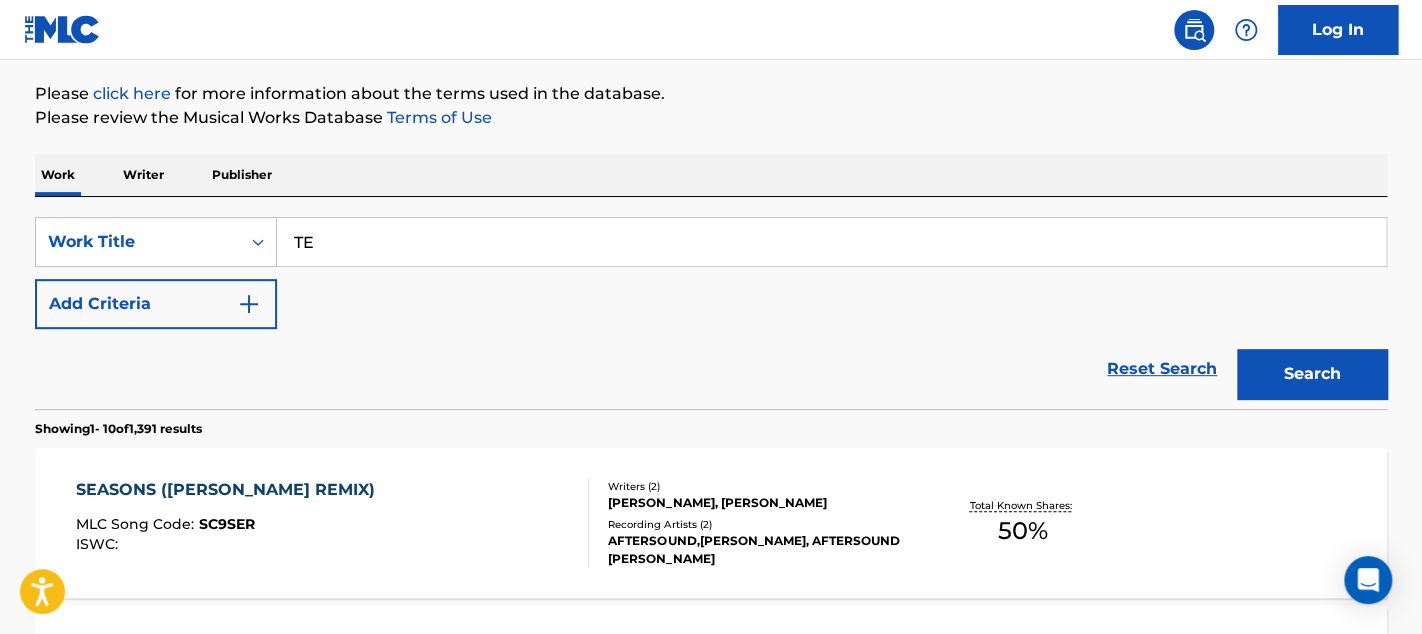type on "T" 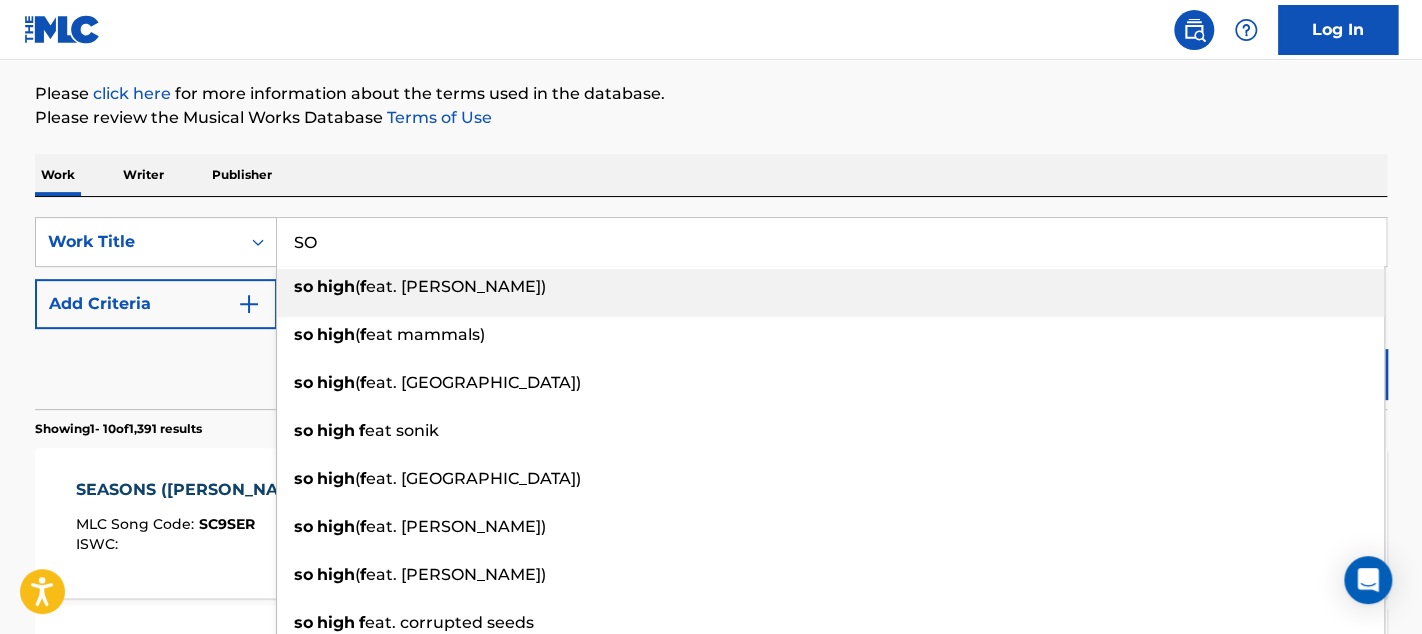 type on "S" 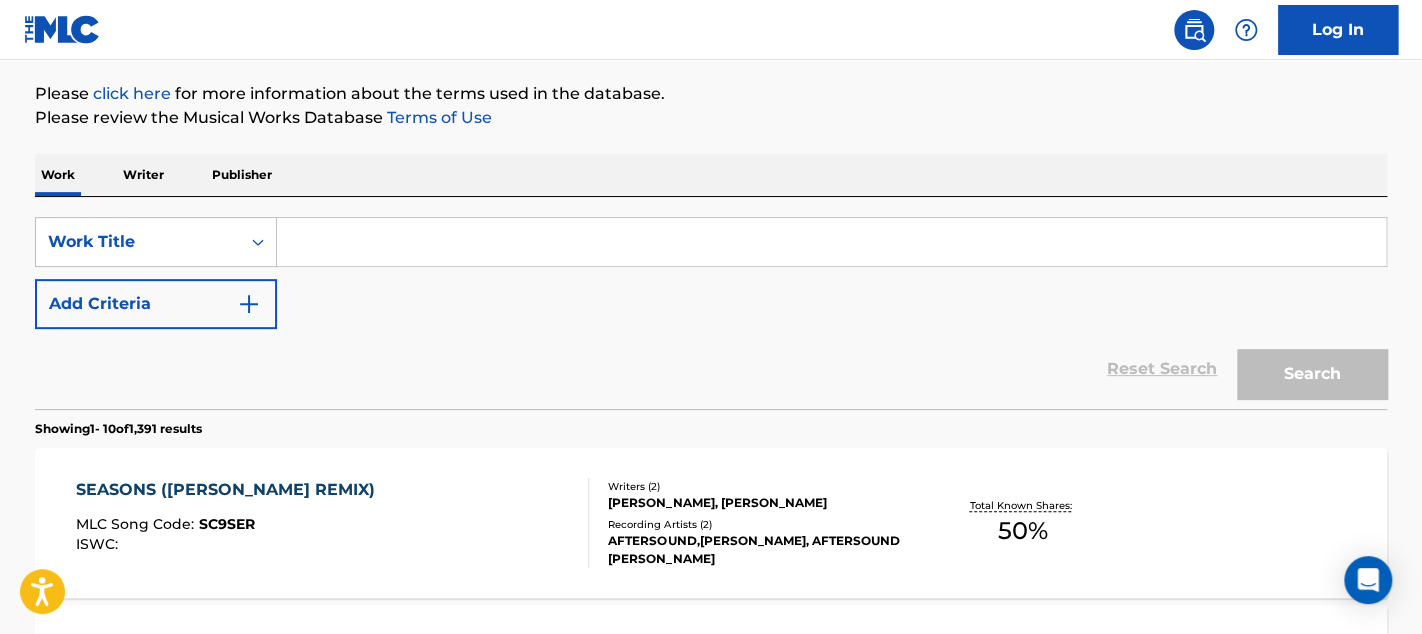 type 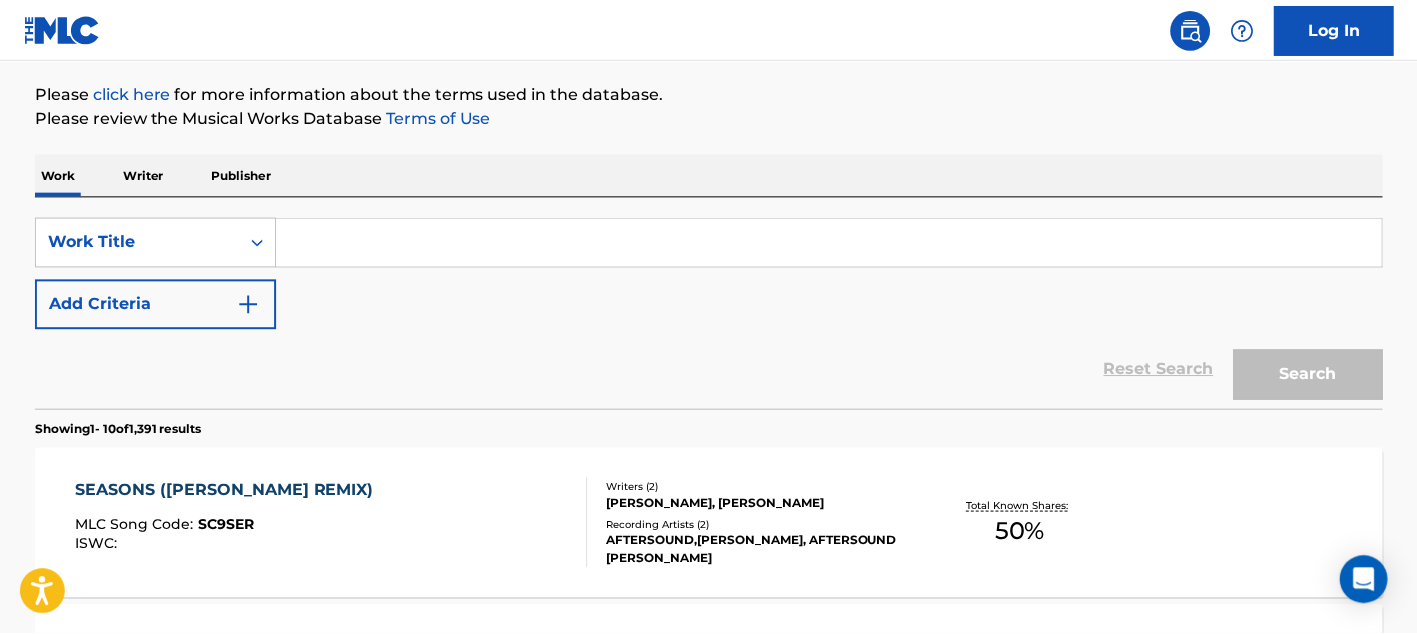 scroll, scrollTop: 0, scrollLeft: 0, axis: both 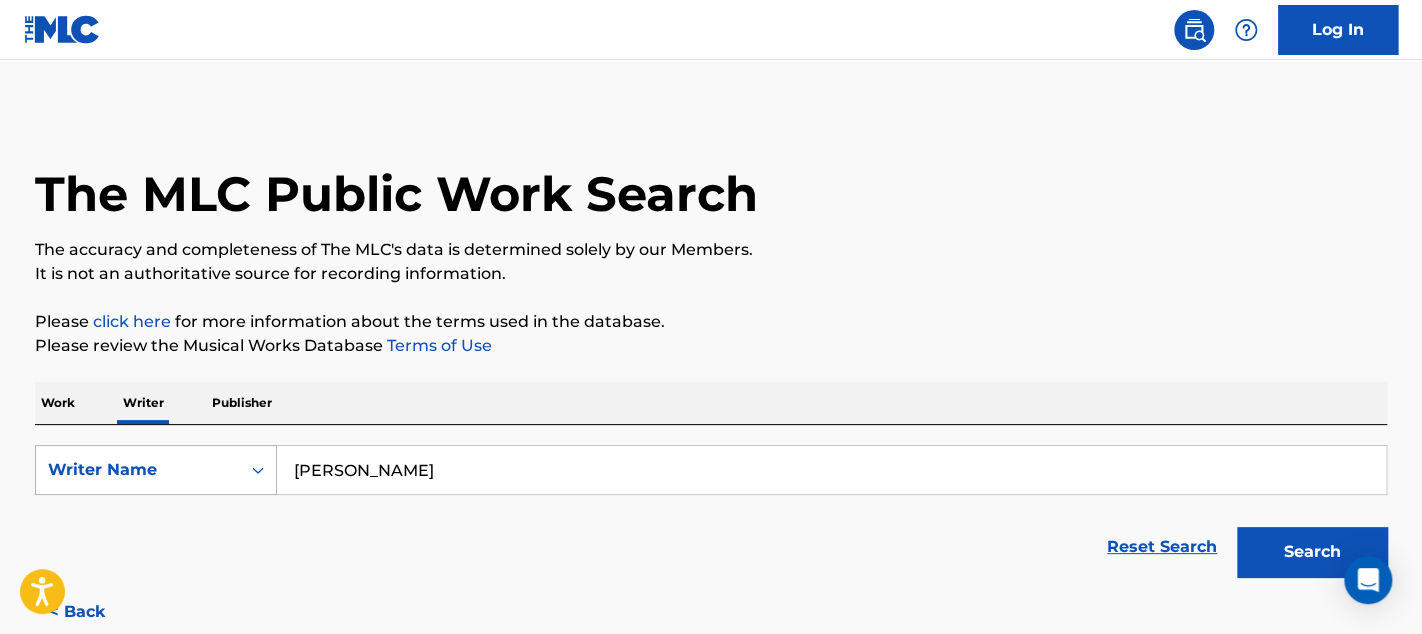 drag, startPoint x: 487, startPoint y: 476, endPoint x: 224, endPoint y: 447, distance: 264.59402 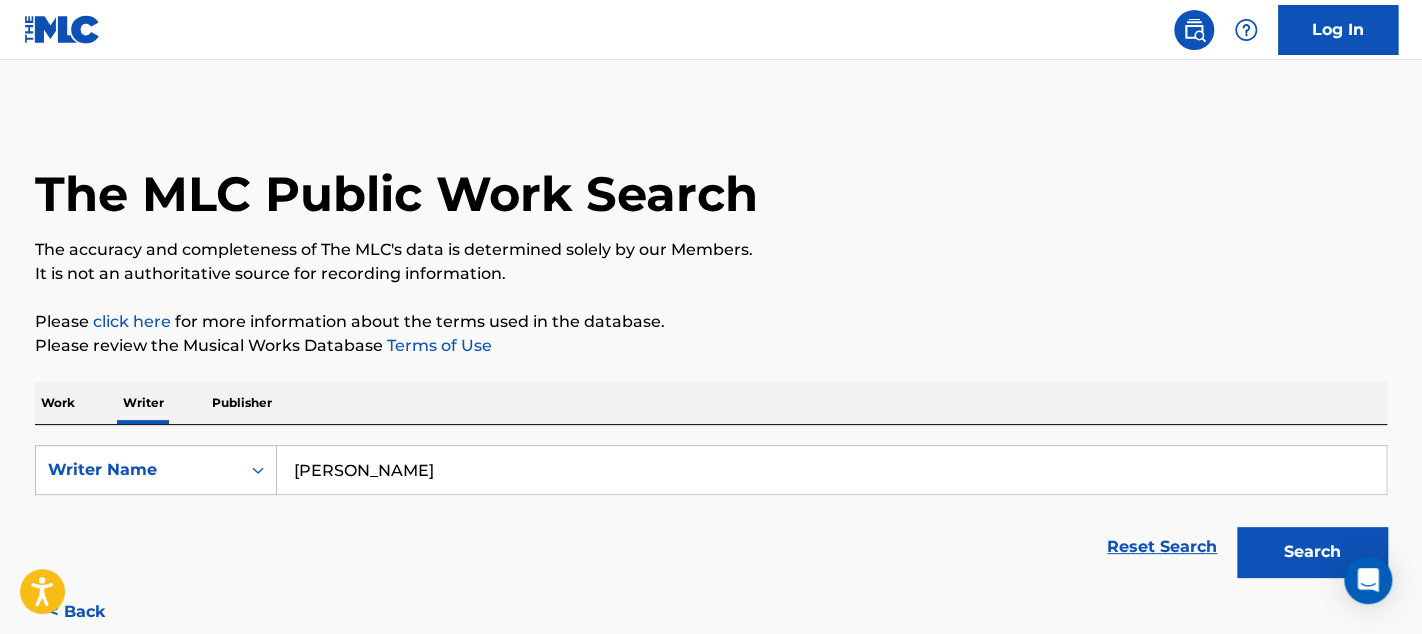 paste on "[PERSON_NAME]" 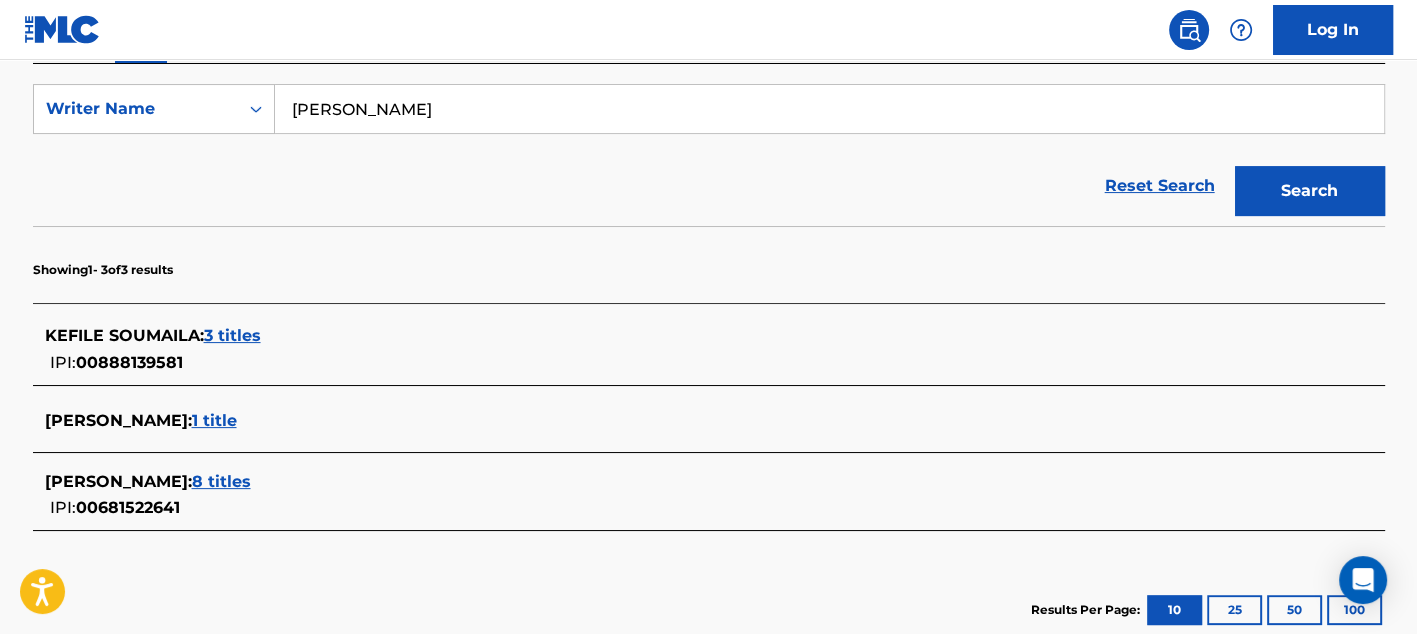 scroll, scrollTop: 352, scrollLeft: 0, axis: vertical 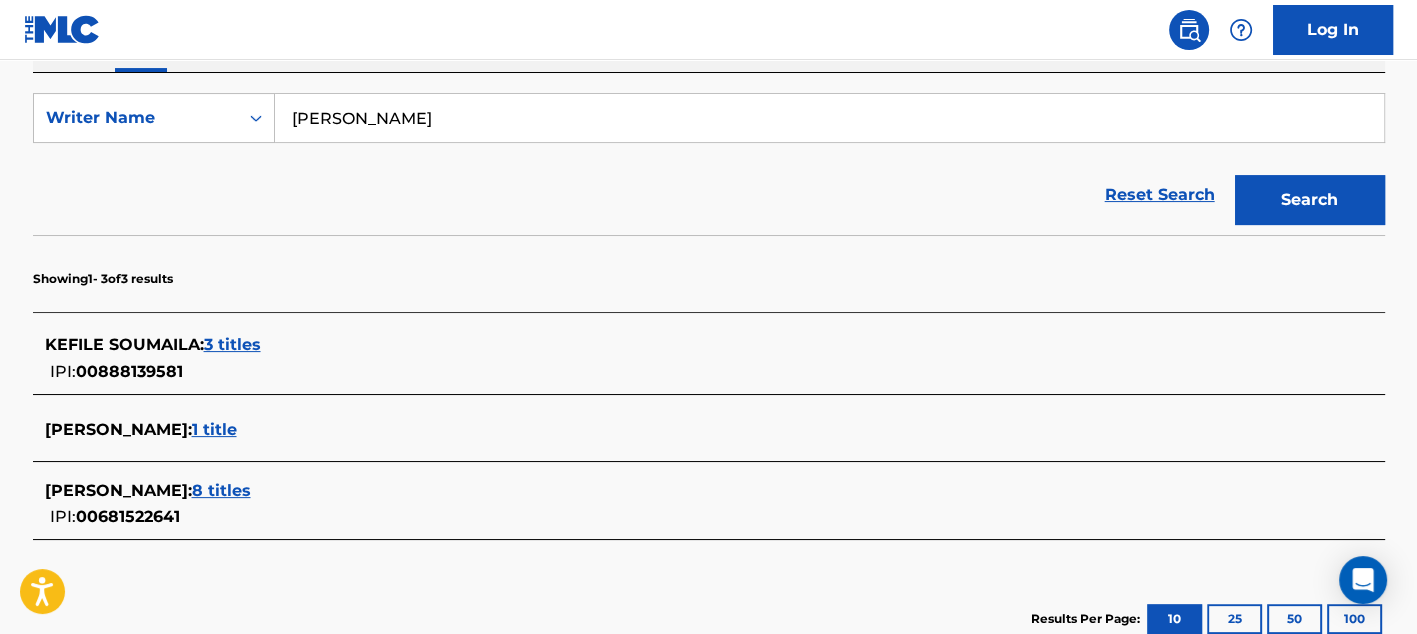 click on "1 title" at bounding box center (214, 429) 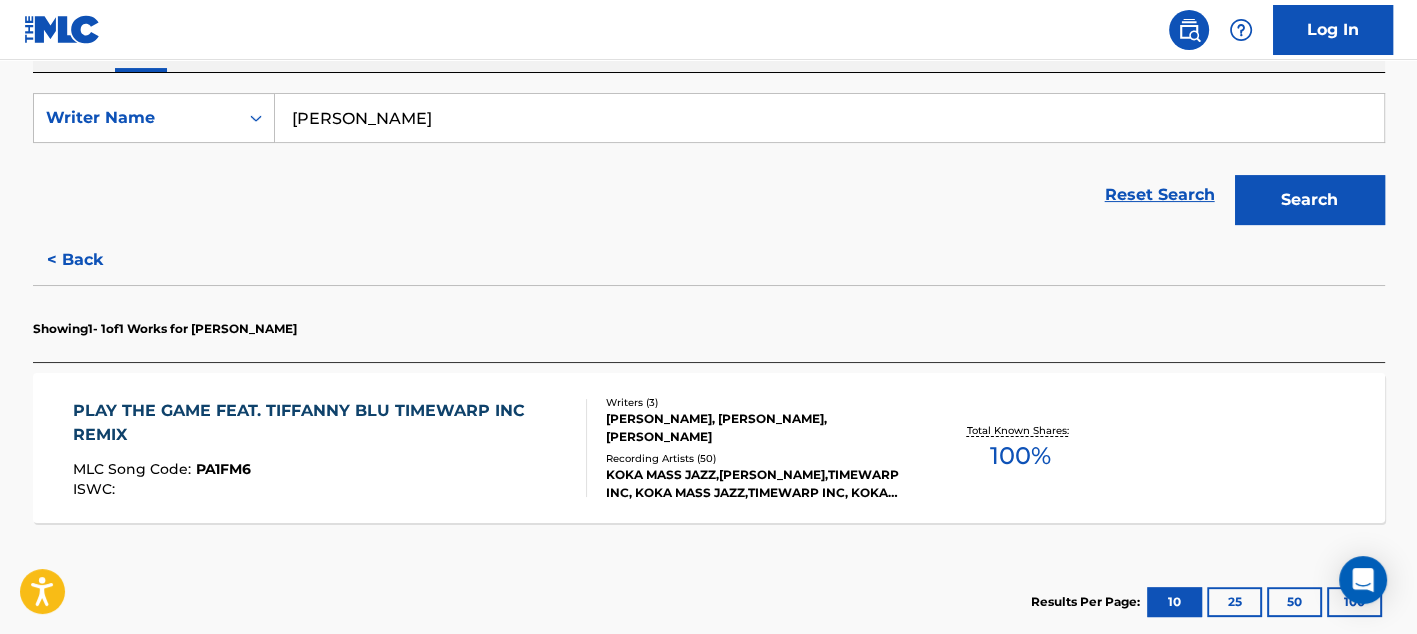 click on "Total Known Shares:" at bounding box center (1020, 430) 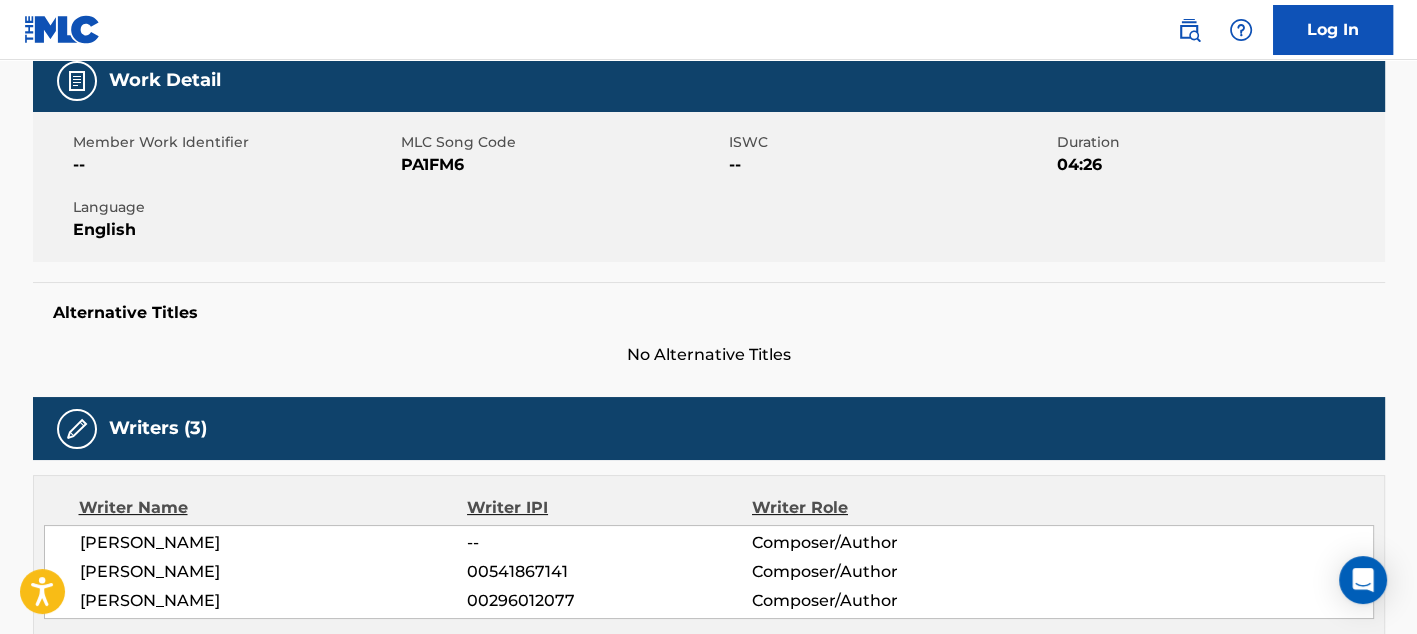 scroll, scrollTop: 0, scrollLeft: 0, axis: both 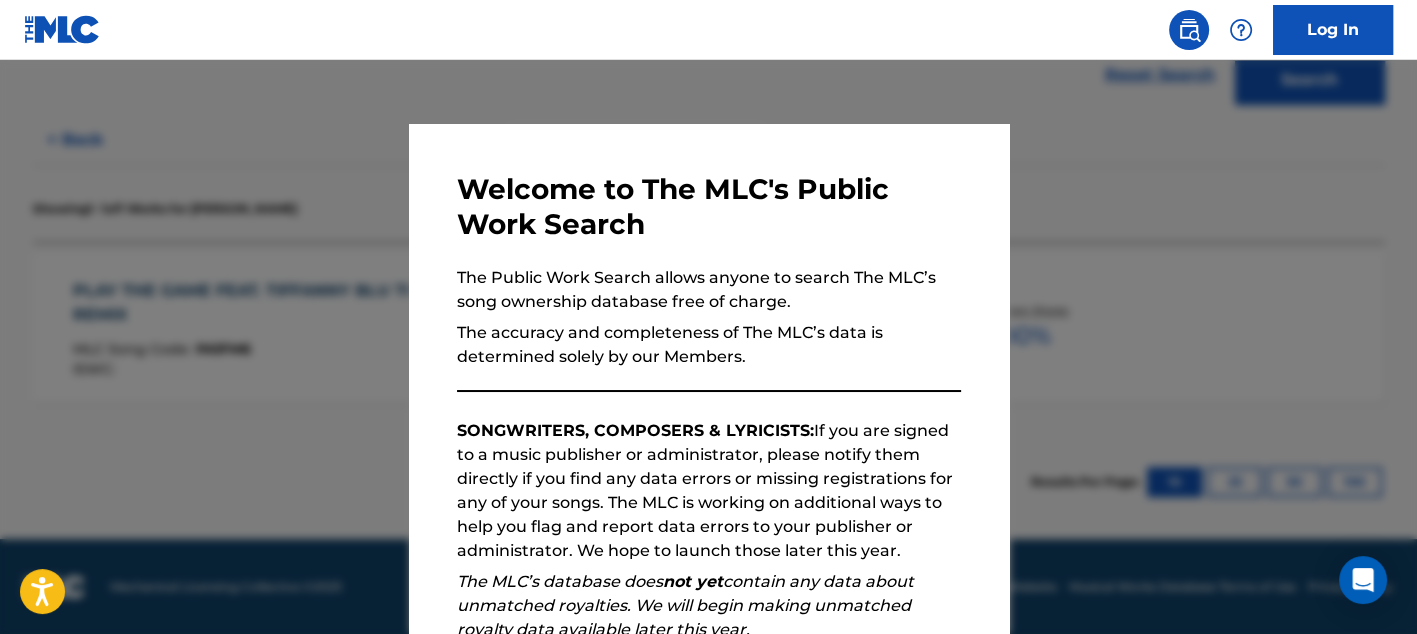 click on "Log In" at bounding box center [708, 30] 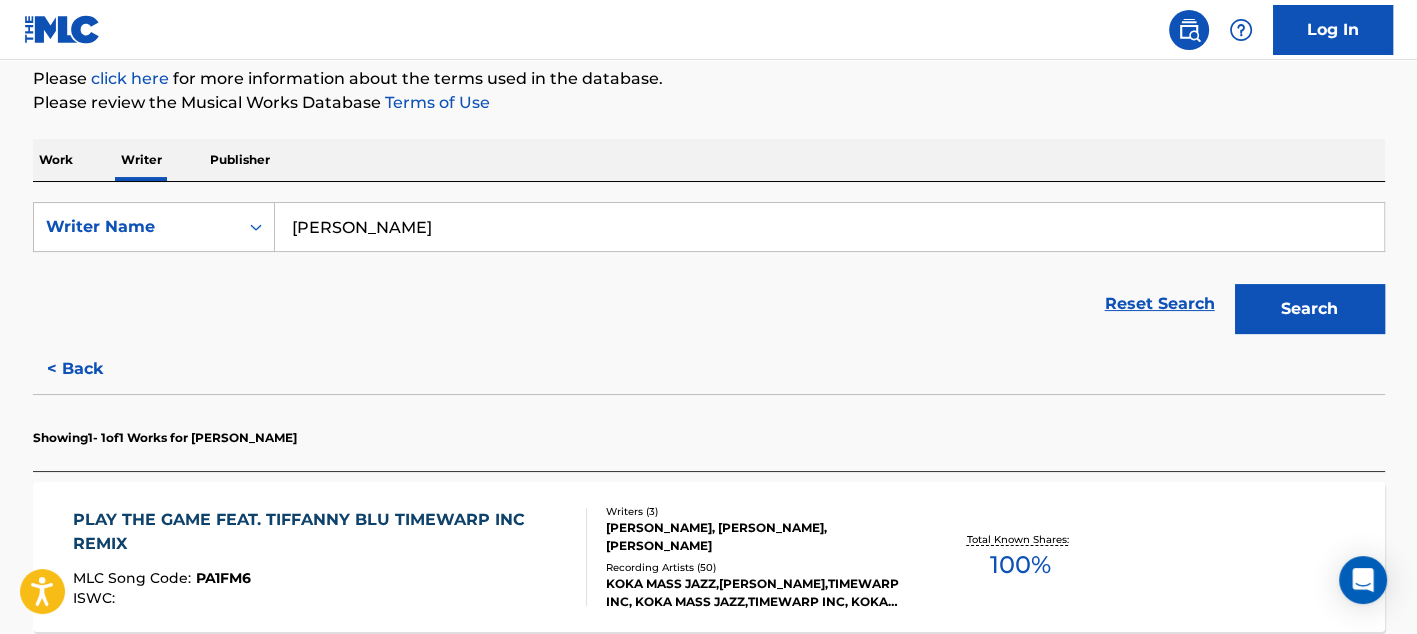 scroll, scrollTop: 240, scrollLeft: 0, axis: vertical 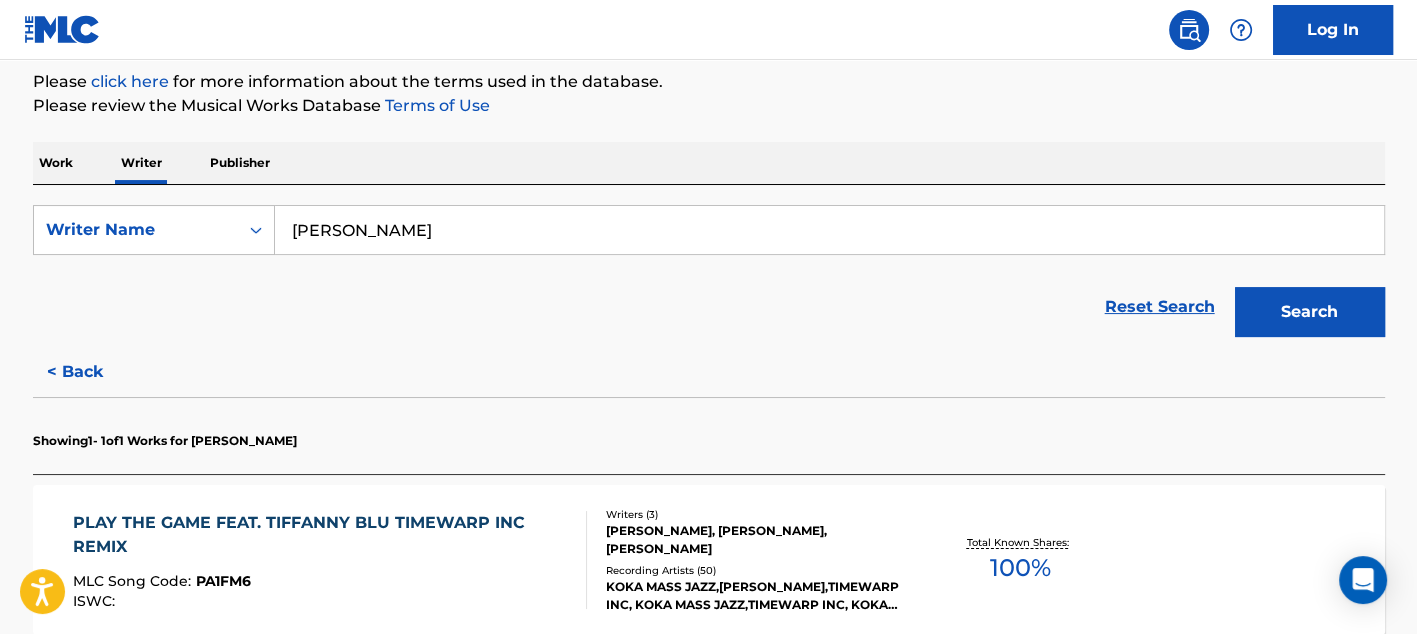 click on "Work" at bounding box center [56, 163] 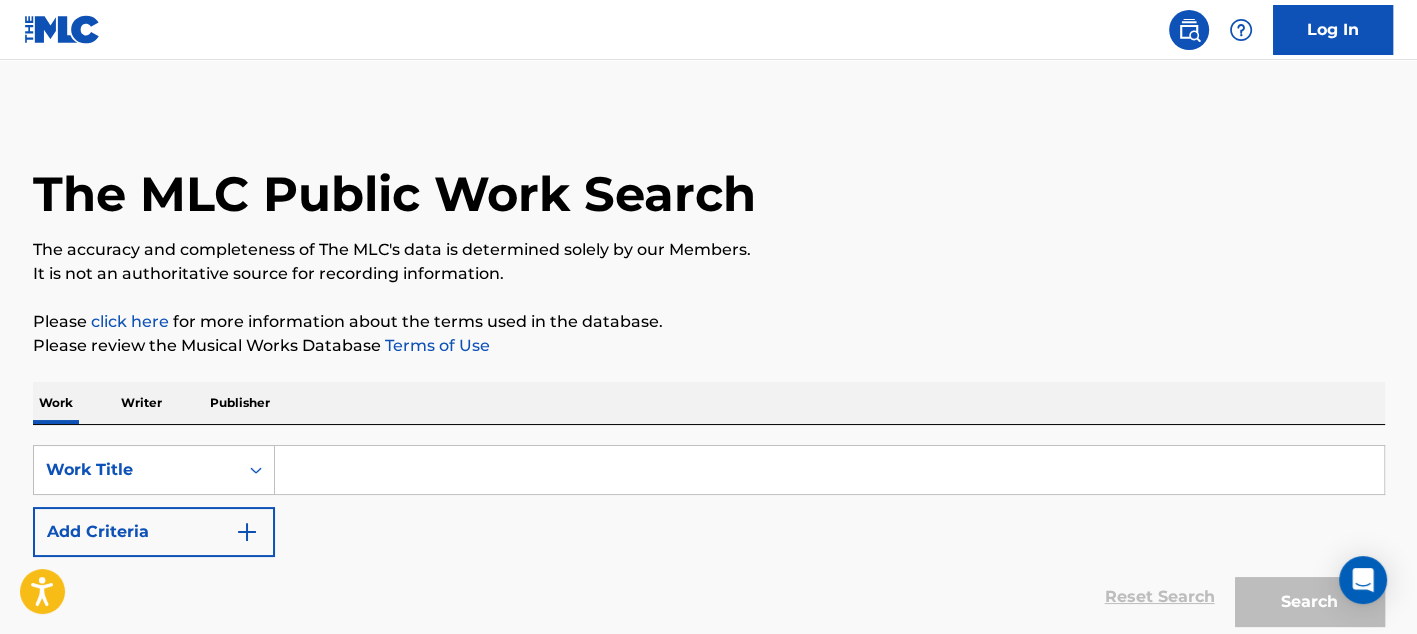 drag, startPoint x: 480, startPoint y: 451, endPoint x: 476, endPoint y: 466, distance: 15.524175 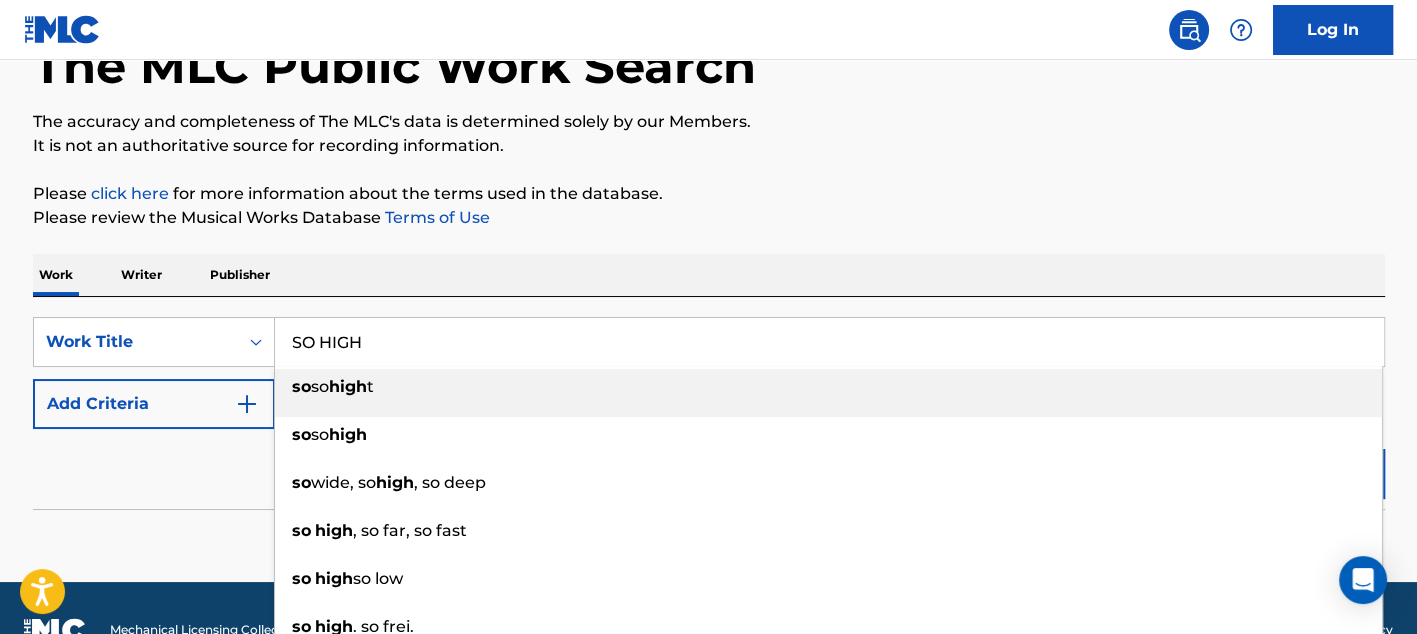 scroll, scrollTop: 175, scrollLeft: 0, axis: vertical 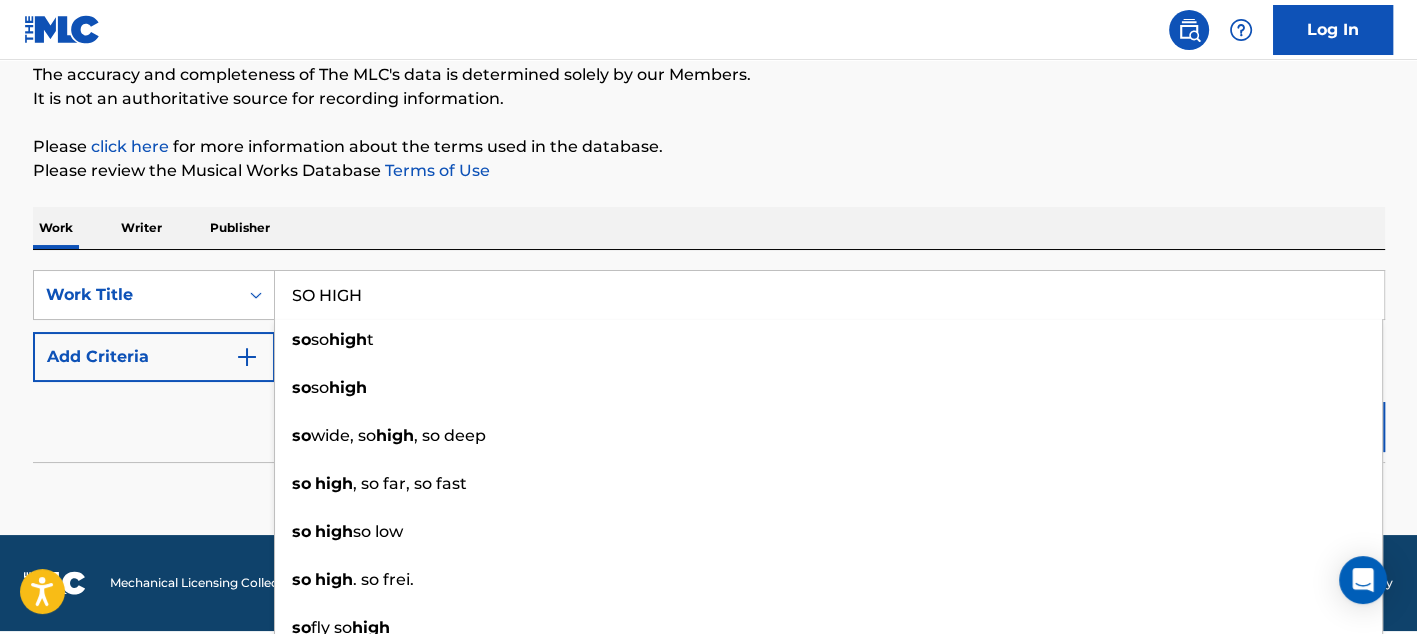 type on "SO HIGH" 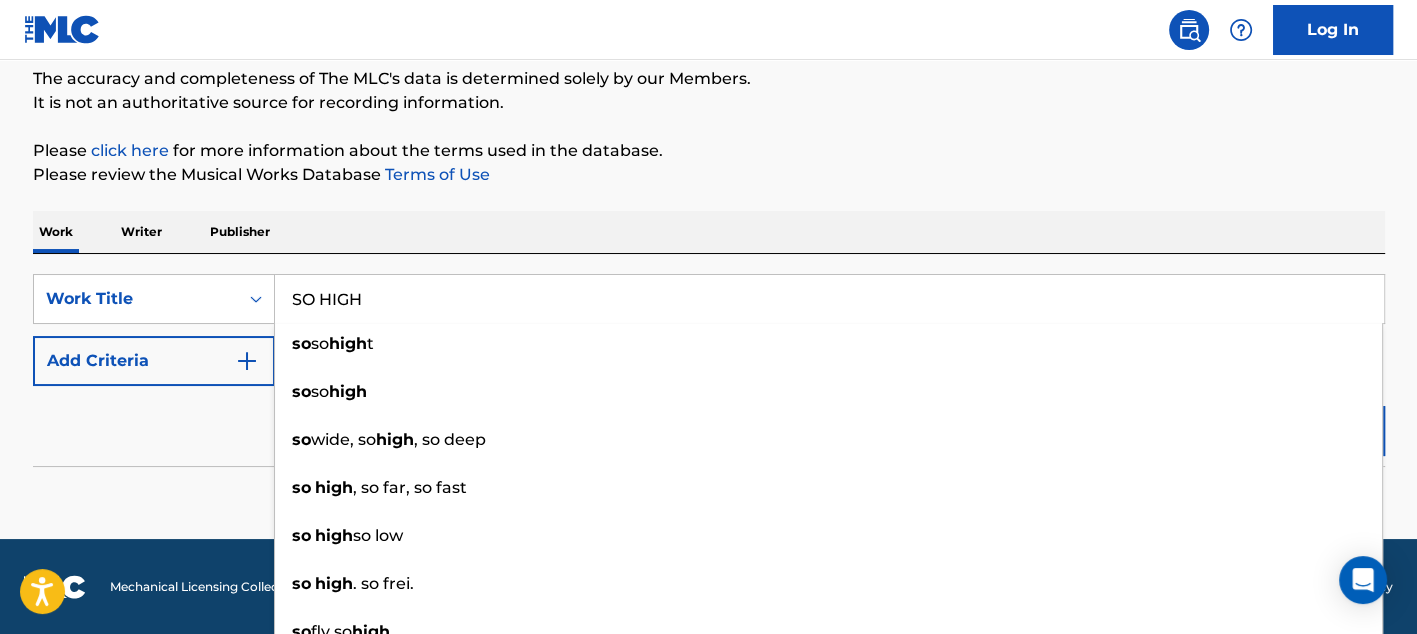 click at bounding box center [247, 361] 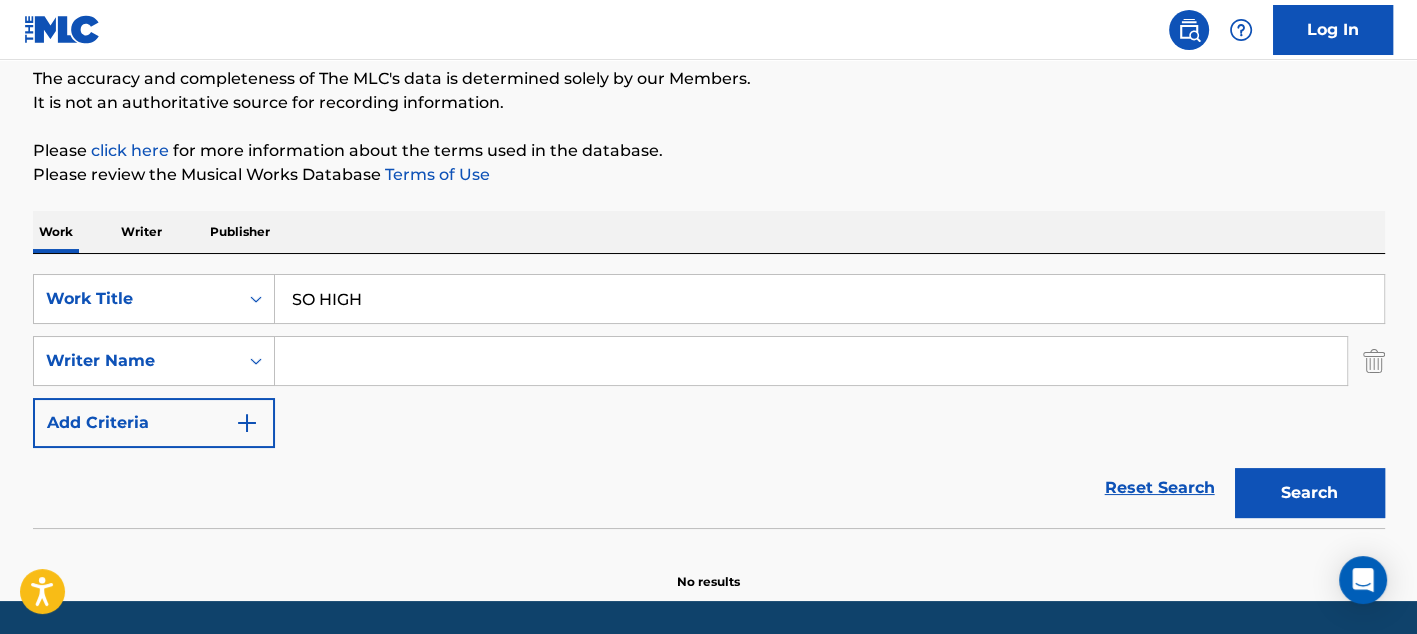 click at bounding box center (811, 361) 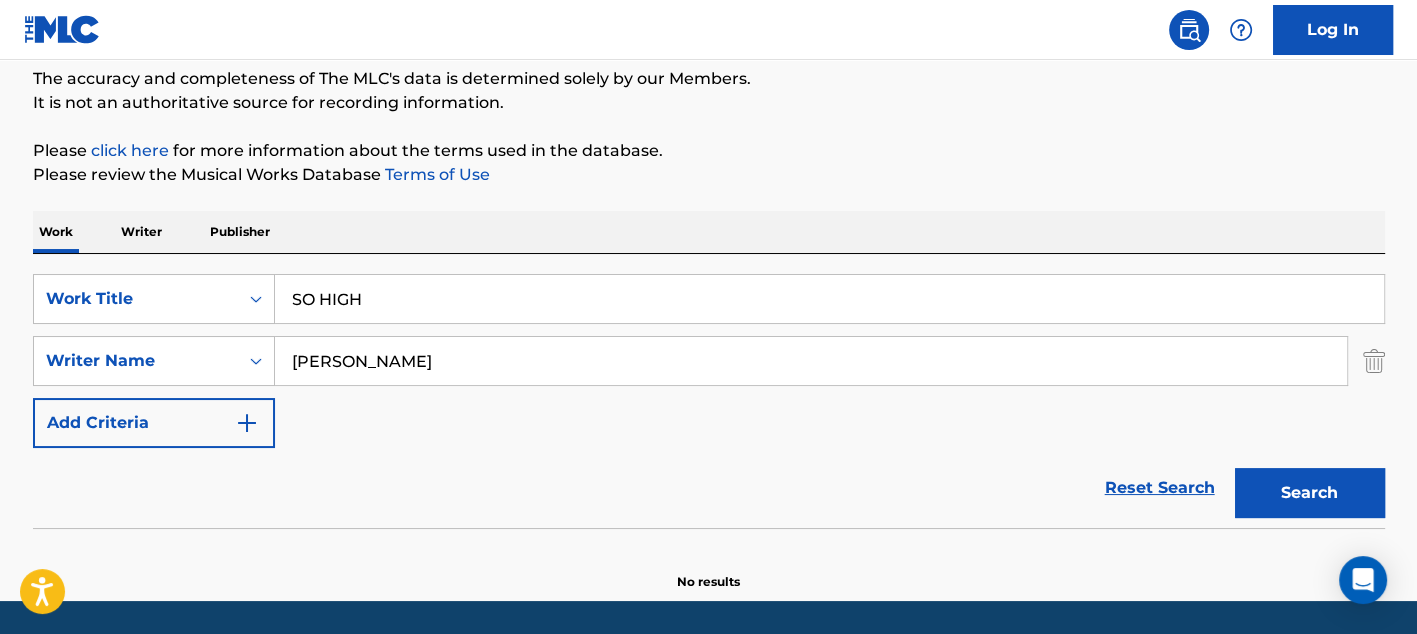 type on "[PERSON_NAME]" 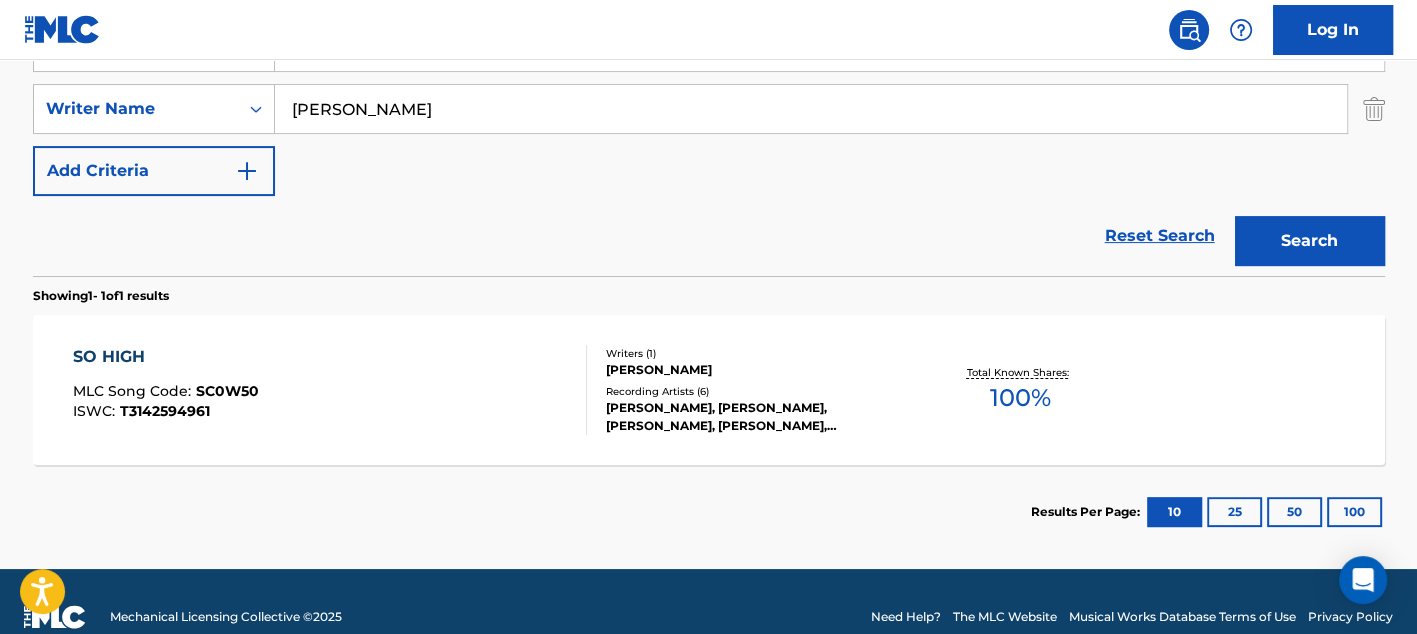 scroll, scrollTop: 431, scrollLeft: 0, axis: vertical 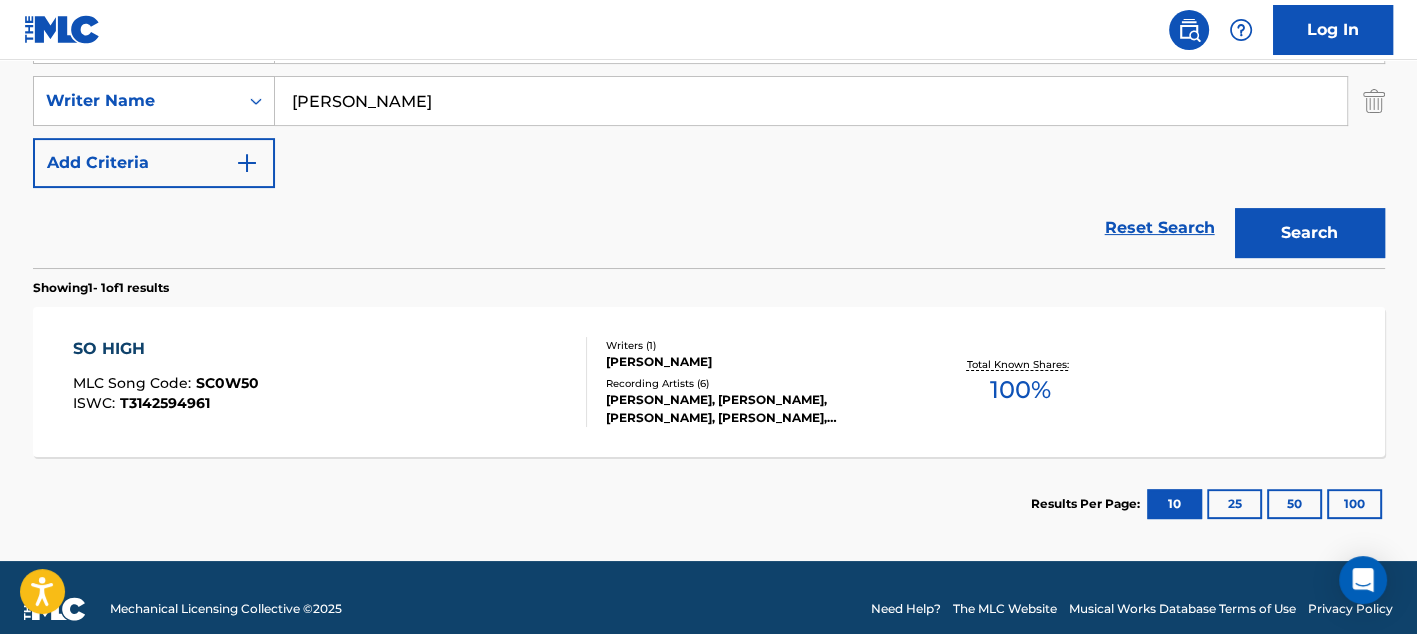 click on "100 %" at bounding box center (1020, 390) 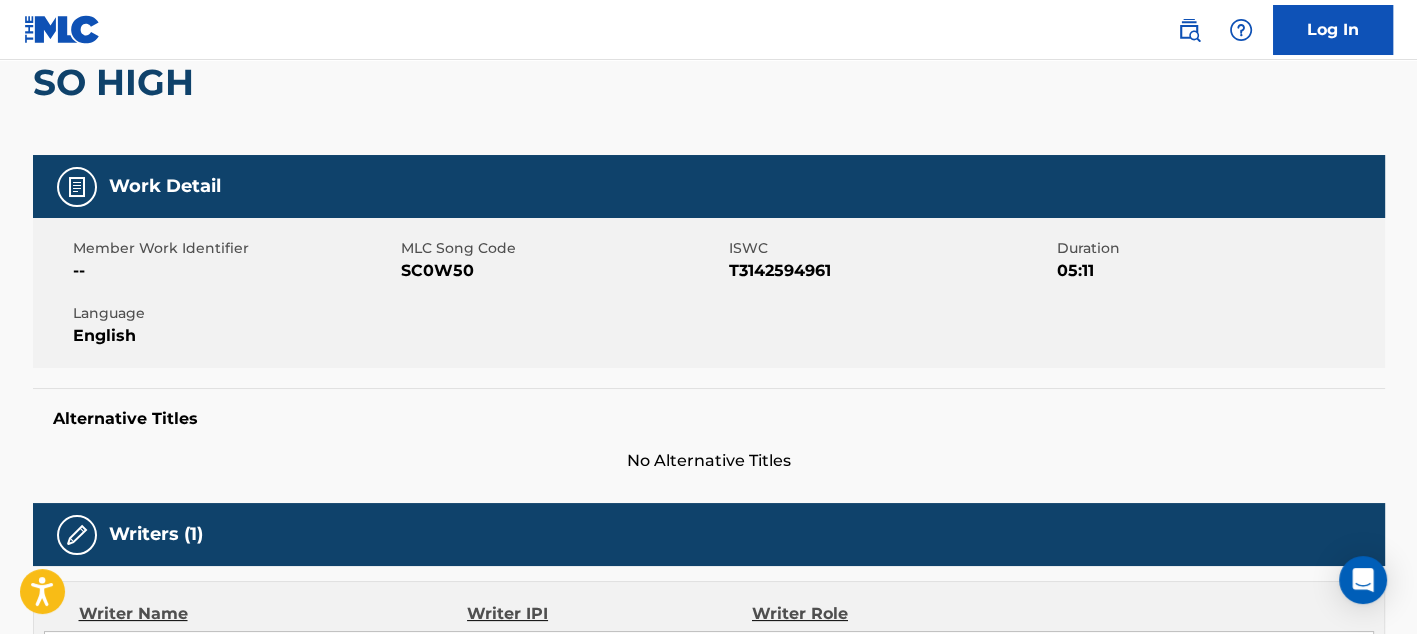 scroll, scrollTop: 219, scrollLeft: 0, axis: vertical 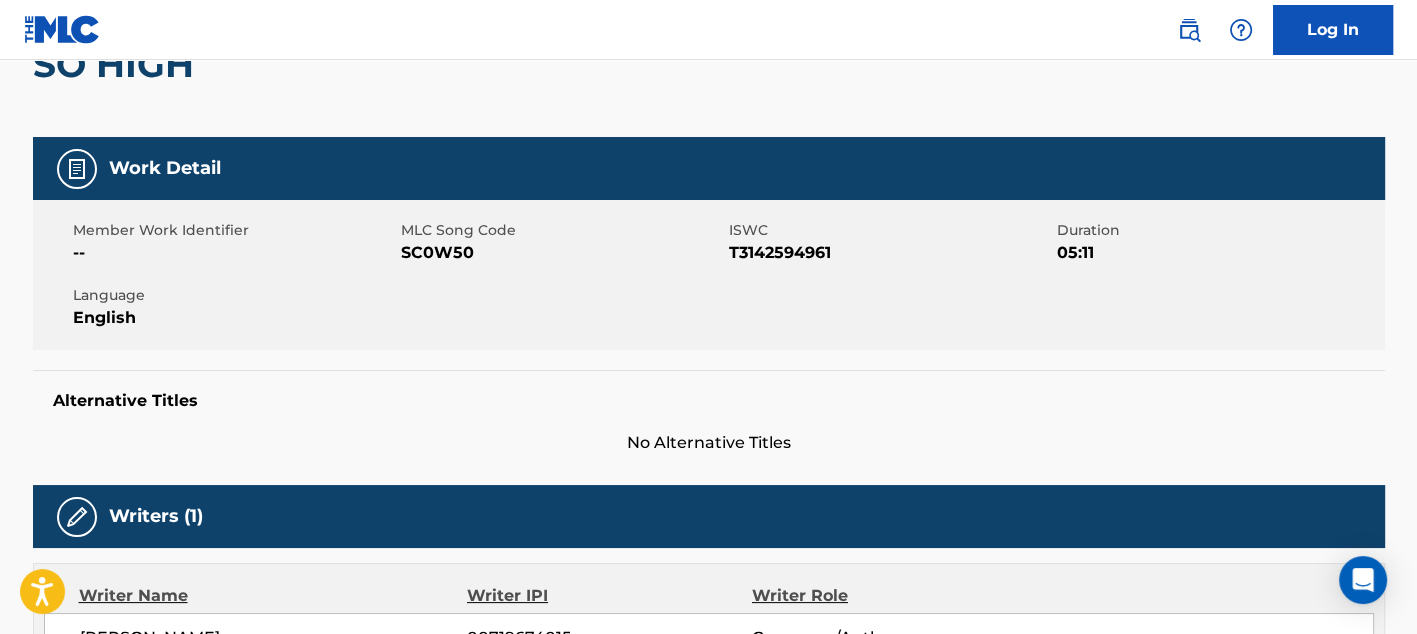 click on "T3142594961" at bounding box center [890, 253] 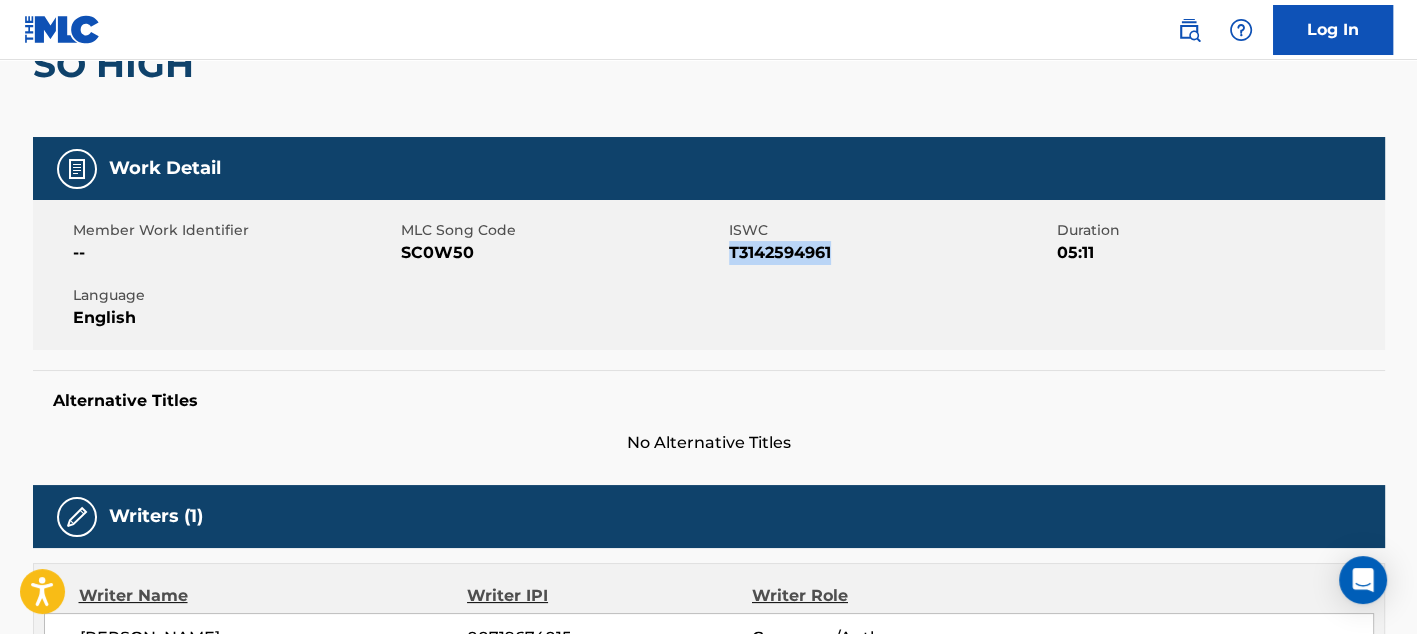 click on "T3142594961" at bounding box center [890, 253] 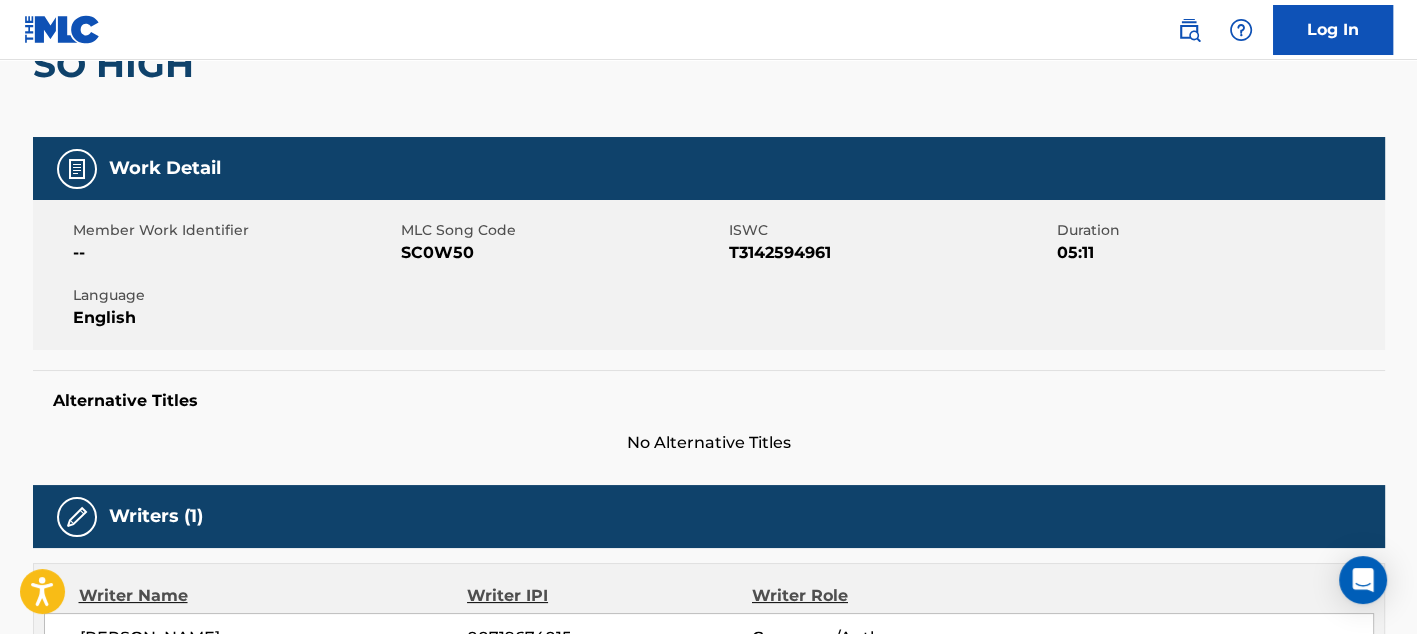 click on "Member Work Identifier -- MLC Song Code SC0W50 ISWC T3142594961 Duration 05:11 Language English" at bounding box center [709, 275] 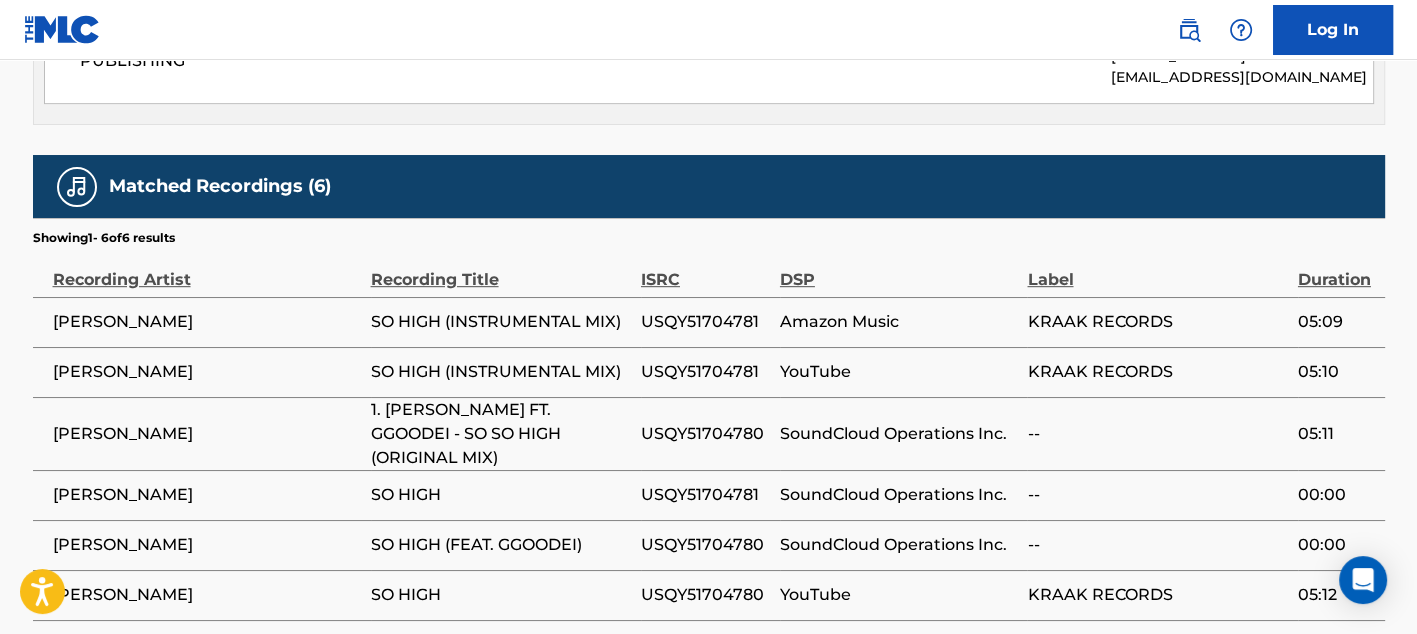 scroll, scrollTop: 1139, scrollLeft: 0, axis: vertical 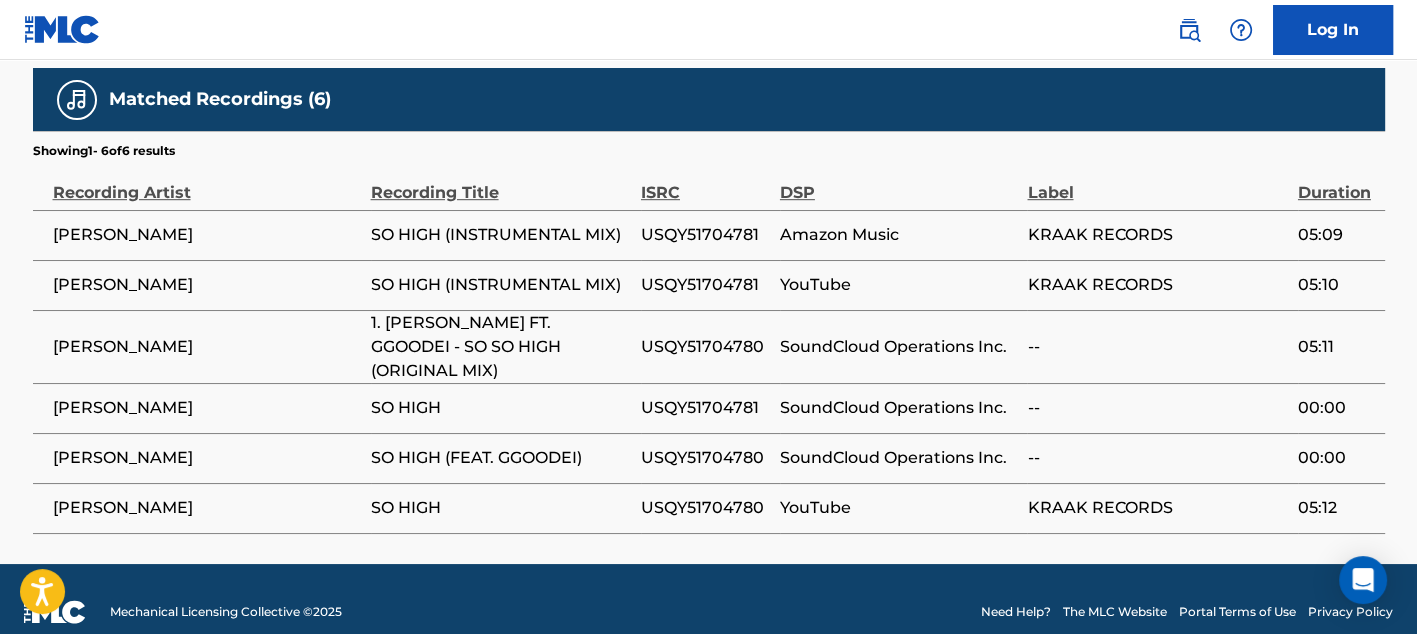 click on "USQY51704781" at bounding box center [705, 408] 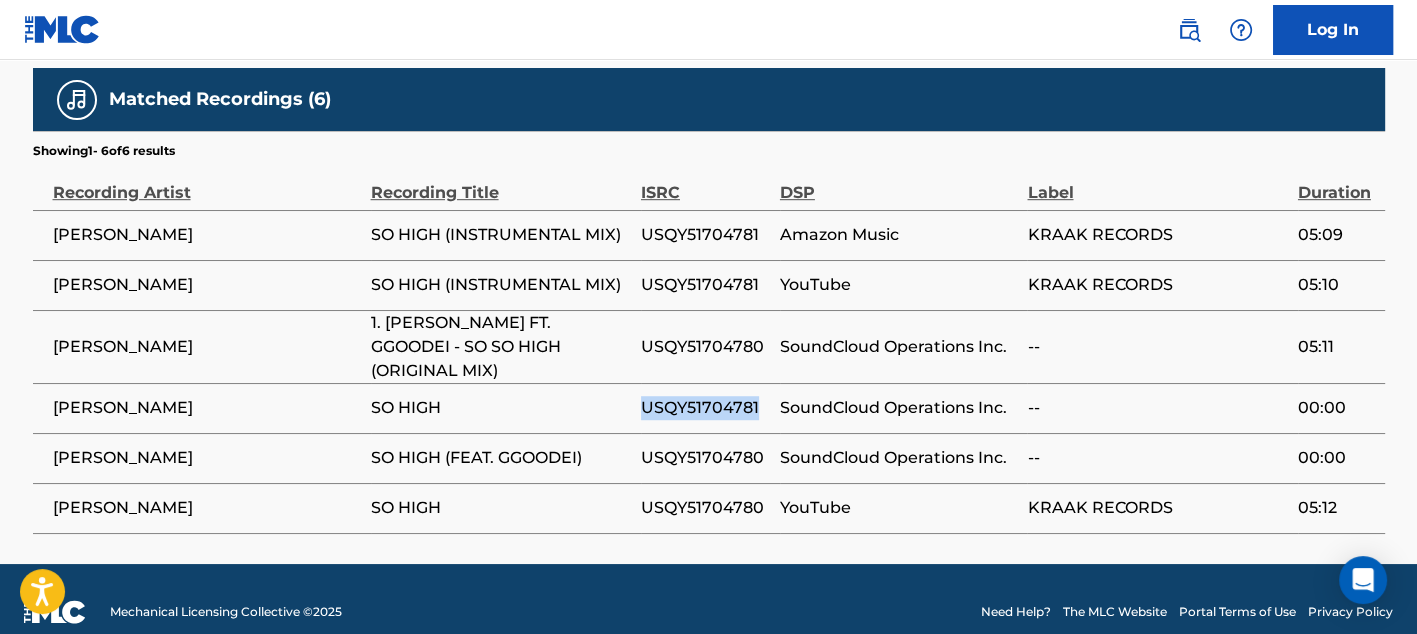 click on "USQY51704781" at bounding box center [705, 408] 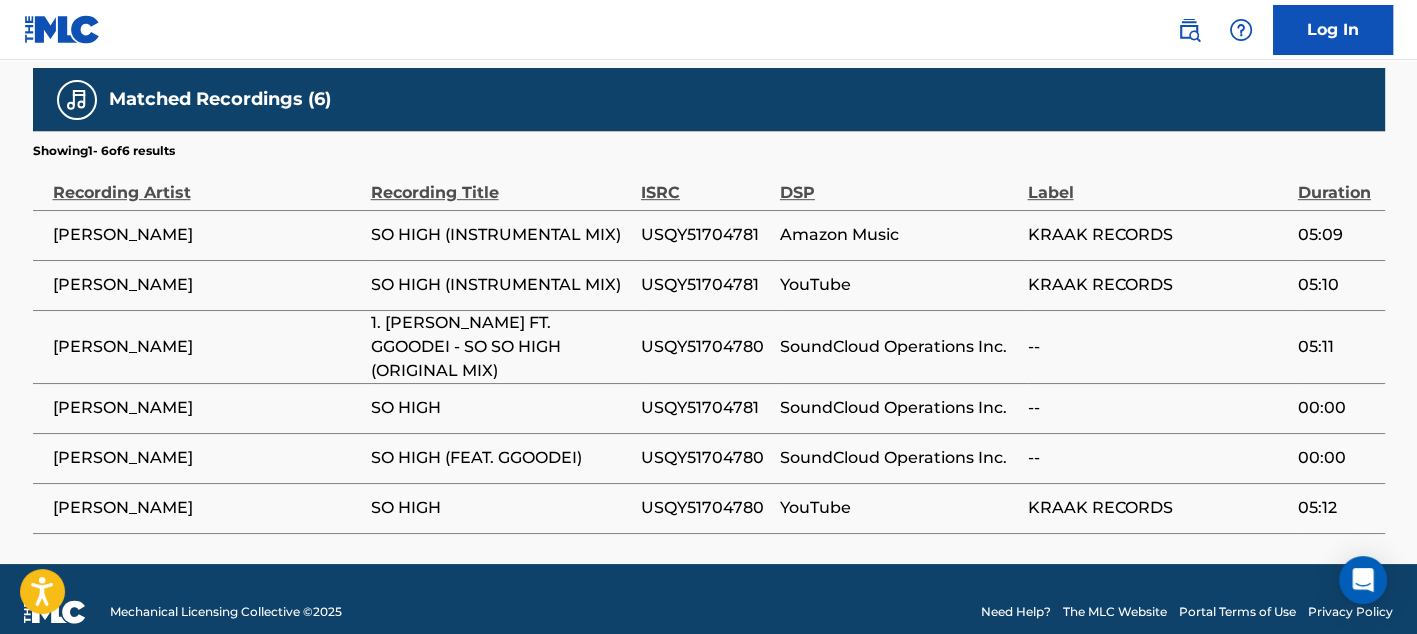 drag, startPoint x: 730, startPoint y: 385, endPoint x: 760, endPoint y: 285, distance: 104.40307 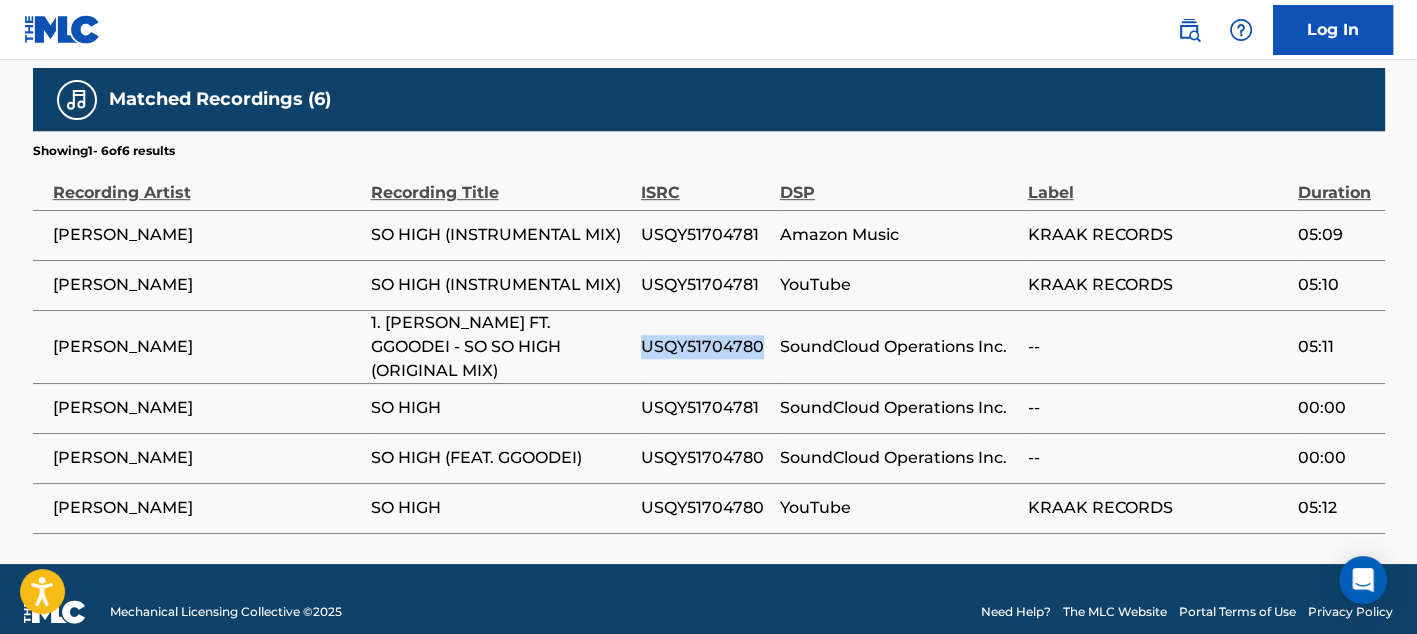 click on "USQY51704780" at bounding box center [705, 347] 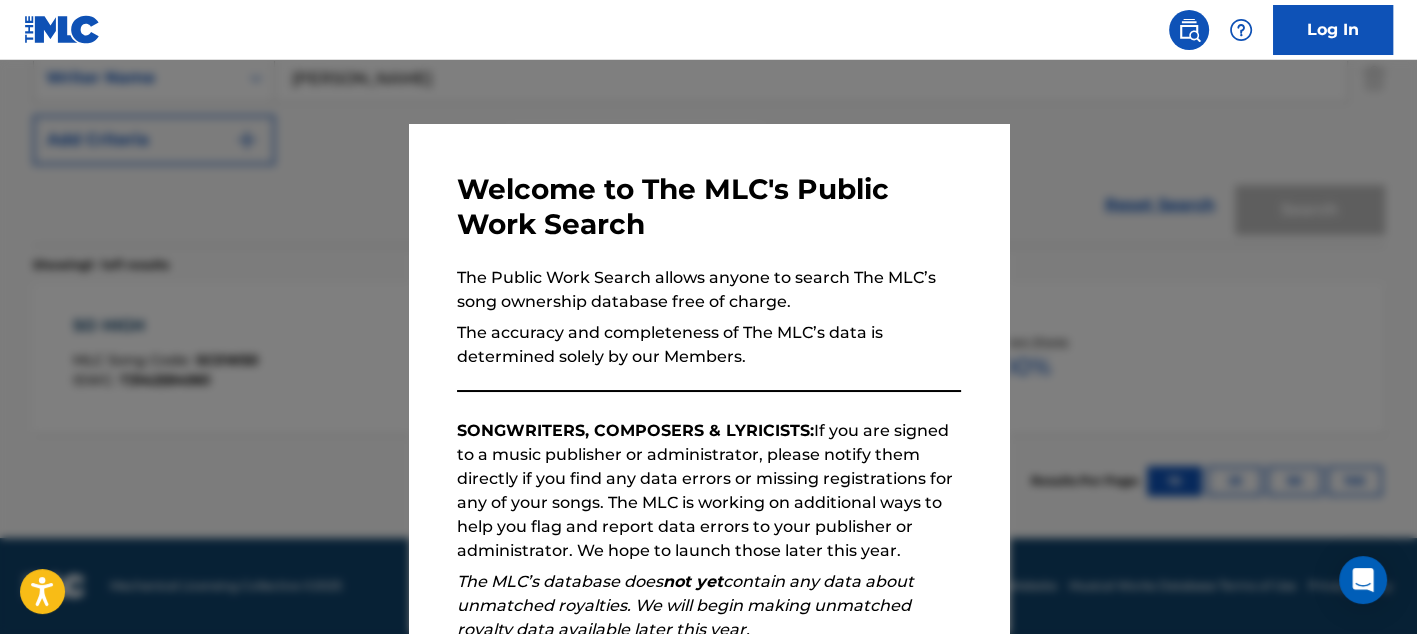 scroll, scrollTop: 453, scrollLeft: 0, axis: vertical 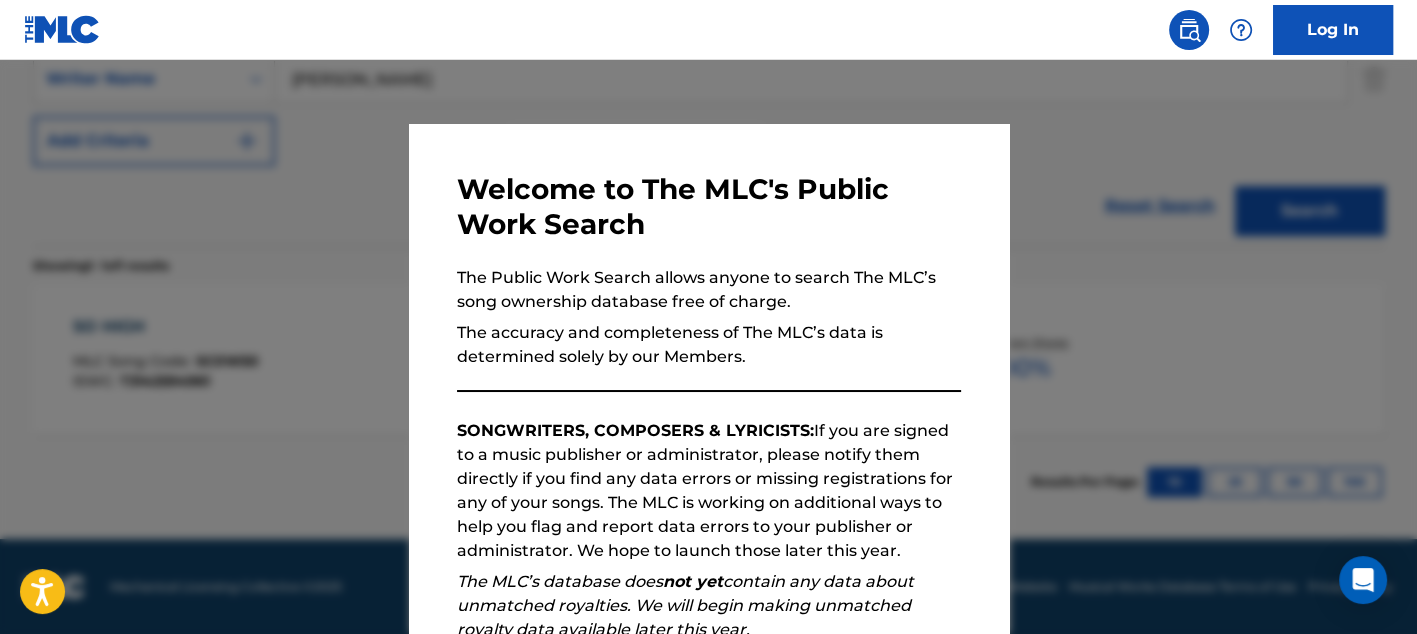 drag, startPoint x: 1150, startPoint y: 258, endPoint x: 1186, endPoint y: 279, distance: 41.677334 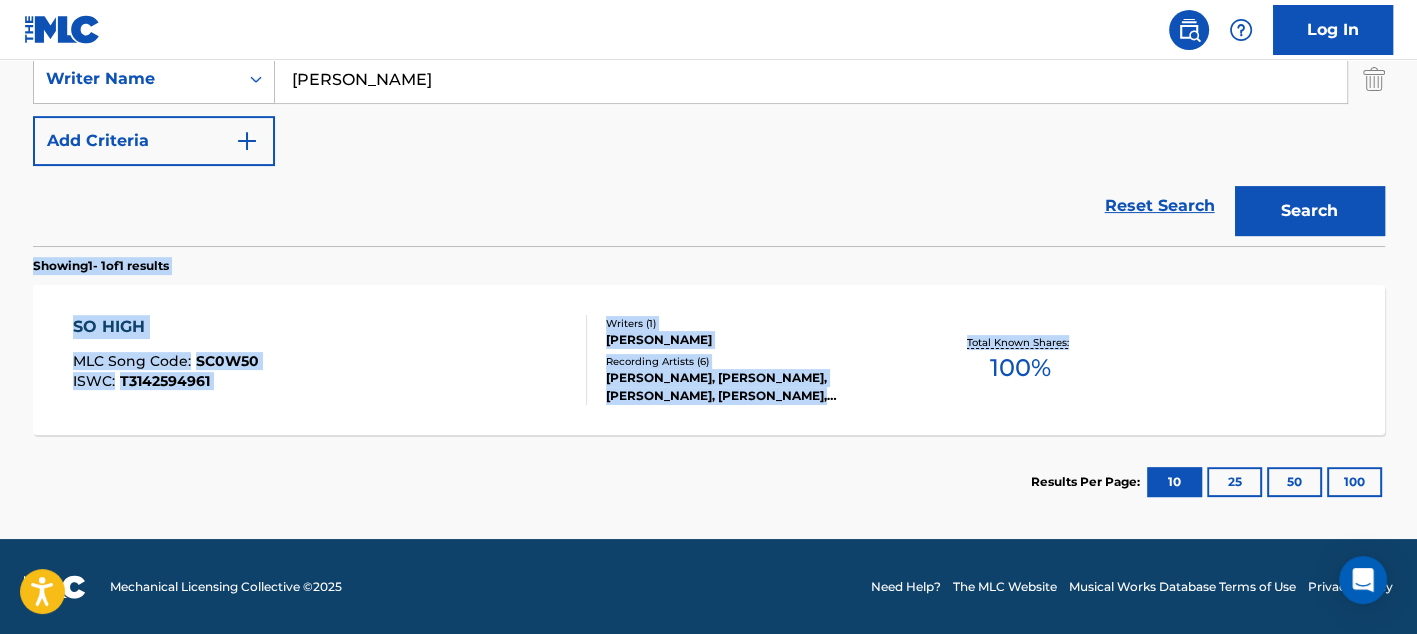 drag, startPoint x: 1416, startPoint y: 279, endPoint x: 1416, endPoint y: 239, distance: 40 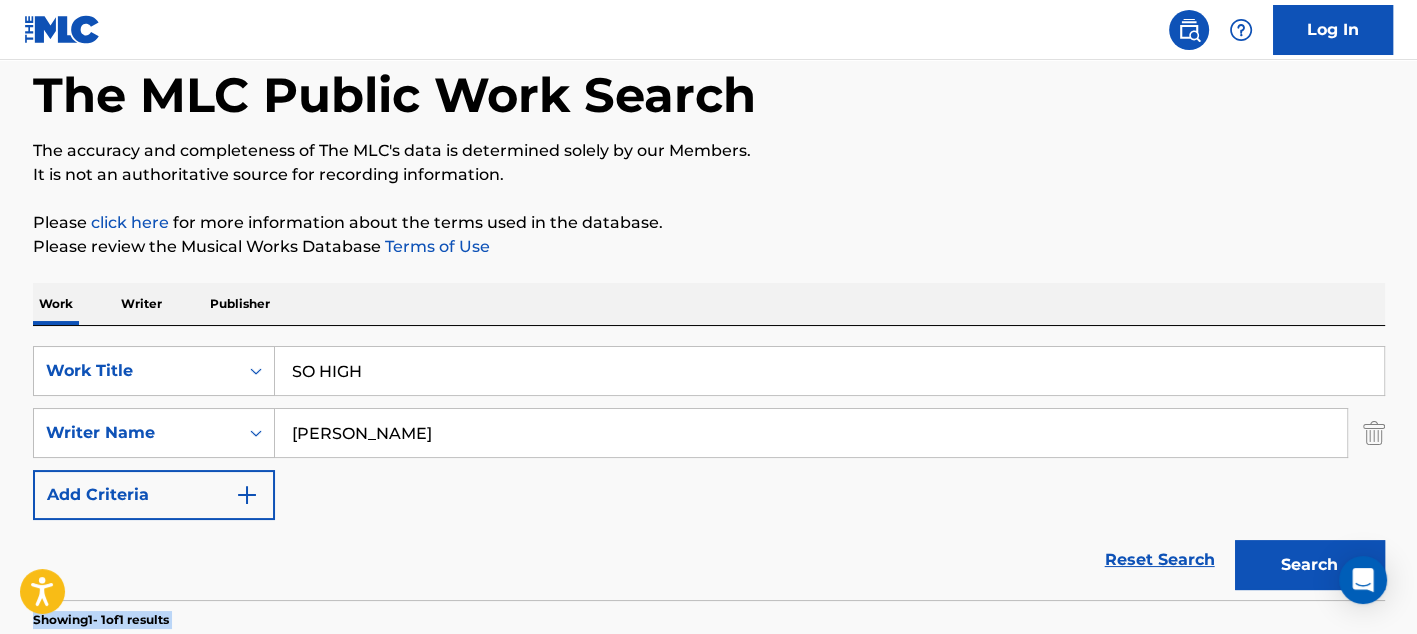 scroll, scrollTop: 144, scrollLeft: 0, axis: vertical 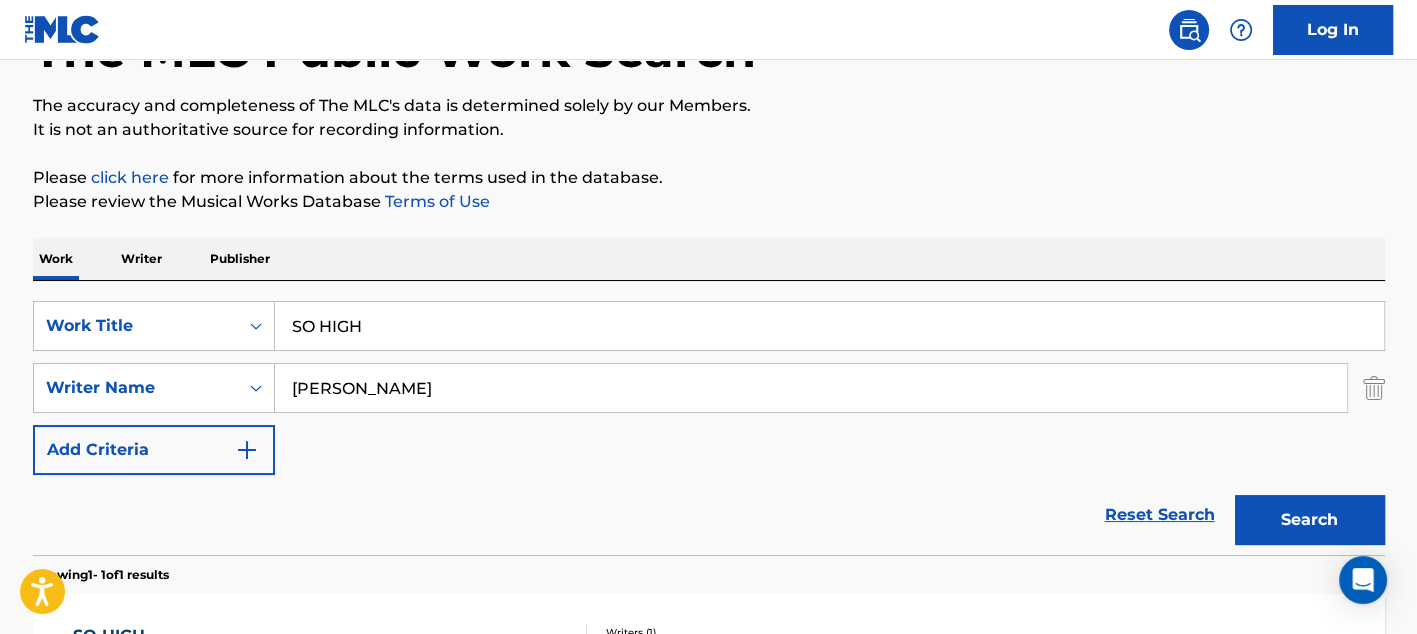 drag, startPoint x: 408, startPoint y: 335, endPoint x: 181, endPoint y: 286, distance: 232.22833 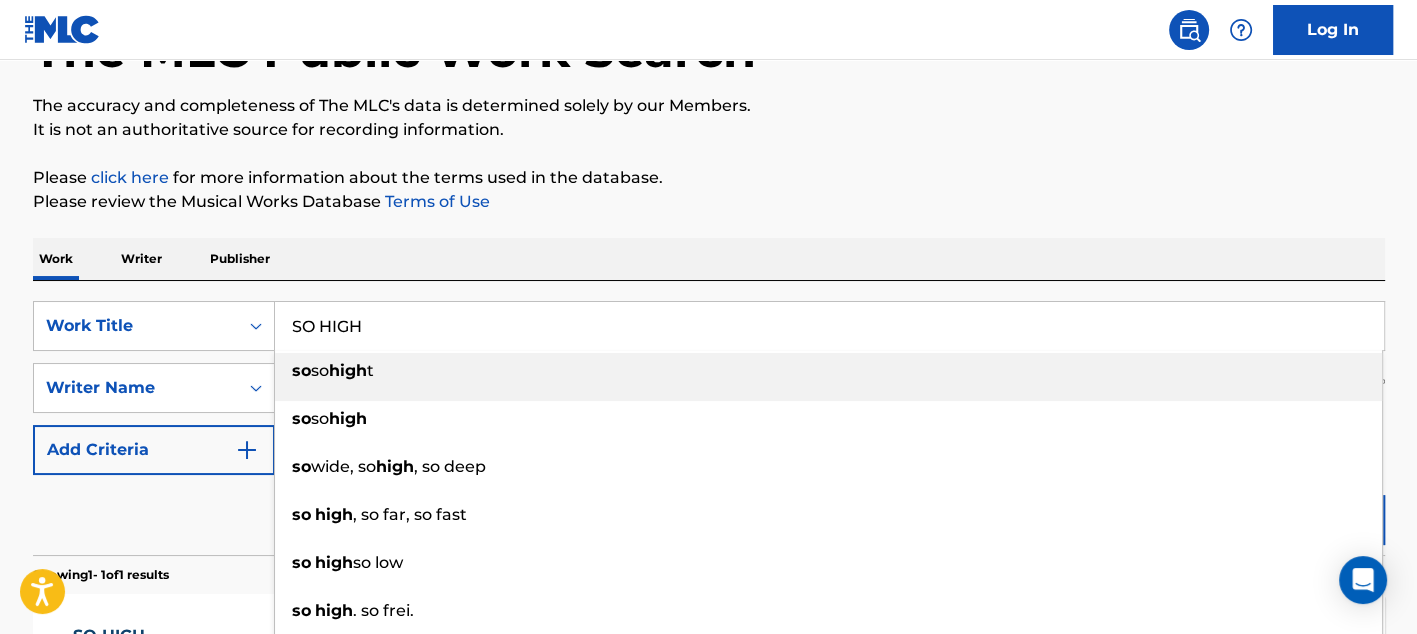 paste on "[DEMOGRAPHIC_DATA] SICK" 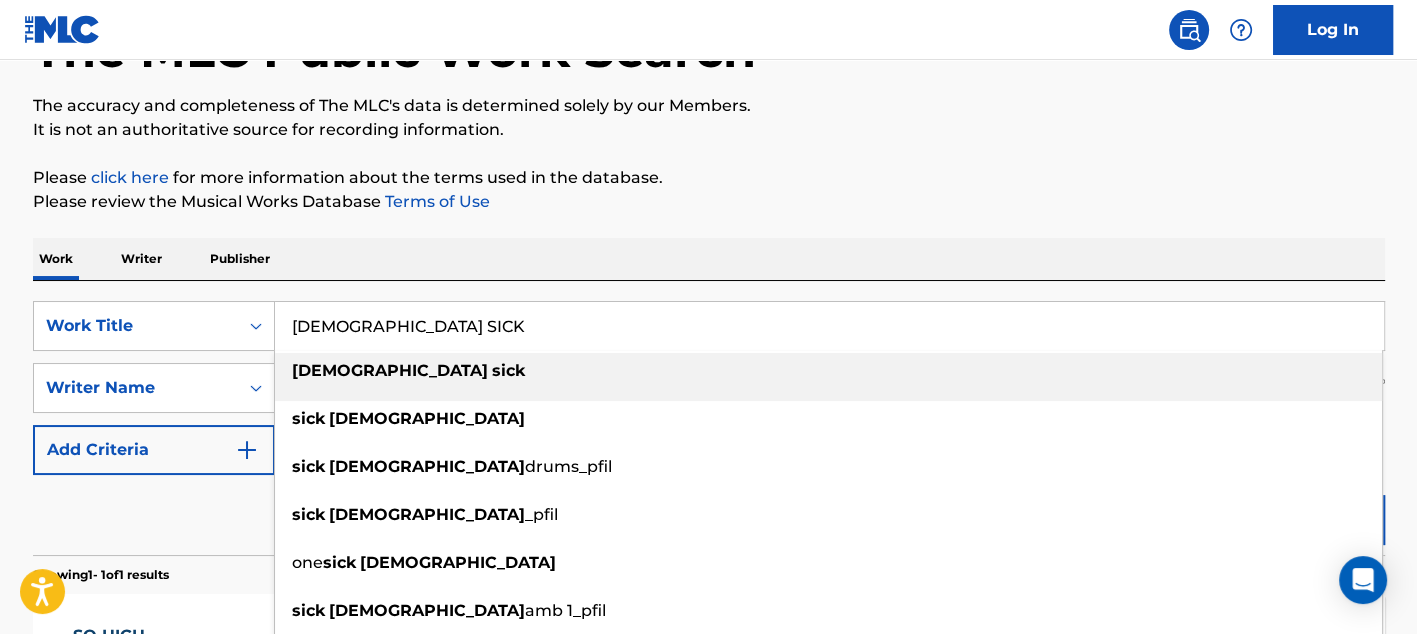 click on "[DEMOGRAPHIC_DATA]   sick" at bounding box center [828, 371] 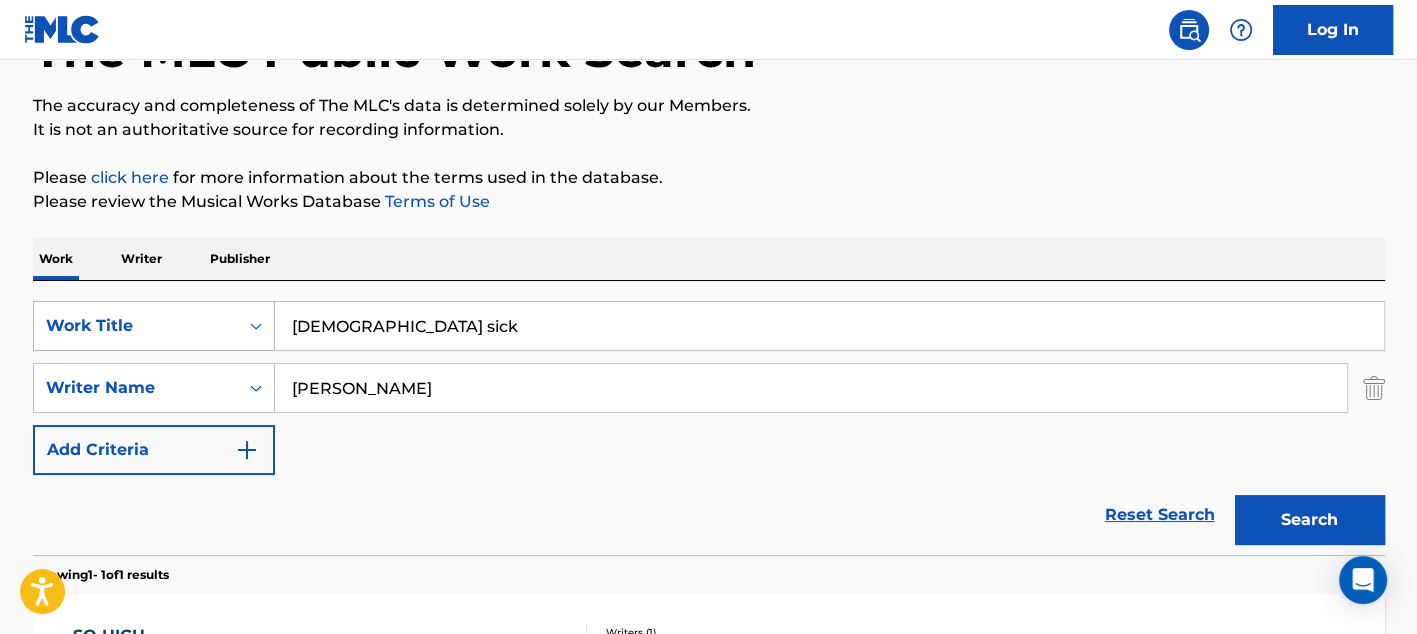 drag, startPoint x: 412, startPoint y: 365, endPoint x: 268, endPoint y: 342, distance: 145.82524 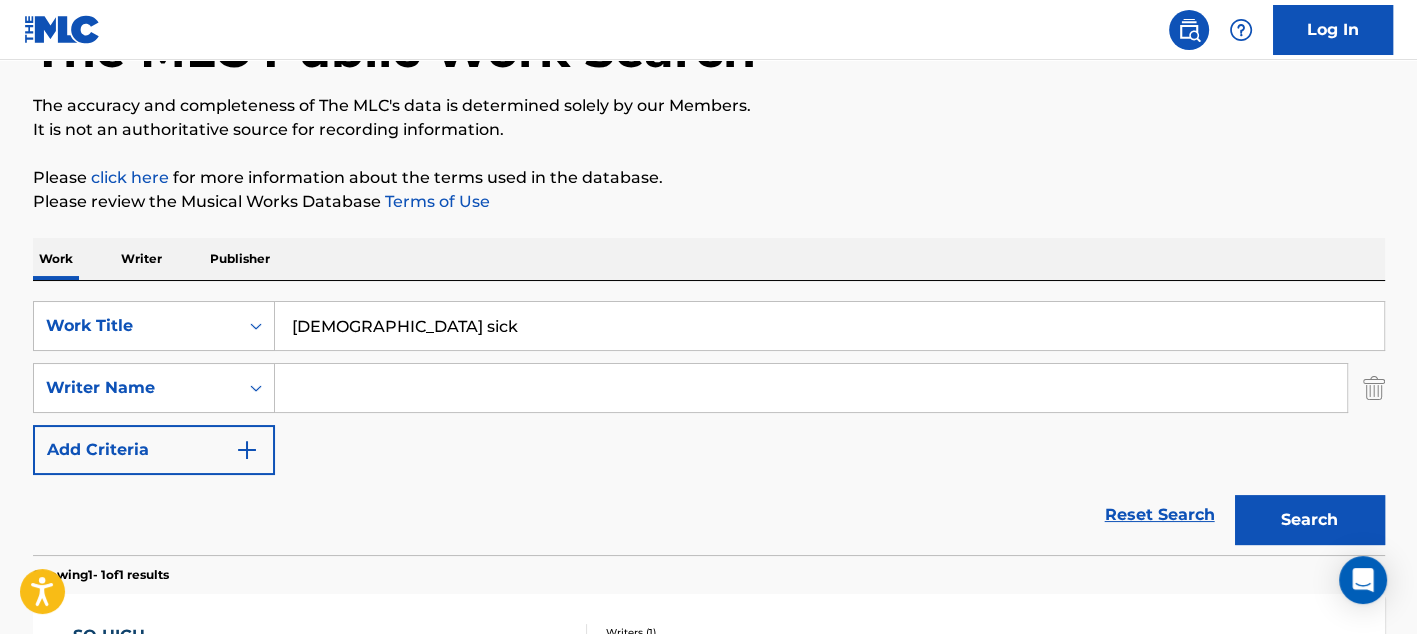 type 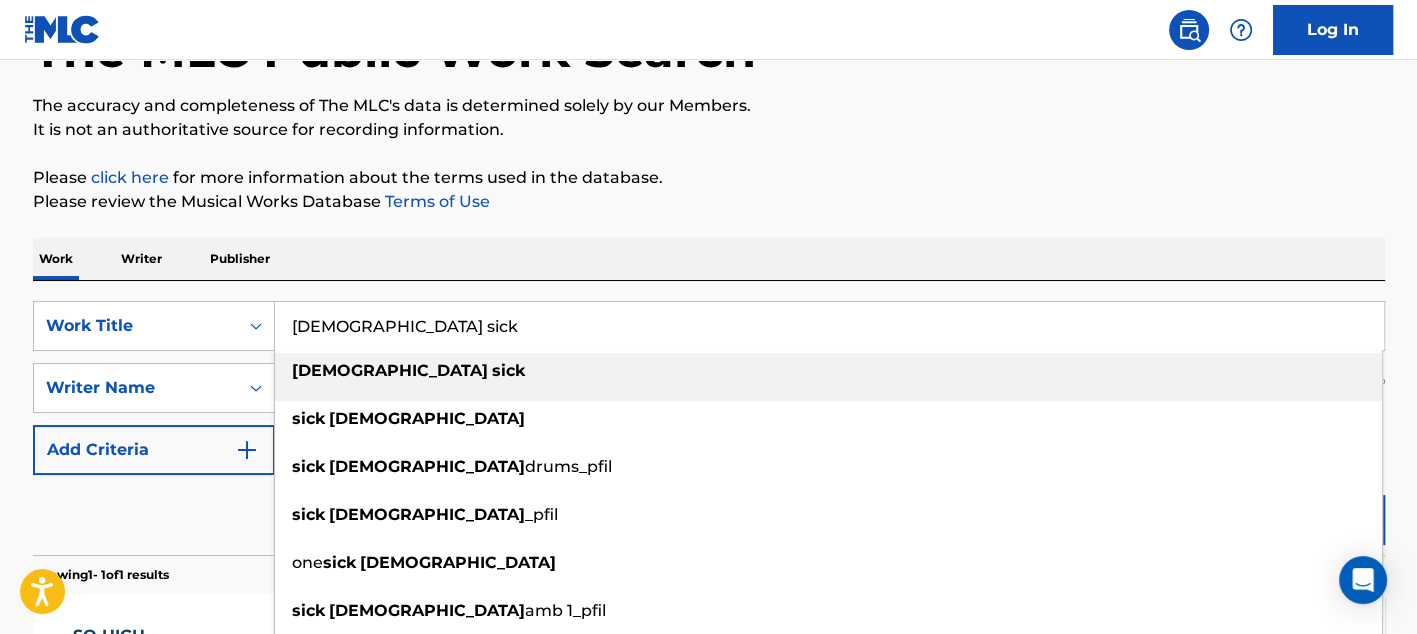 click on "[DEMOGRAPHIC_DATA]   sick" at bounding box center (828, 371) 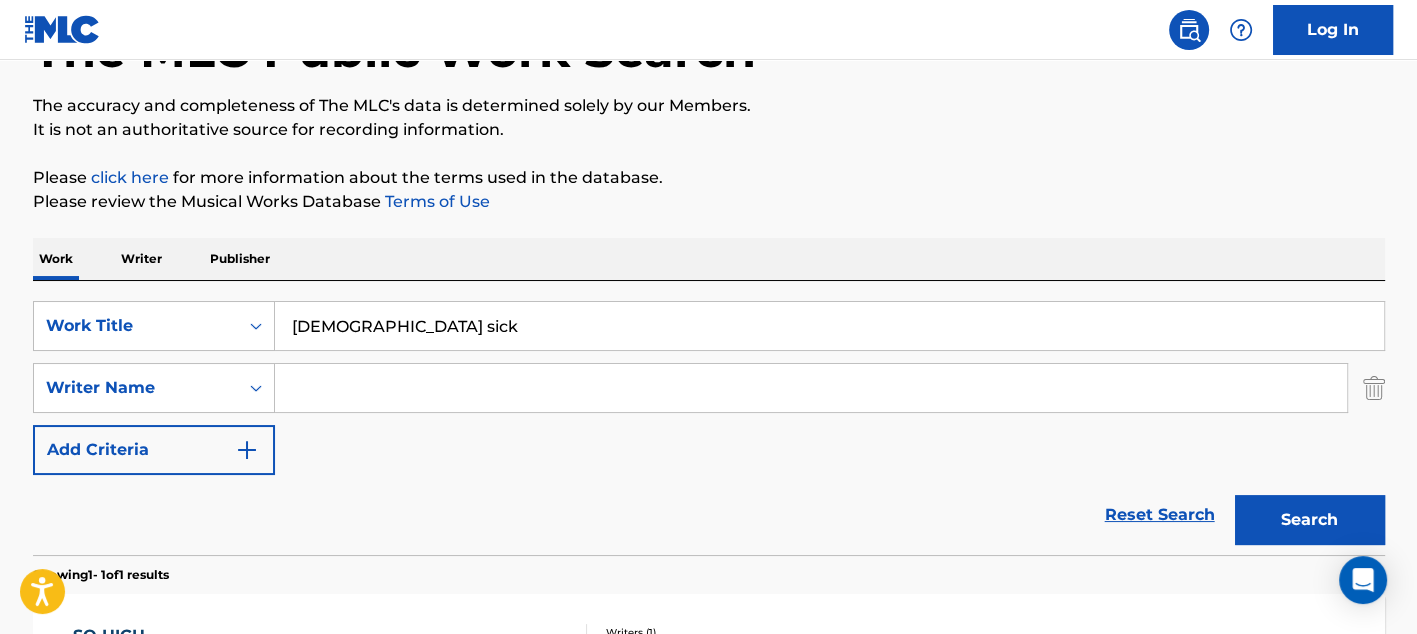 click on "Search" at bounding box center (1310, 520) 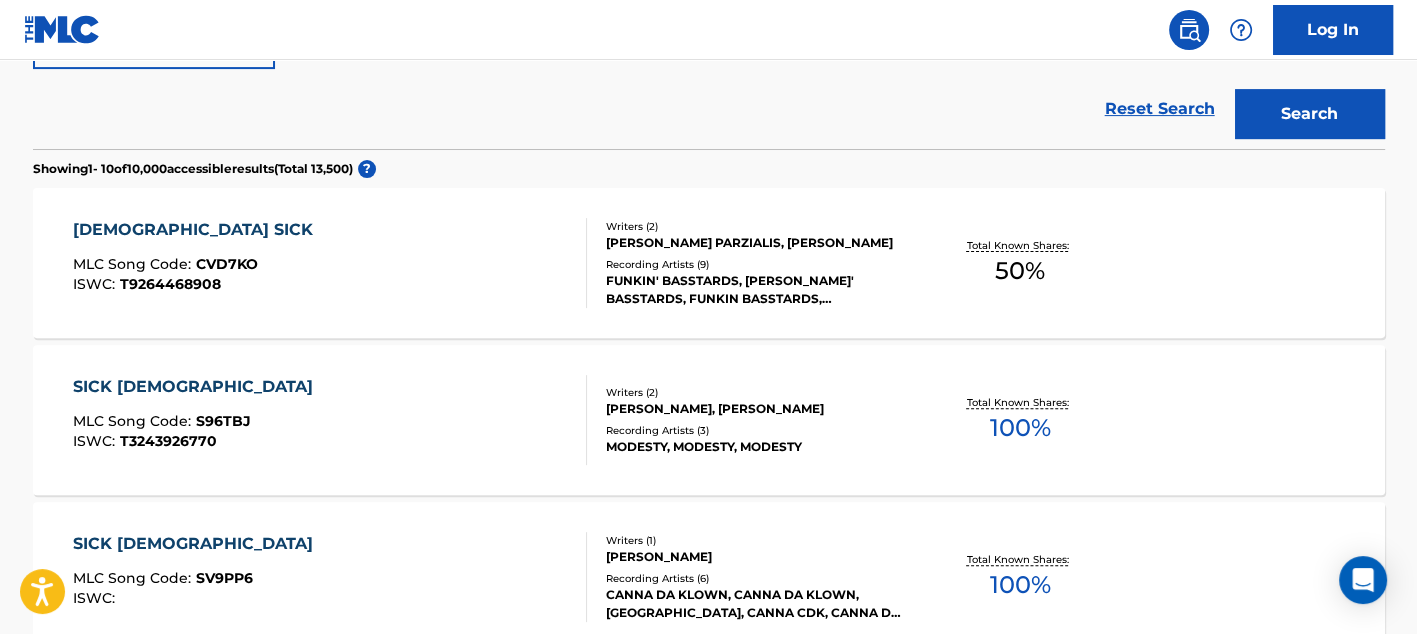 scroll, scrollTop: 552, scrollLeft: 0, axis: vertical 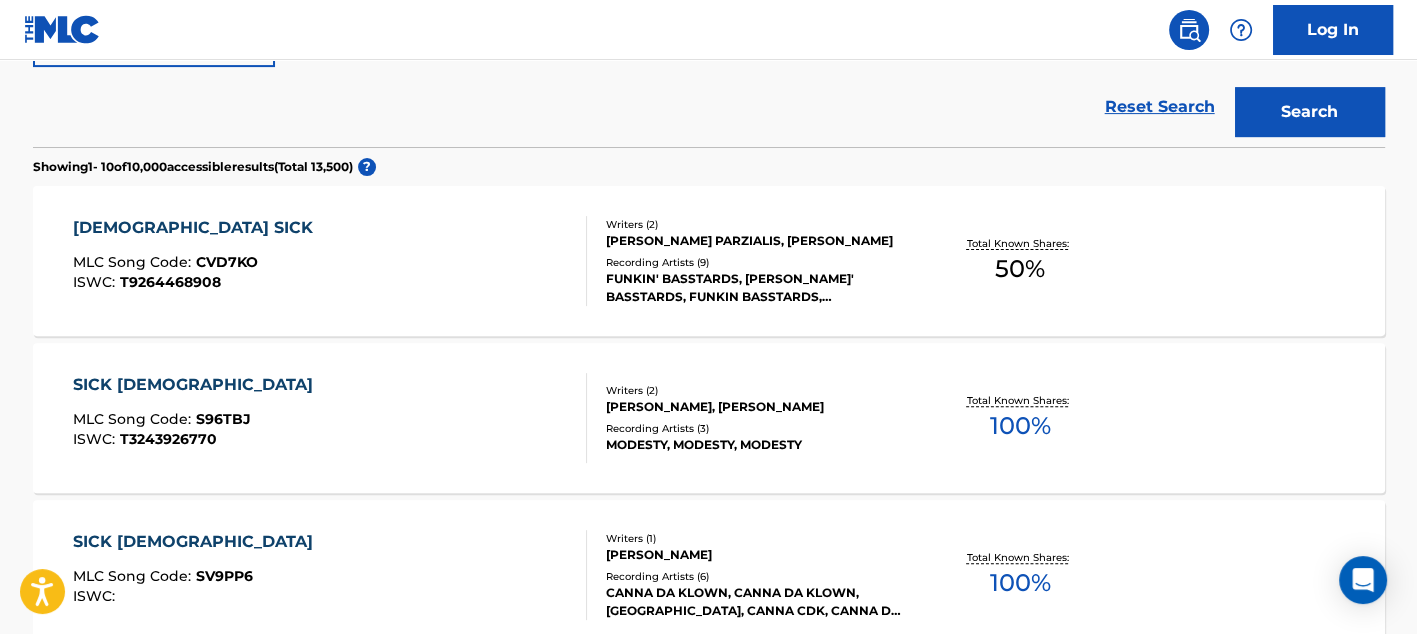 click on "Total Known Shares: 50 %" at bounding box center (1020, 261) 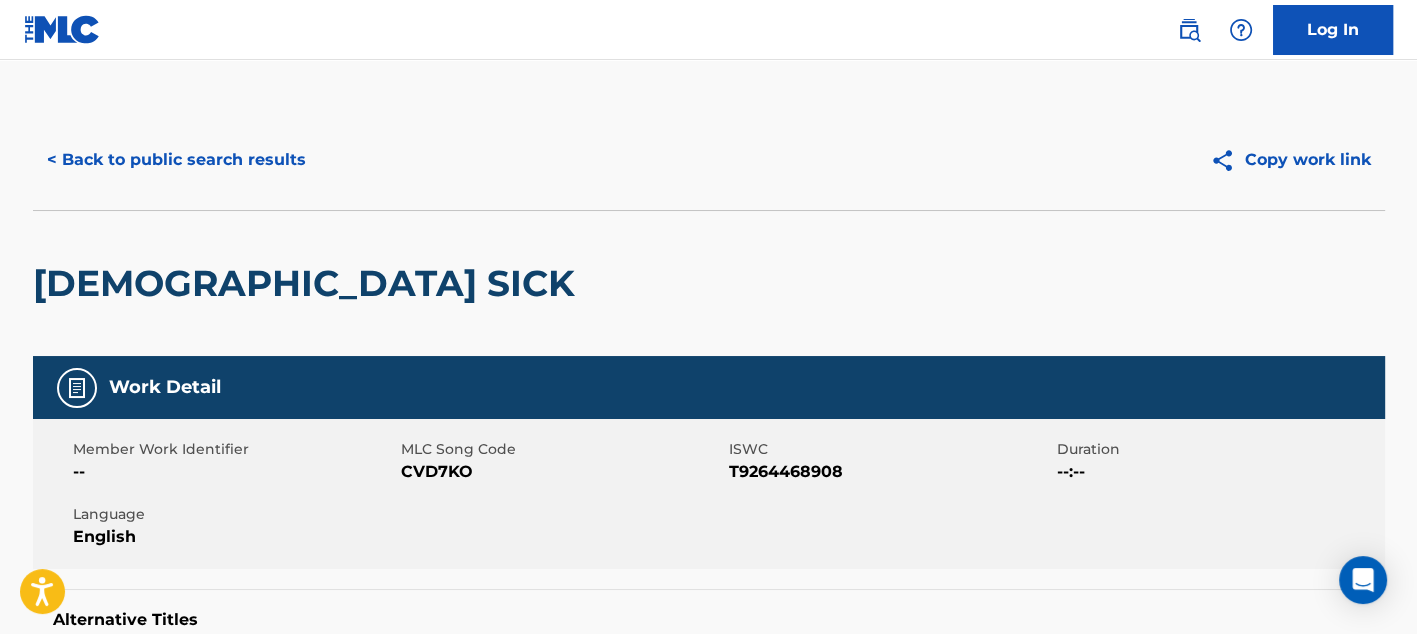 drag, startPoint x: 74, startPoint y: 187, endPoint x: 100, endPoint y: 199, distance: 28.635643 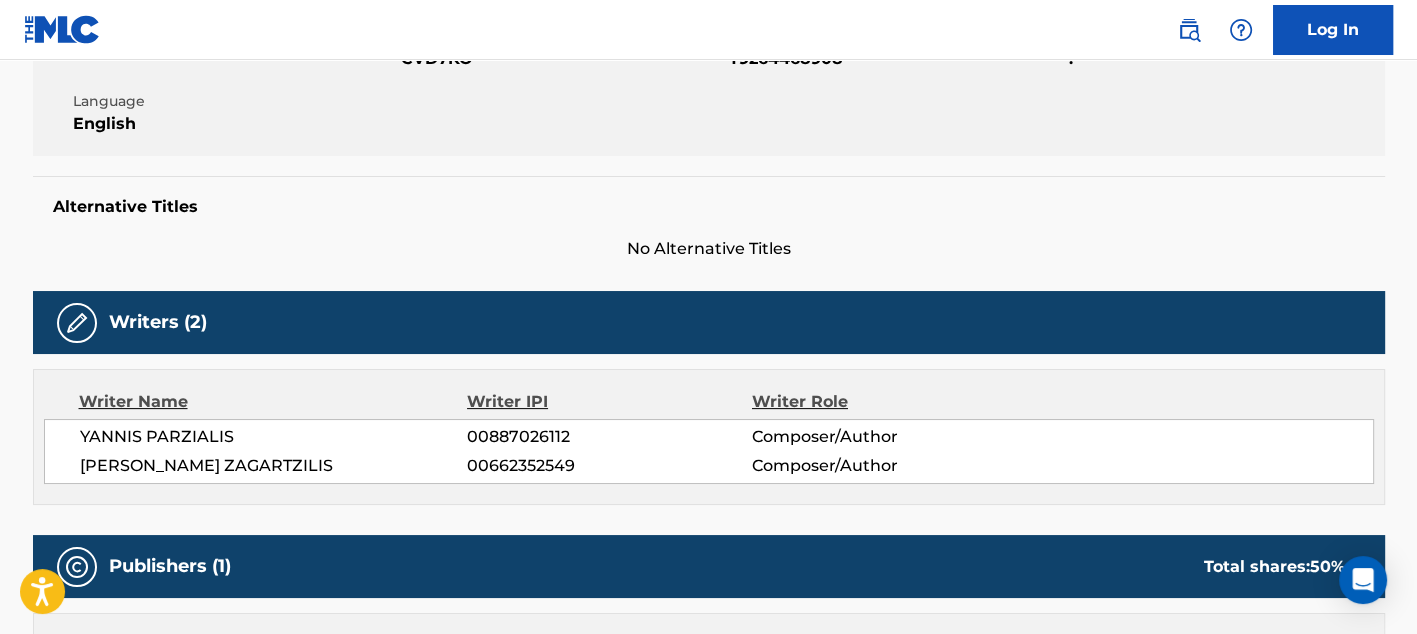 scroll, scrollTop: 411, scrollLeft: 0, axis: vertical 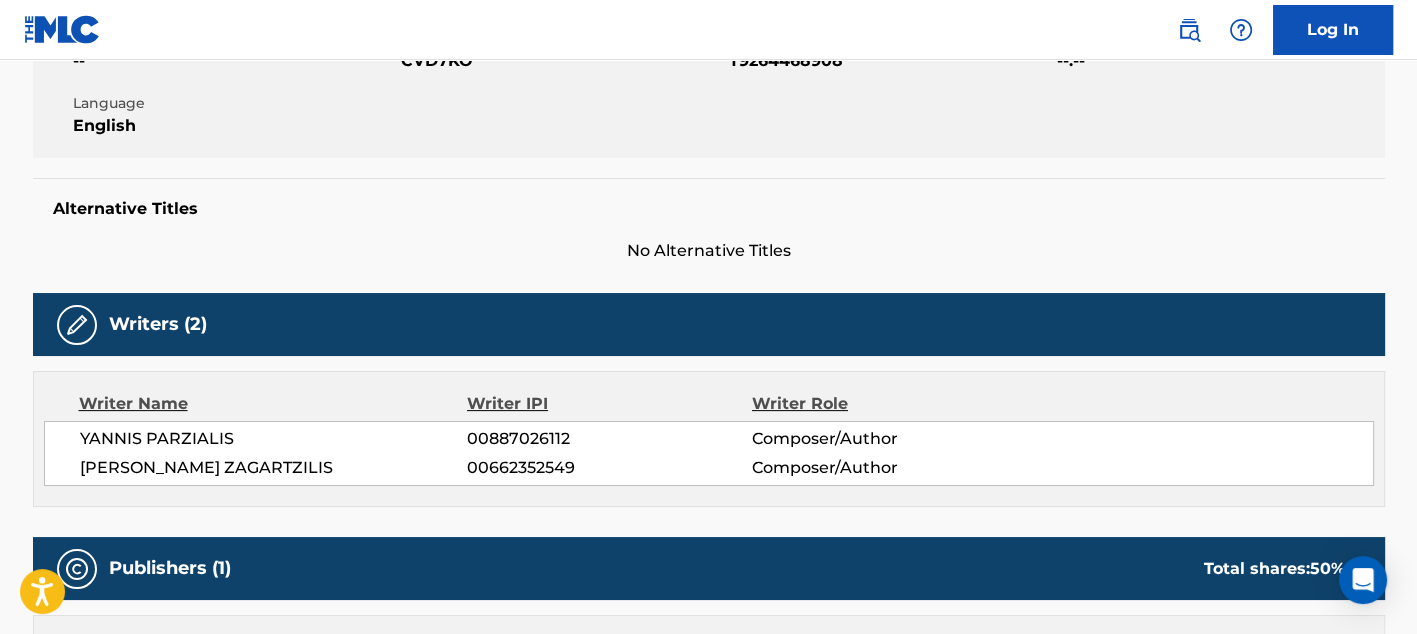 click on "00662352549" at bounding box center (609, 468) 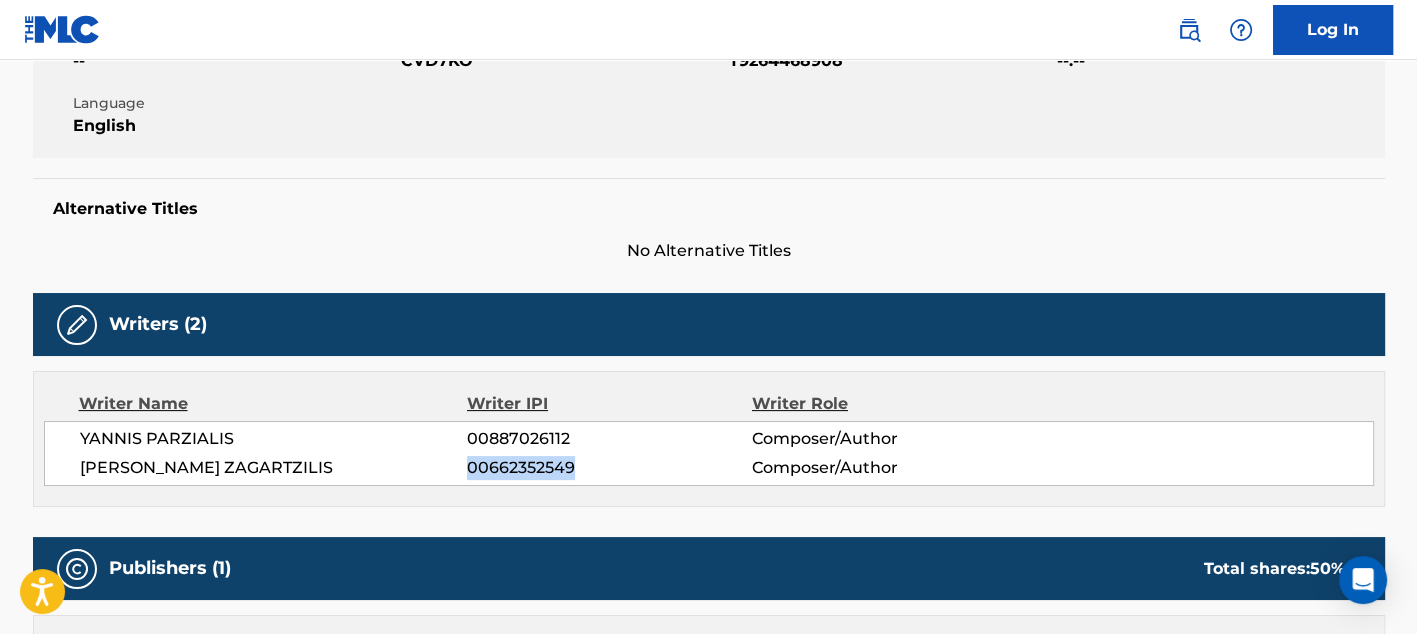 click on "00662352549" at bounding box center (609, 468) 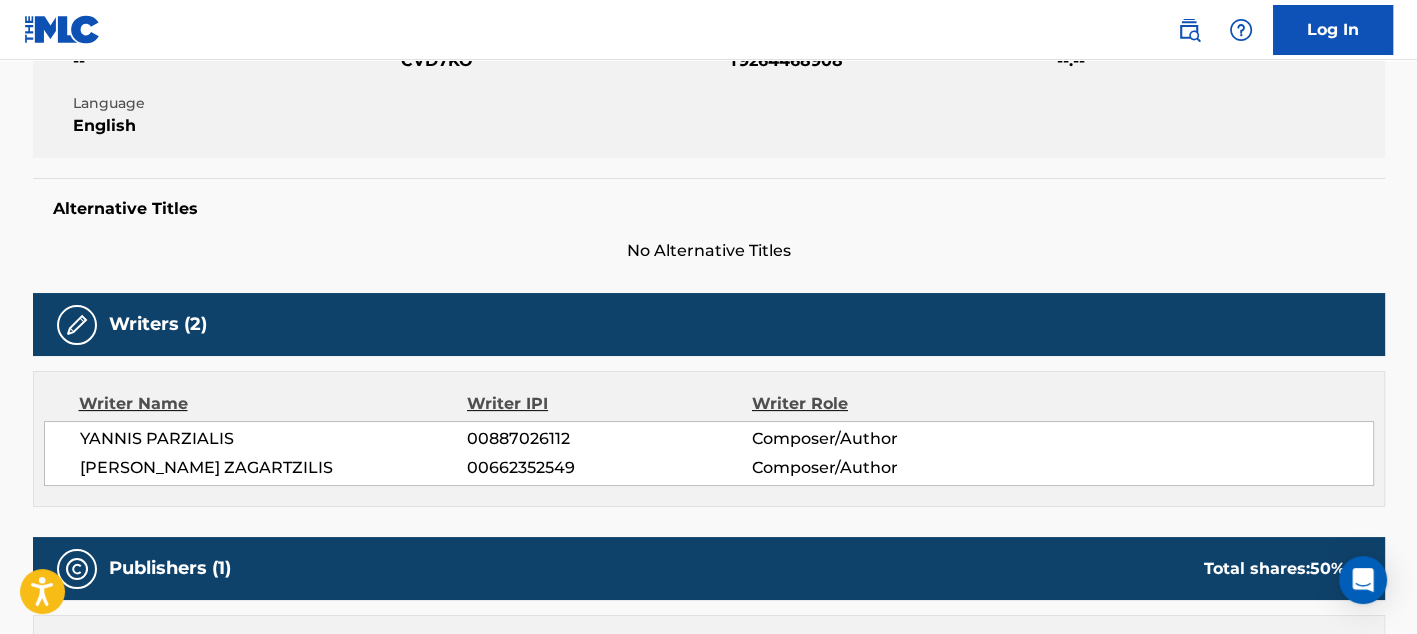 click on "00887026112" at bounding box center [609, 439] 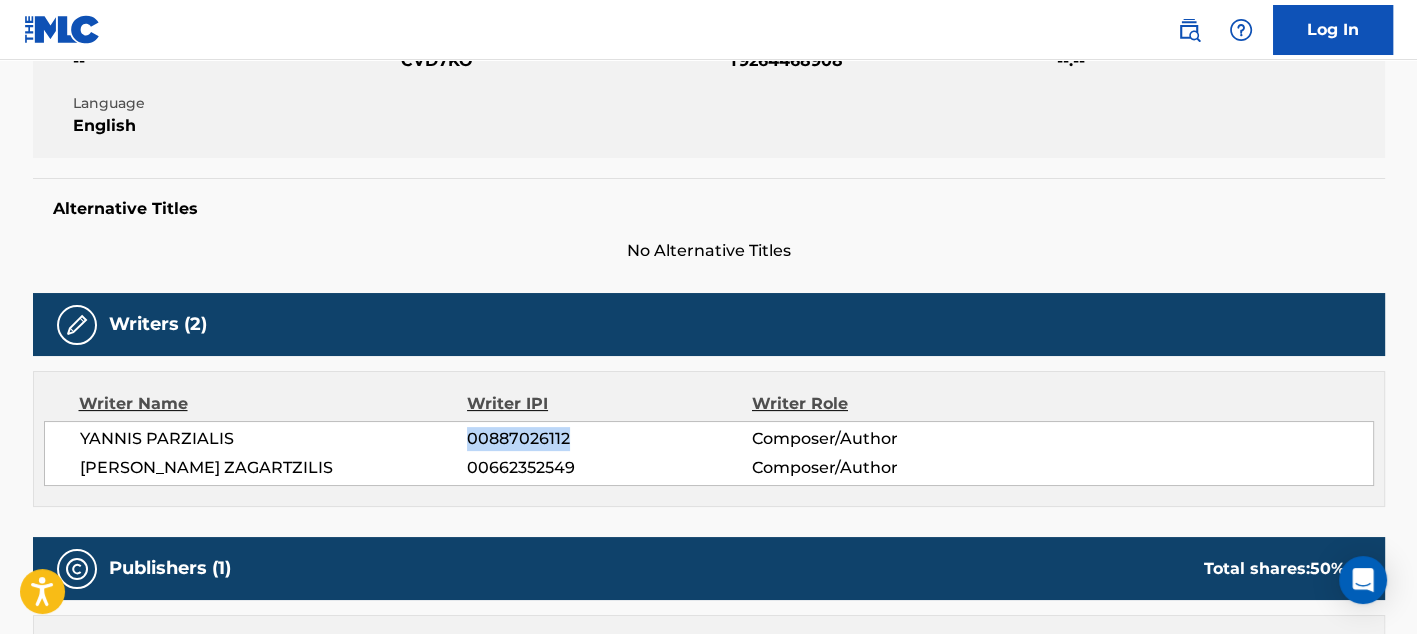 click on "00887026112" at bounding box center (609, 439) 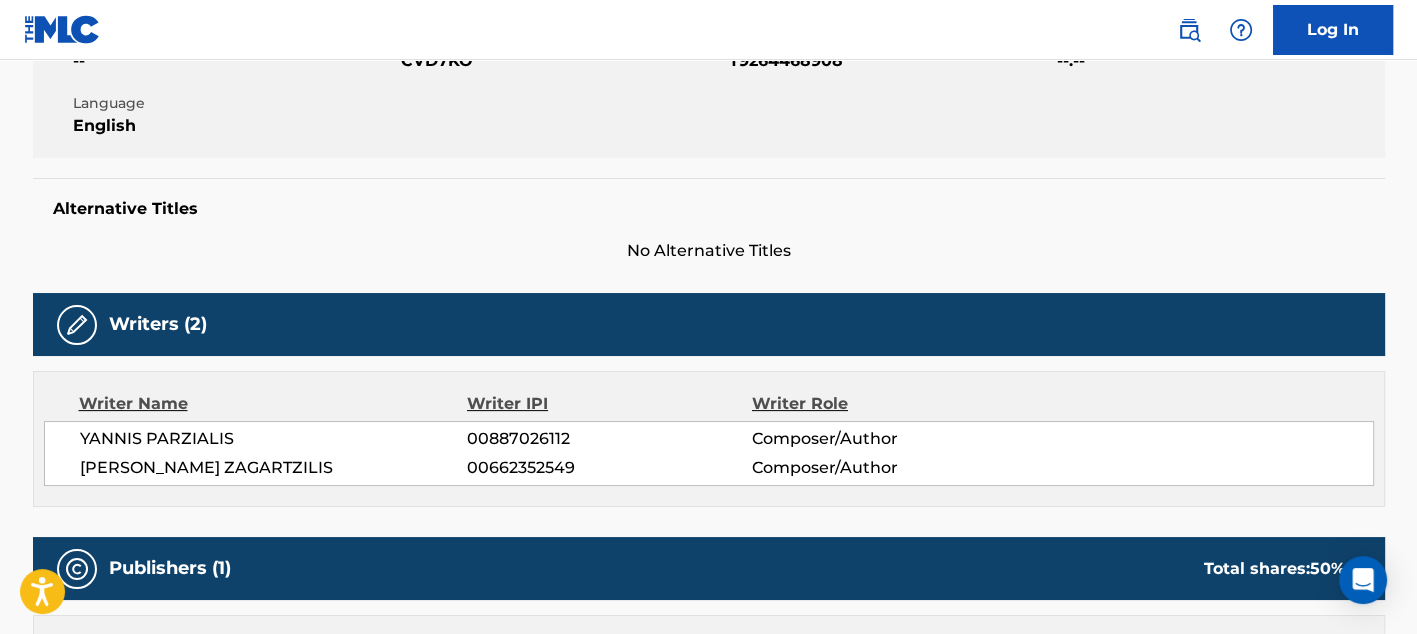 click on "YANNIS PARZIALIS" at bounding box center (274, 439) 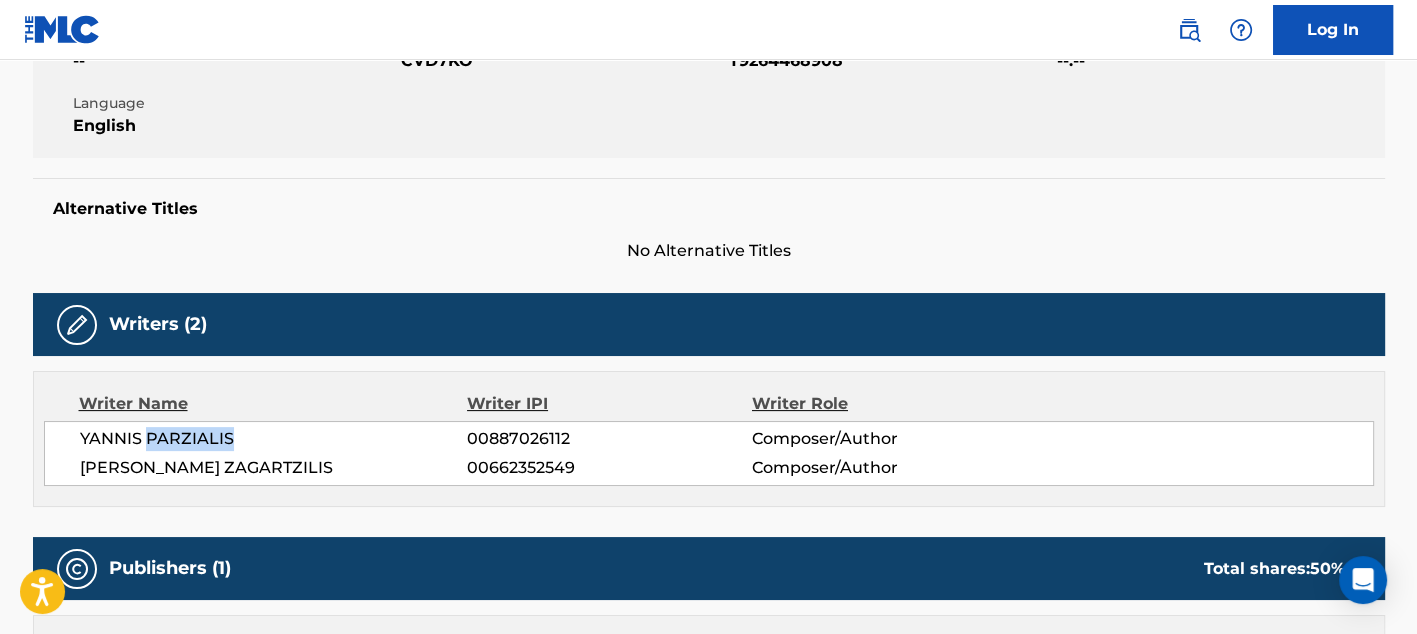 click on "YANNIS PARZIALIS" at bounding box center [274, 439] 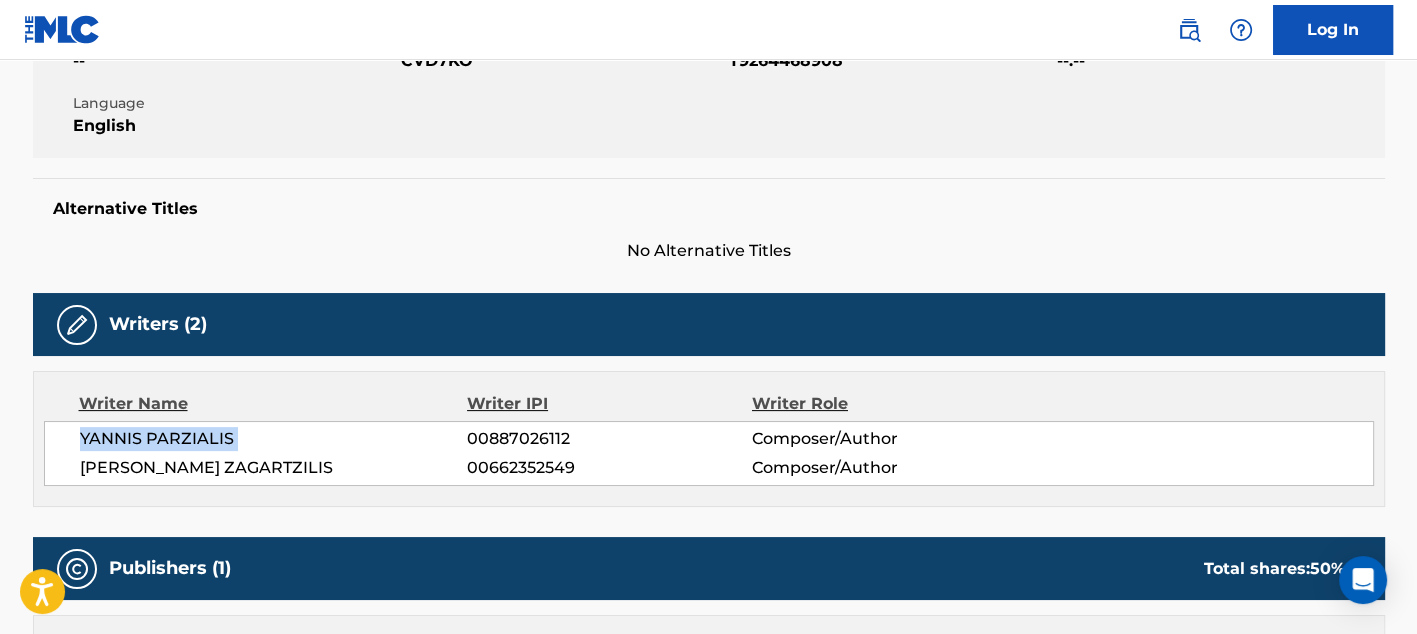 click on "YANNIS PARZIALIS" at bounding box center (274, 439) 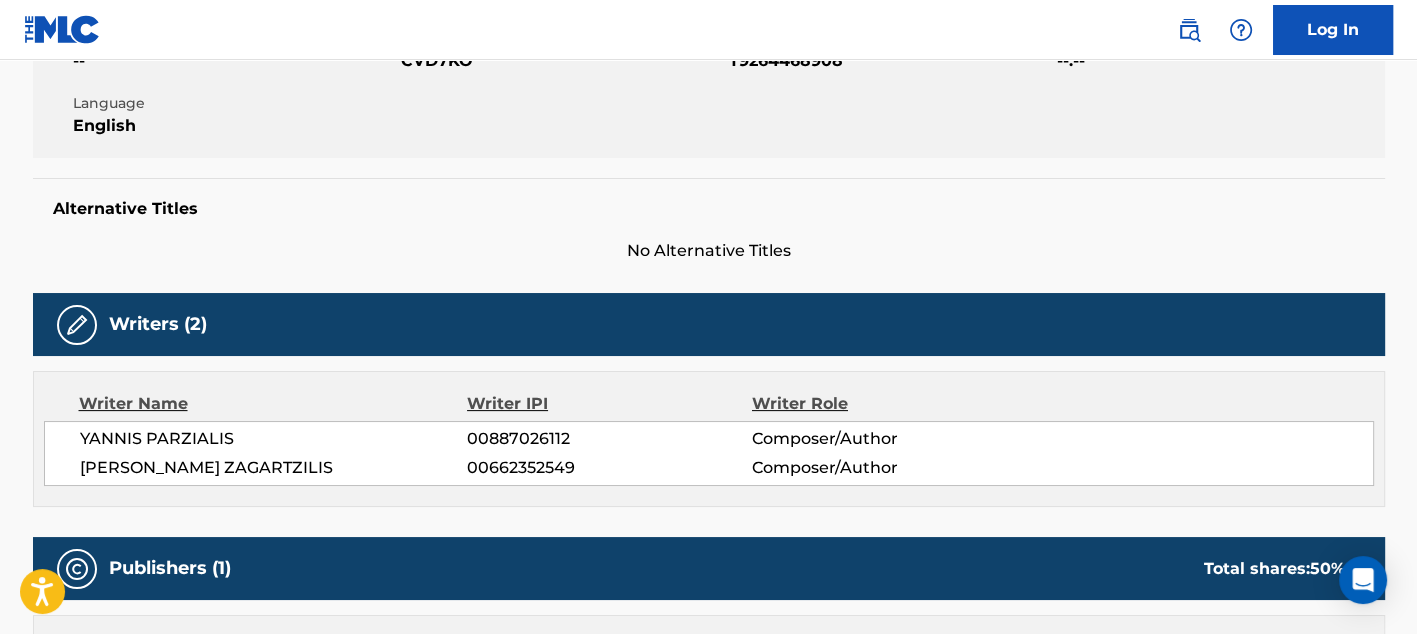 click on "00887026112" at bounding box center [609, 439] 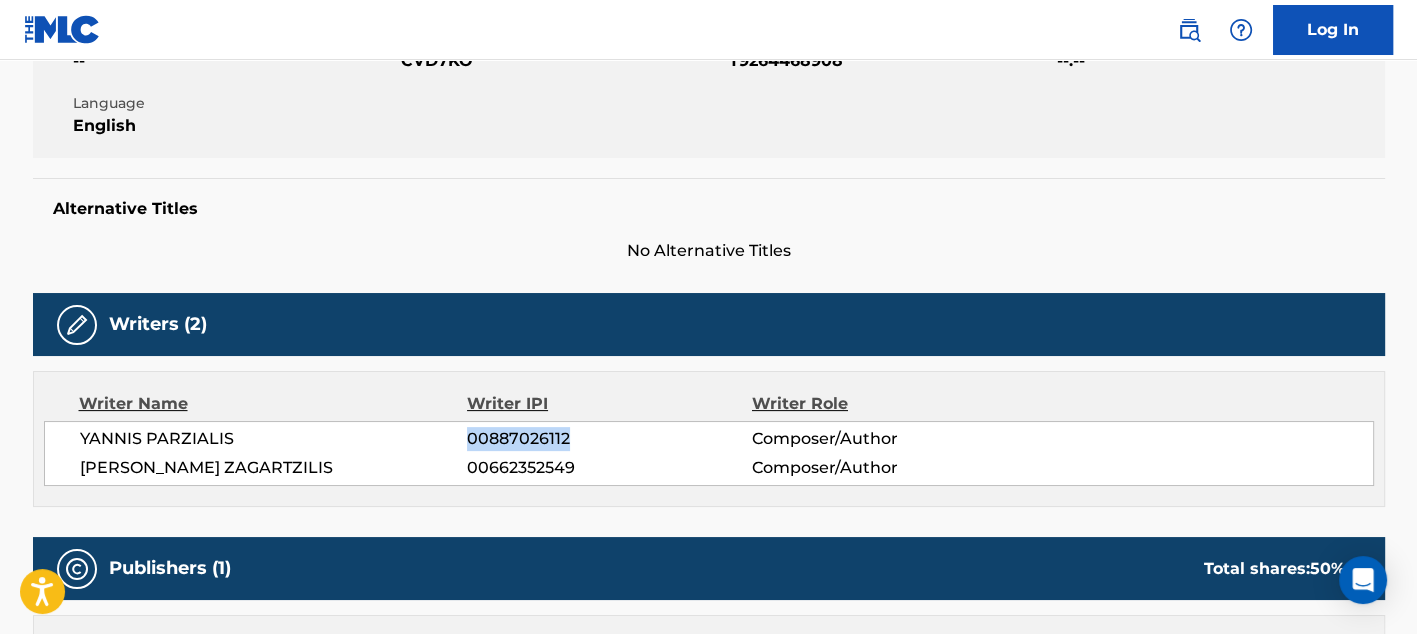 click on "00887026112" at bounding box center (609, 439) 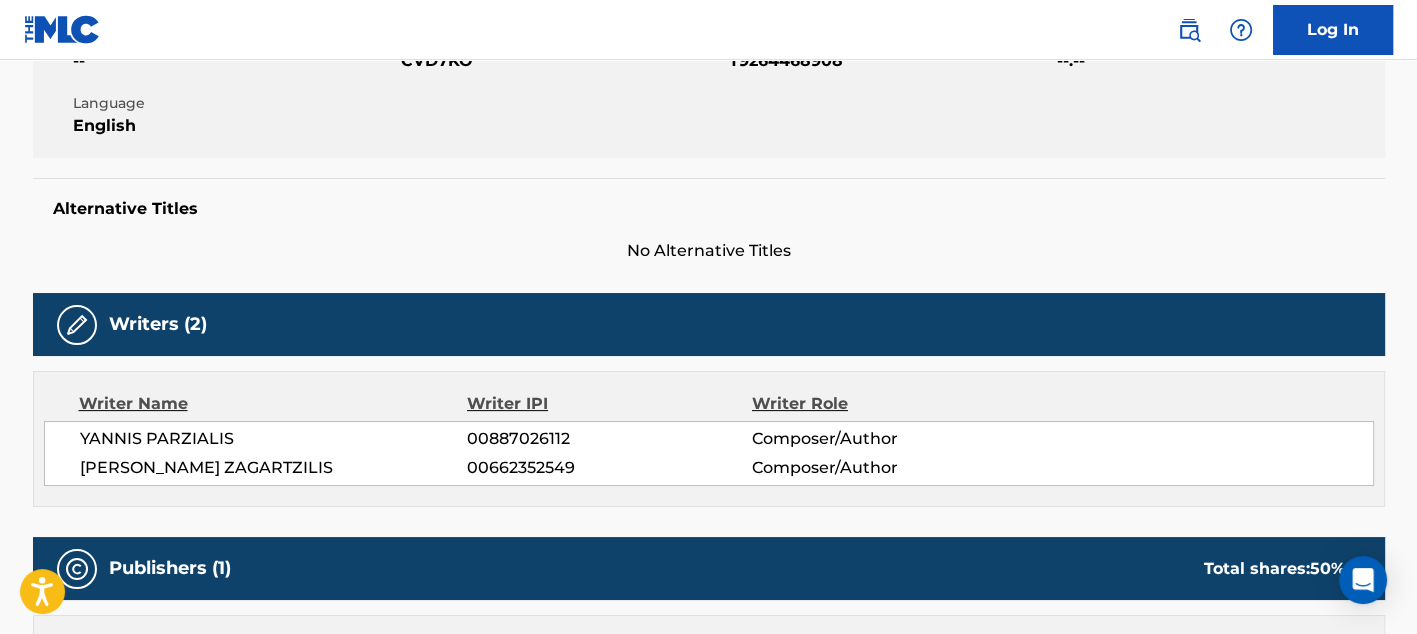click on "Alternative Titles No Alternative Titles" at bounding box center [709, 220] 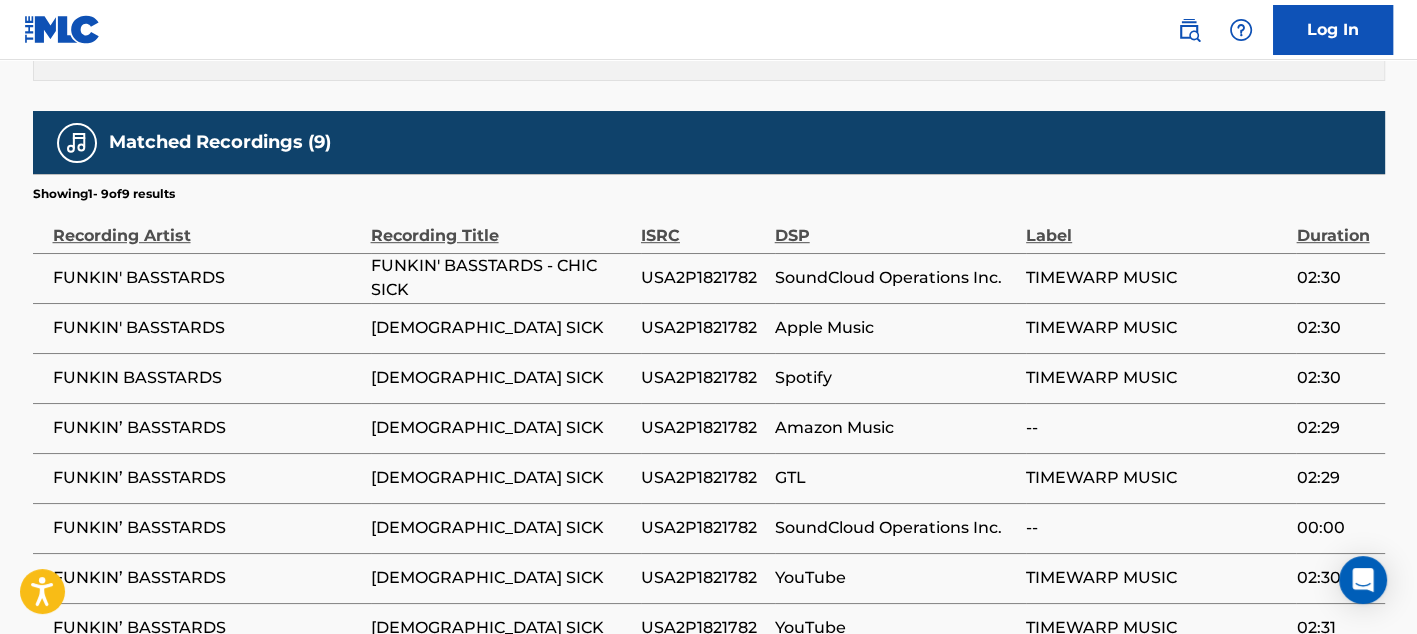 scroll, scrollTop: 1125, scrollLeft: 0, axis: vertical 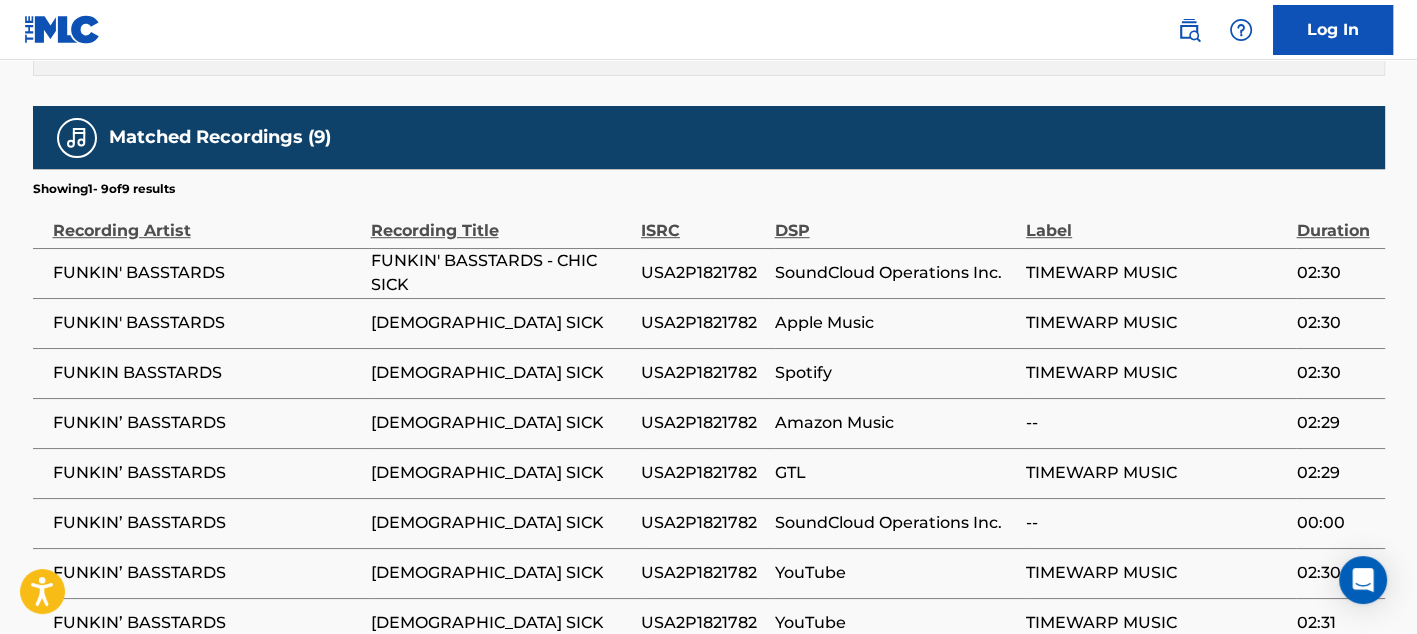 click on "FUNKIN BASSTARDS" at bounding box center (202, 373) 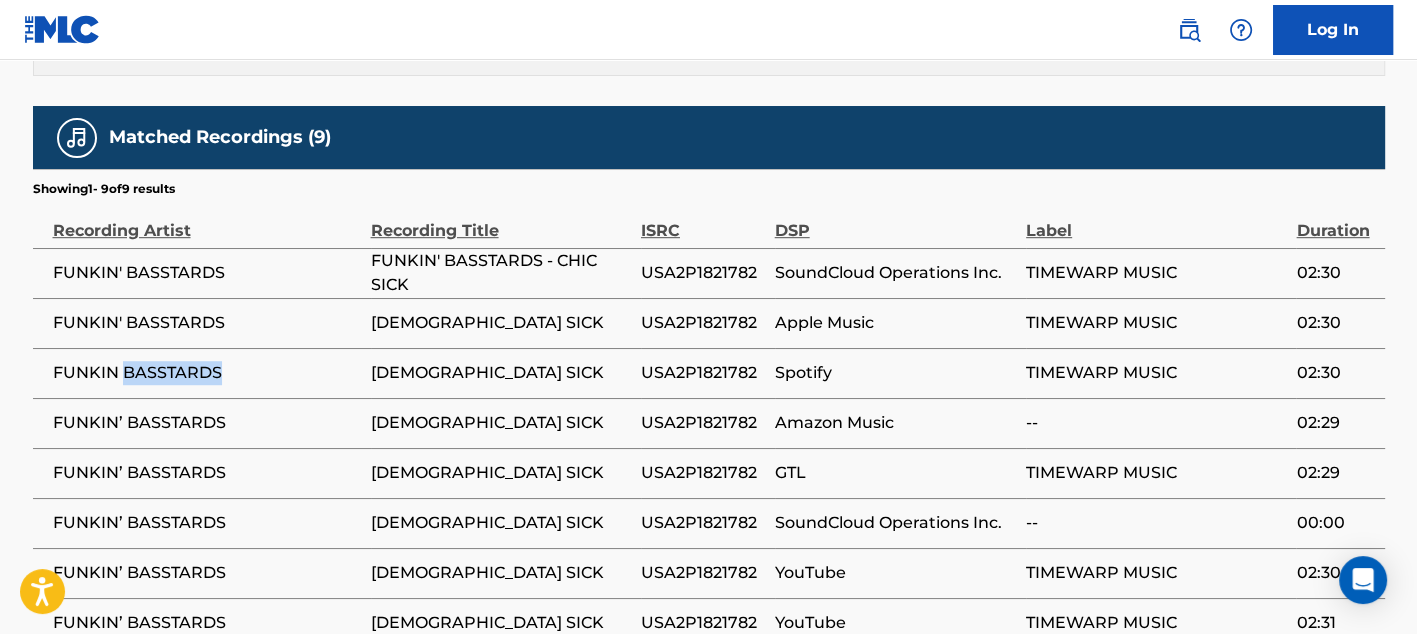 click on "FUNKIN BASSTARDS" at bounding box center (207, 373) 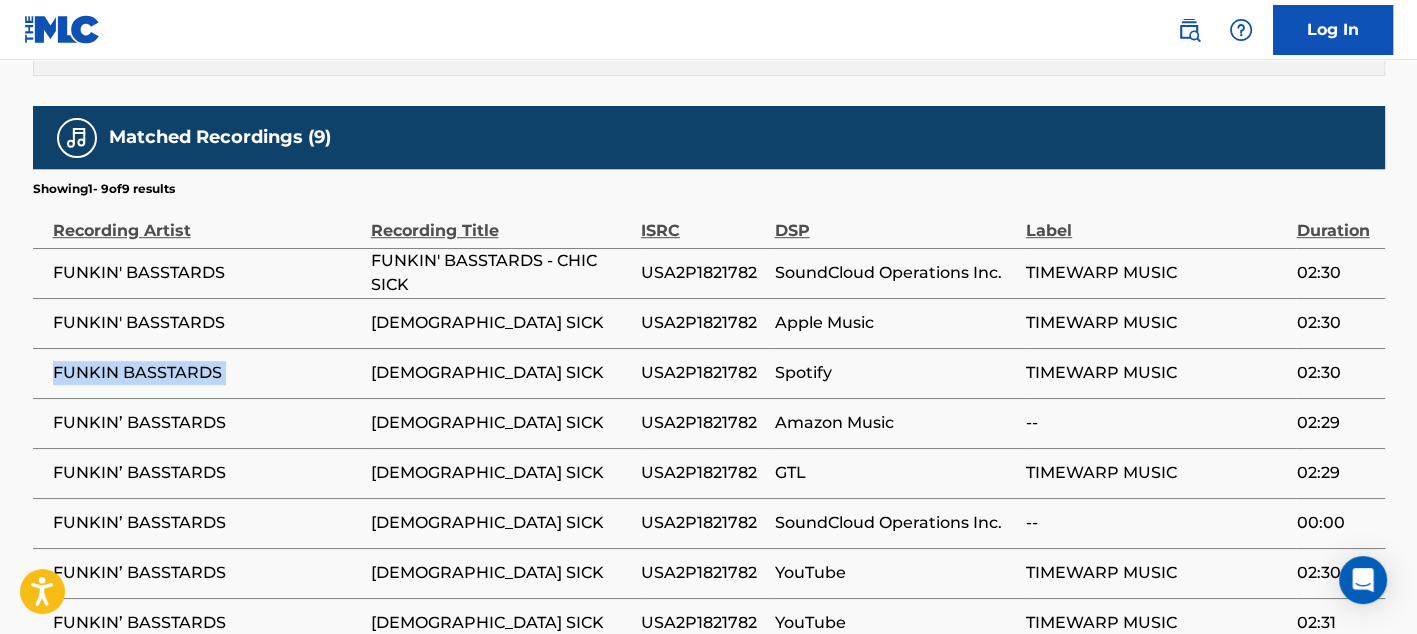 click on "FUNKIN BASSTARDS" at bounding box center (207, 373) 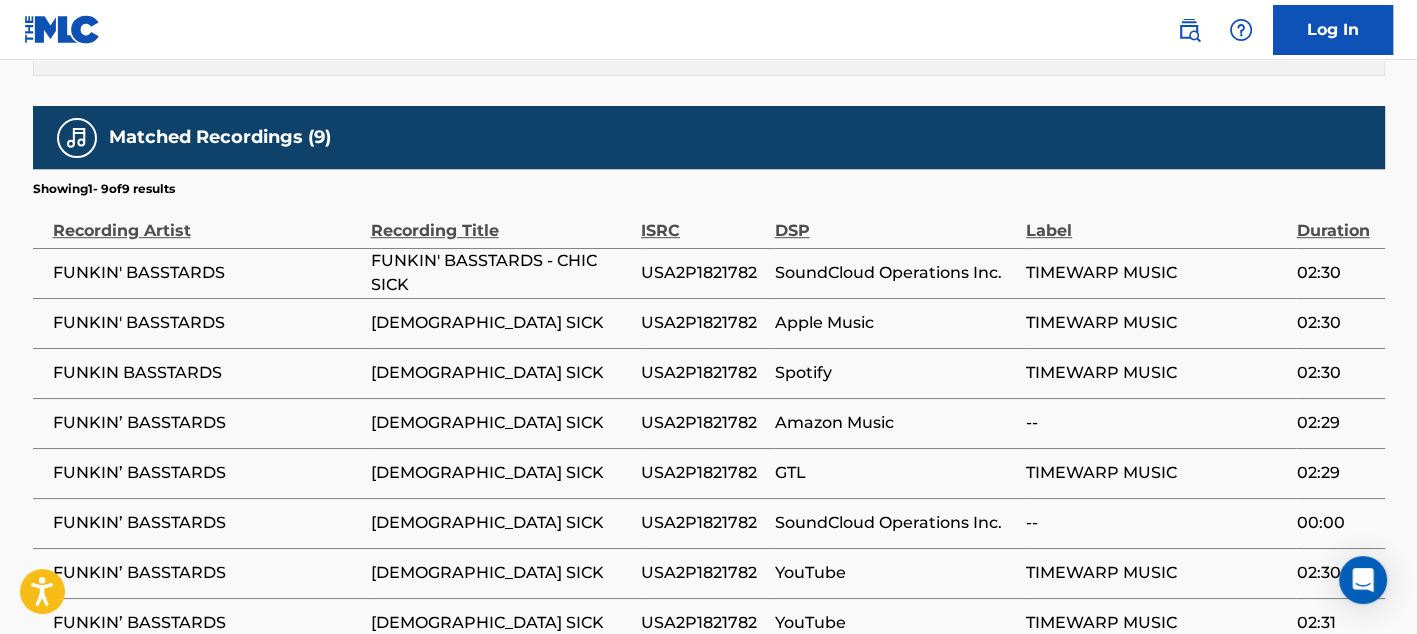 click on "FUNKIN' BASSTARDS" at bounding box center [207, 323] 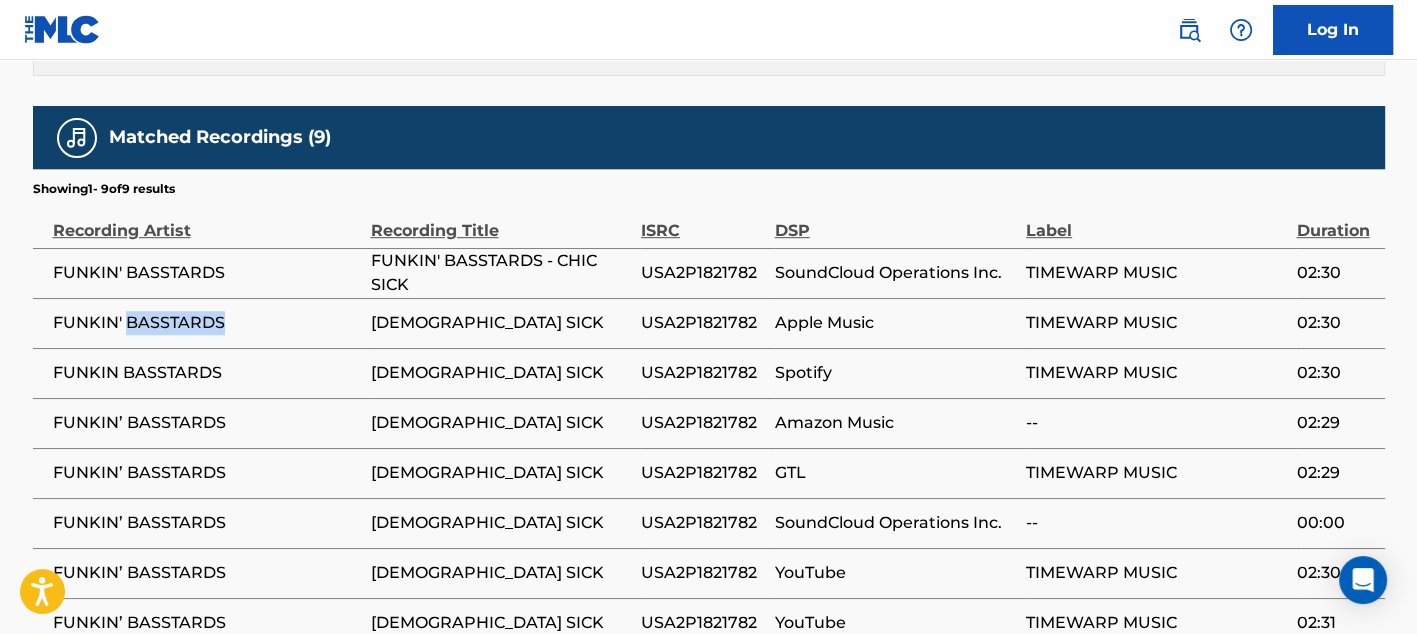 click on "FUNKIN' BASSTARDS" at bounding box center (207, 323) 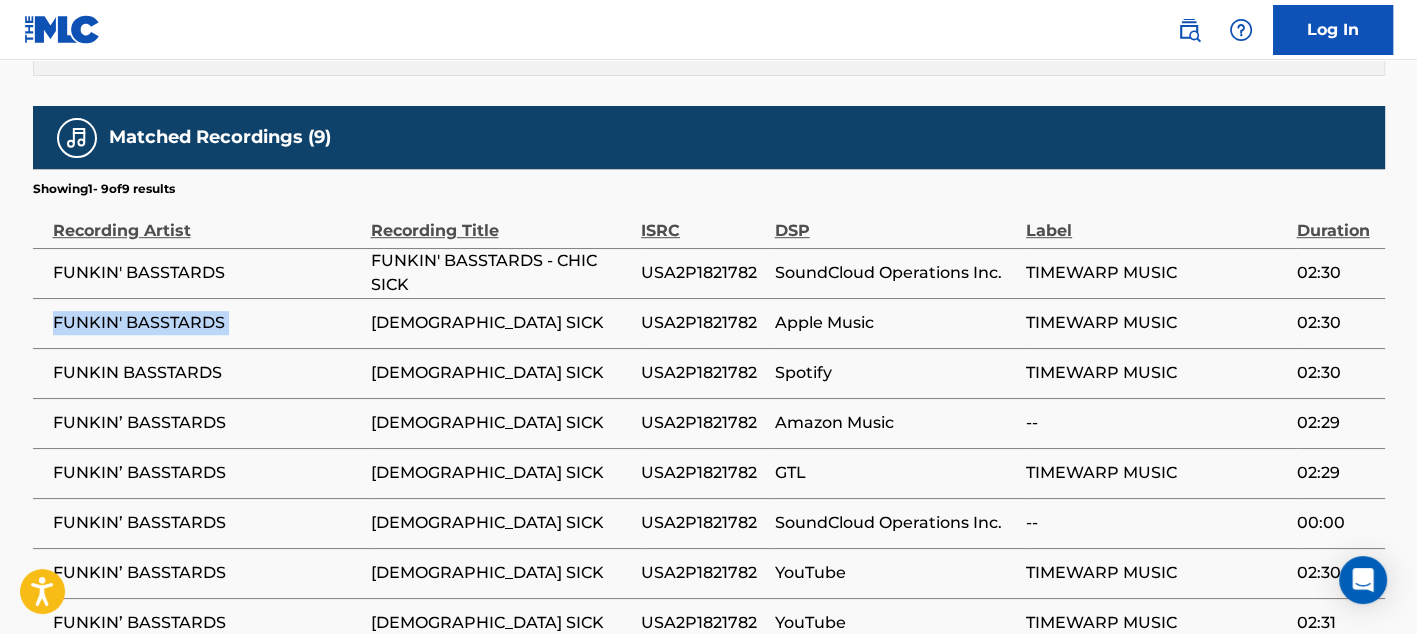 click on "FUNKIN' BASSTARDS" at bounding box center (207, 323) 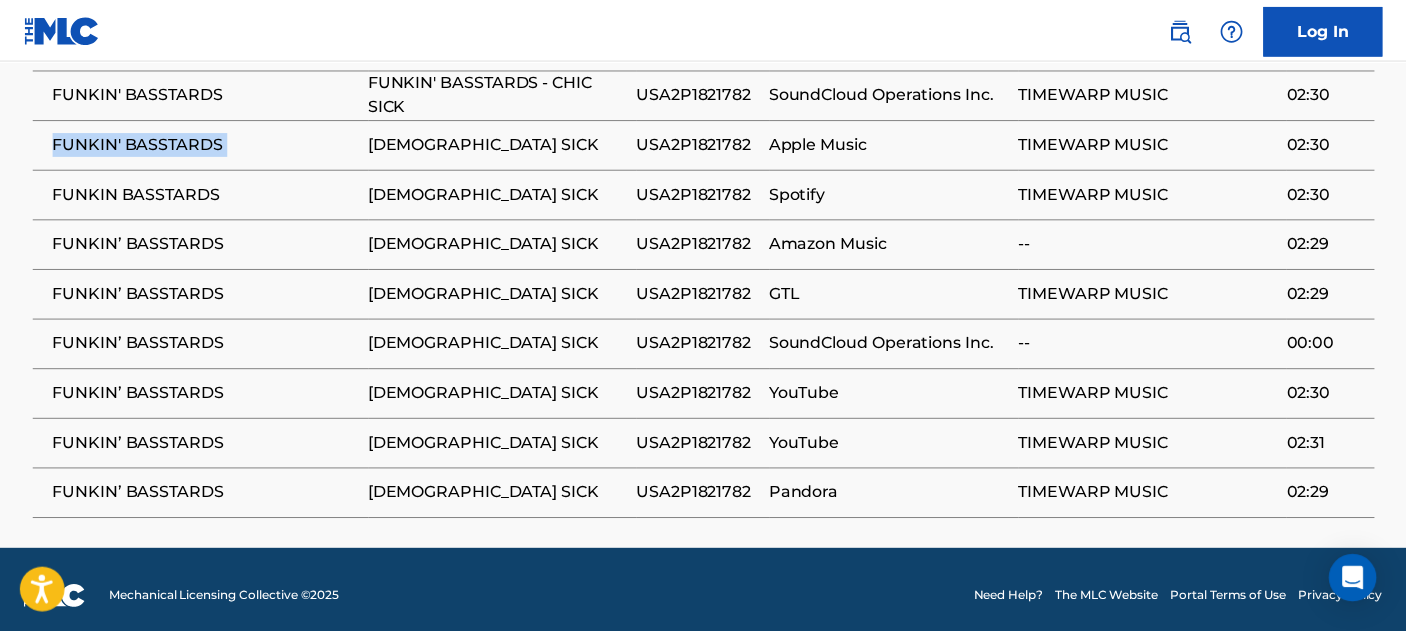 scroll, scrollTop: 1174, scrollLeft: 0, axis: vertical 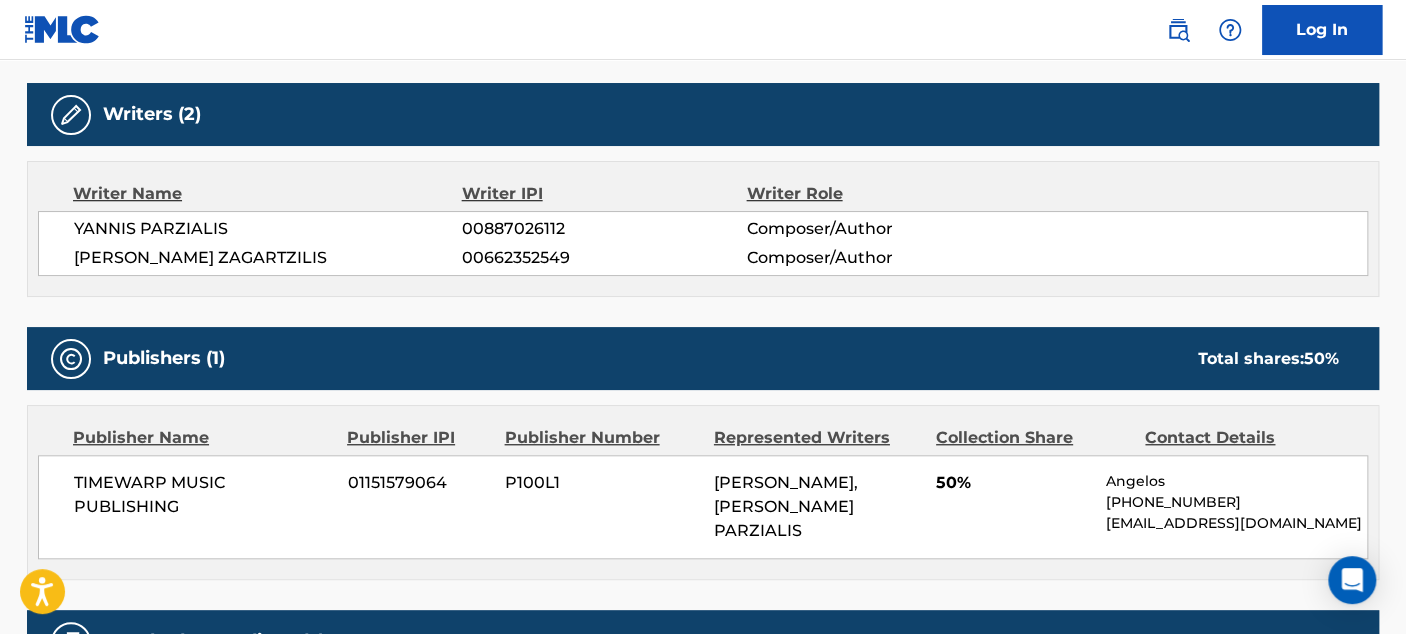 click on "Writer Name Writer IPI Writer Role [PERSON_NAME] 00887026112 Composer/Author [PERSON_NAME] 00662352549 Composer/Author" at bounding box center [703, 229] 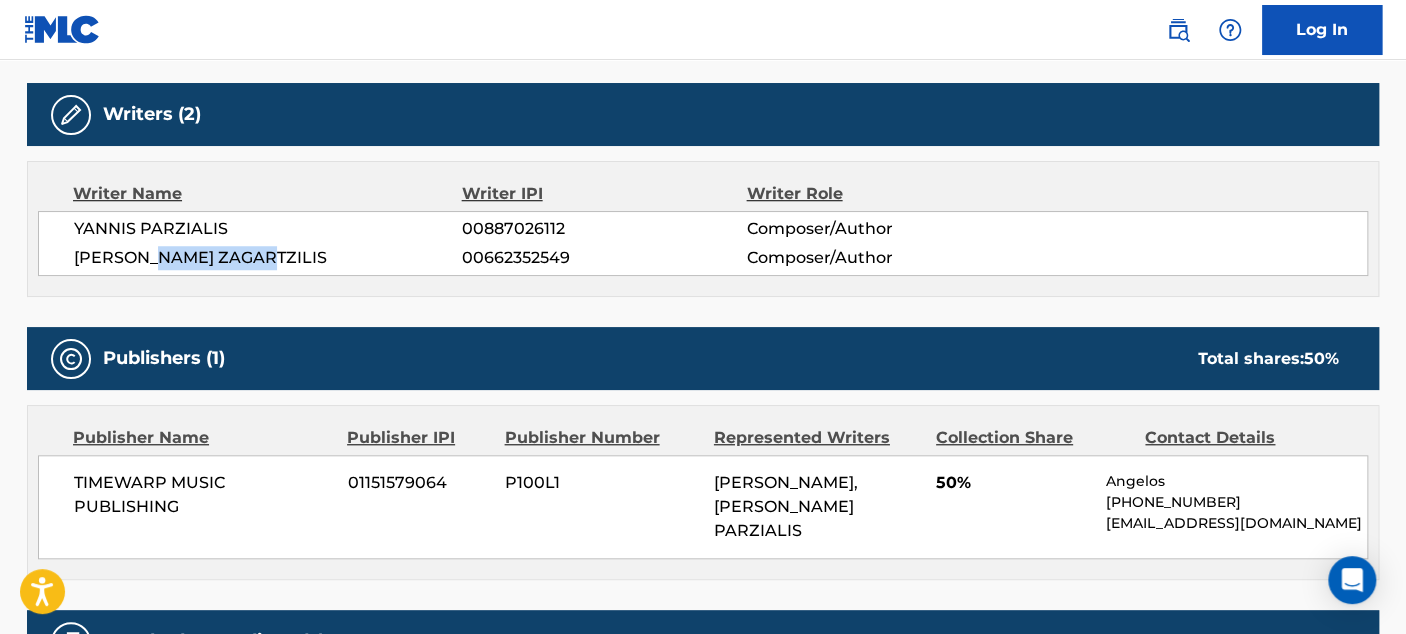 click on "[PERSON_NAME] PARZIALIS 00887026112 Composer/Author [PERSON_NAME] 00662352549 Composer/Author" at bounding box center (703, 243) 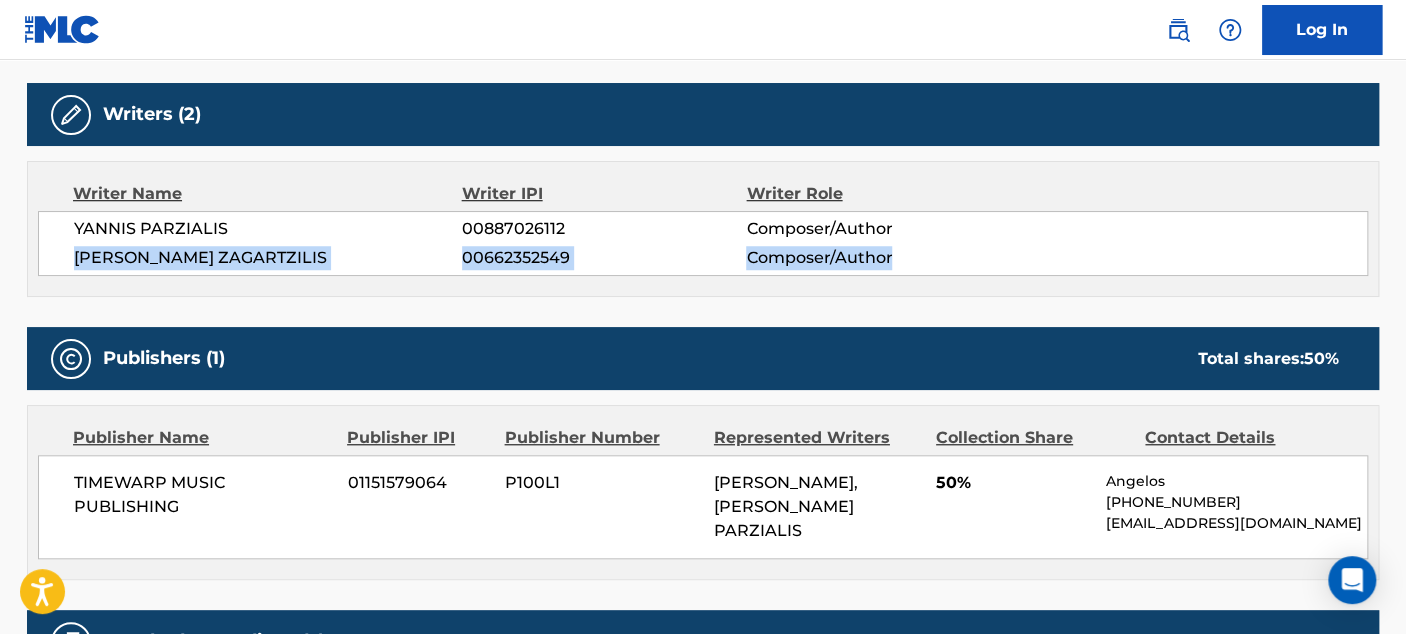 drag, startPoint x: 1402, startPoint y: 247, endPoint x: 1409, endPoint y: 239, distance: 10.630146 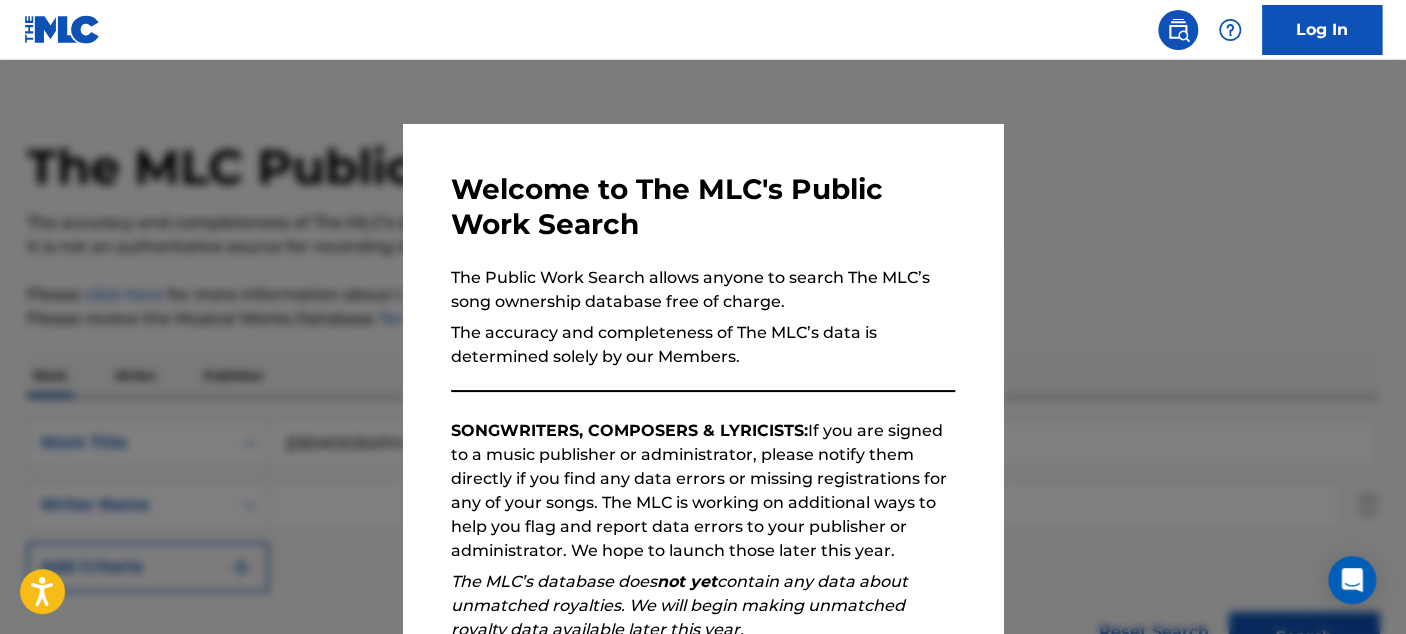 scroll, scrollTop: 667, scrollLeft: 0, axis: vertical 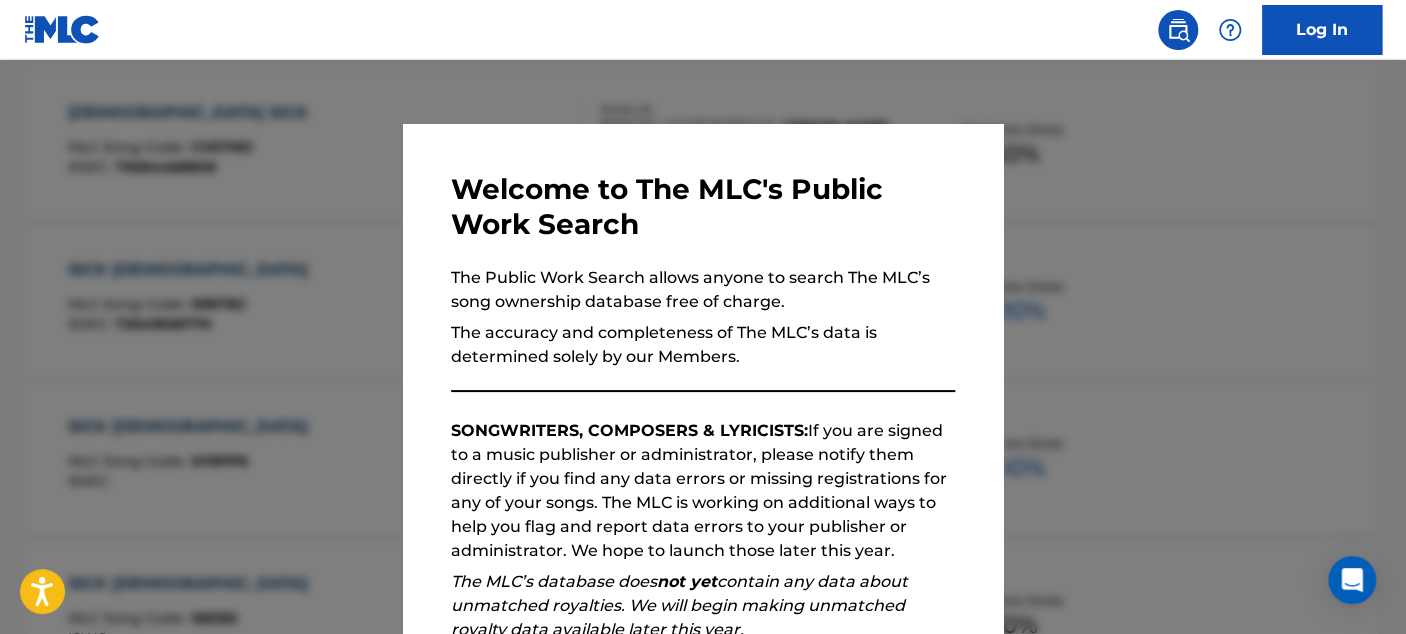 click at bounding box center [703, 377] 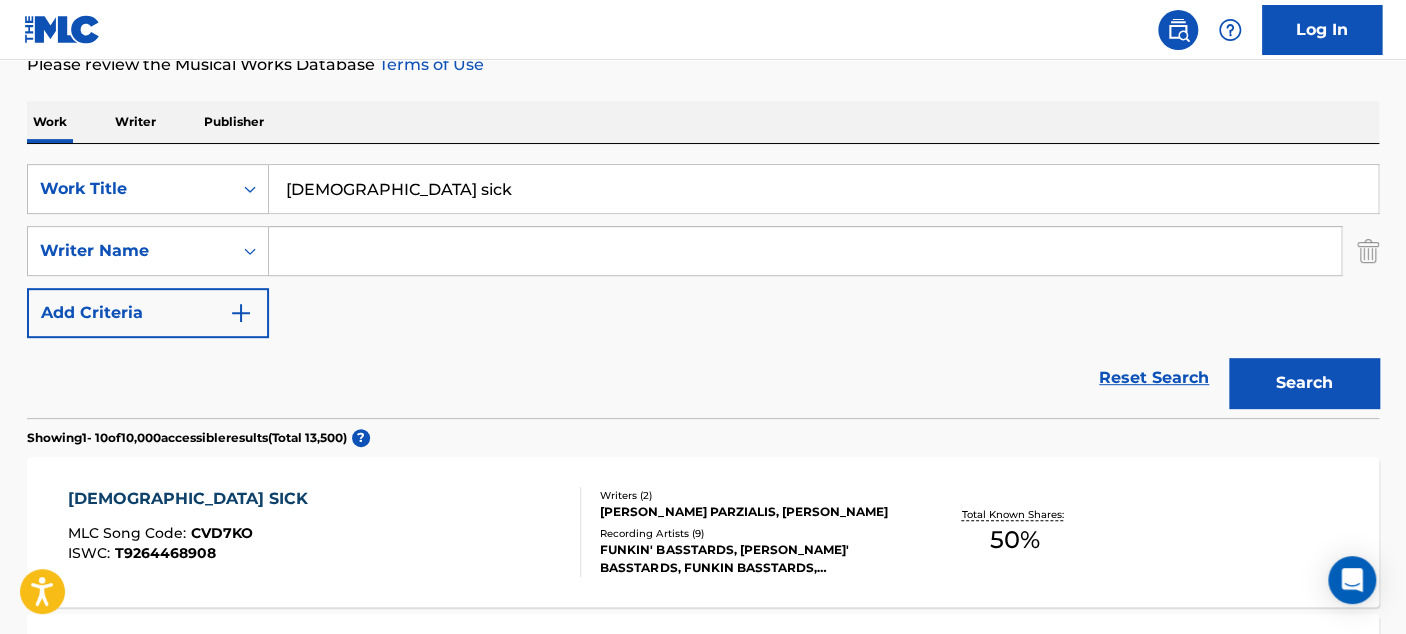scroll, scrollTop: 0, scrollLeft: 0, axis: both 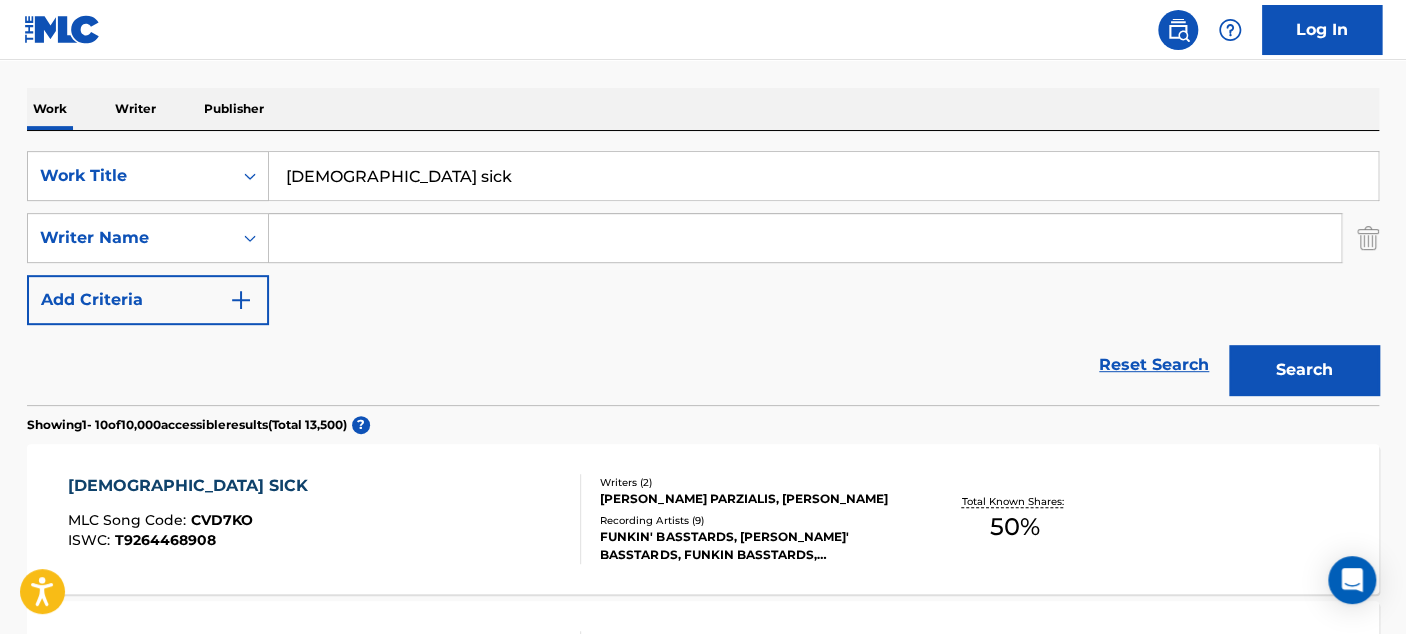drag, startPoint x: 486, startPoint y: 175, endPoint x: 84, endPoint y: 98, distance: 409.30795 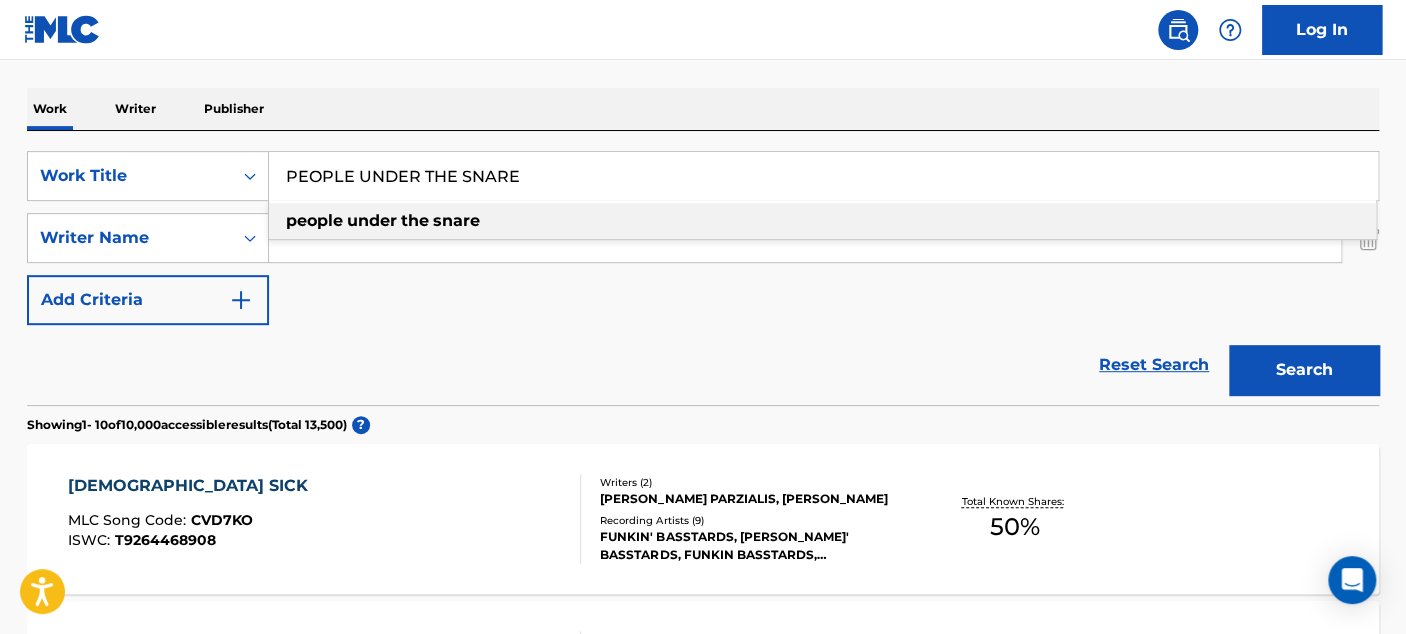 click on "people" at bounding box center [314, 220] 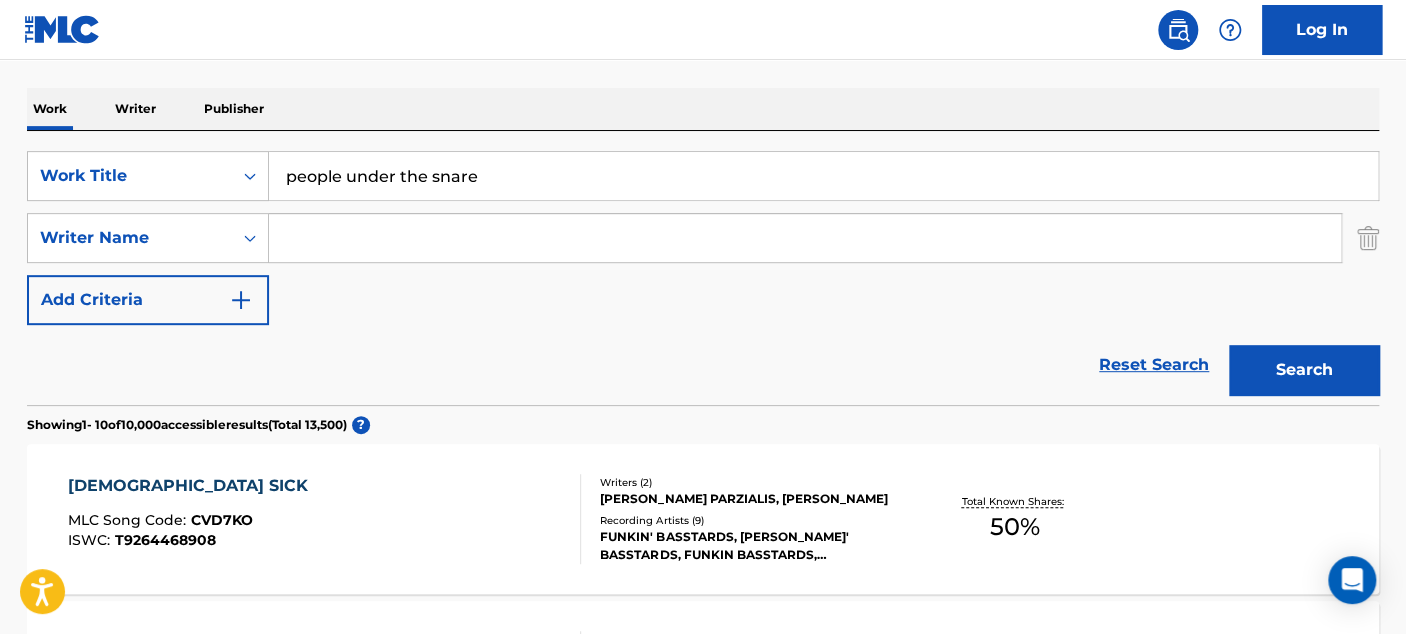 drag, startPoint x: 1312, startPoint y: 367, endPoint x: 1297, endPoint y: 362, distance: 15.811388 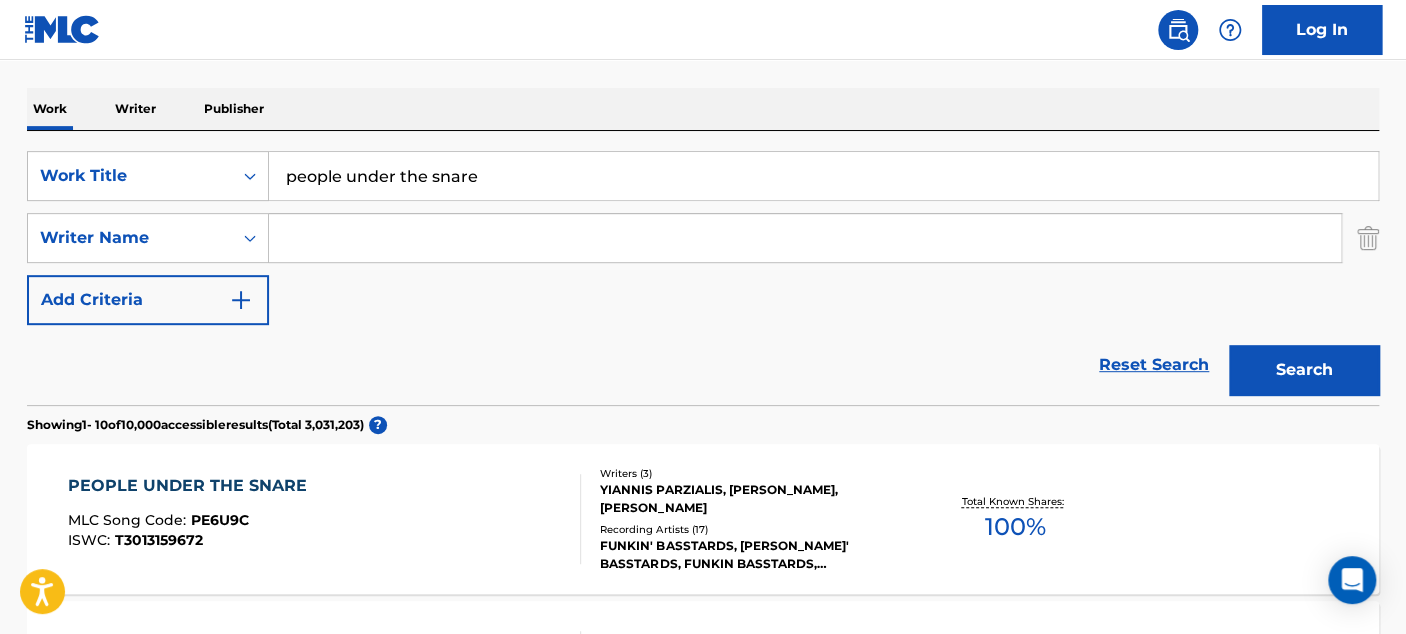 click on "100 %" at bounding box center (1014, 527) 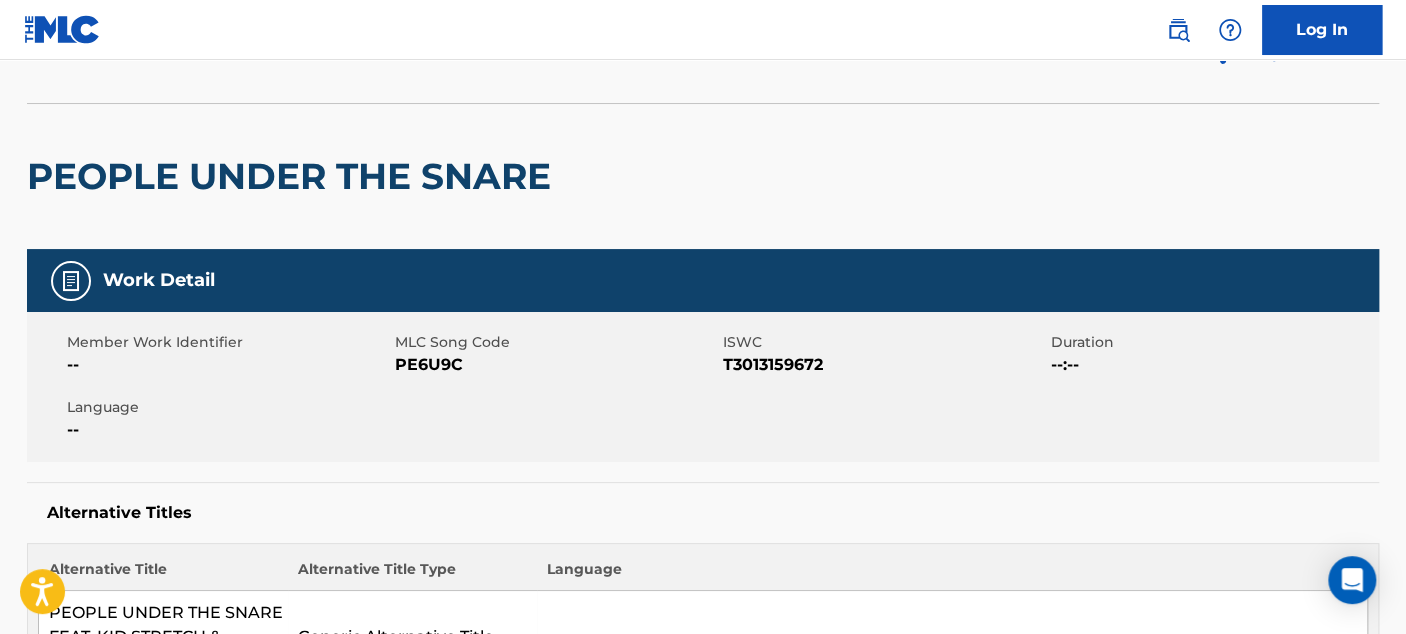 scroll, scrollTop: 85, scrollLeft: 0, axis: vertical 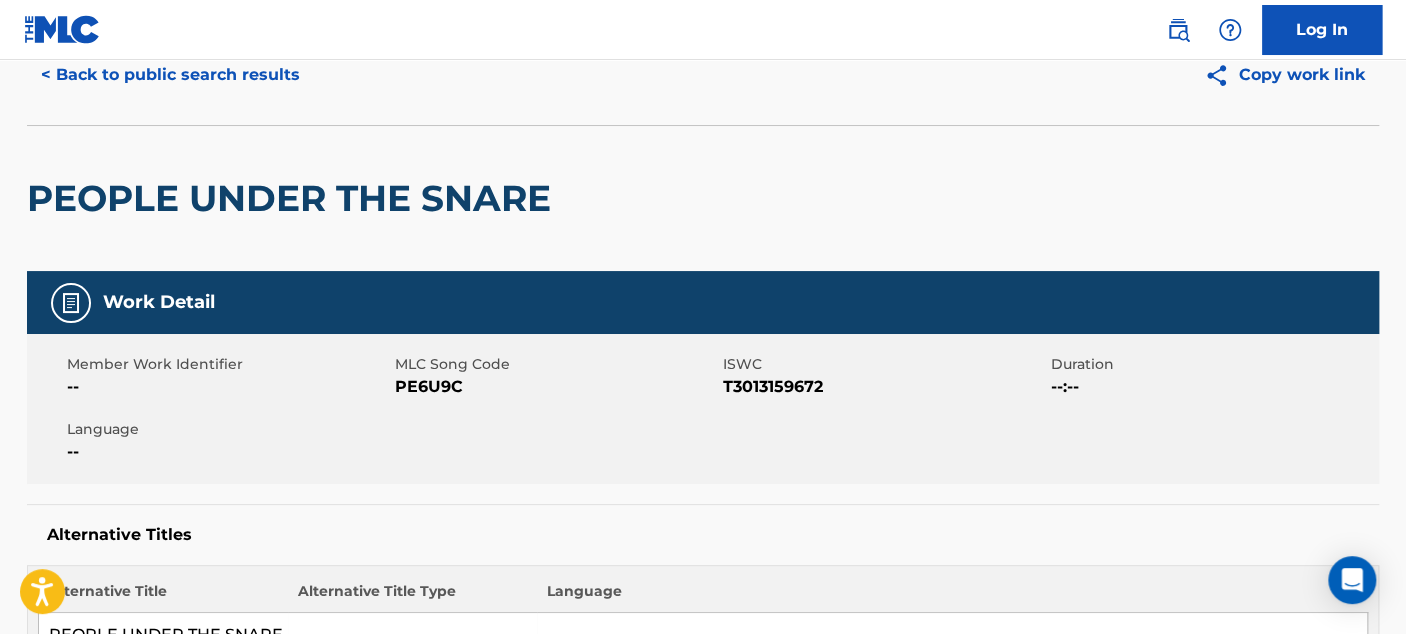 click on "T3013159672" at bounding box center (884, 387) 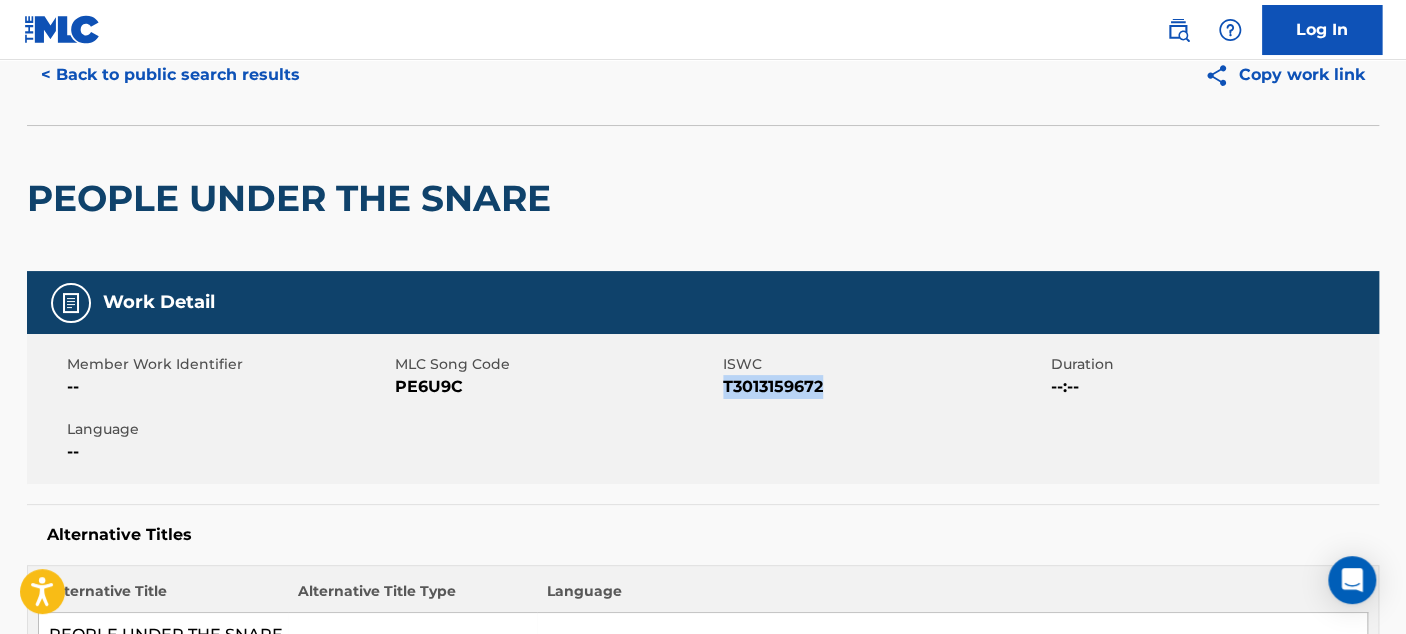 click on "T3013159672" at bounding box center [884, 387] 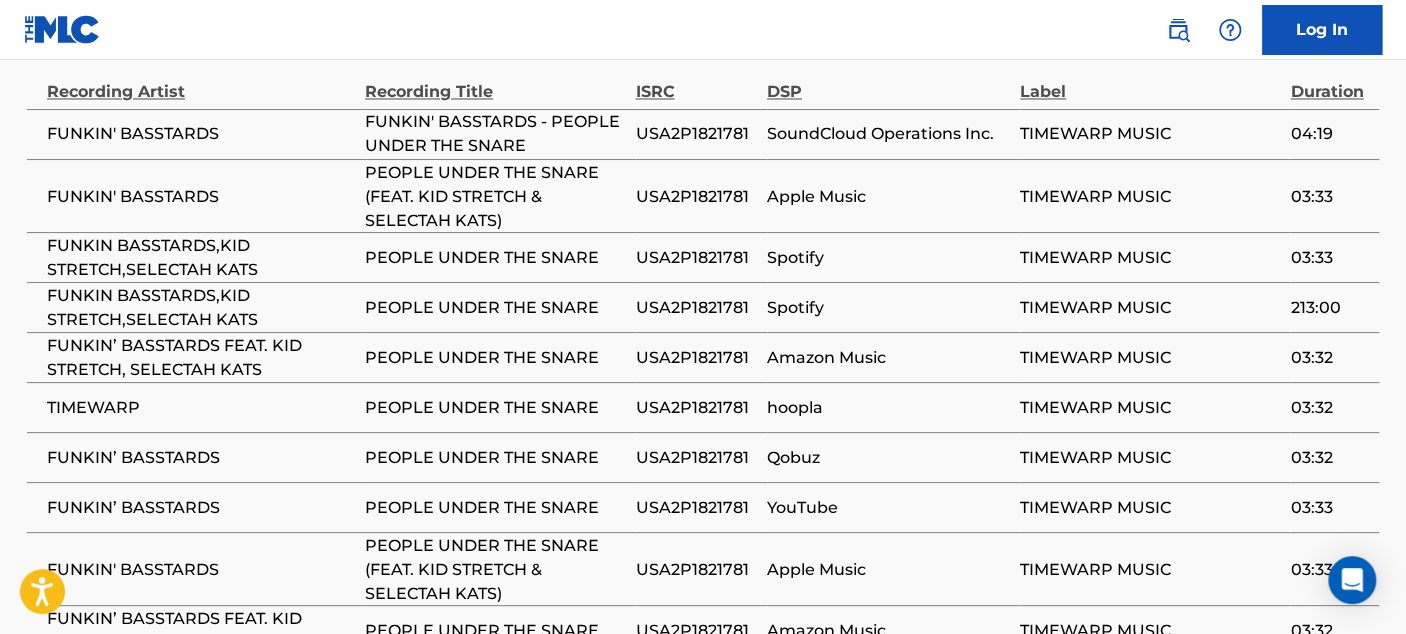 scroll, scrollTop: 0, scrollLeft: 0, axis: both 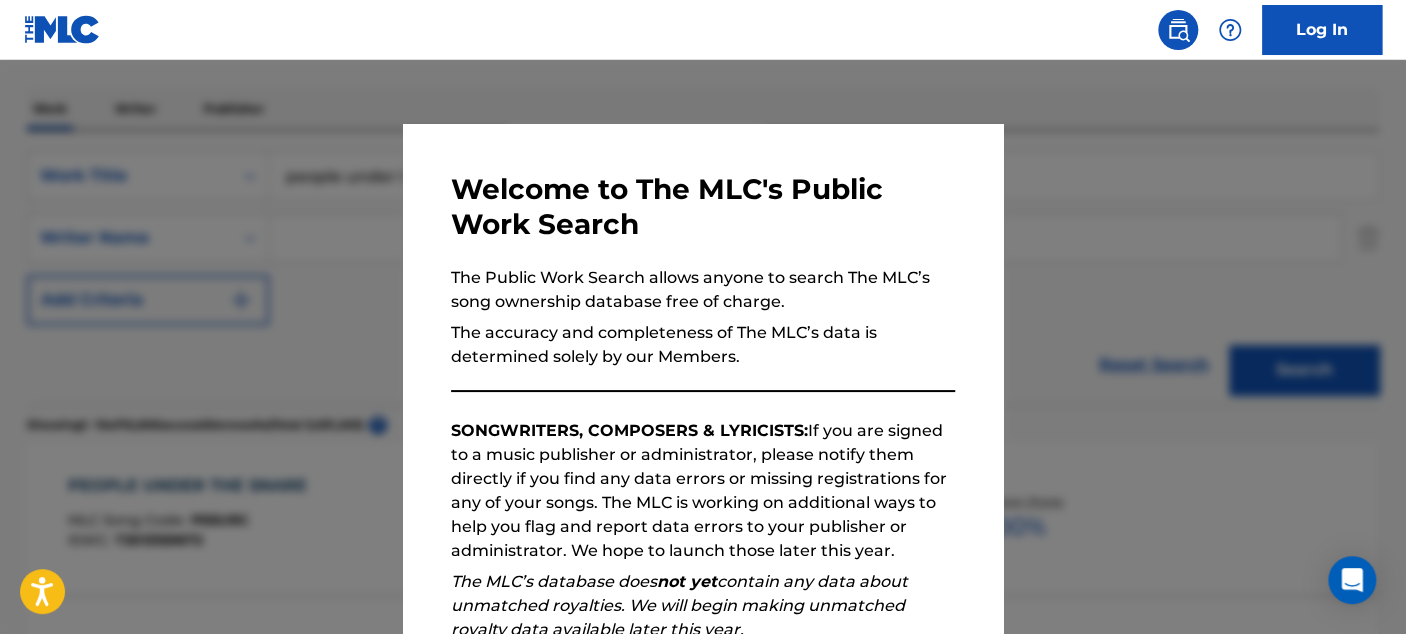 drag, startPoint x: 1198, startPoint y: 175, endPoint x: 1179, endPoint y: 207, distance: 37.215588 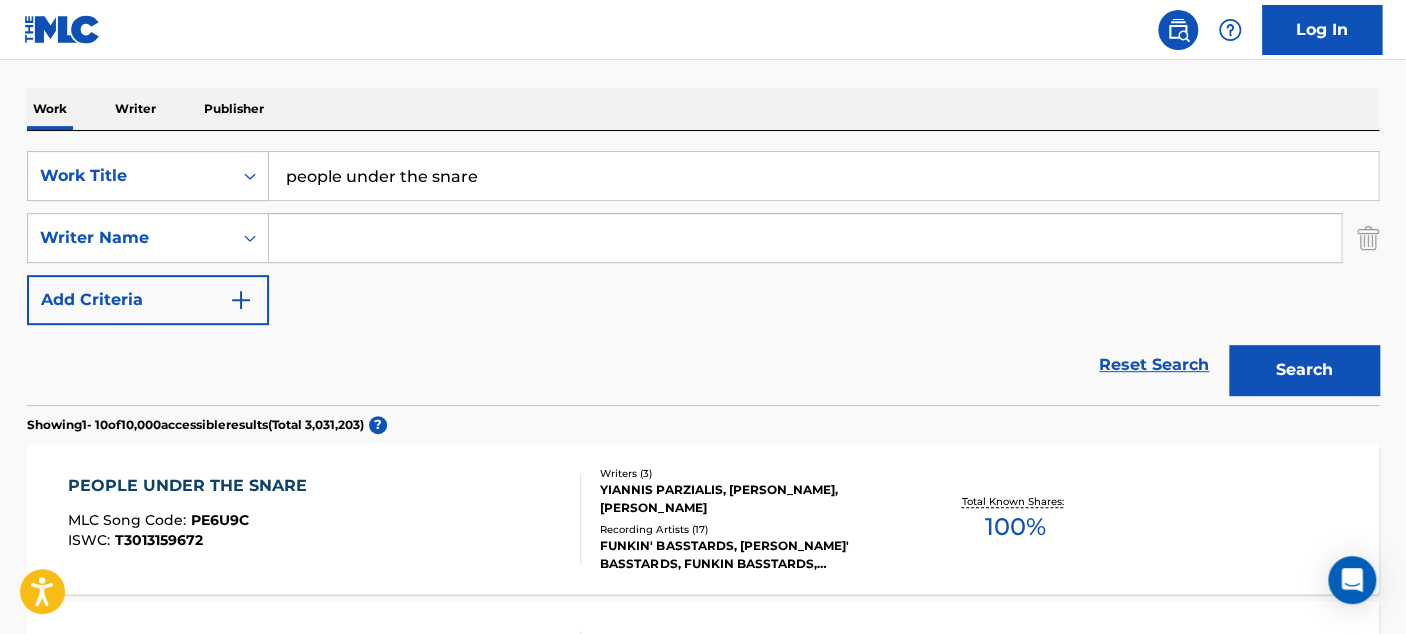 drag, startPoint x: 364, startPoint y: 131, endPoint x: 128, endPoint y: 116, distance: 236.47621 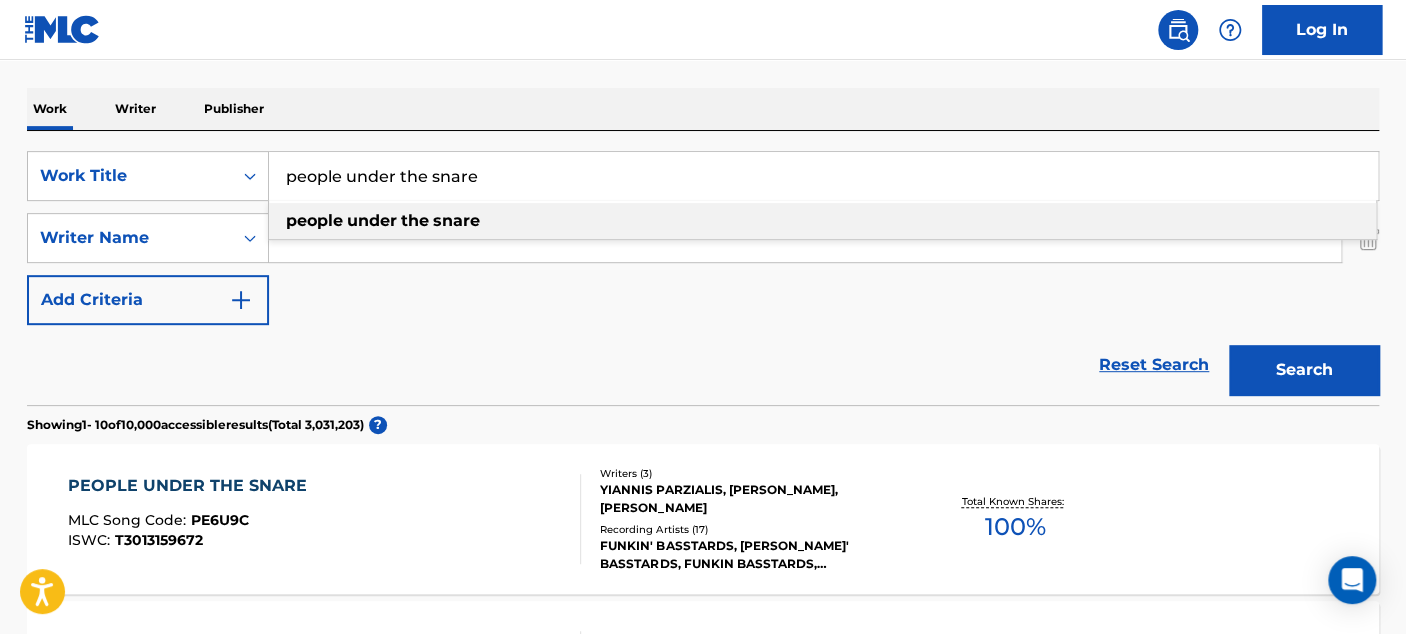 paste on "PEOPLE UNDER THE SNARE" 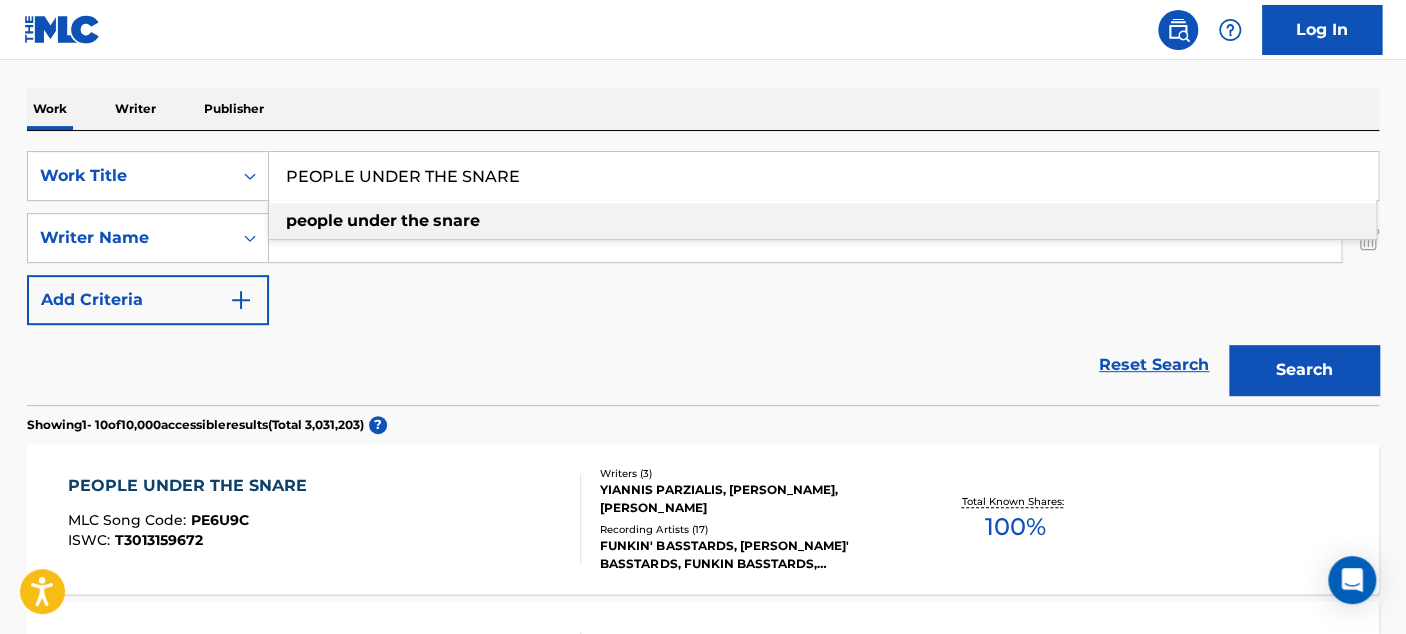 type on "PEOPLE UNDER THE SNARE" 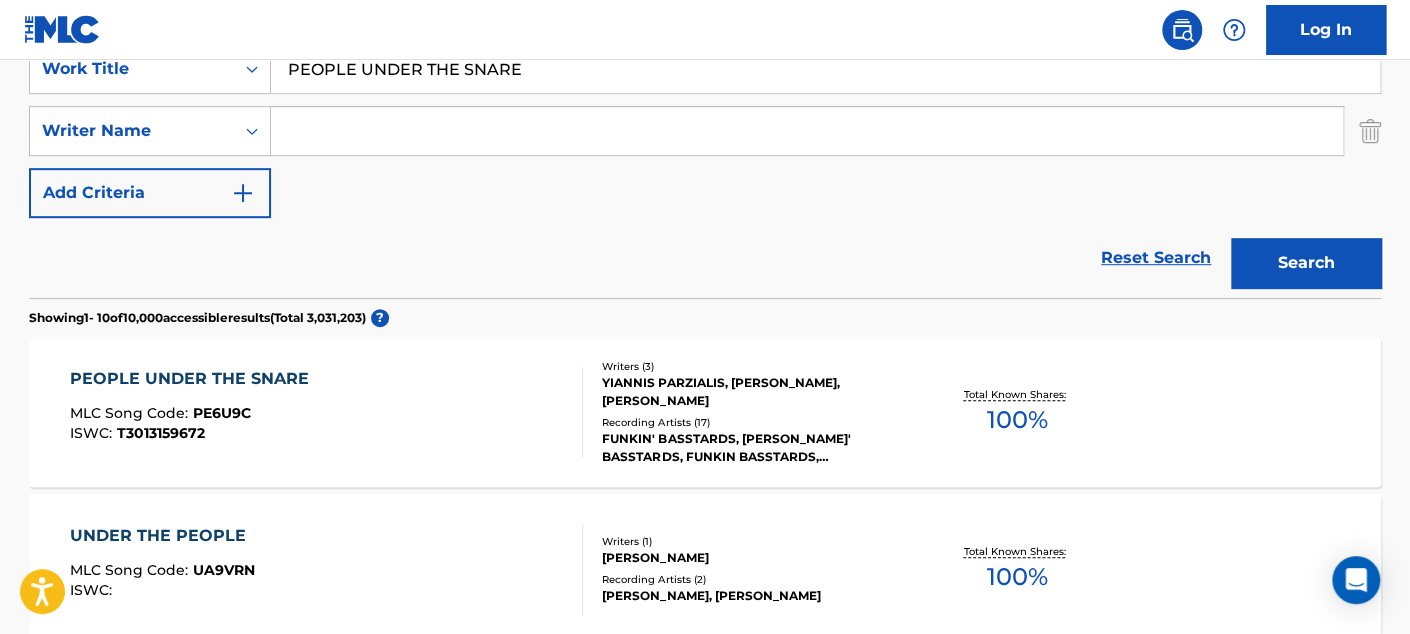 scroll, scrollTop: 458, scrollLeft: 0, axis: vertical 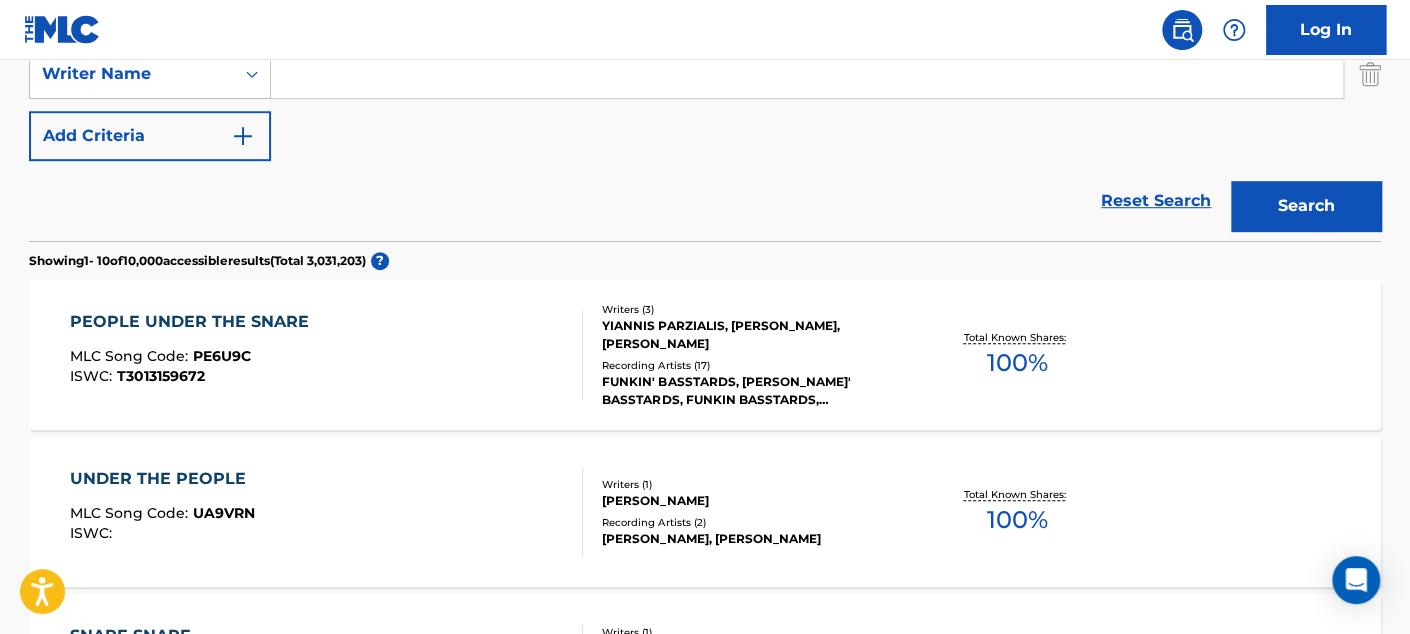 click on "100 %" at bounding box center [1016, 363] 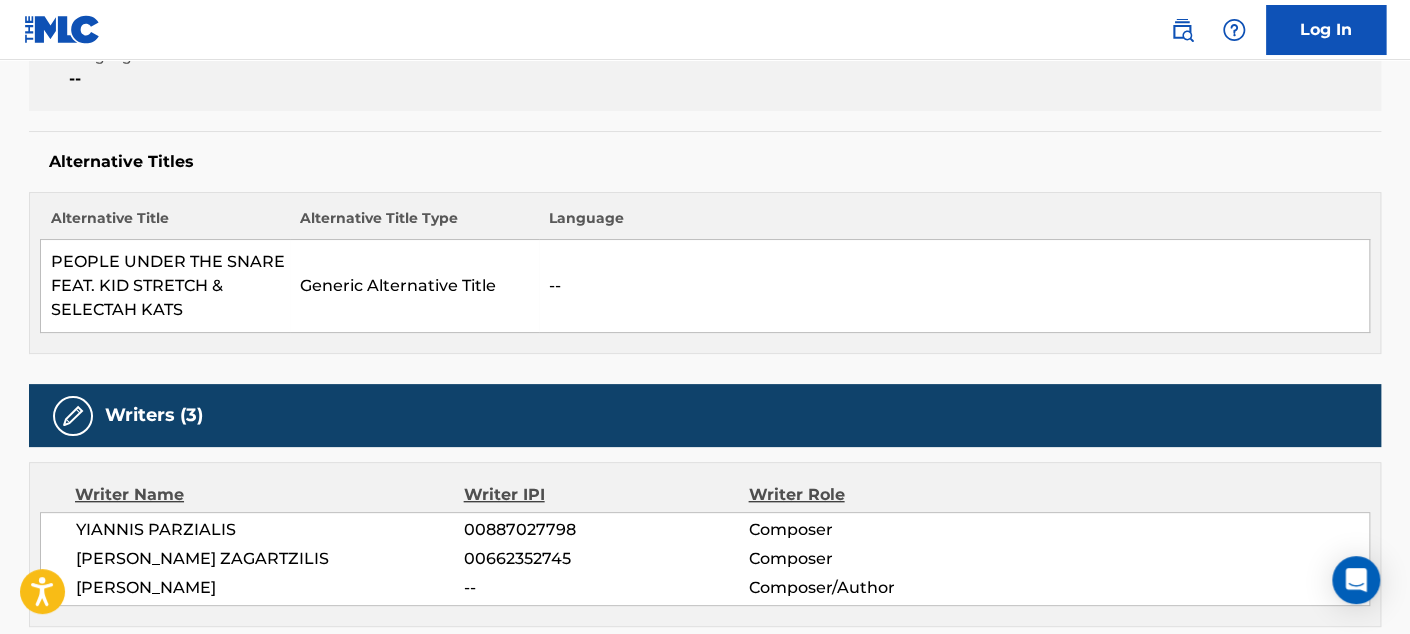 scroll, scrollTop: 0, scrollLeft: 0, axis: both 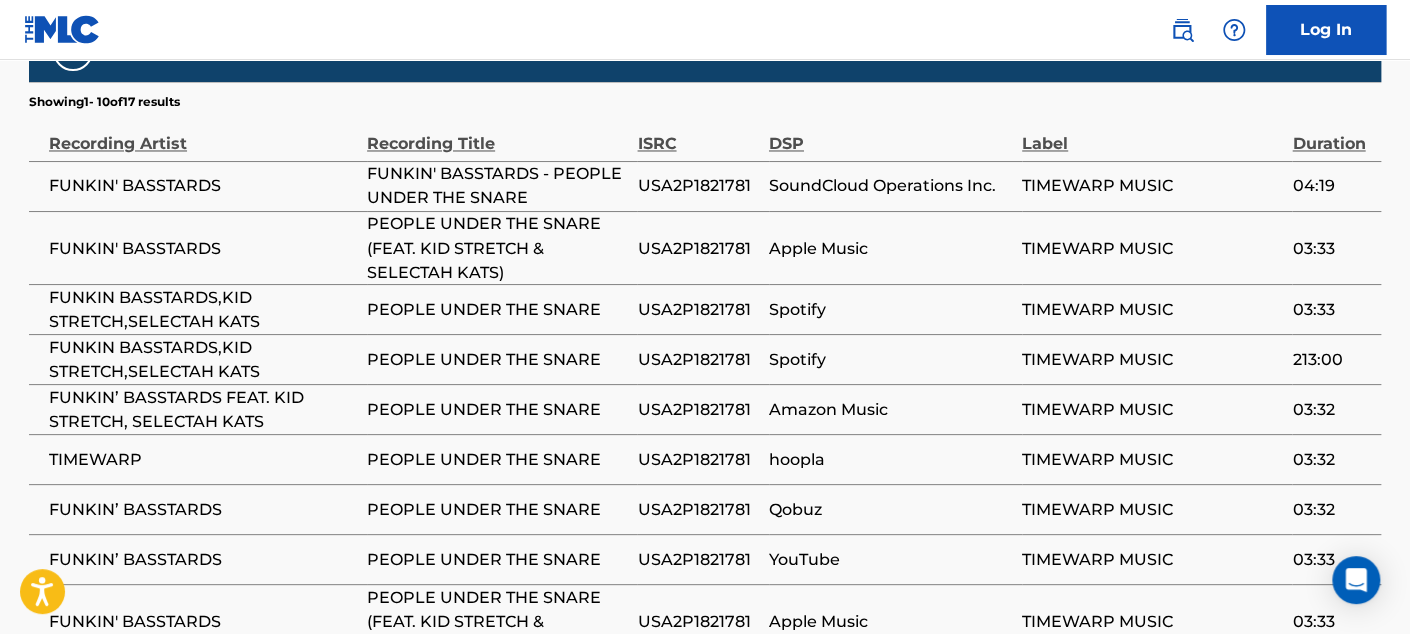 click on "USA2P1821781" at bounding box center [697, 186] 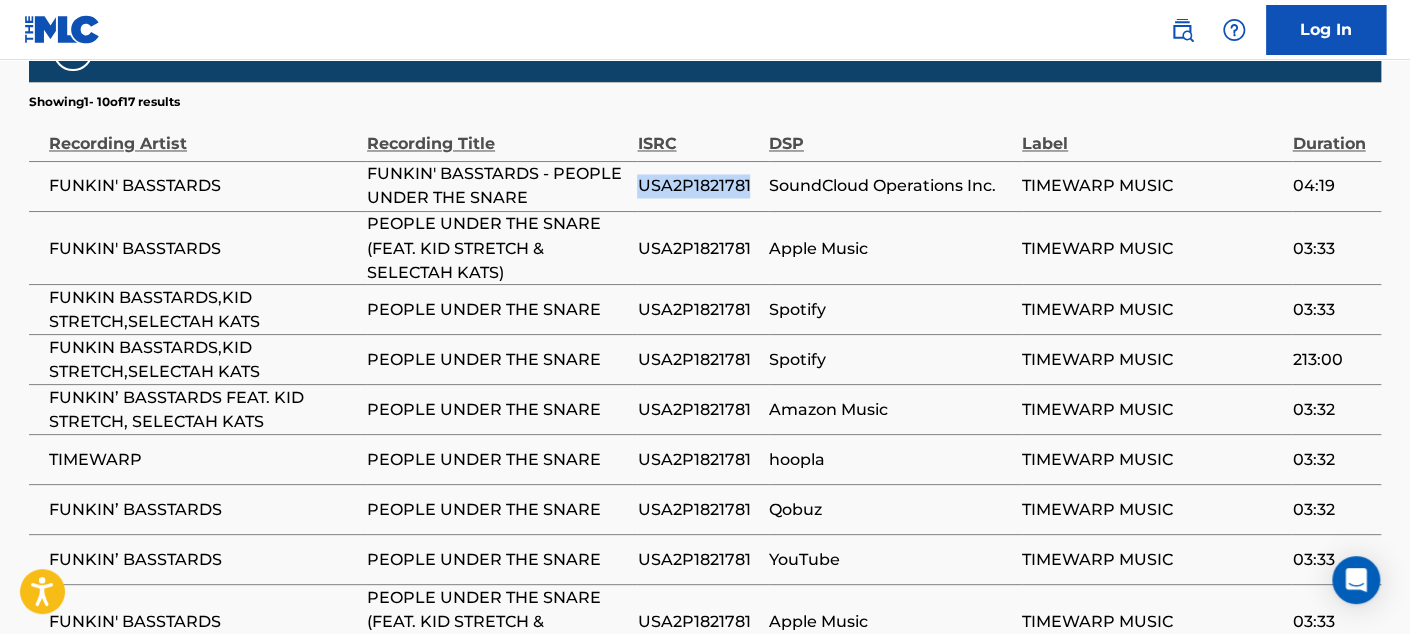 click on "USA2P1821781" at bounding box center [697, 186] 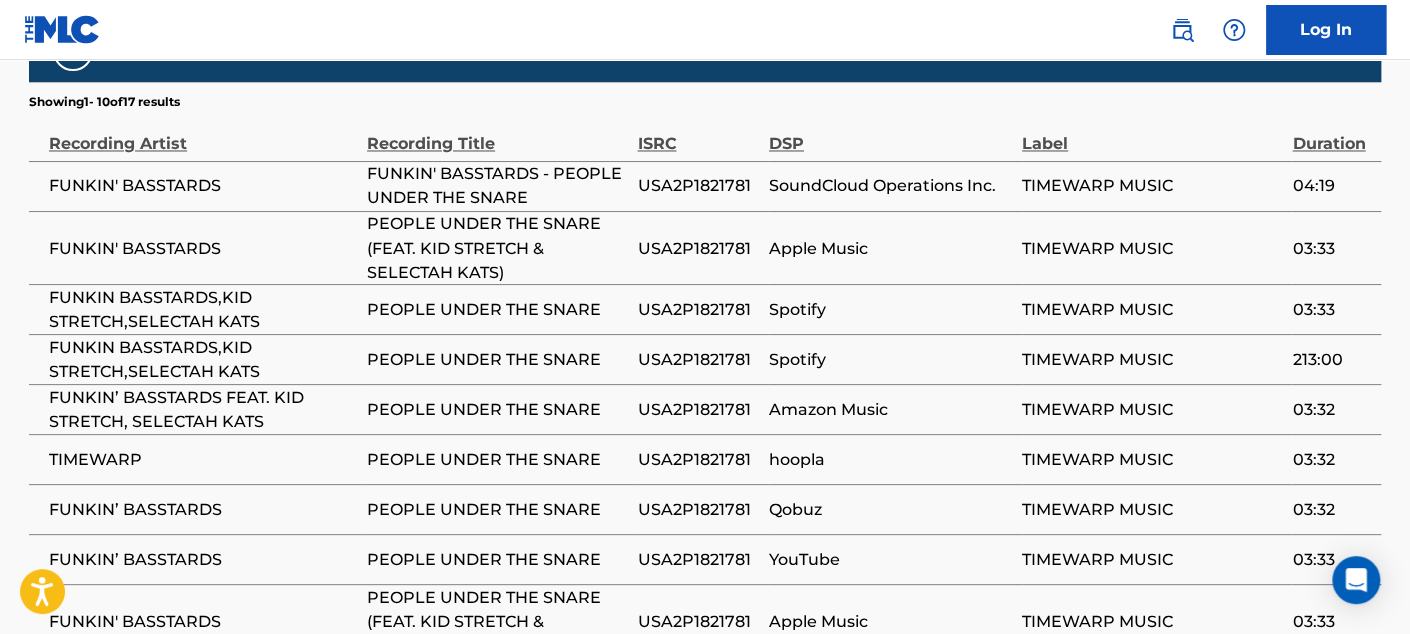 click on "Accessibility Screen-Reader Guide, Feedback, and Issue Reporting | New window Consent Details [#IABV2SETTINGS#] About This website uses cookies We use cookies to personalise content and ads, to provide social media features and to analyse our traffic. We also share information about your use of our site with our social media, advertising and analytics partners who may combine it with other information that you’ve provided to them or that they’ve collected from your use of their services. You consent to our cookies if you continue to use our website. Consent Selection Necessary   Preferences   Statistics   Marketing   Show details Details Necessary    41   Necessary cookies help make a website usable by enabling basic functions like page navigation and access to secure areas of the website. The website cannot function properly without these cookies.  Meta Platforms, Inc. 3 Learn more about this provider lastExternalReferrer Detects how the user reached the website by registering their last URL-address. 4 3" at bounding box center [705, -1213] 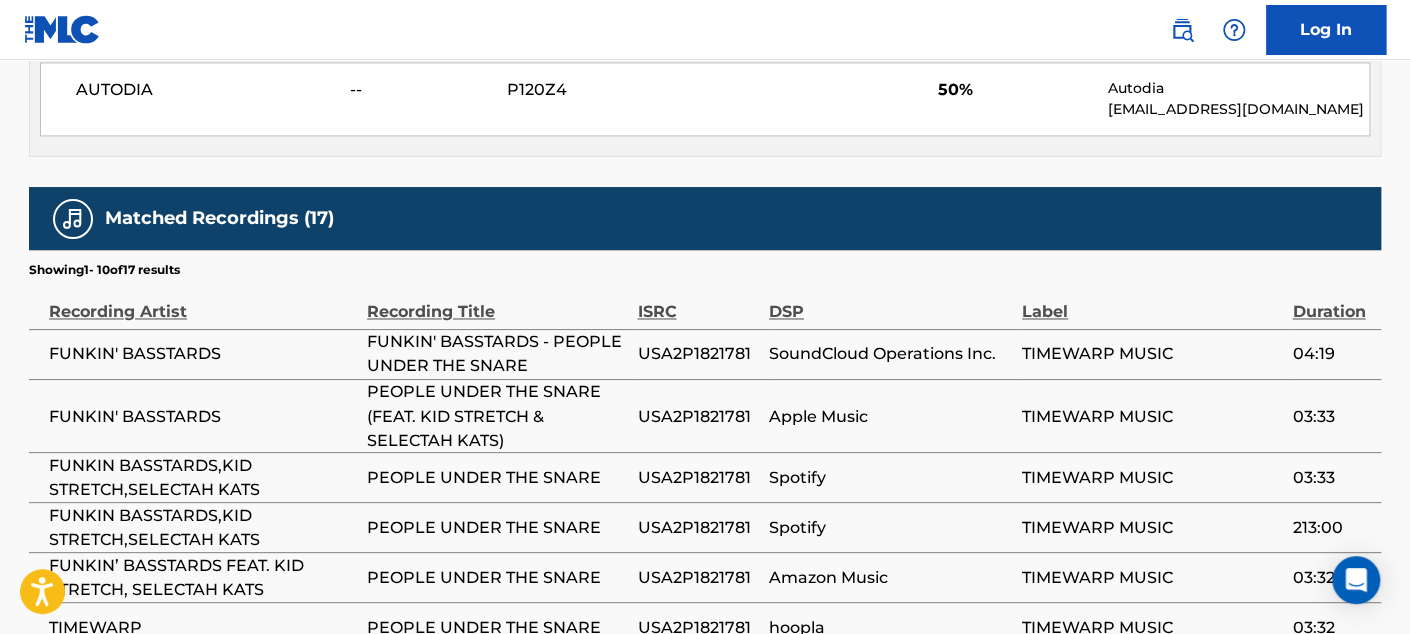 scroll, scrollTop: 1399, scrollLeft: 0, axis: vertical 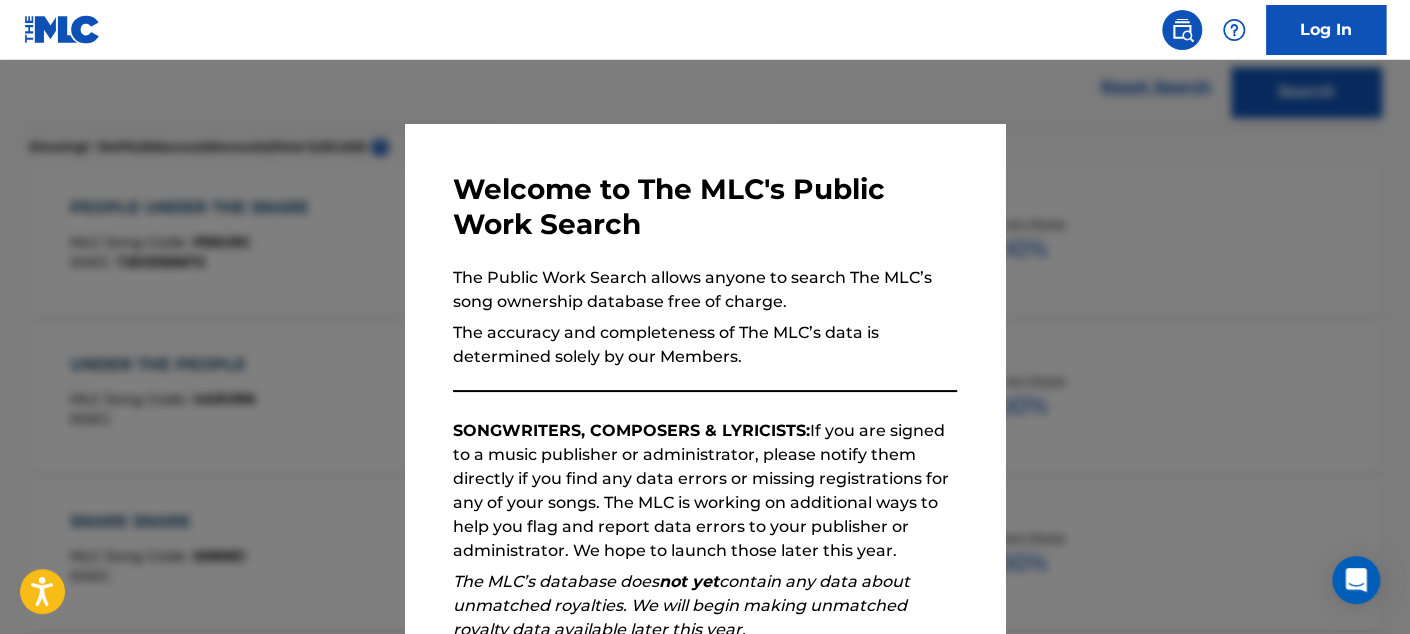 click at bounding box center (705, 377) 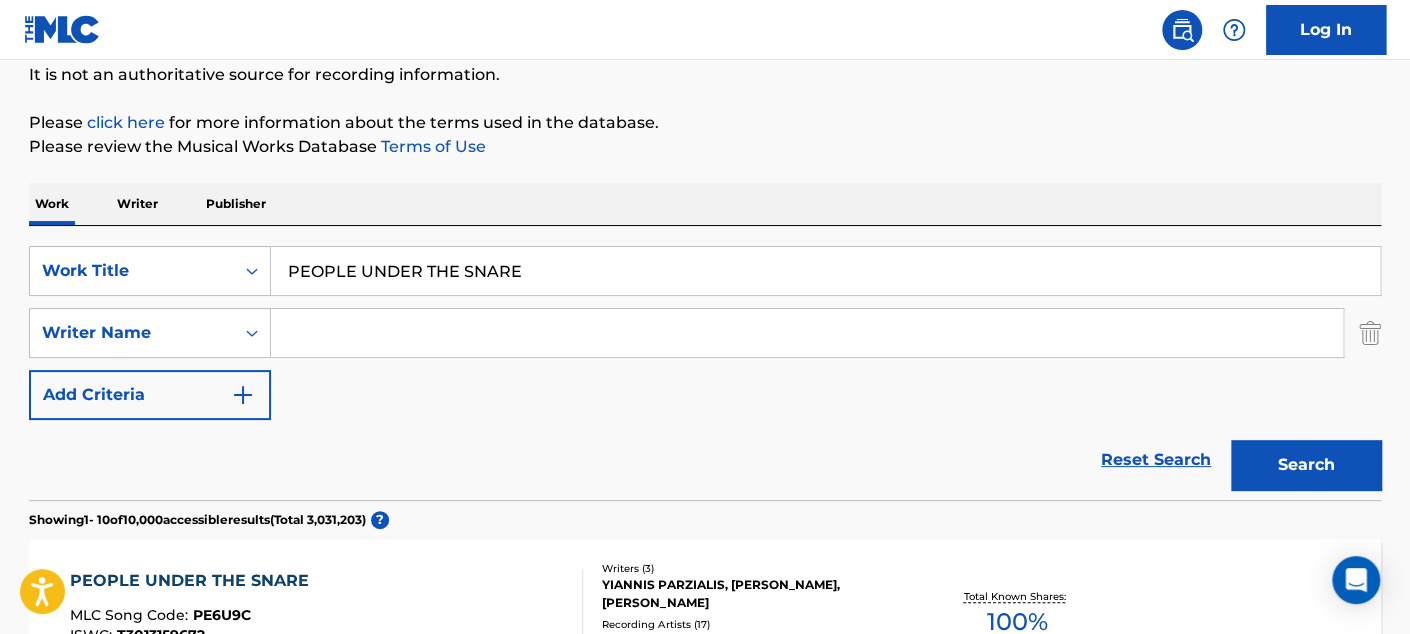 scroll, scrollTop: 129, scrollLeft: 0, axis: vertical 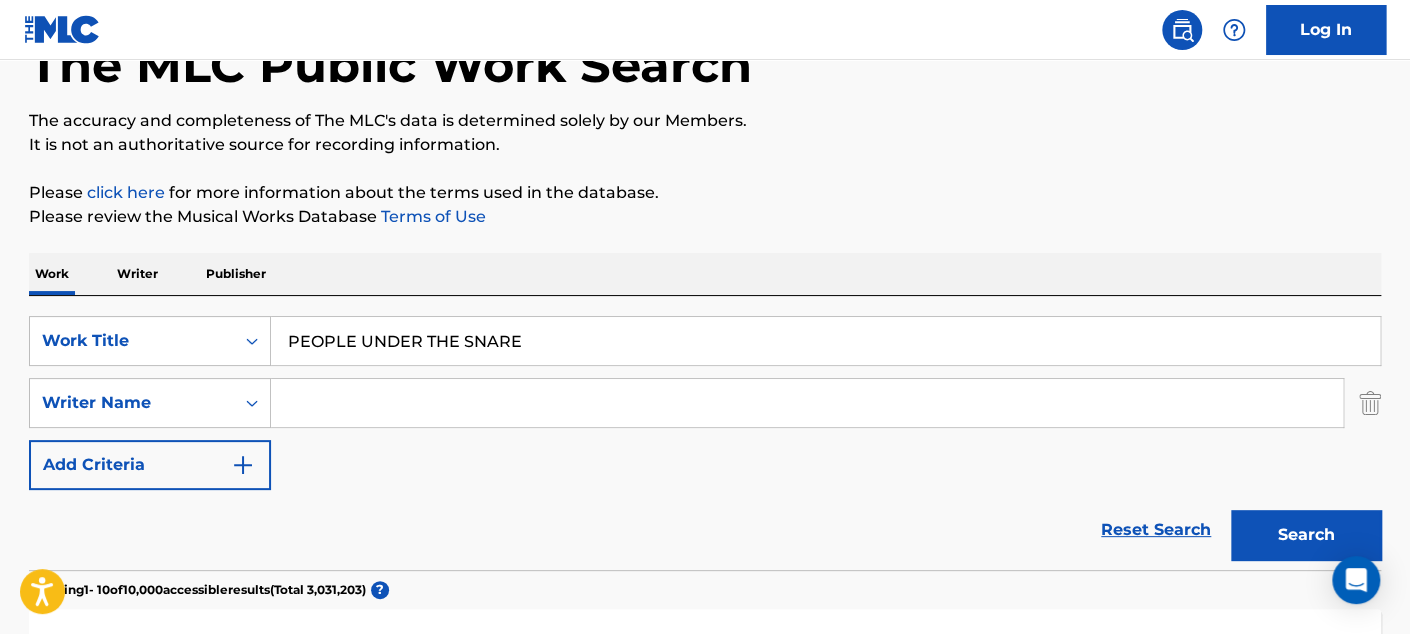 click on "Work Writer Publisher SearchWithCriteriacf660cc5-41e3-4977-a9df-314cecfa3247 Work Title PEOPLE UNDER THE SNARE SearchWithCriteria1502f2a4-52c1-4893-93ab-4fe734366473 Writer Name Add Criteria Reset Search Search Showing  1  -   10  of  10,000  accessible  results  (Total   3,031,203 ) ? PEOPLE UNDER THE SNARE MLC Song Code : PE6U9C ISWC : T3013159672 Writers ( 3 ) YIANNIS PARZIALIS, [PERSON_NAME], [PERSON_NAME] Recording Artists ( 17 ) FUNKIN' BASSTARDS, FUNKIN' BASSTARDS, FUNKIN BASSTARDS,KID STRETCH,SELECTAH KATS, FUNKIN BASSTARDS,KID STRETCH,SELECTAH KATS, FUNKIN’ BASSTARDS FEAT. KID STRETCH, SELECTAH KATS Total Known Shares: 100 % UNDER THE PEOPLE MLC Song Code : UA9VRN ISWC : Writers ( 1 ) [PERSON_NAME] Recording Artists ( 2 ) [PERSON_NAME], [PERSON_NAME] Total Known Shares: 100 % SNARE SNARE MLC Song Code : S98NE1 ISWC : Writers ( 1 ) [PERSON_NAME] [PERSON_NAME] Recording Artists ( 13 ) Total Known Shares: 100 % PEOPLE UNDER THE STAIRS MLC Song Code : PJ6578 ISWC : T3176693731 Writers ( 3 ) 38" at bounding box center [705, 1264] 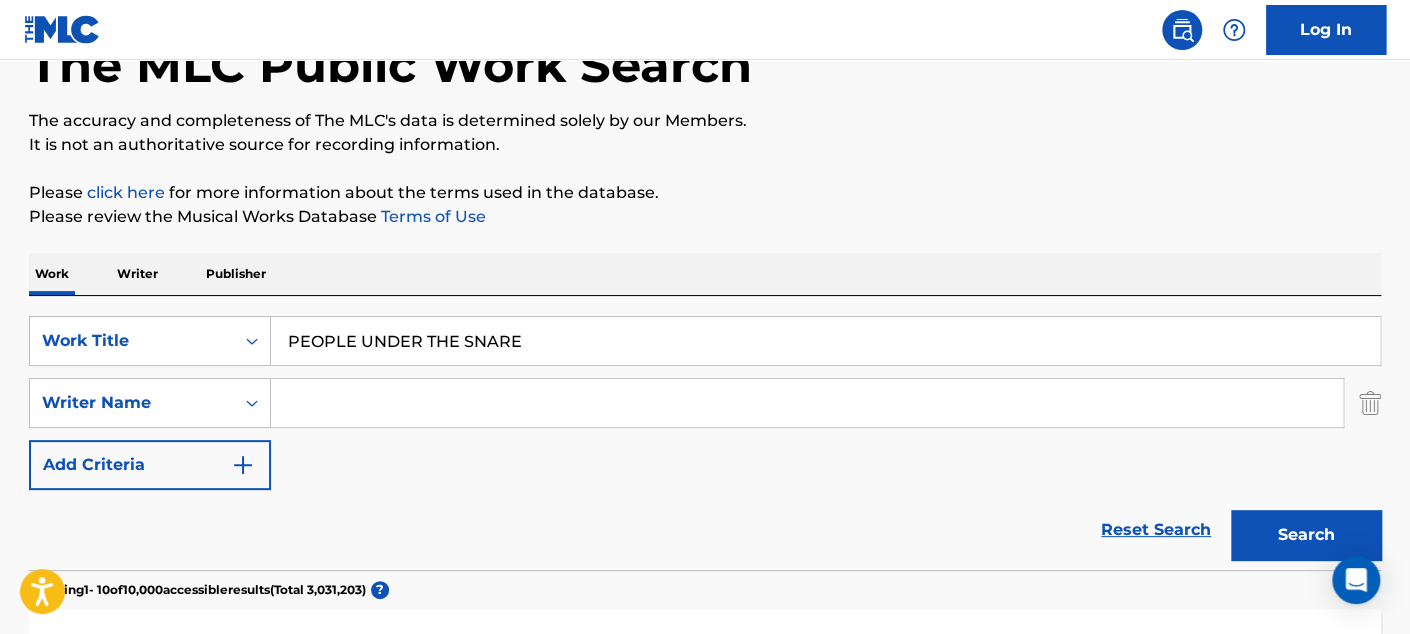 drag, startPoint x: 568, startPoint y: 320, endPoint x: 16, endPoint y: 43, distance: 617.6026 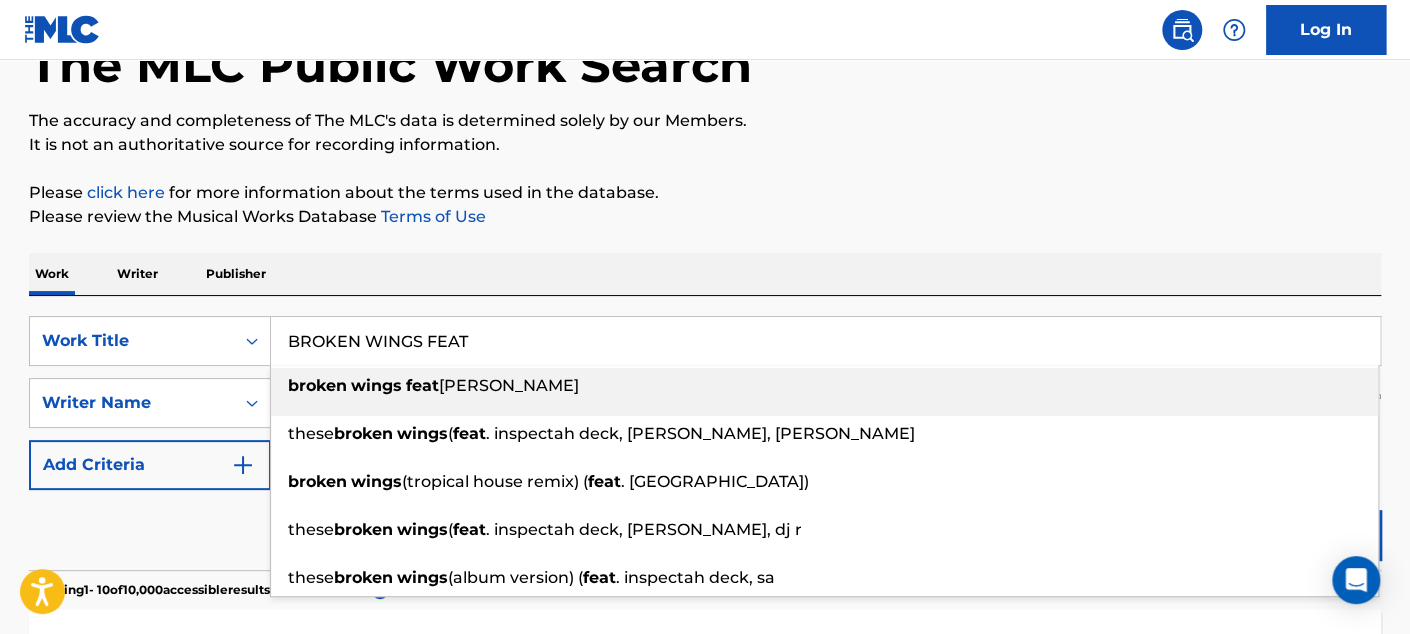 click on "[PERSON_NAME]" at bounding box center [509, 385] 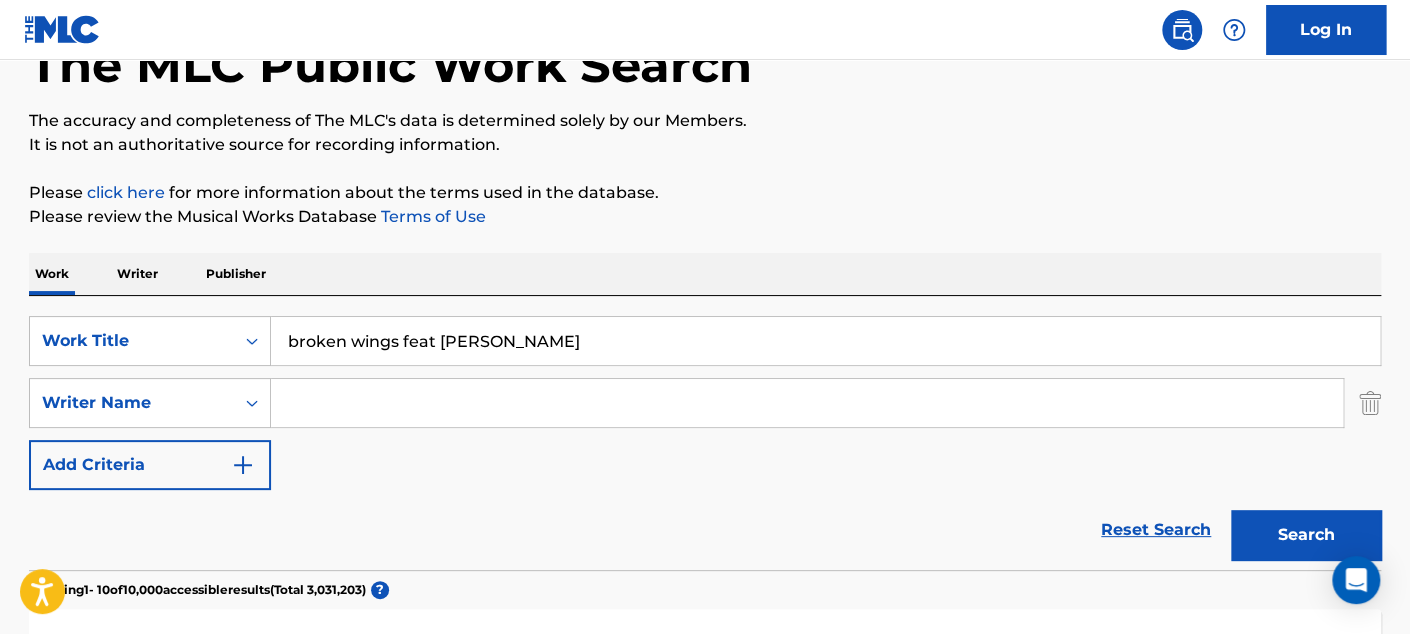 click on "Search" at bounding box center [1306, 535] 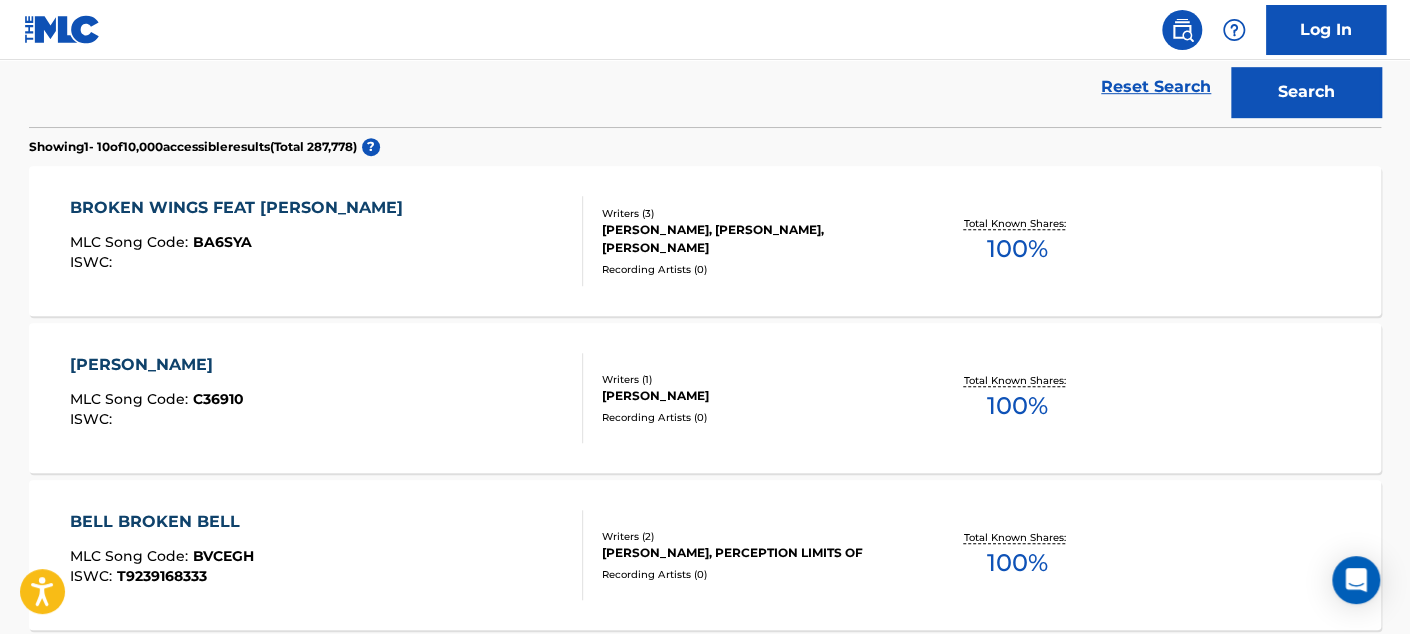 scroll, scrollTop: 588, scrollLeft: 0, axis: vertical 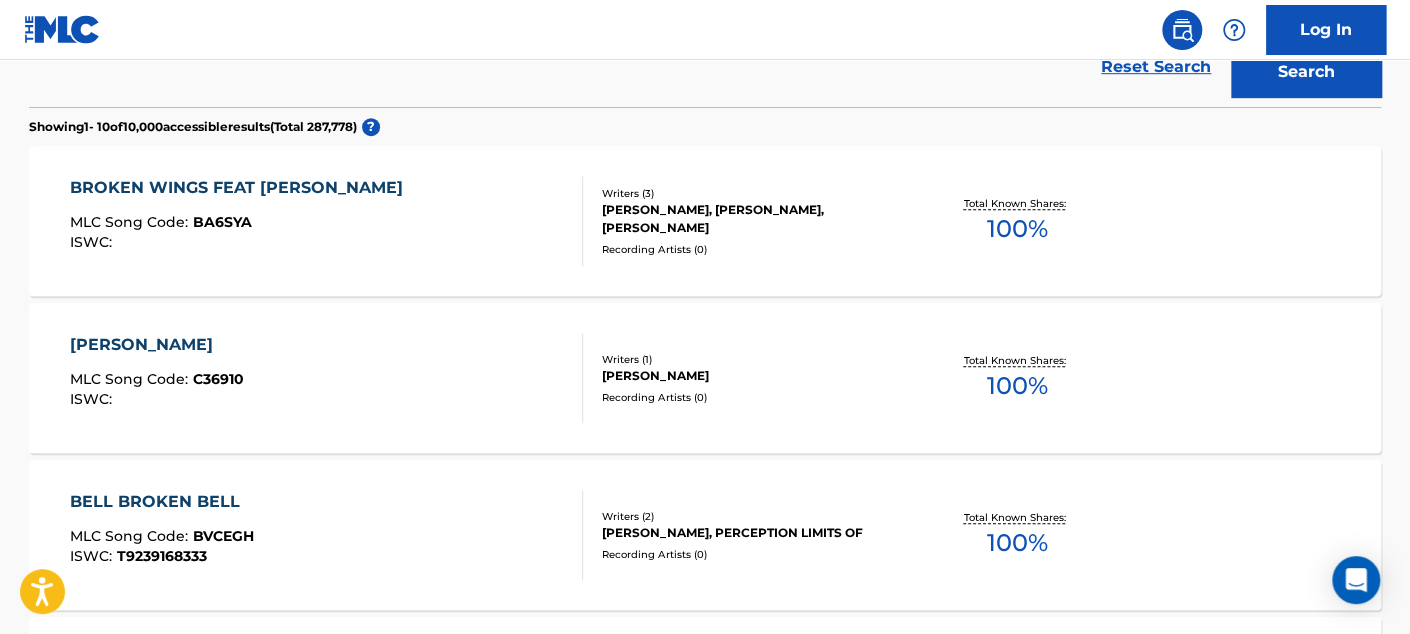 click on "100 %" at bounding box center [1016, 229] 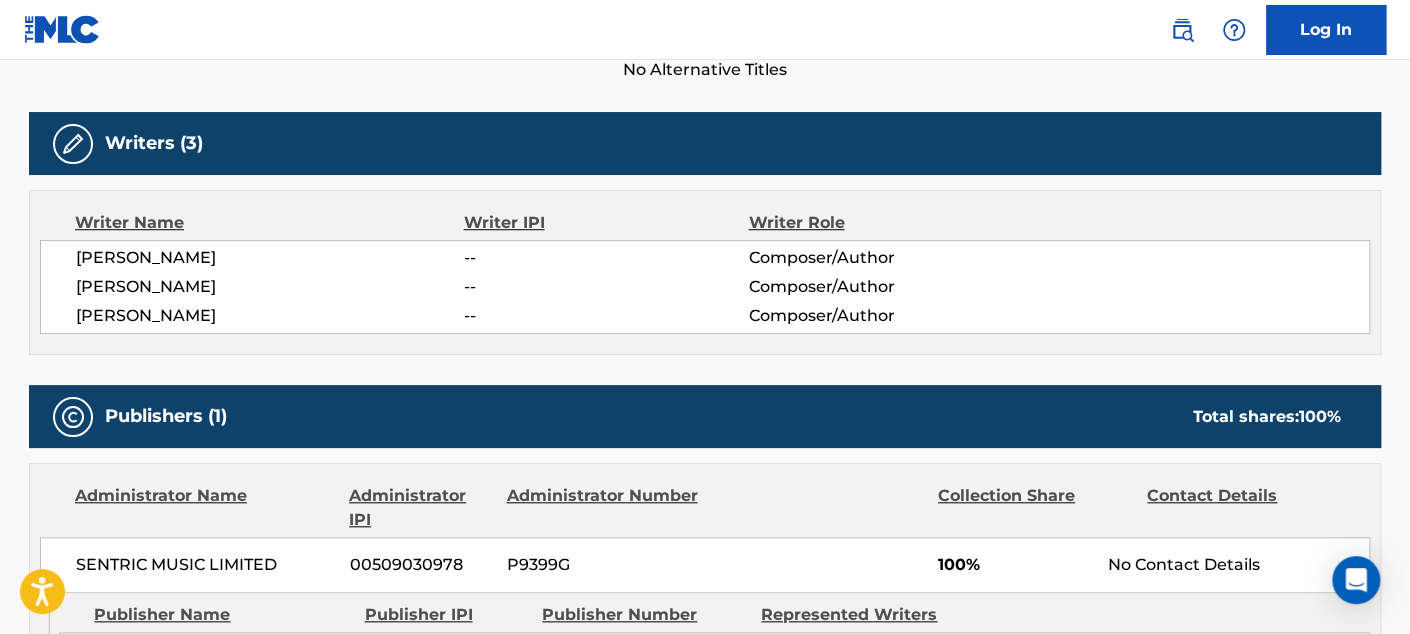 scroll, scrollTop: 0, scrollLeft: 0, axis: both 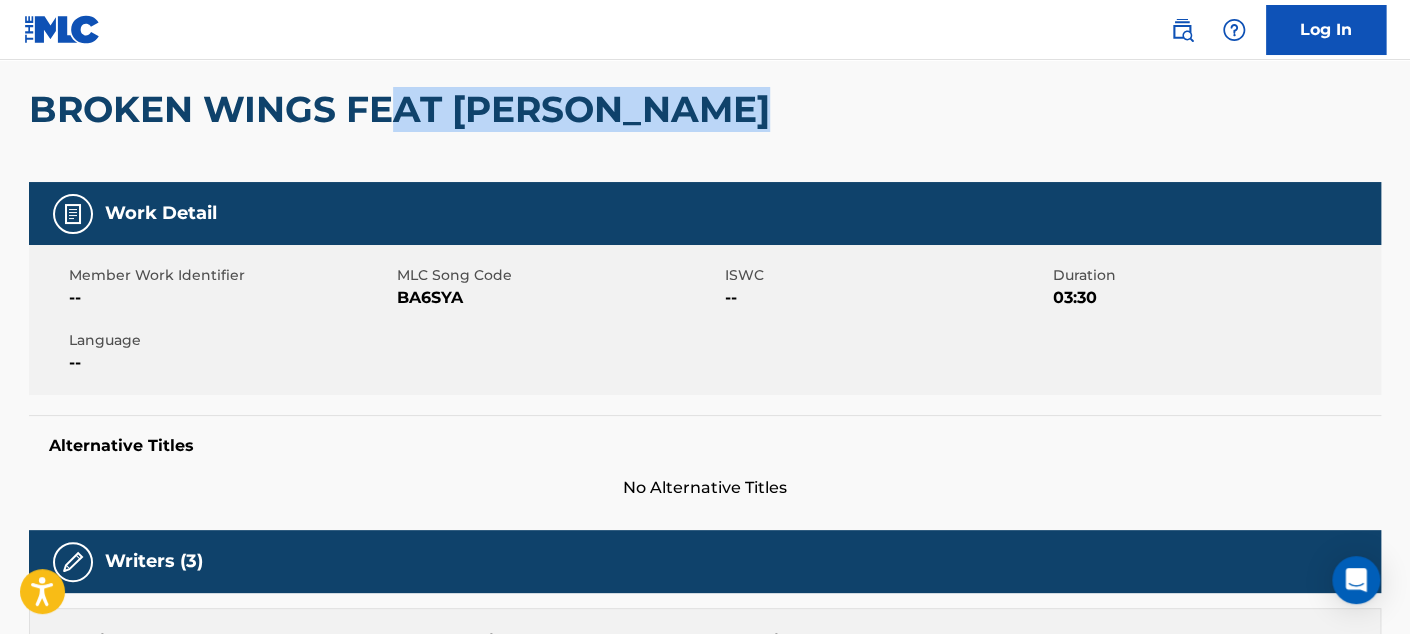 drag, startPoint x: 896, startPoint y: 62, endPoint x: 396, endPoint y: 84, distance: 500.48376 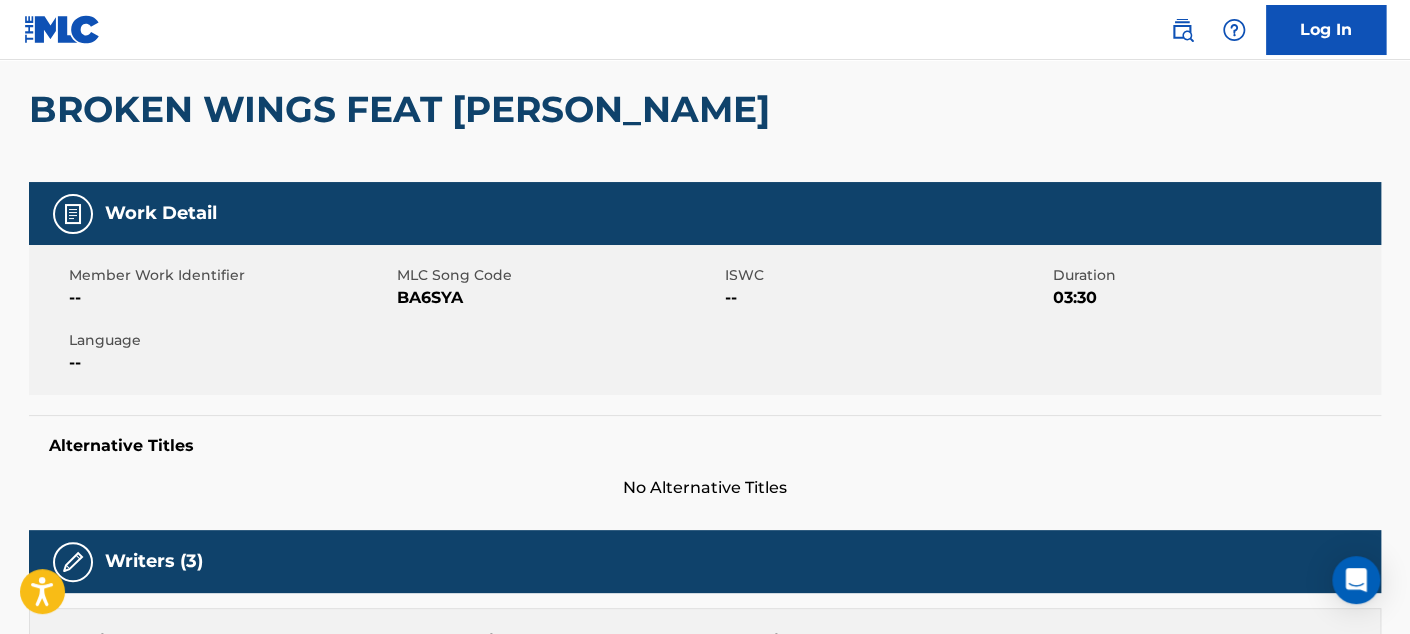 click on "BROKEN WINGS FEAT [PERSON_NAME]" at bounding box center [404, 109] 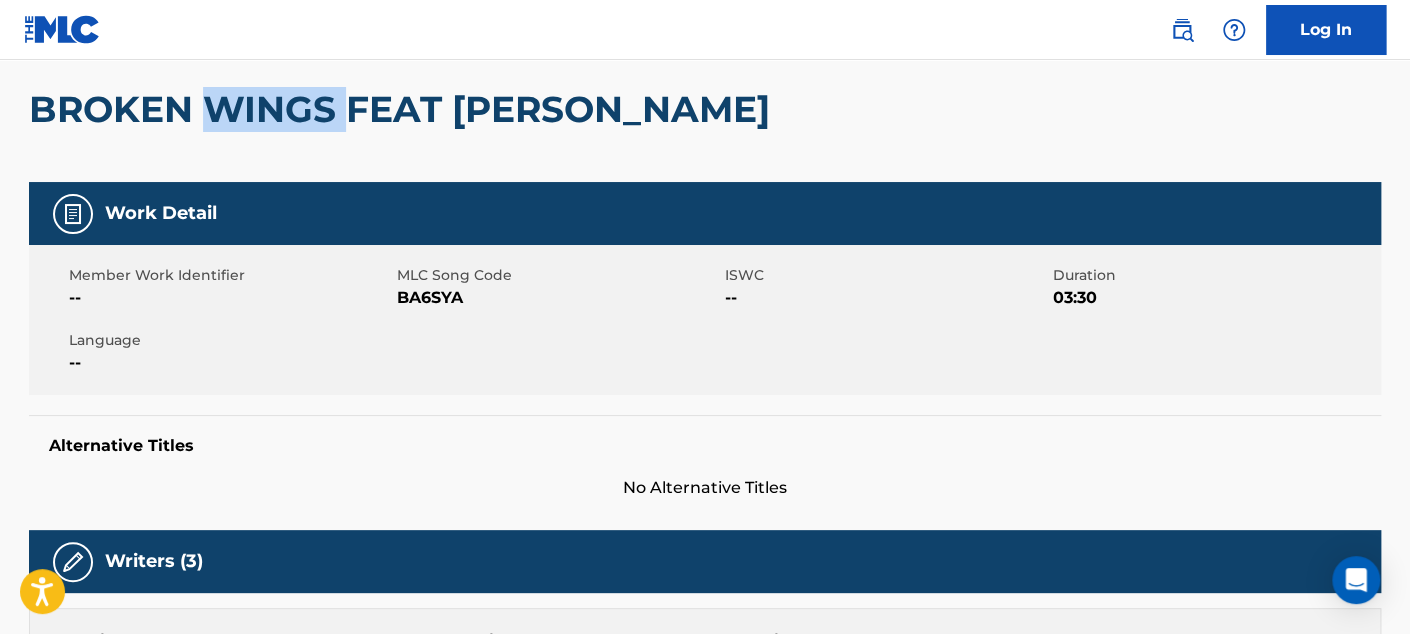 click on "BROKEN WINGS FEAT [PERSON_NAME]" at bounding box center (404, 109) 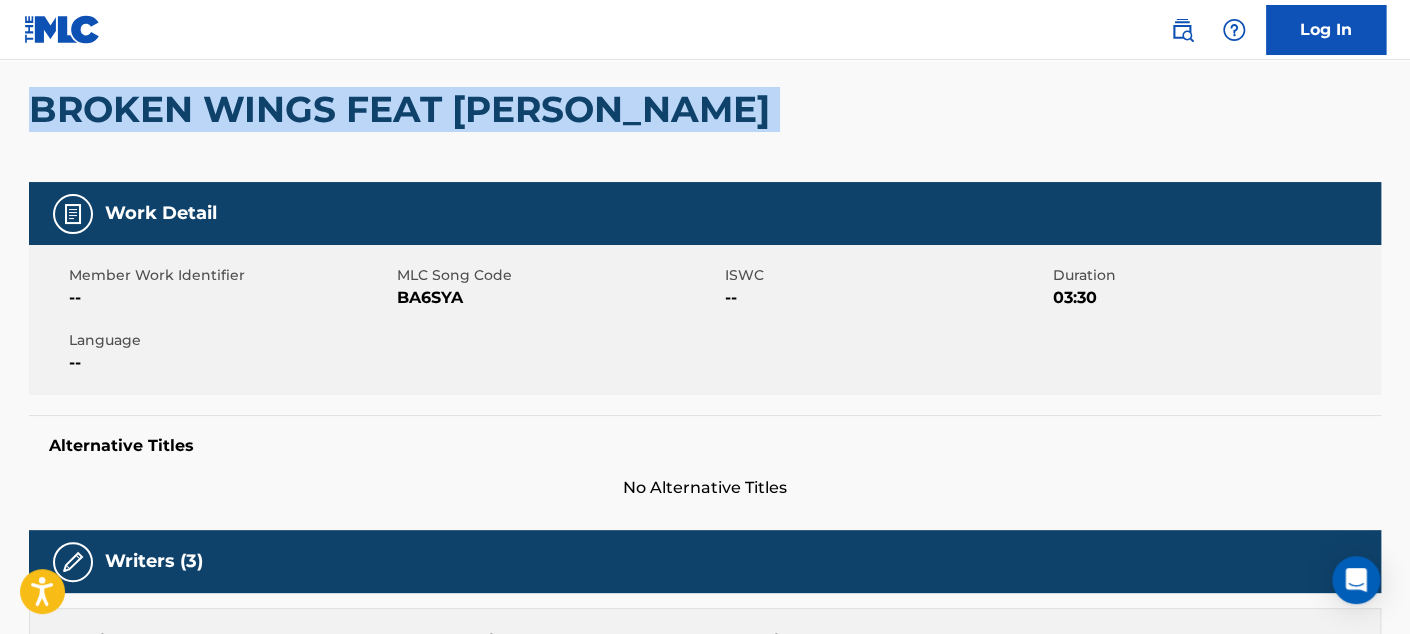 click on "BROKEN WINGS FEAT [PERSON_NAME]" at bounding box center (404, 109) 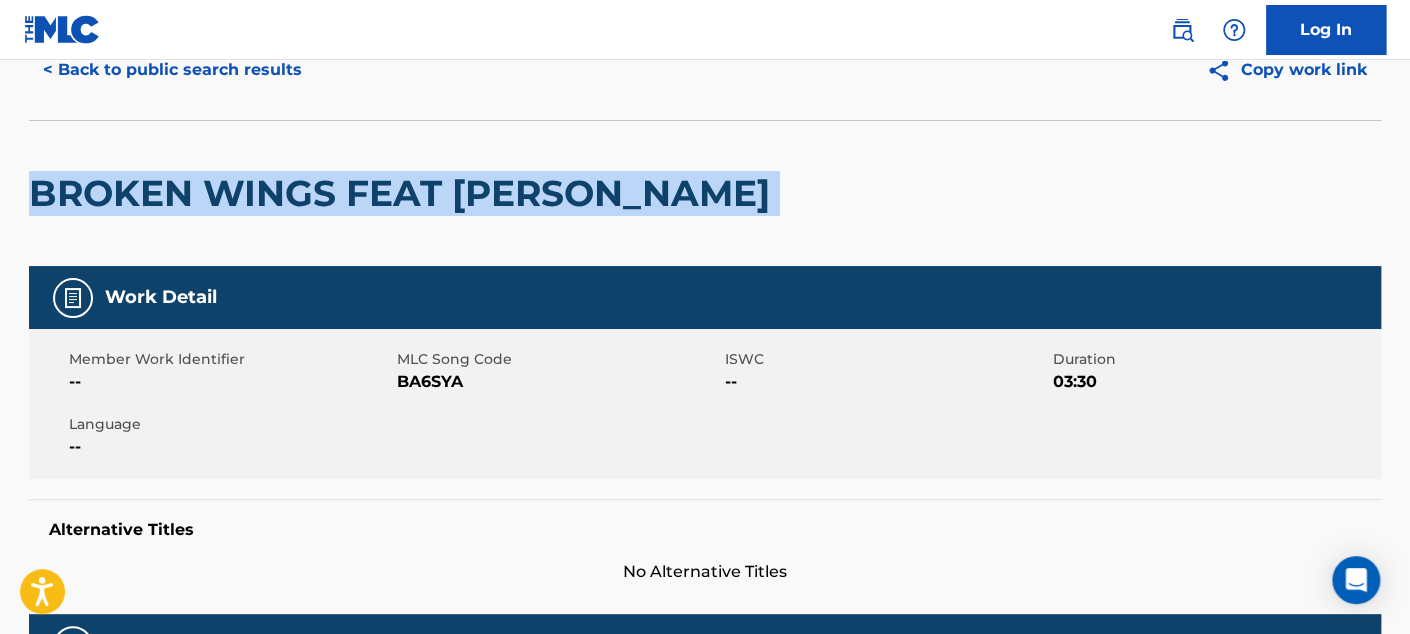 scroll, scrollTop: 0, scrollLeft: 0, axis: both 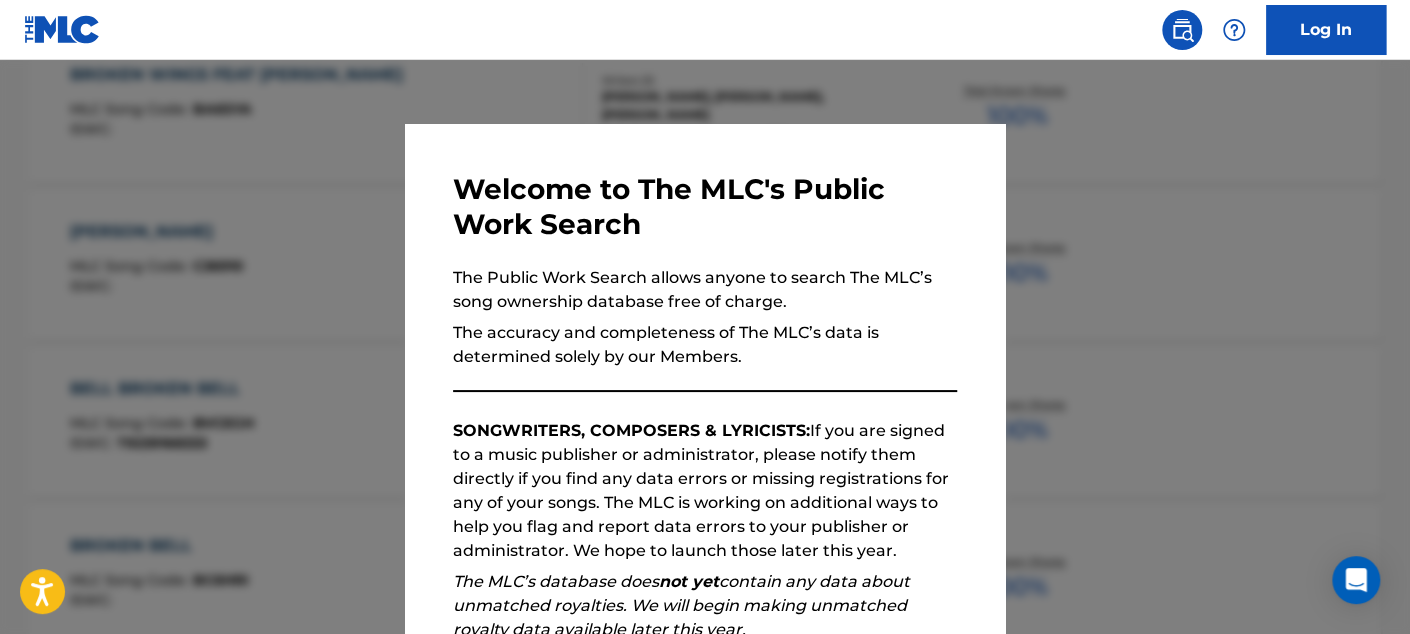 click at bounding box center (705, 377) 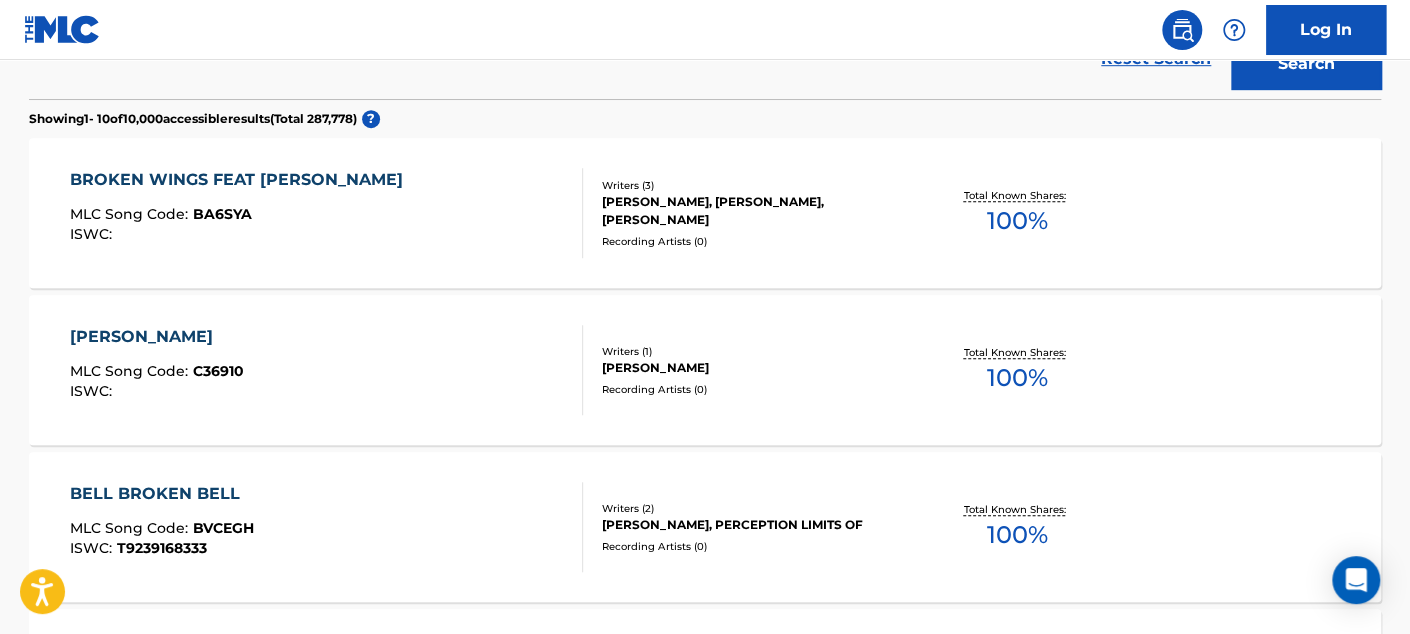 scroll, scrollTop: 148, scrollLeft: 0, axis: vertical 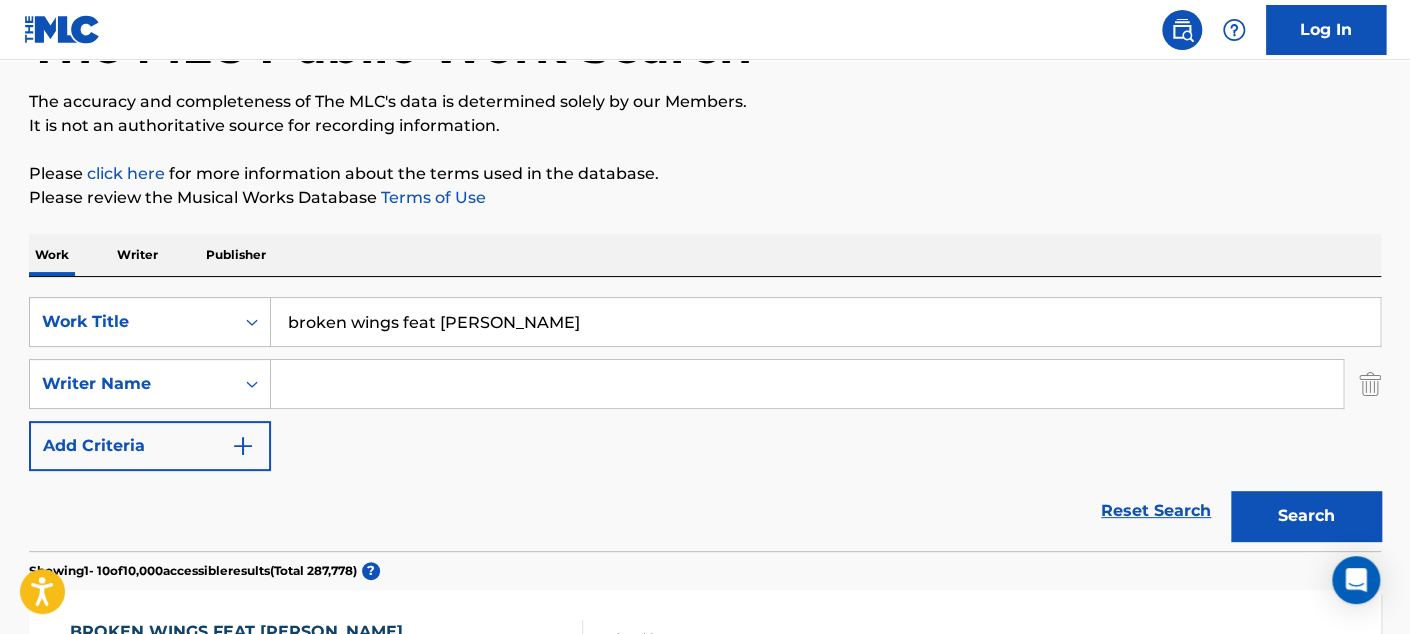 drag, startPoint x: 538, startPoint y: 306, endPoint x: 186, endPoint y: 219, distance: 362.59207 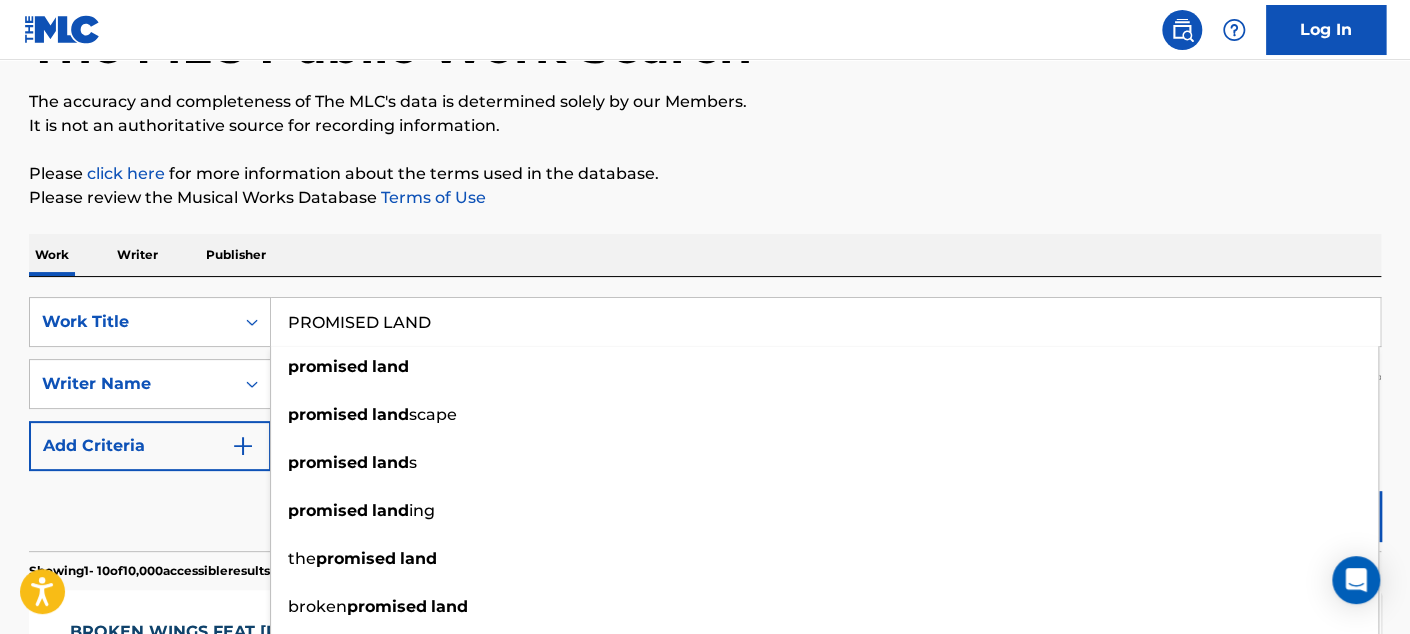 type on "PROMISED LAND" 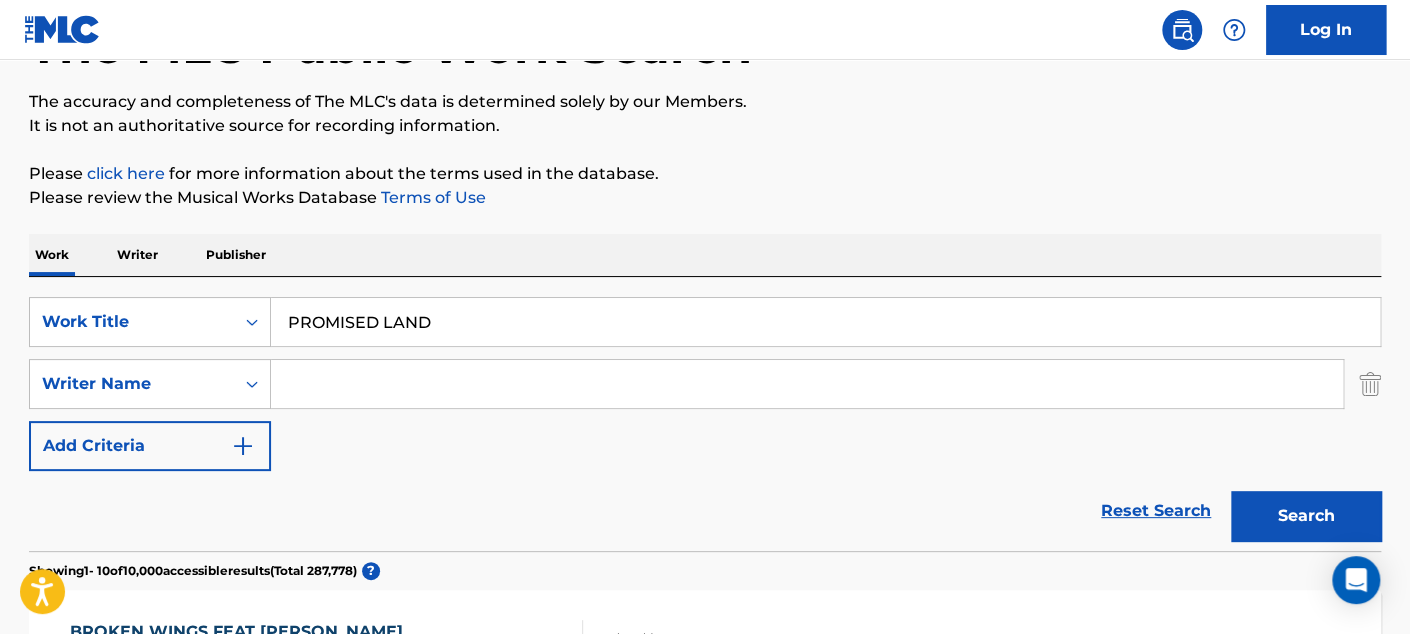 paste on "[PERSON_NAME]" 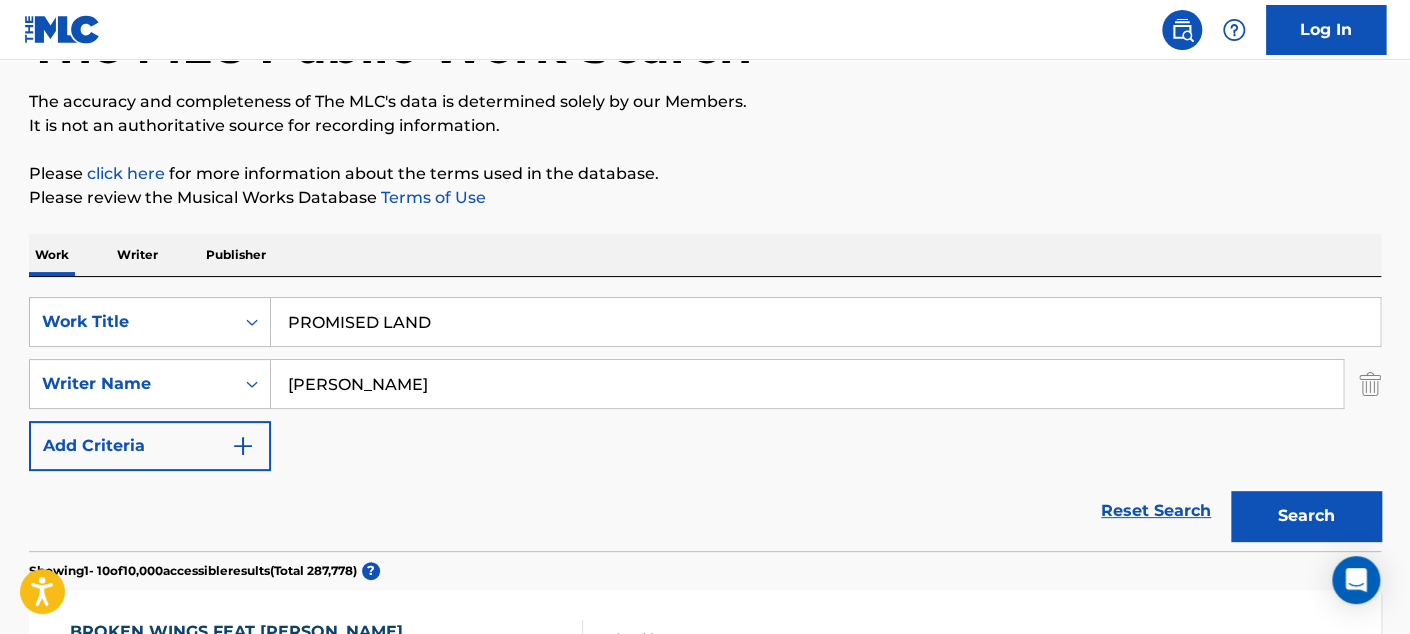 type on "[PERSON_NAME]" 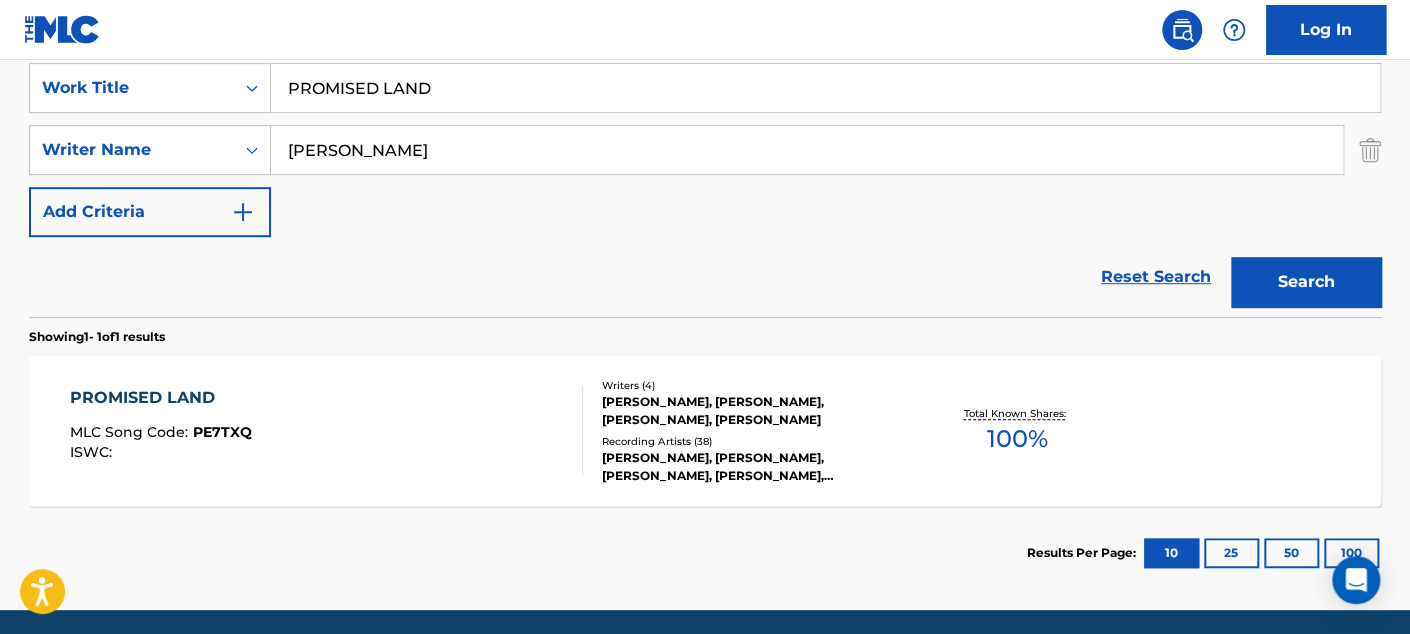 scroll, scrollTop: 384, scrollLeft: 0, axis: vertical 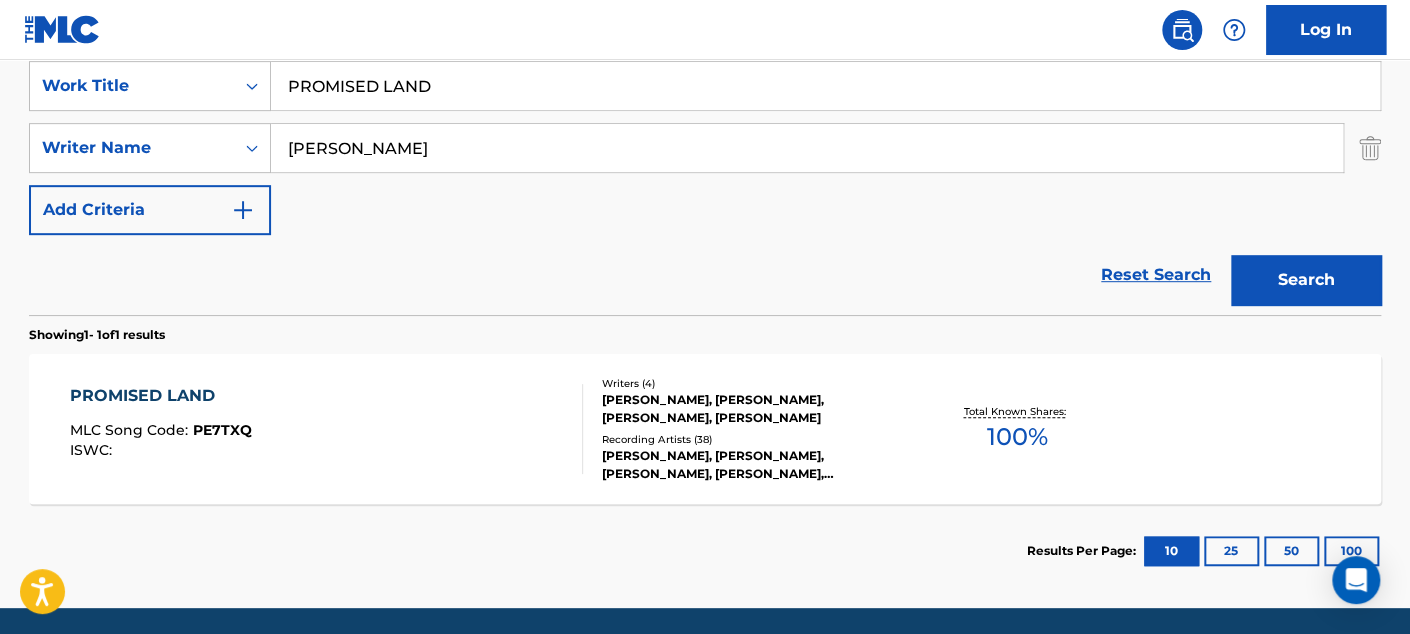 click on "100 %" at bounding box center (1016, 437) 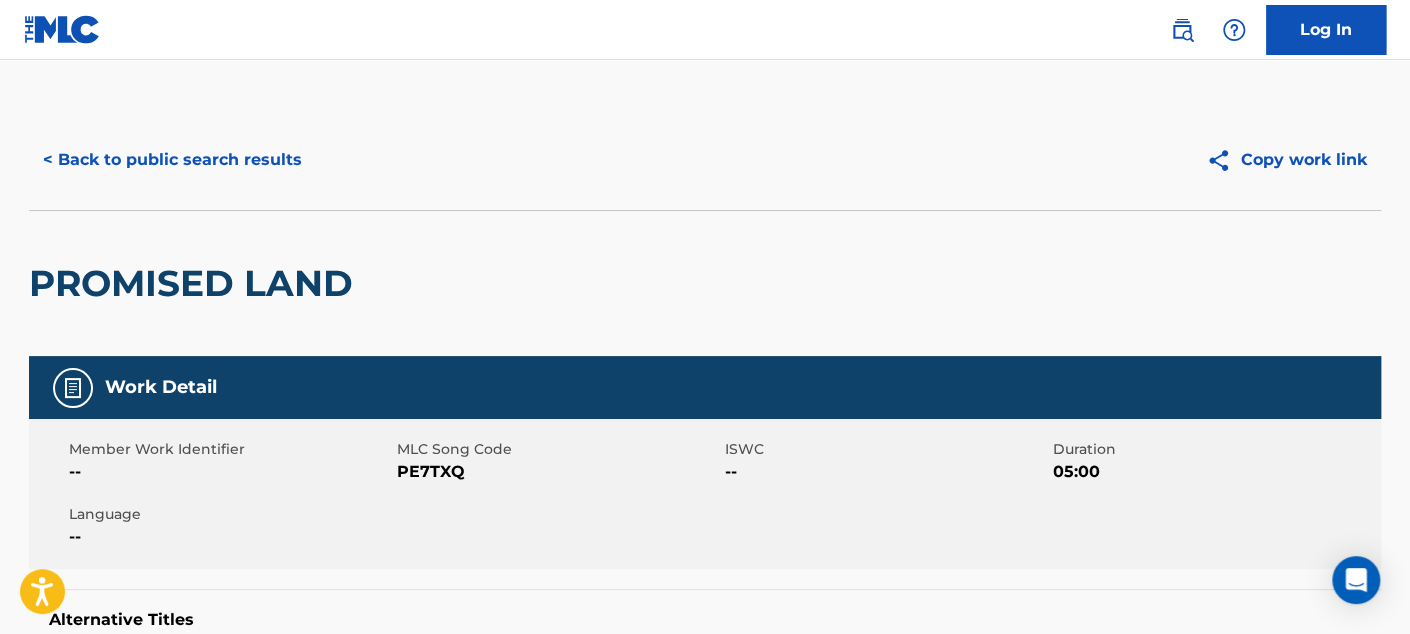 scroll, scrollTop: 429, scrollLeft: 0, axis: vertical 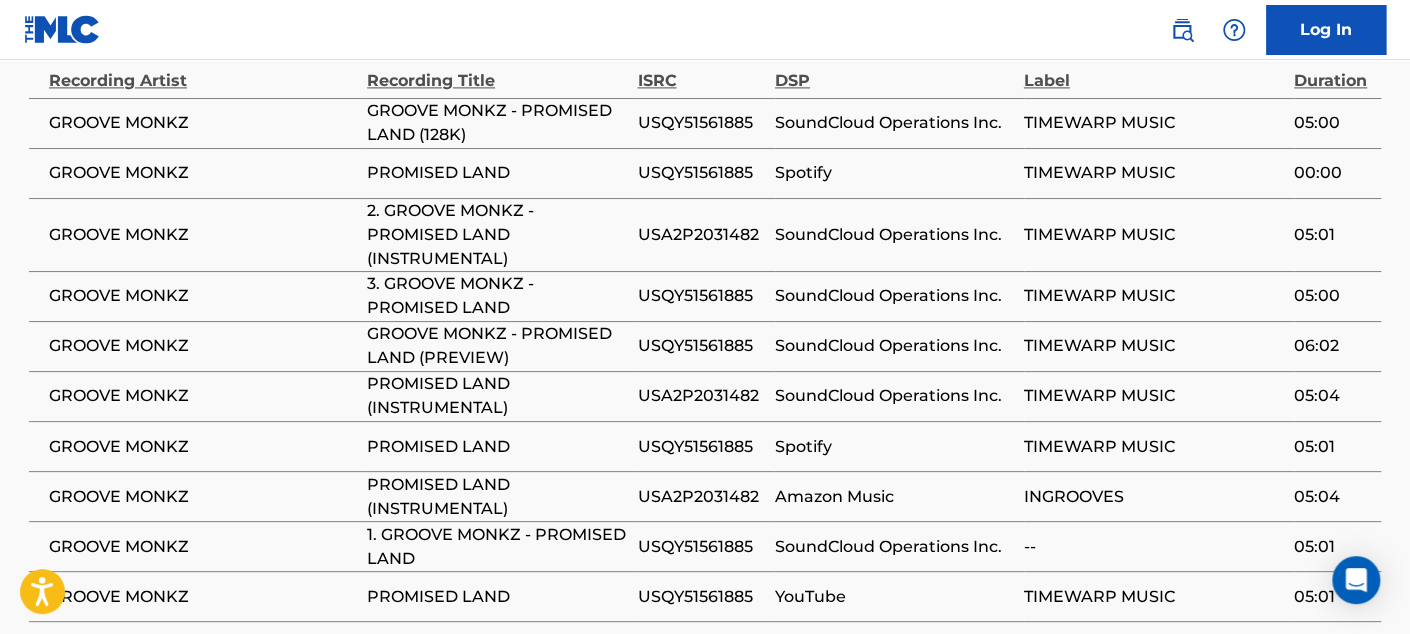 click on "USQY51561885" at bounding box center [700, 446] 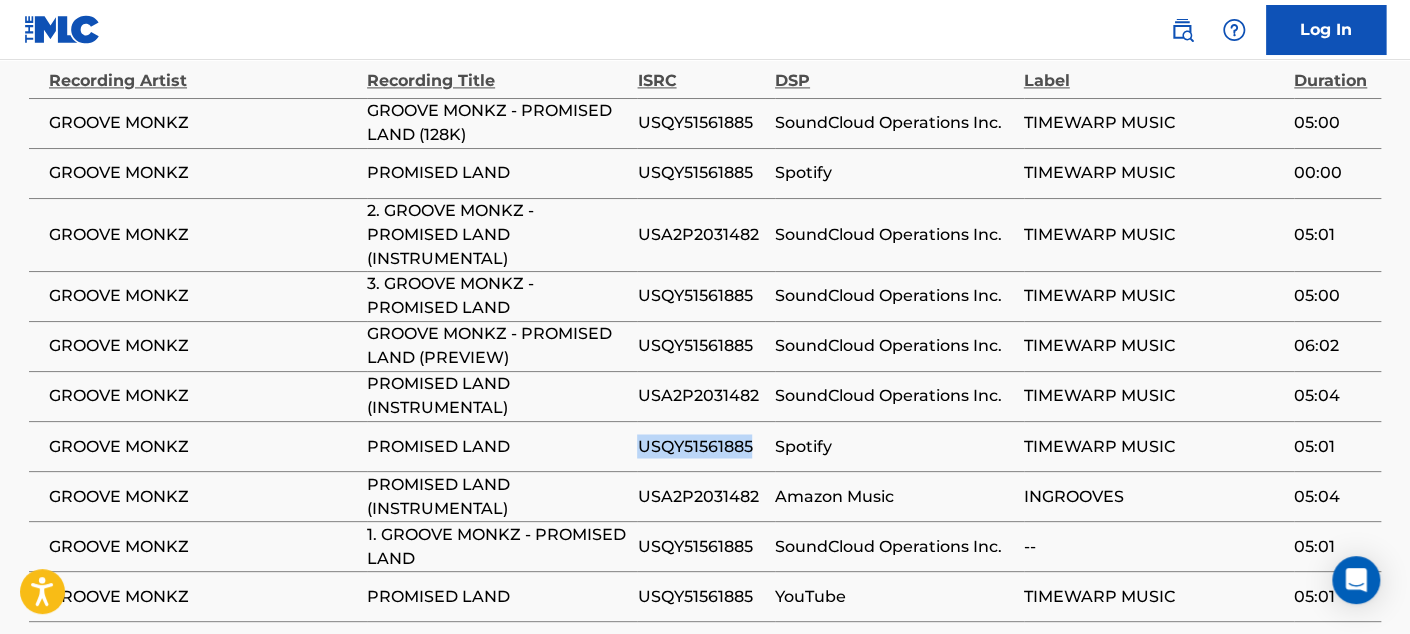 click on "USQY51561885" at bounding box center (700, 446) 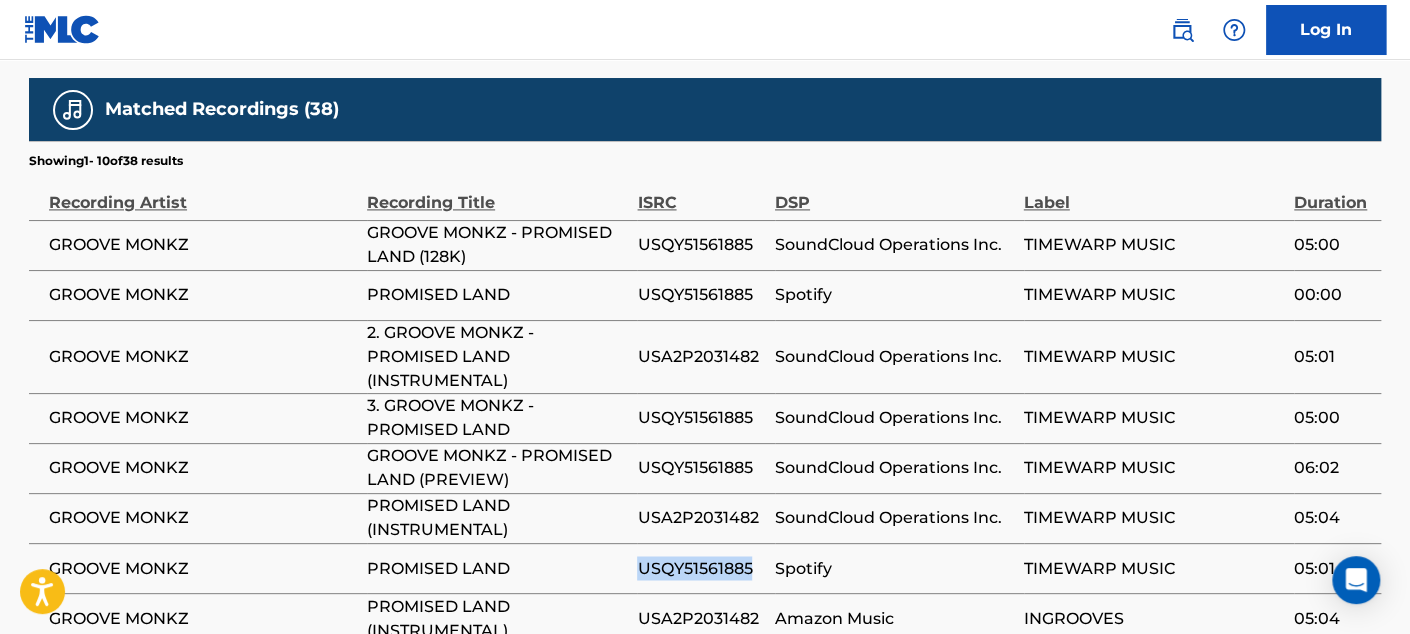 scroll, scrollTop: 788, scrollLeft: 0, axis: vertical 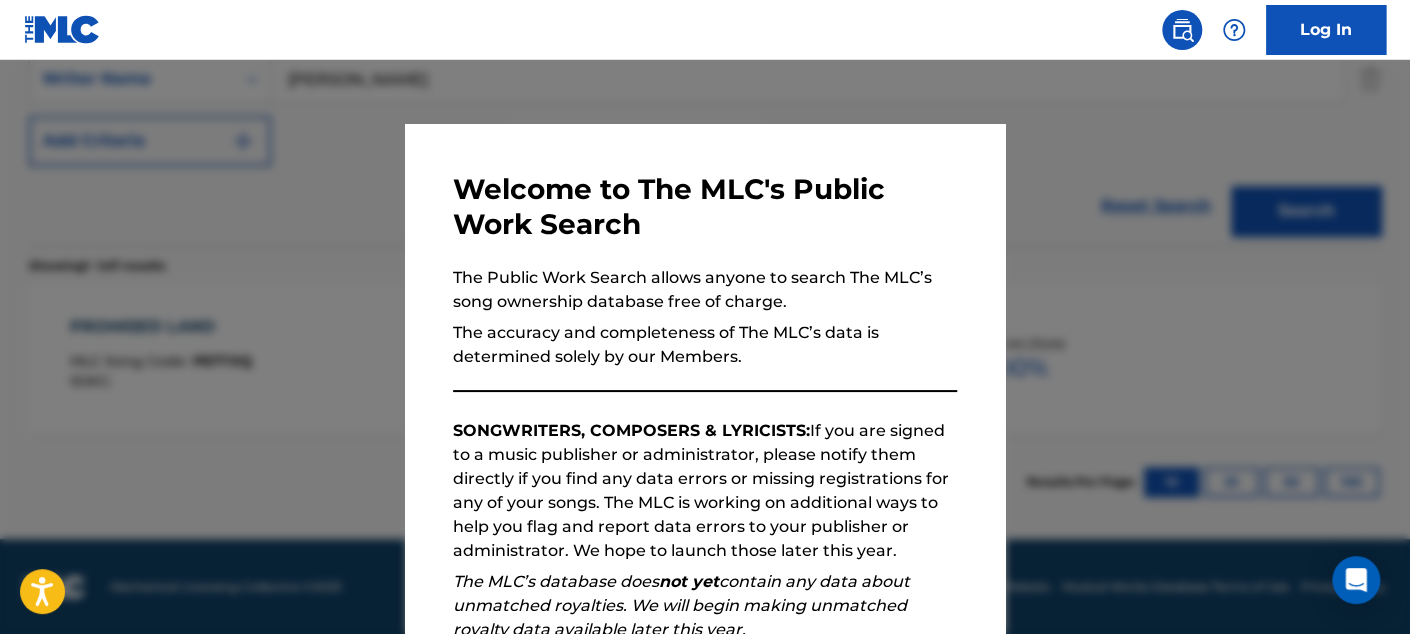 click at bounding box center [705, 377] 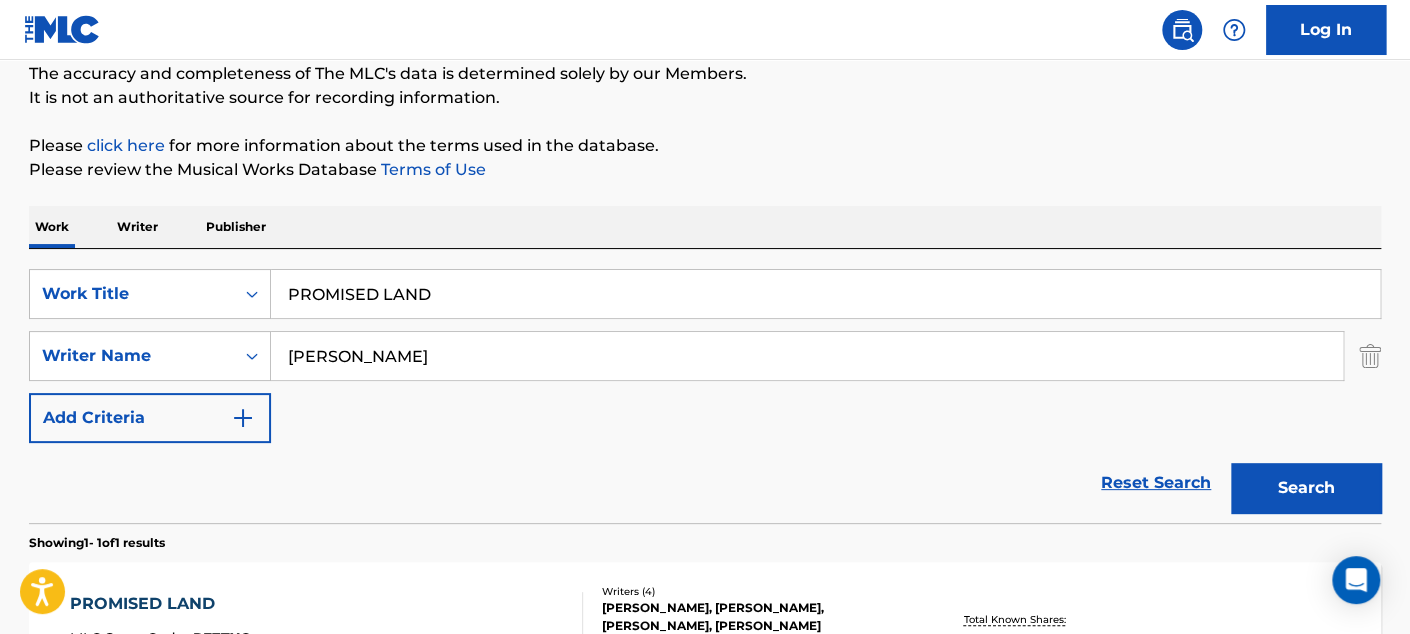 scroll, scrollTop: 211, scrollLeft: 0, axis: vertical 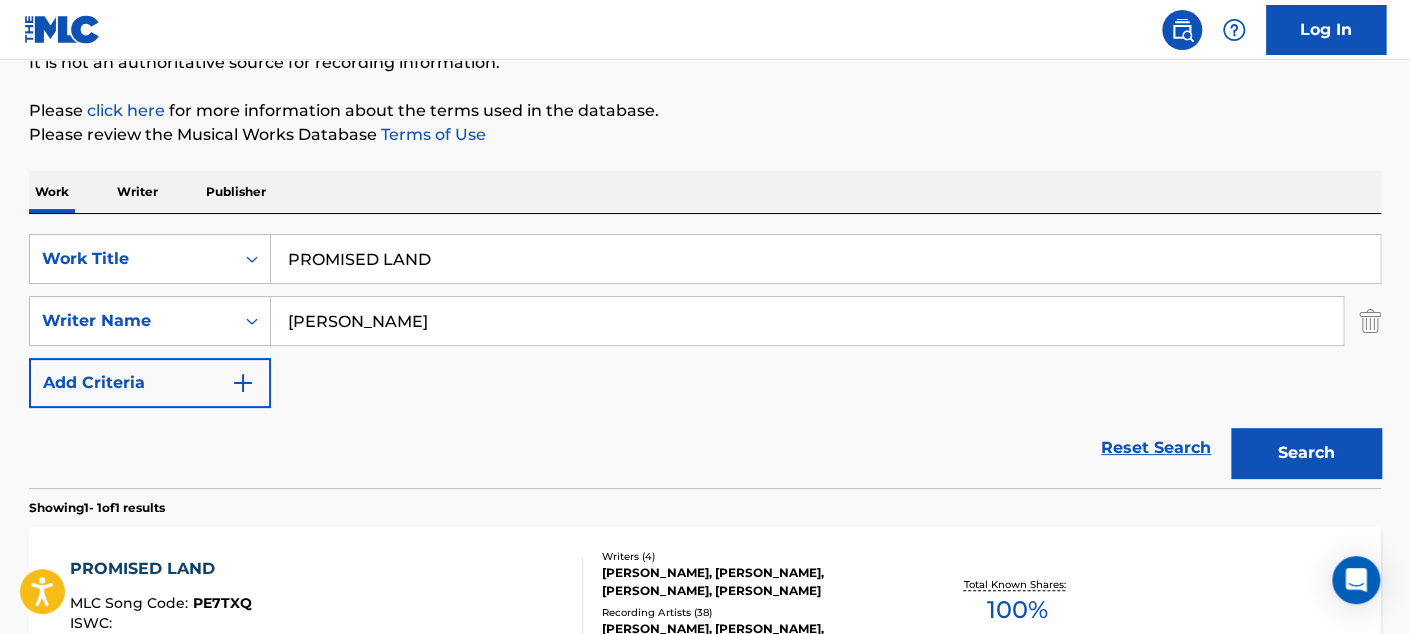 drag, startPoint x: 545, startPoint y: 259, endPoint x: 245, endPoint y: 170, distance: 312.9233 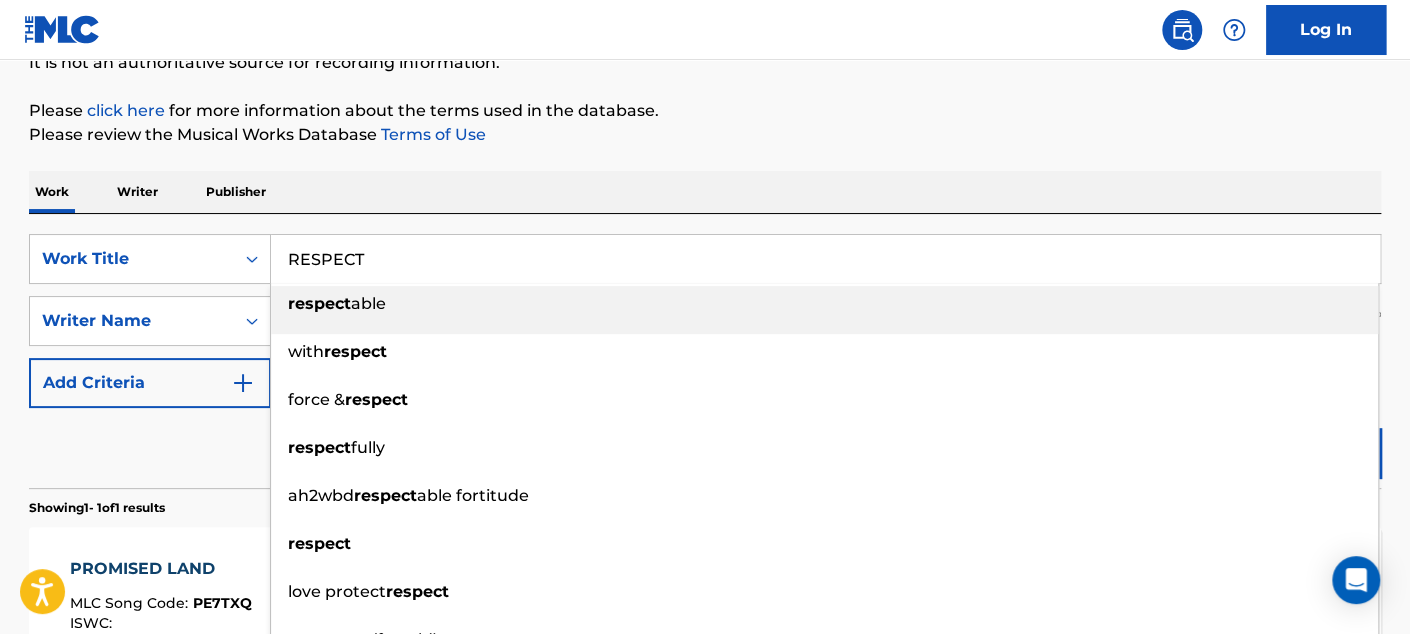 type on "RESPECT" 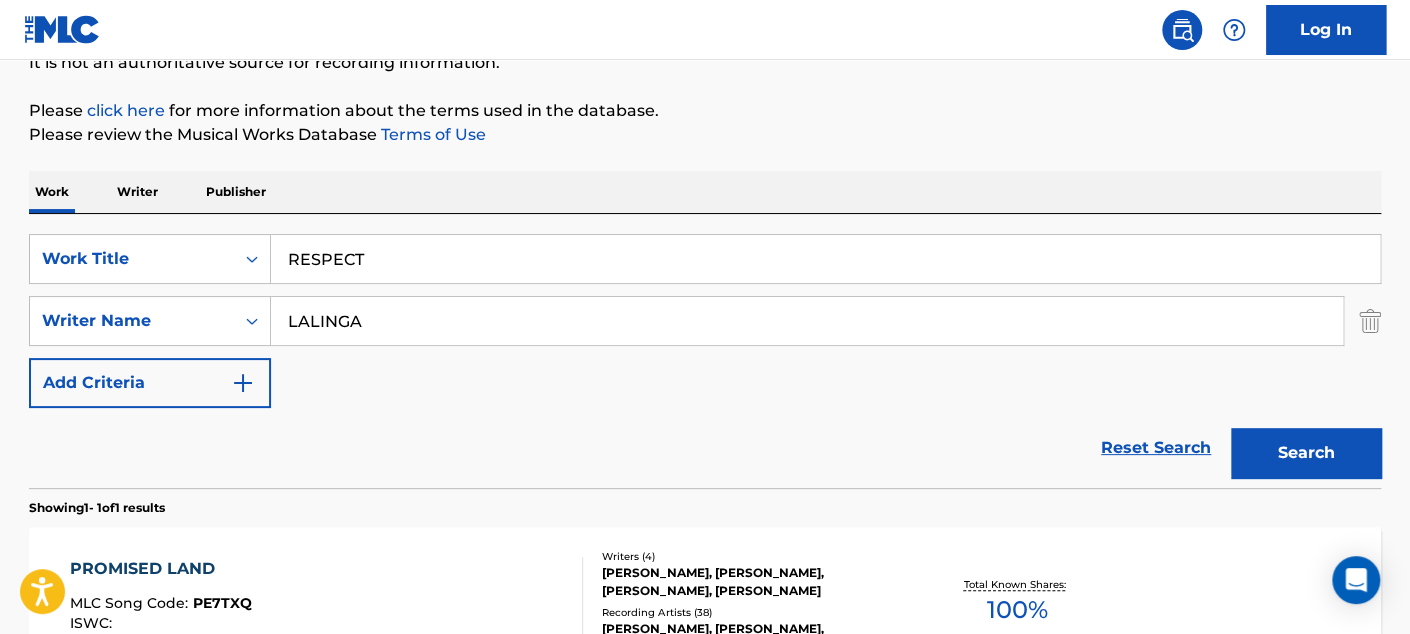 type on "LALINGA" 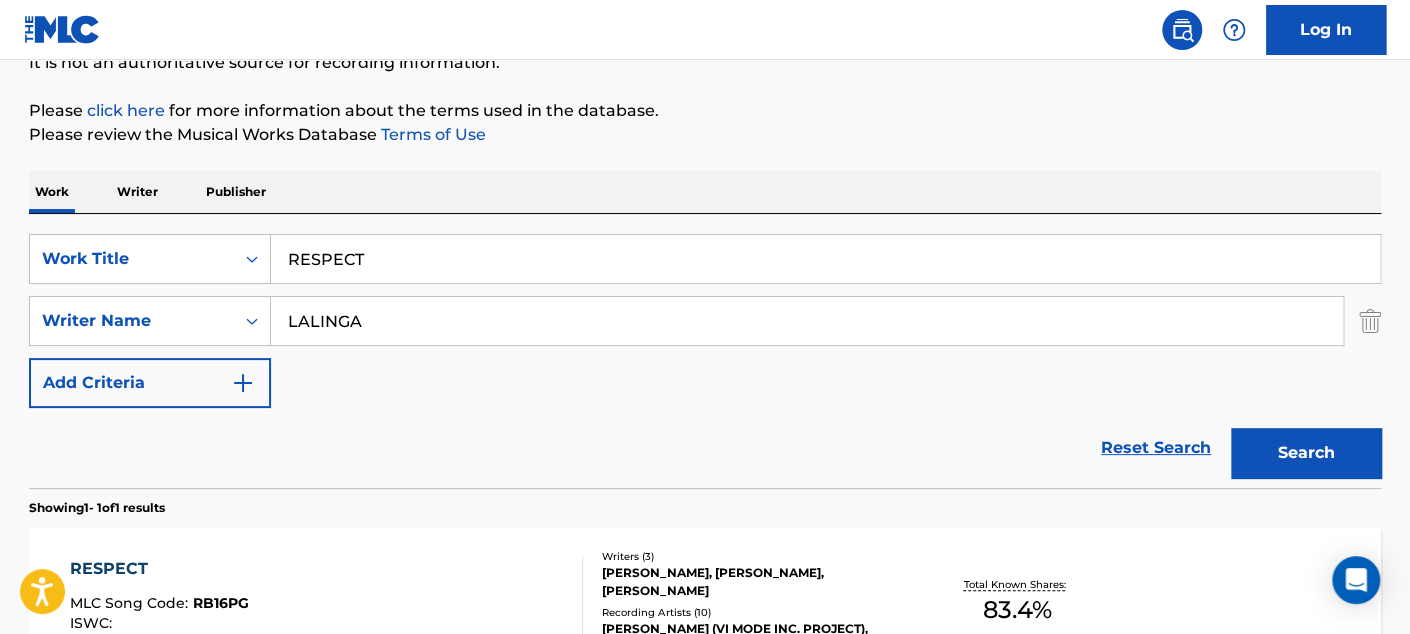 scroll, scrollTop: 453, scrollLeft: 0, axis: vertical 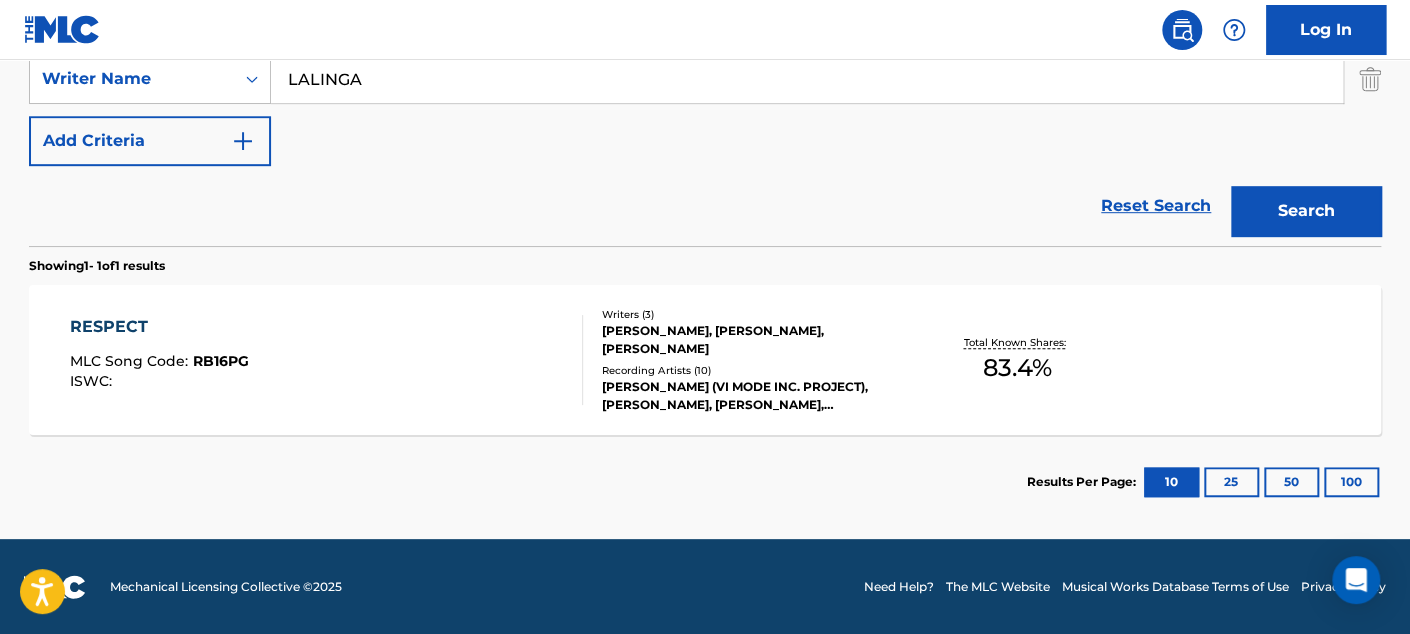 click on "83.4 %" at bounding box center (1016, 368) 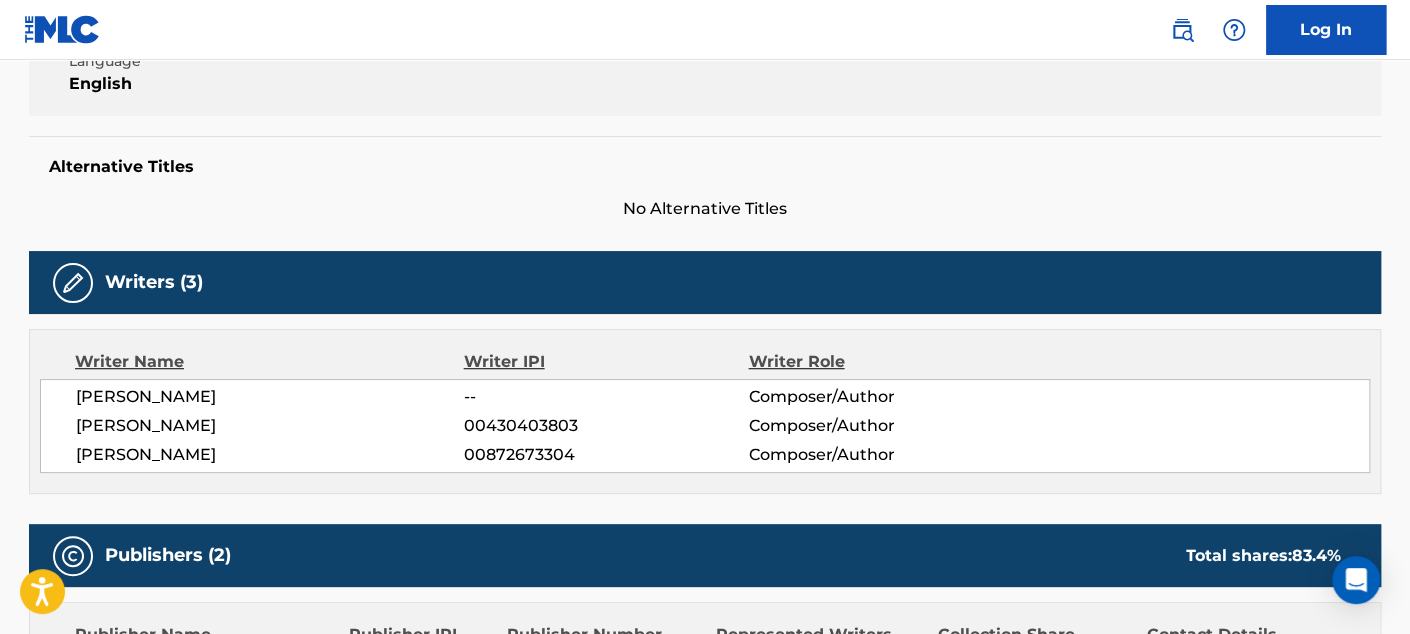 scroll, scrollTop: 0, scrollLeft: 0, axis: both 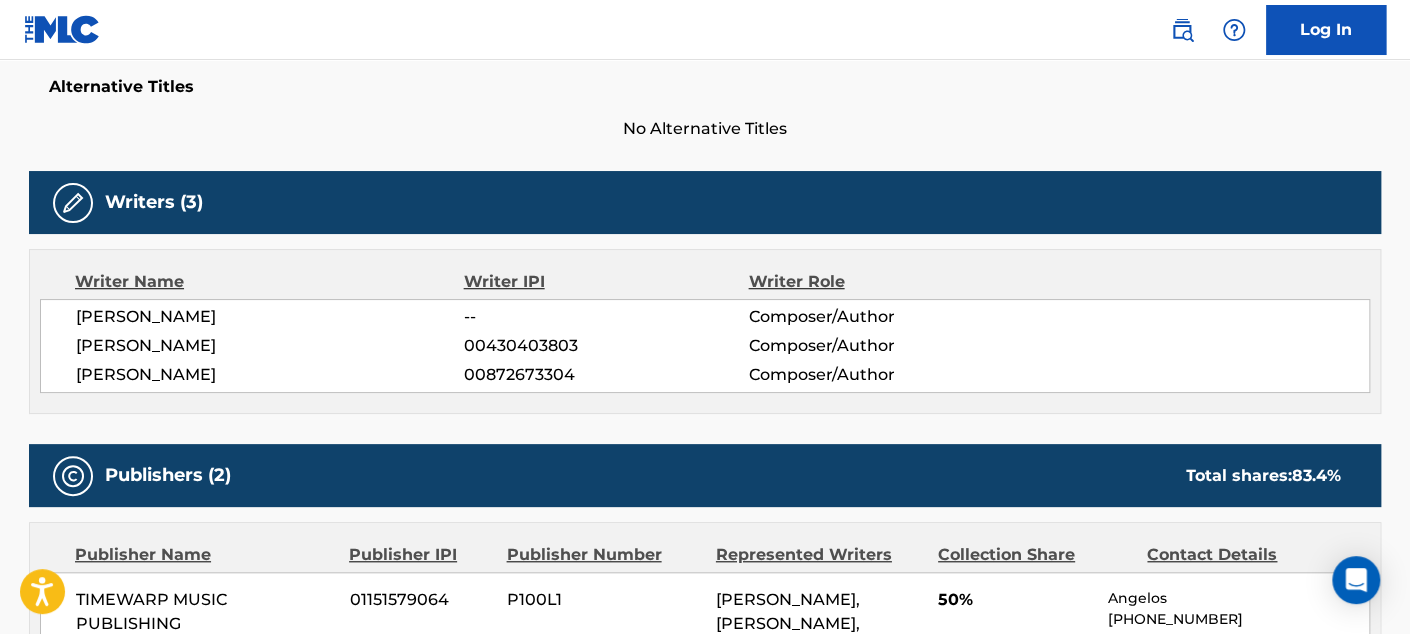 click on "[PERSON_NAME]" at bounding box center [270, 346] 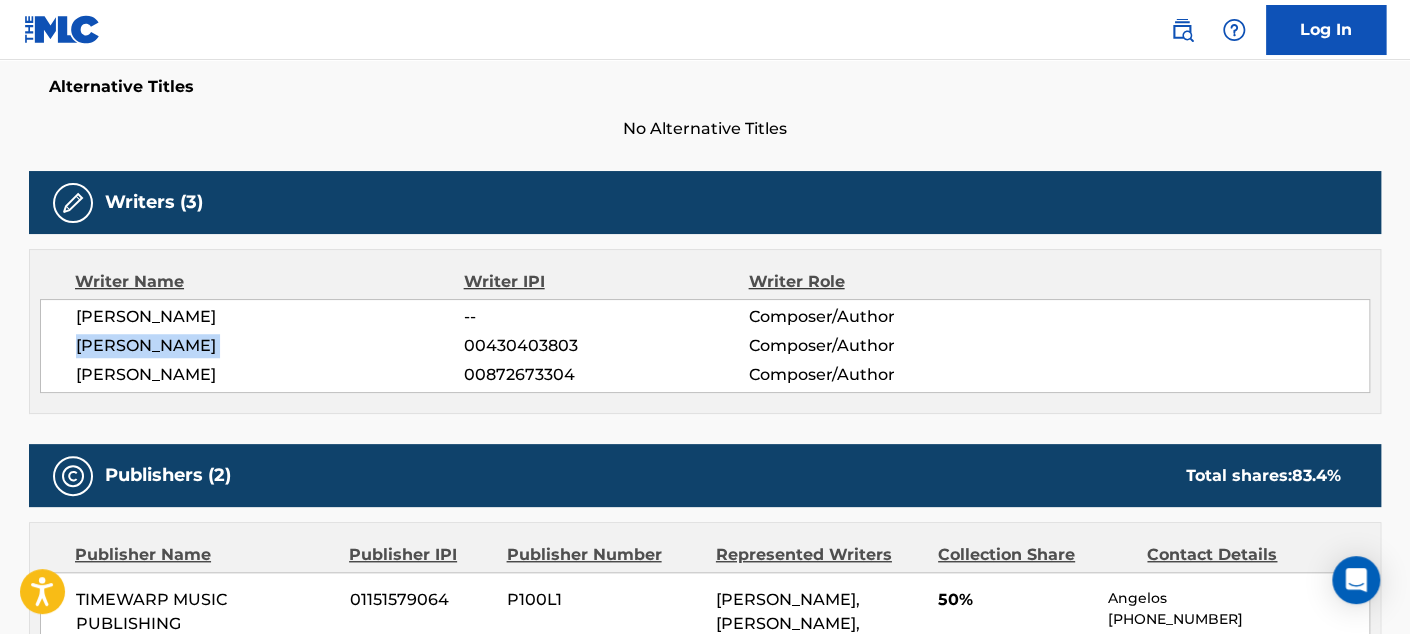 click on "[PERSON_NAME]" at bounding box center [270, 346] 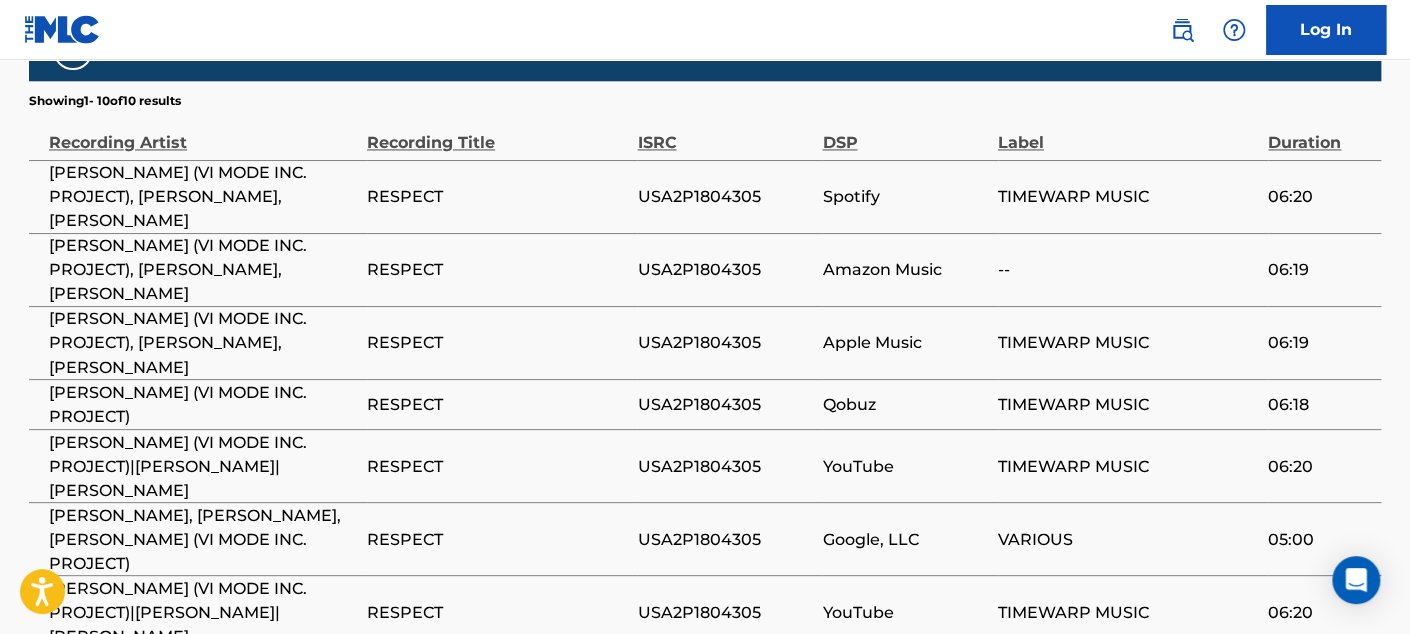 scroll, scrollTop: 1399, scrollLeft: 0, axis: vertical 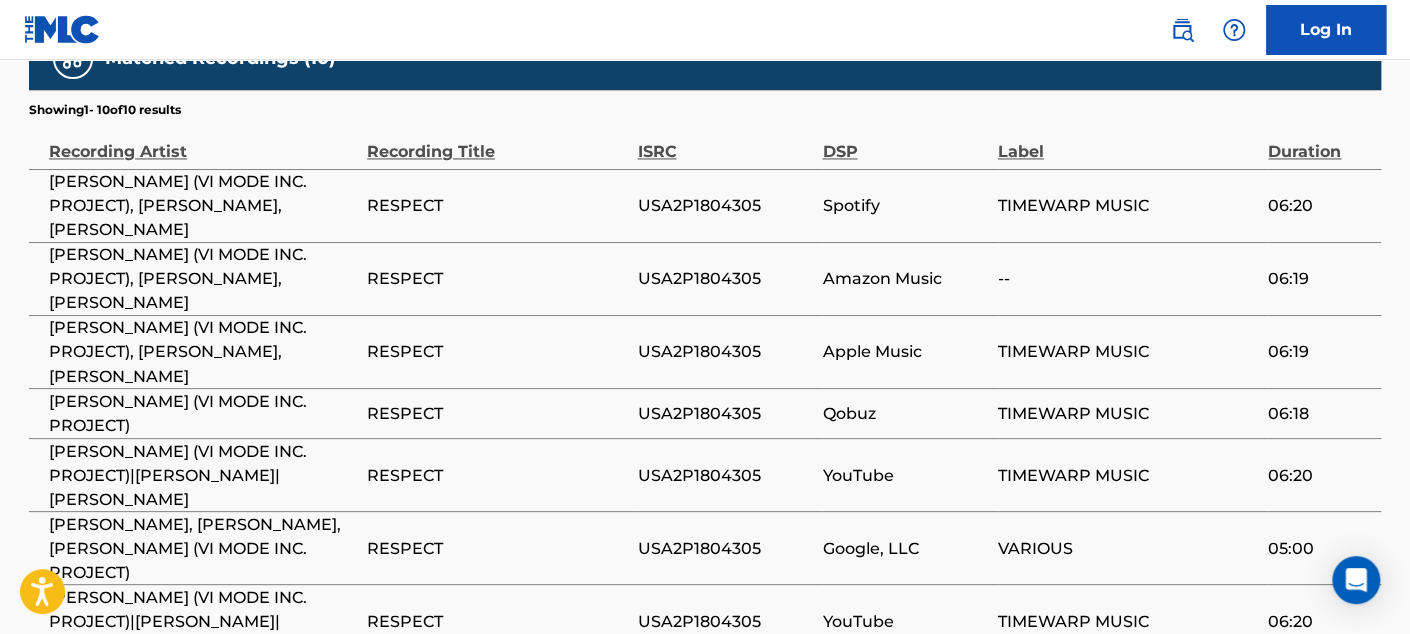 drag, startPoint x: 45, startPoint y: 319, endPoint x: 239, endPoint y: 352, distance: 196.78668 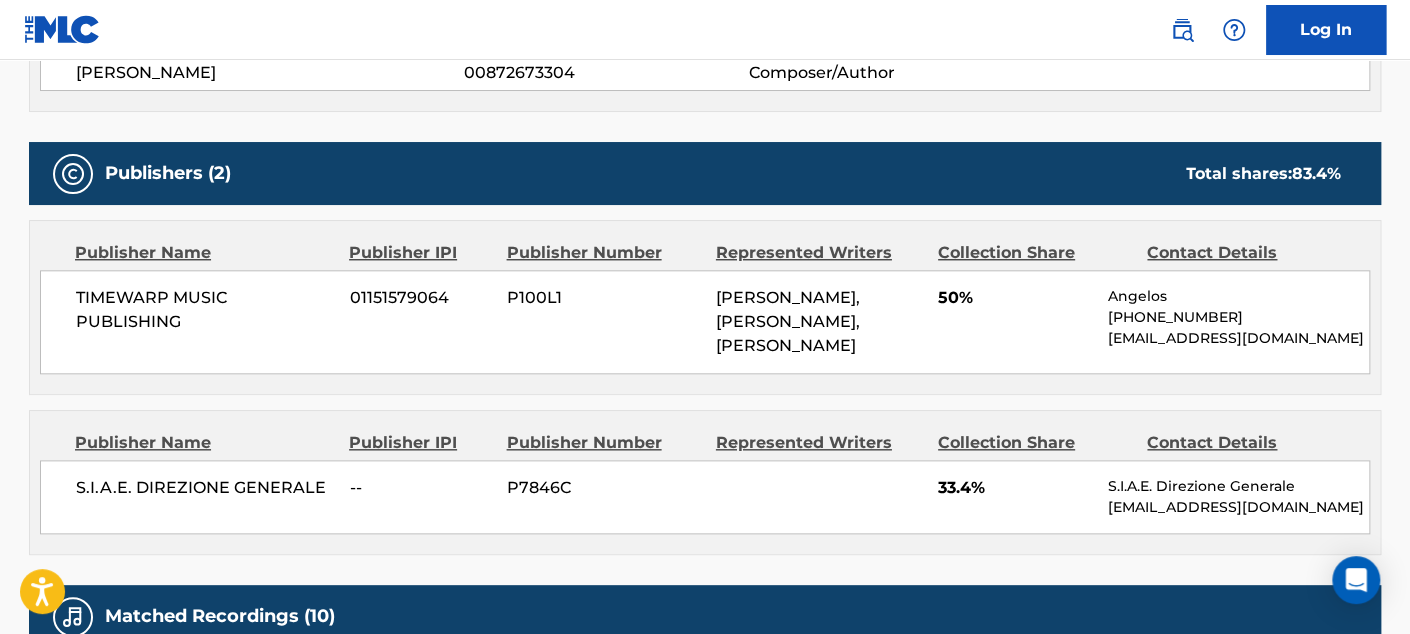 scroll, scrollTop: 829, scrollLeft: 0, axis: vertical 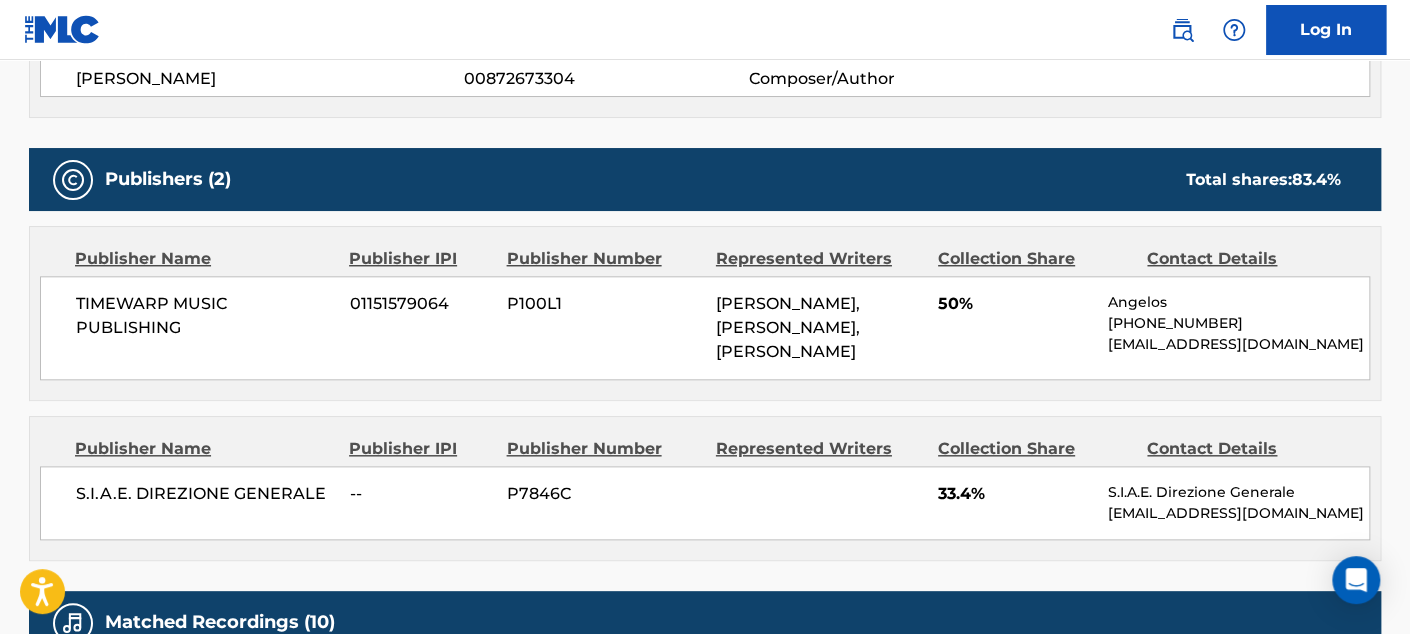 click on "S.I.A.E. DIREZIONE GENERALE" at bounding box center [205, 494] 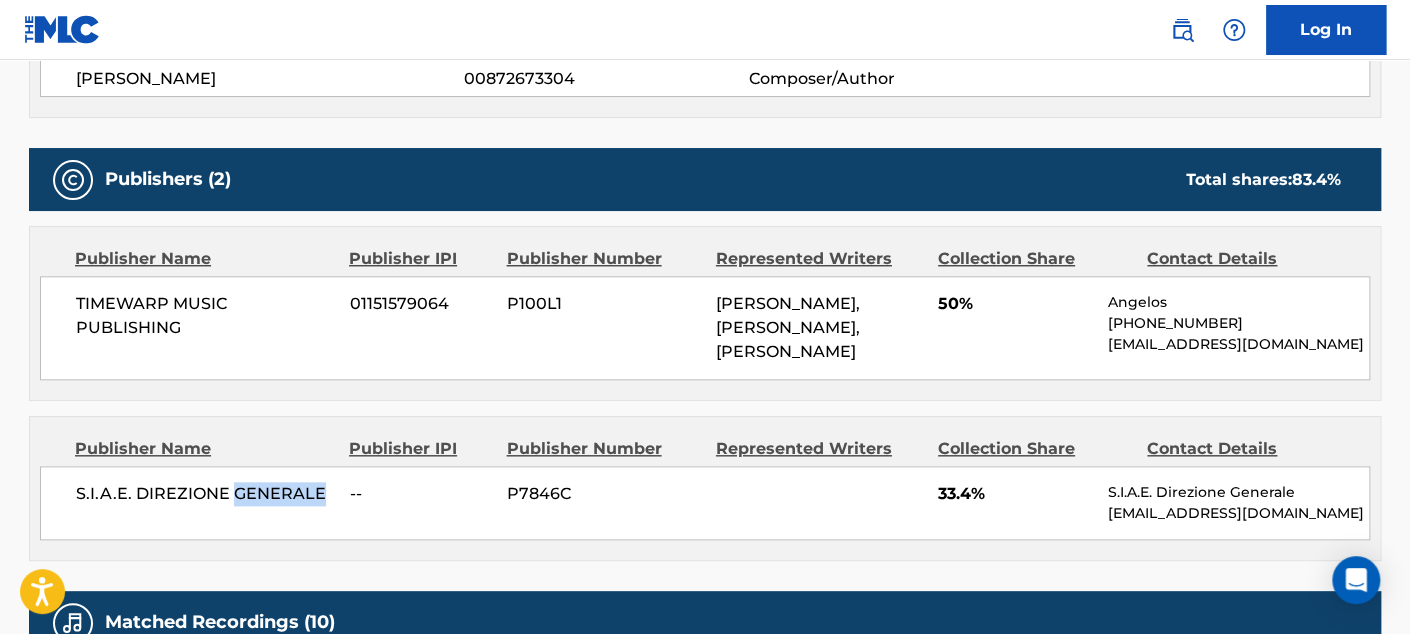 click on "S.I.A.E. DIREZIONE GENERALE" at bounding box center [205, 494] 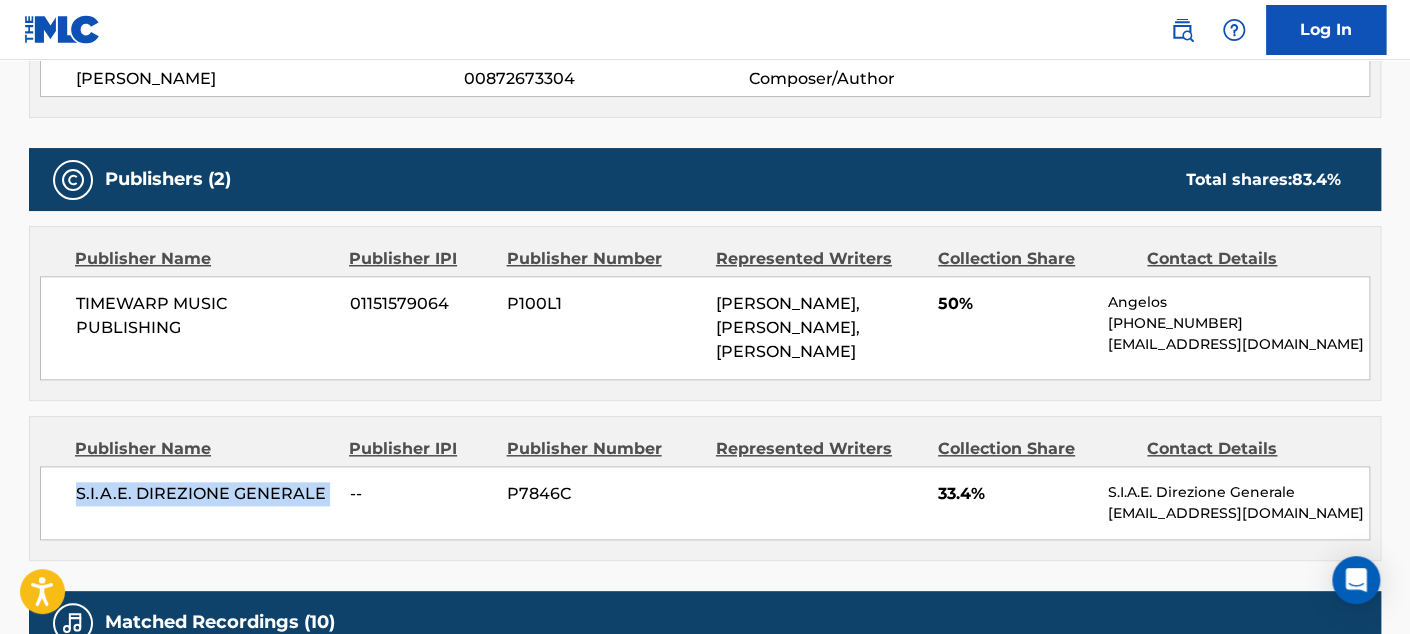 click on "S.I.A.E. DIREZIONE GENERALE" at bounding box center [205, 494] 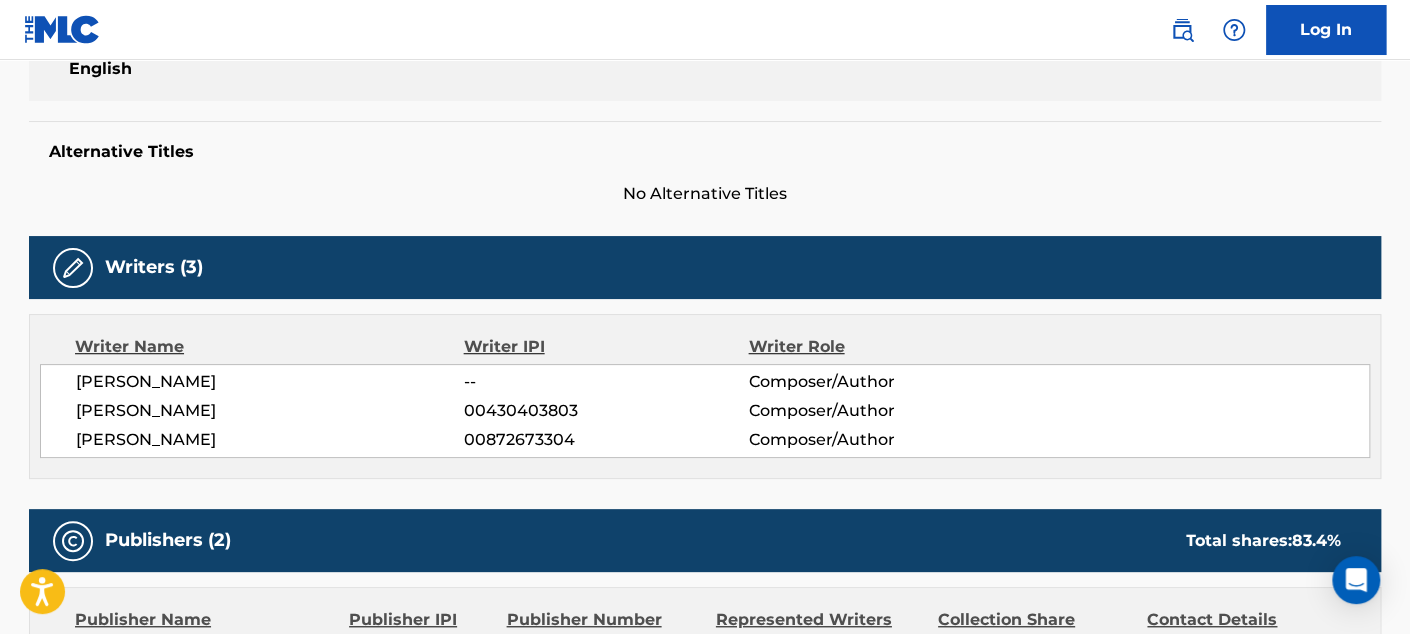 scroll, scrollTop: 901, scrollLeft: 0, axis: vertical 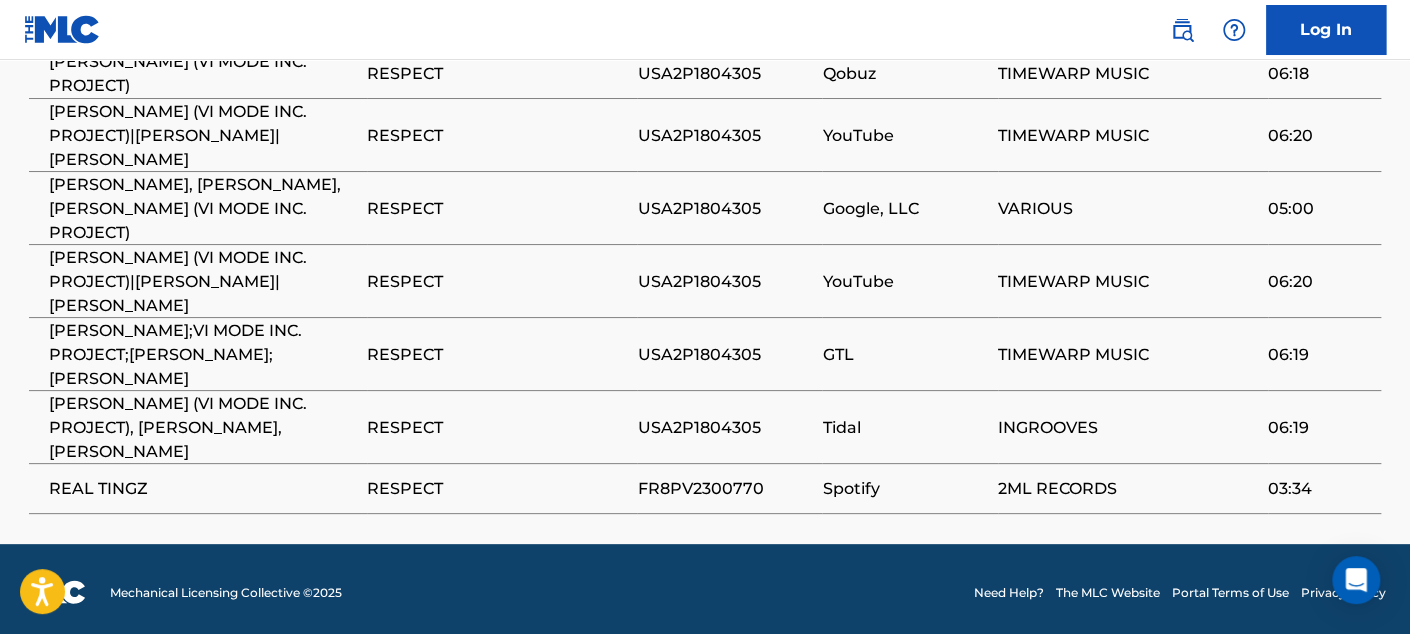 click on "USA2P1804305" at bounding box center [729, 353] 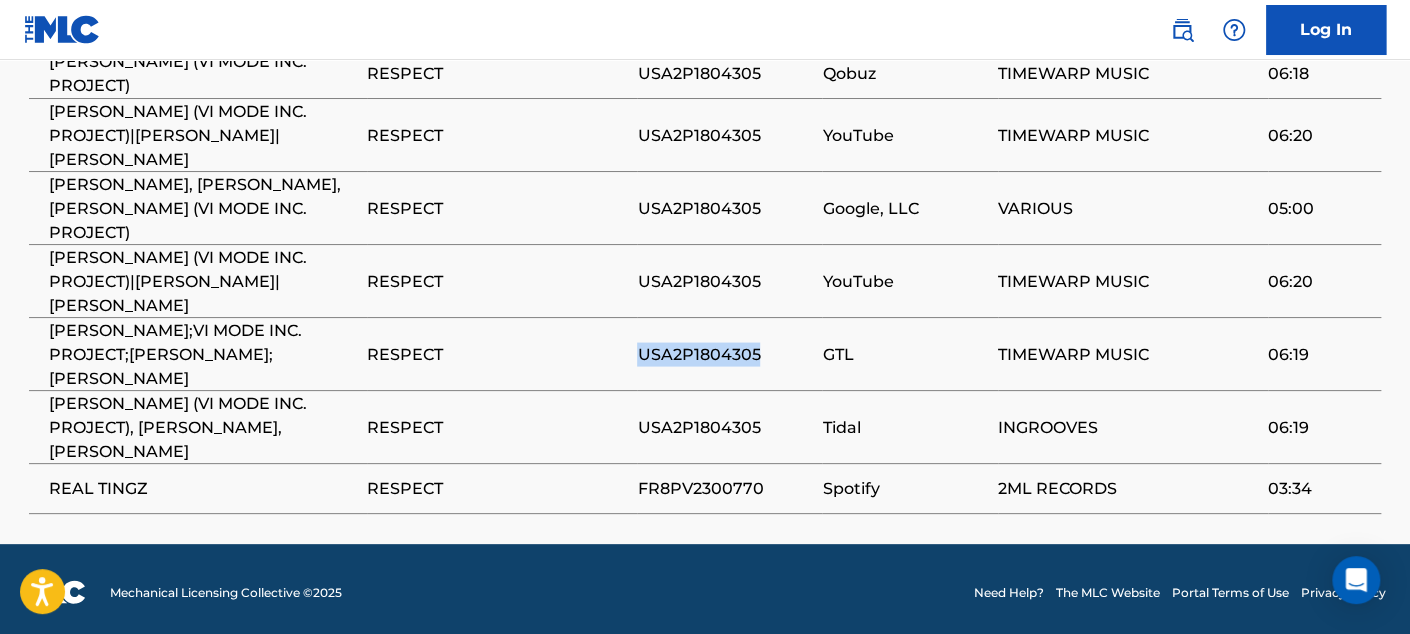 click on "USA2P1804305" at bounding box center [729, 353] 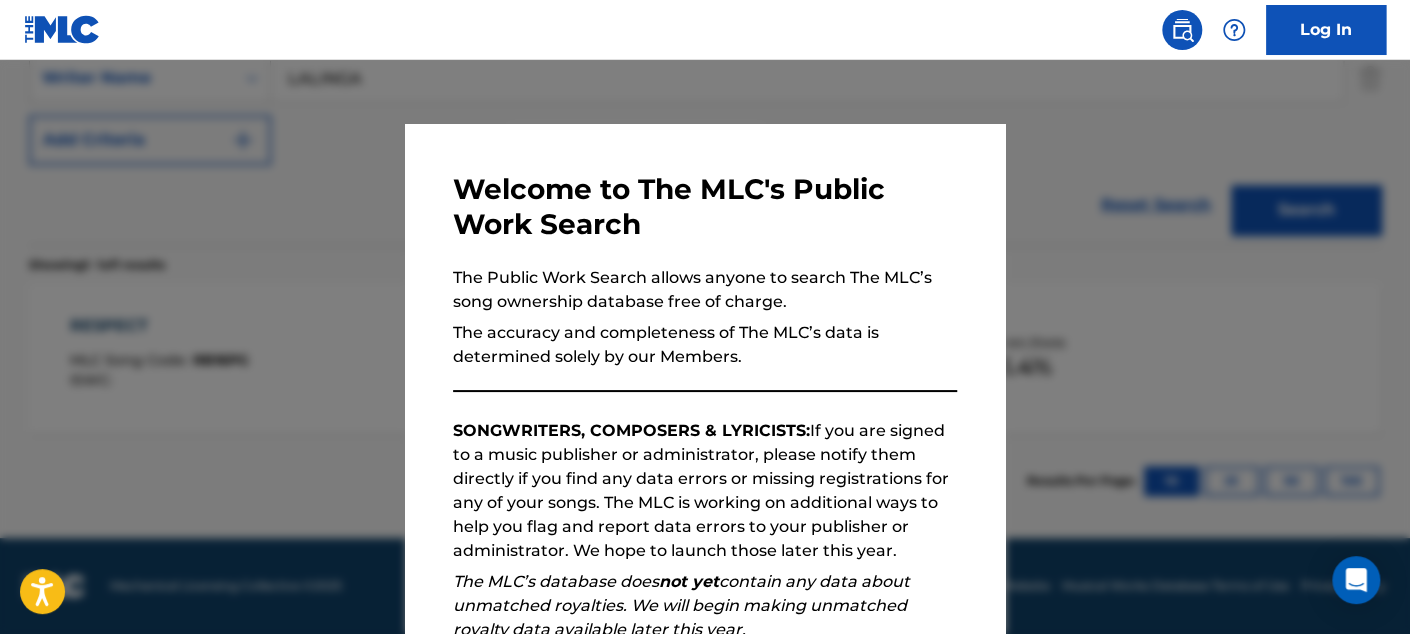 scroll, scrollTop: 453, scrollLeft: 0, axis: vertical 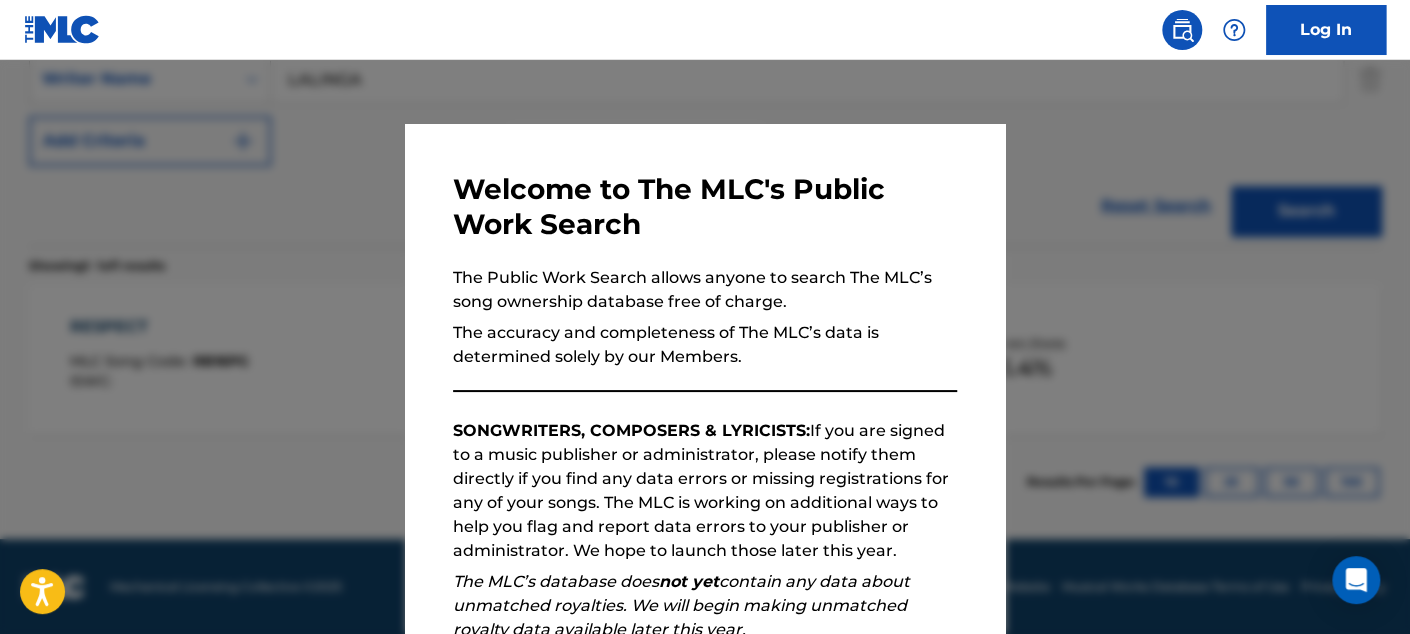 click at bounding box center [705, 377] 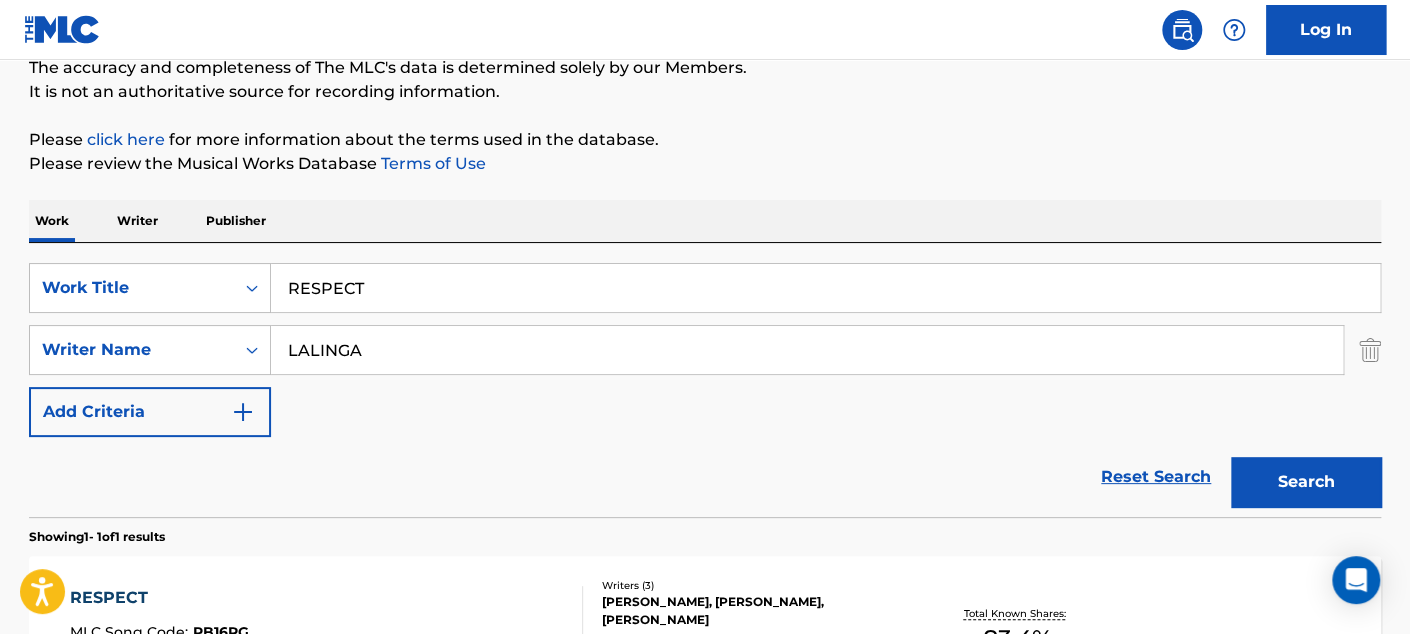 scroll, scrollTop: 188, scrollLeft: 0, axis: vertical 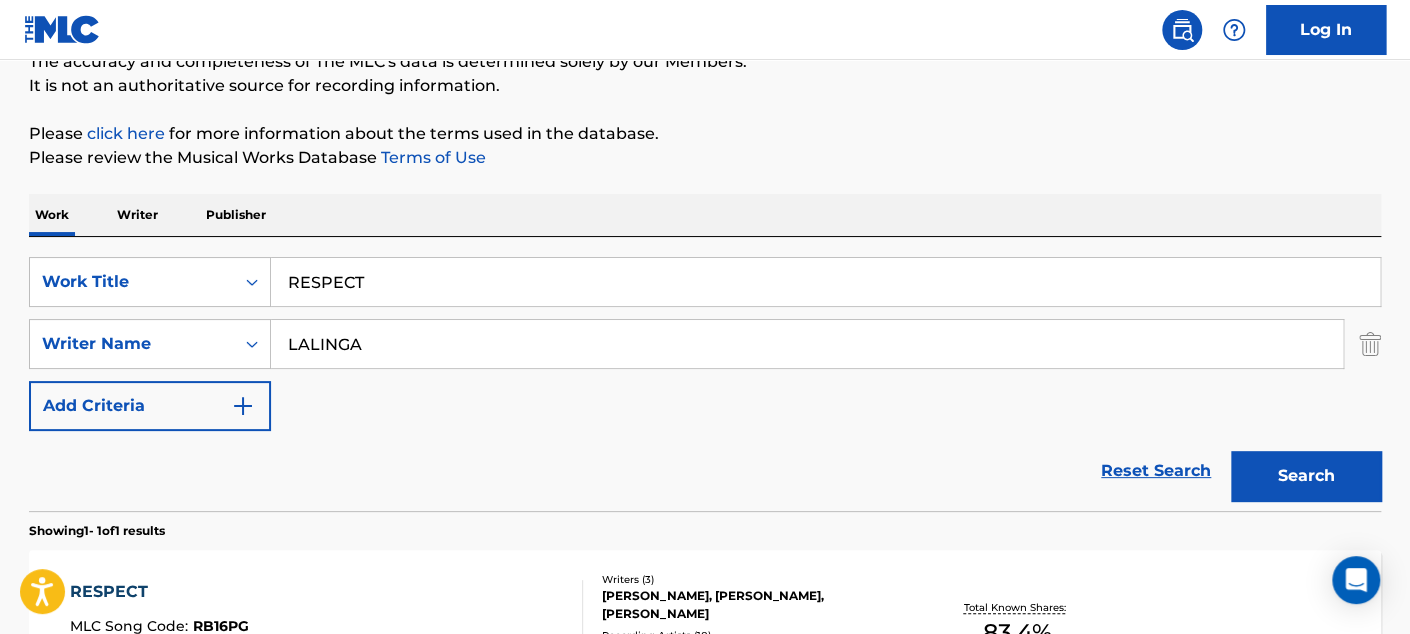 drag, startPoint x: 435, startPoint y: 284, endPoint x: 254, endPoint y: 211, distance: 195.1666 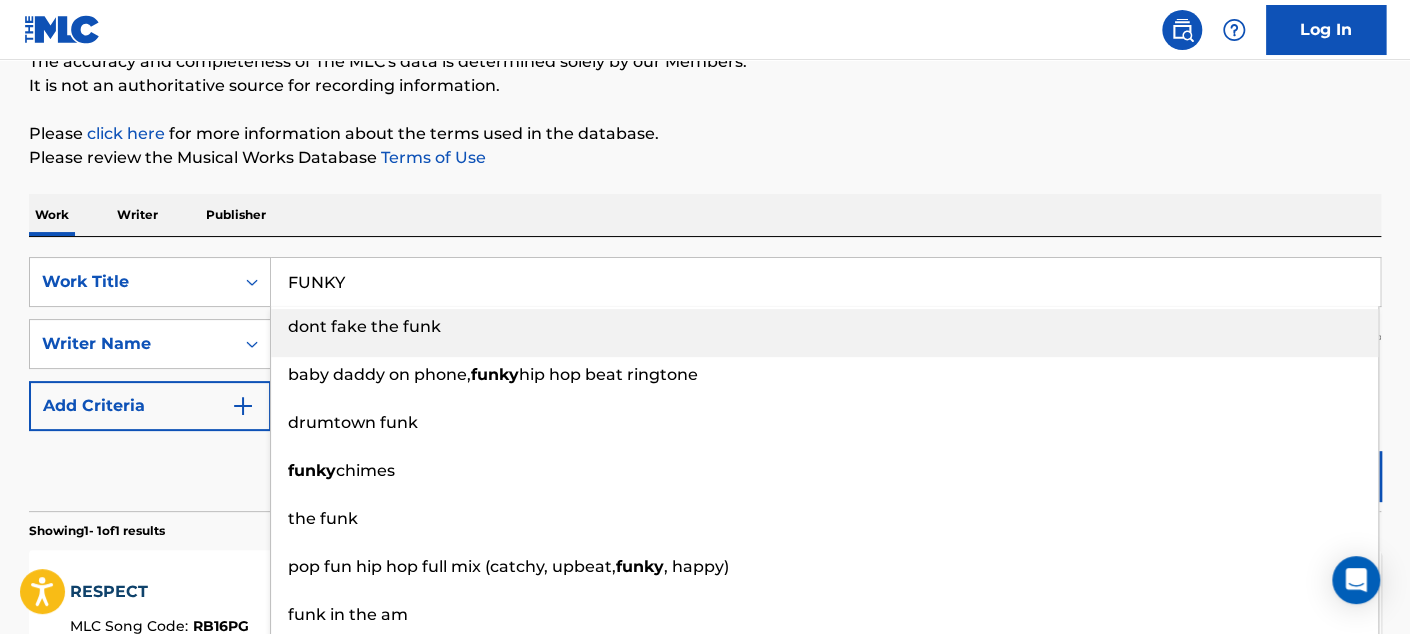 type on "FUNKY" 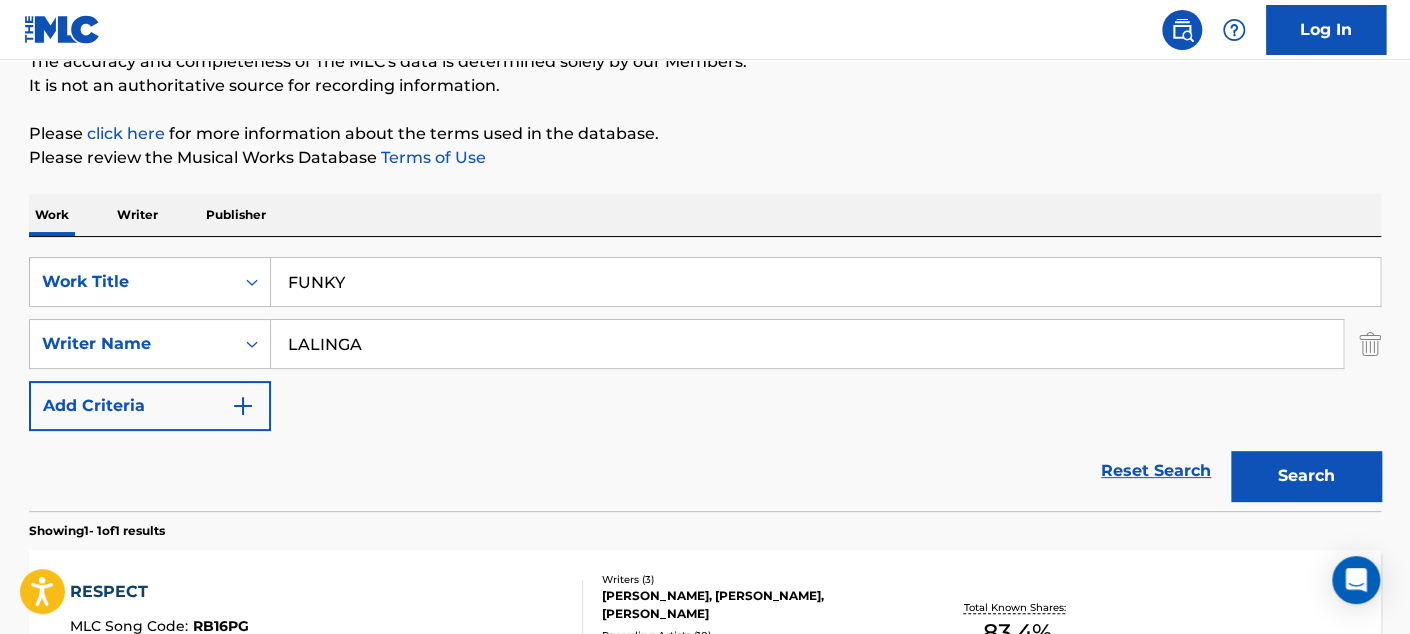paste on "BODUROV NEYKO" 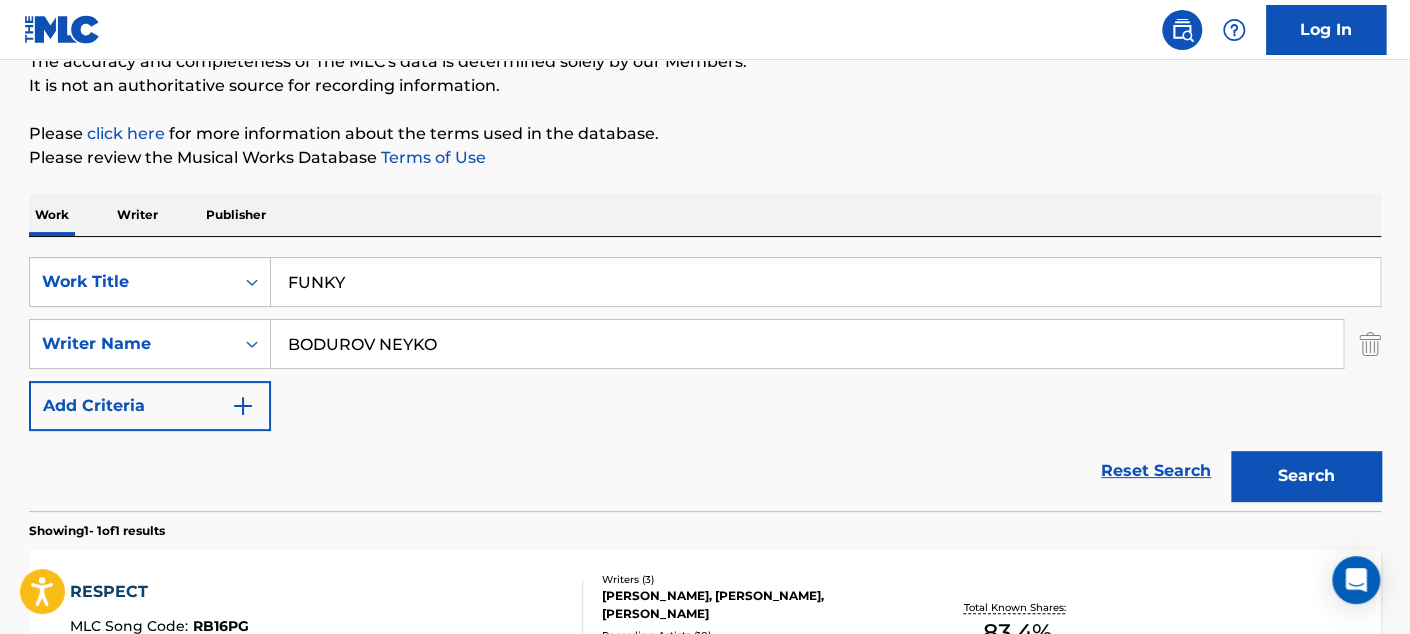type on "BODUROV NEYKO" 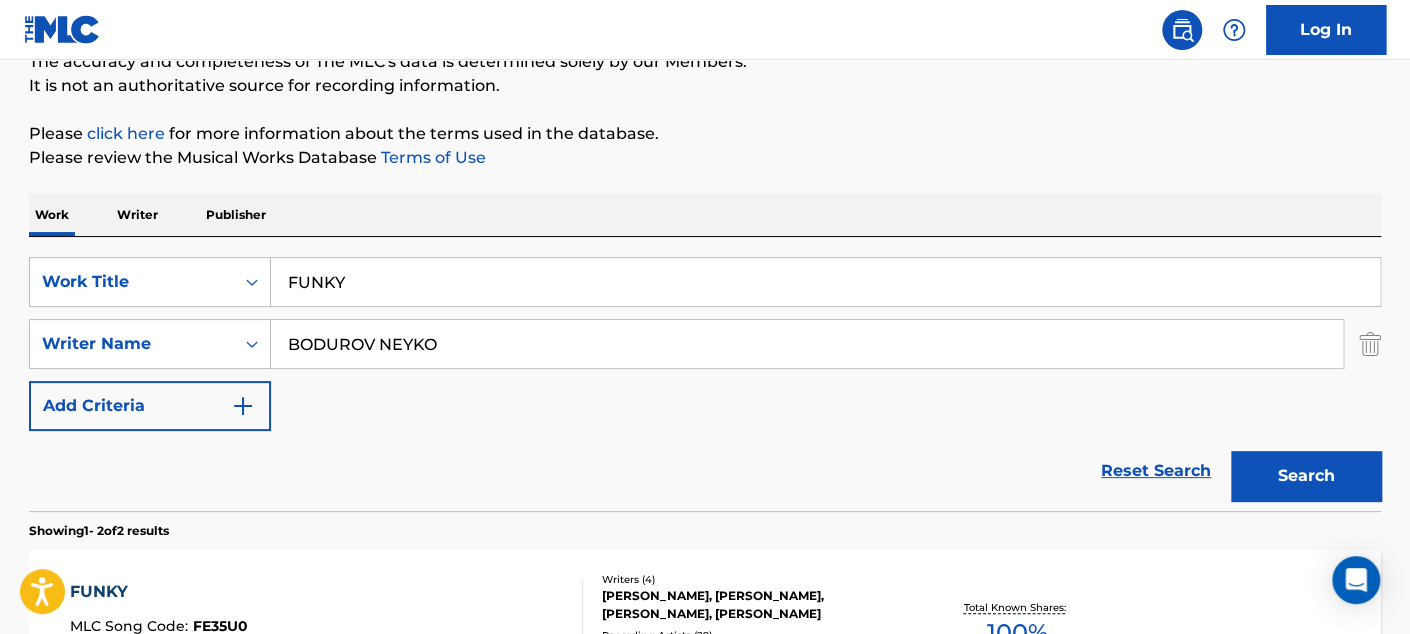 click on "Accessibility Screen-Reader Guide, Feedback, and Issue Reporting | New window Consent Details [#IABV2SETTINGS#] About This website uses cookies We use cookies to personalise content and ads, to provide social media features and to analyse our traffic. We also share information about your use of our site with our social media, advertising and analytics partners who may combine it with other information that you’ve provided to them or that they’ve collected from your use of their services. You consent to our cookies if you continue to use our website. Consent Selection Necessary   Preferences   Statistics   Marketing   Show details Details Necessary    41   Necessary cookies help make a website usable by enabling basic functions like page navigation and access to secure areas of the website. The website cannot function properly without these cookies.  Meta Platforms, Inc. 3 Learn more about this provider lastExternalReferrer Detects how the user reached the website by registering their last URL-address. 4 3" at bounding box center [705, 129] 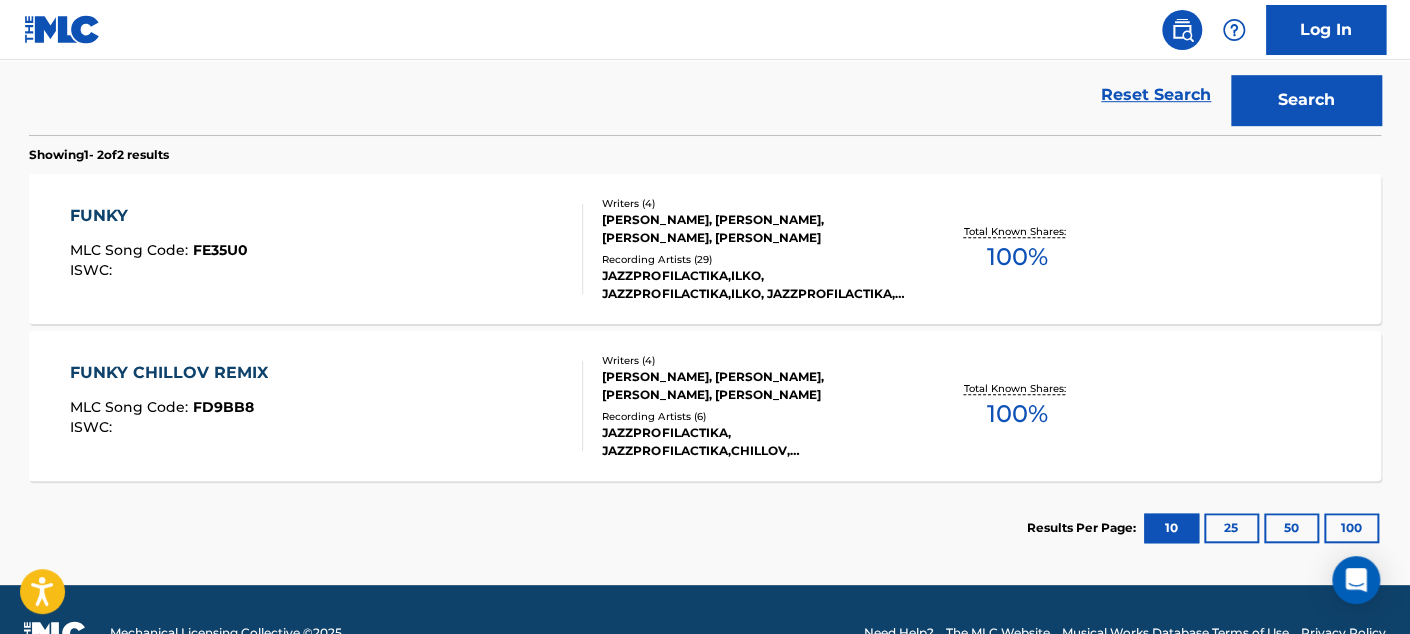 scroll, scrollTop: 565, scrollLeft: 0, axis: vertical 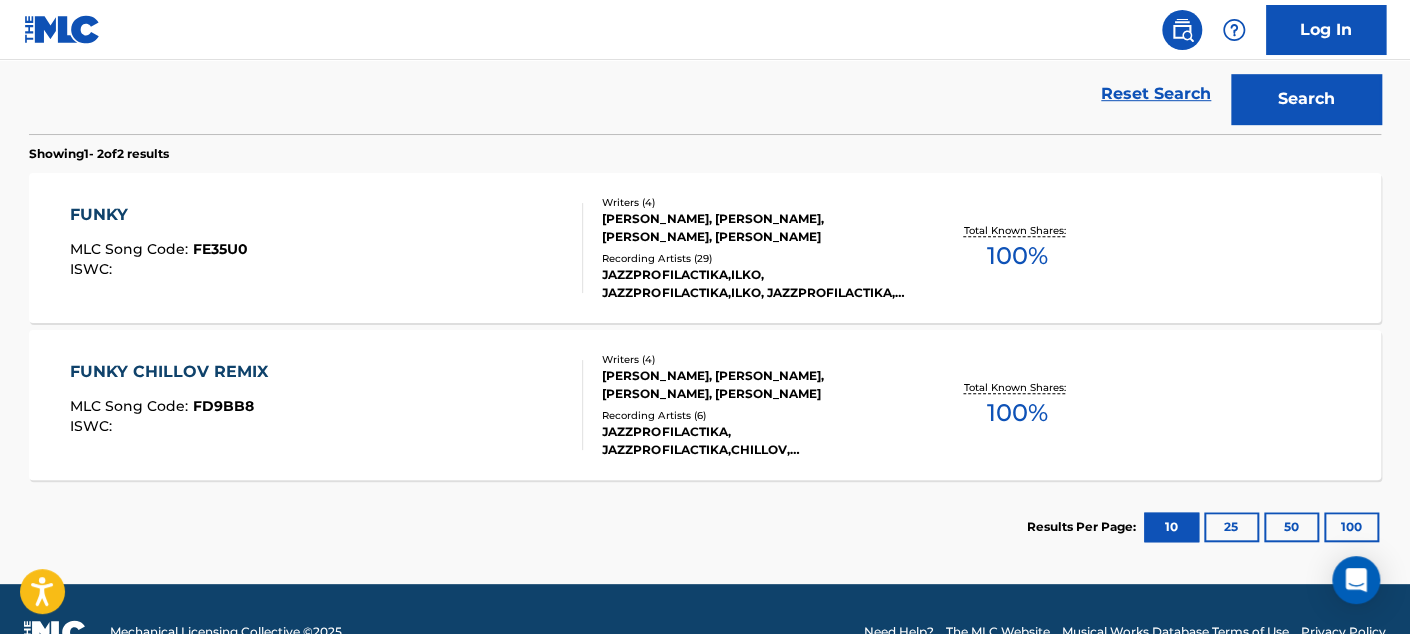 click on "100 %" at bounding box center (1016, 256) 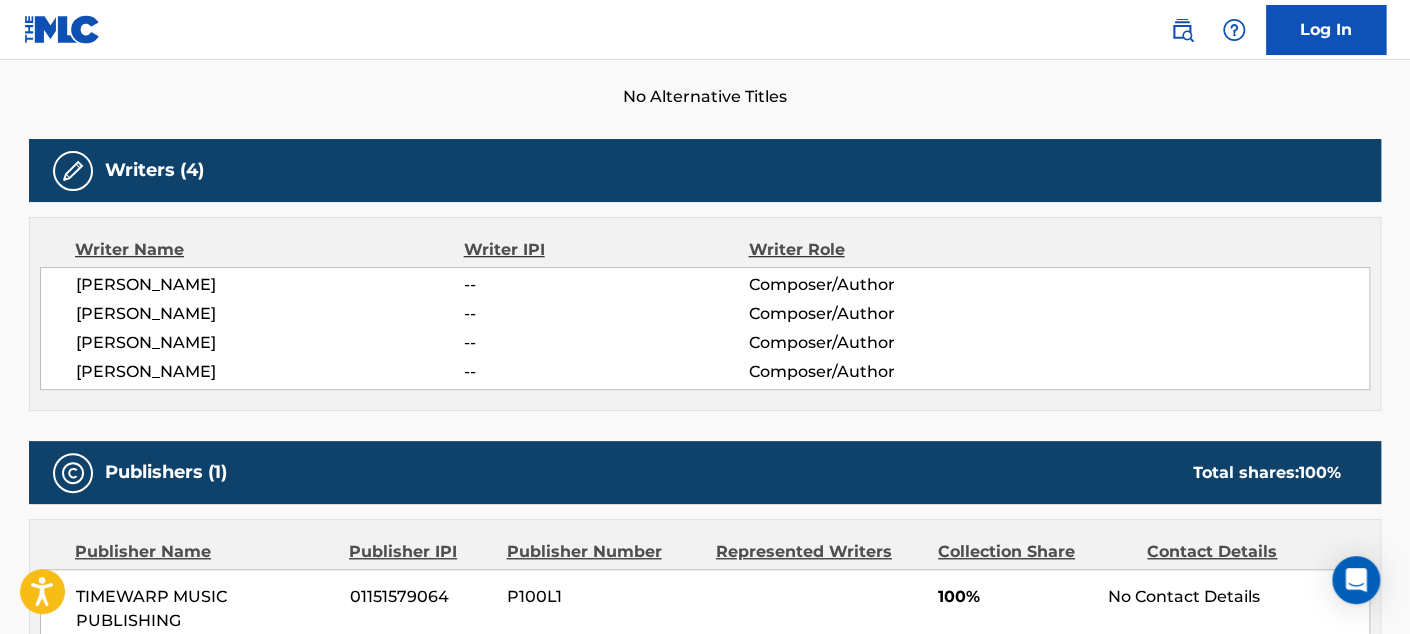 scroll, scrollTop: 0, scrollLeft: 0, axis: both 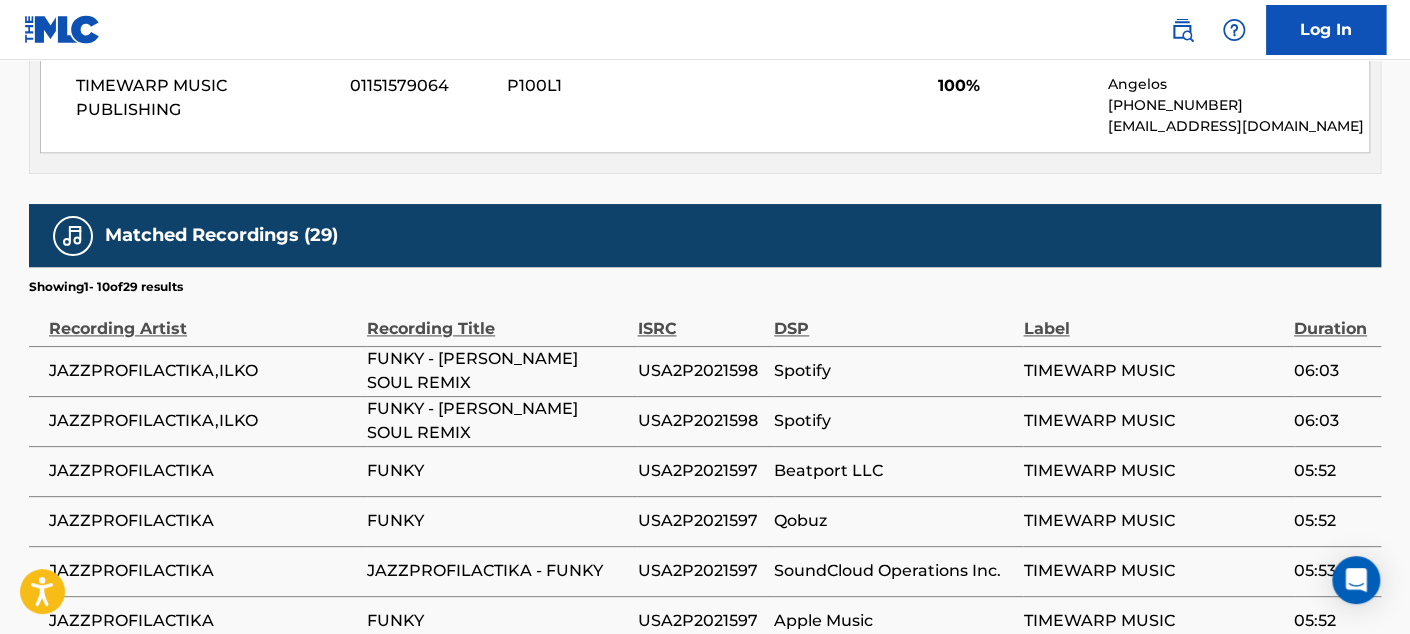 click on "USA2P2021597" at bounding box center (700, 521) 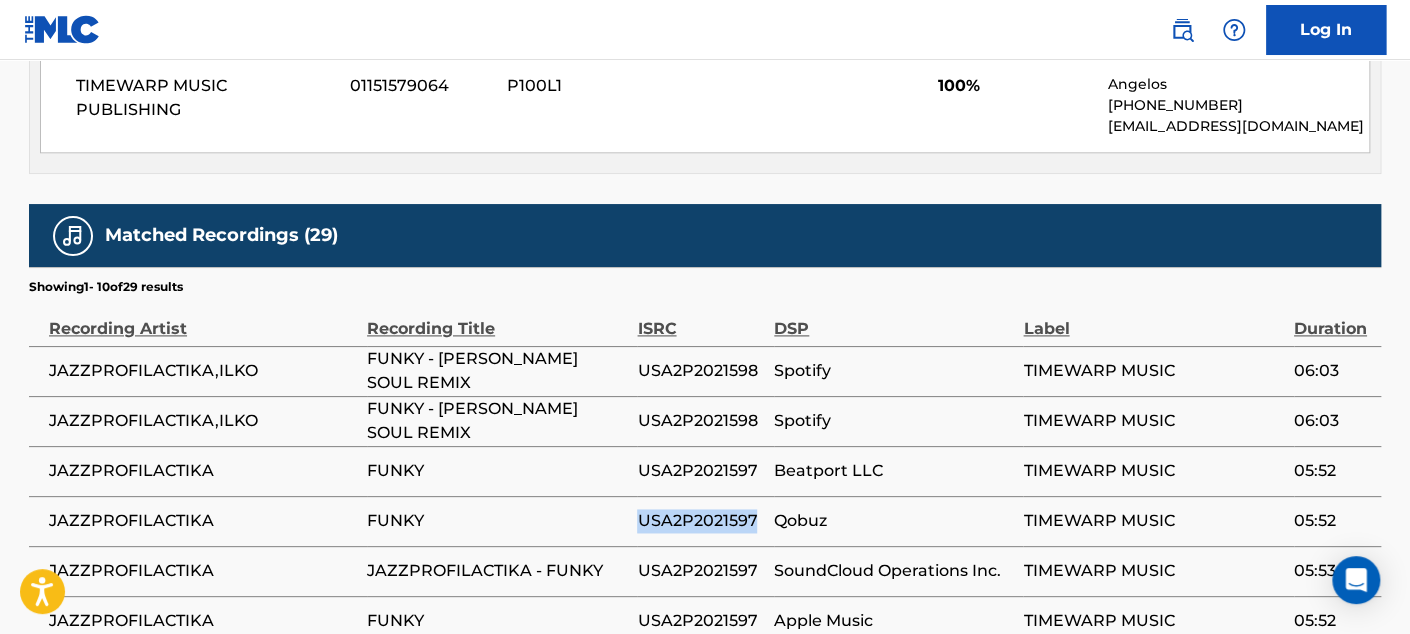 click on "USA2P2021597" at bounding box center (700, 521) 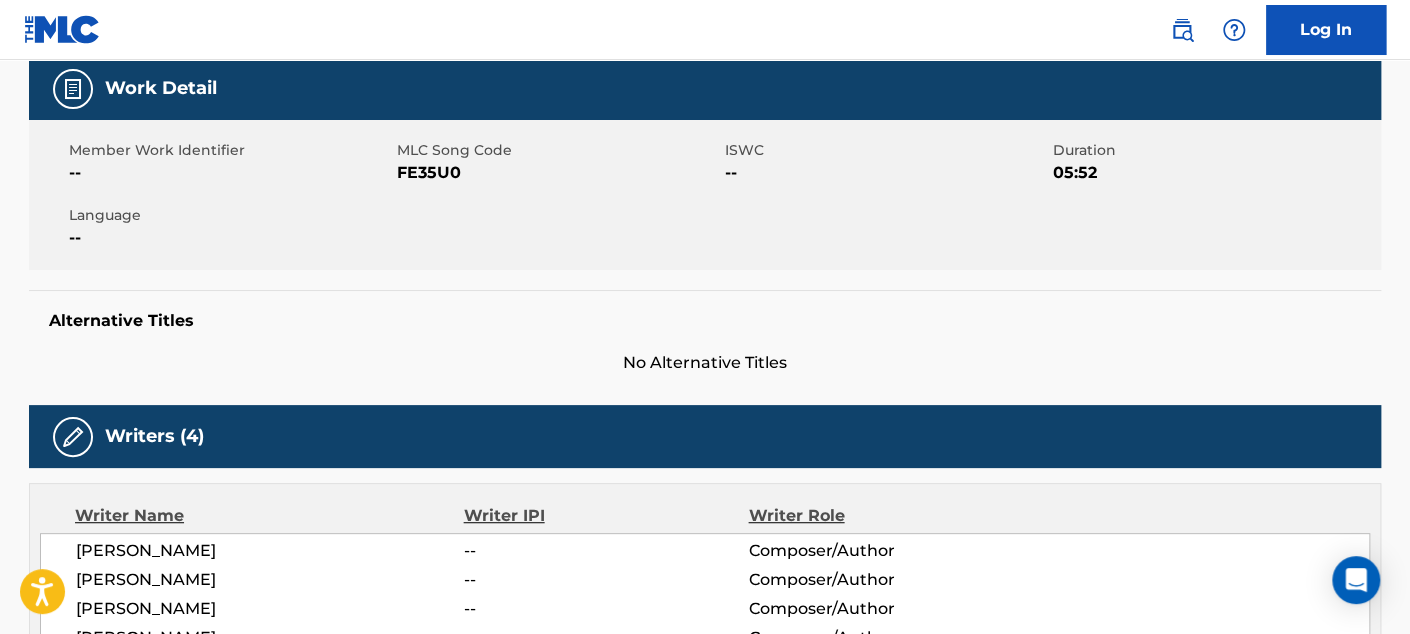 scroll, scrollTop: 0, scrollLeft: 0, axis: both 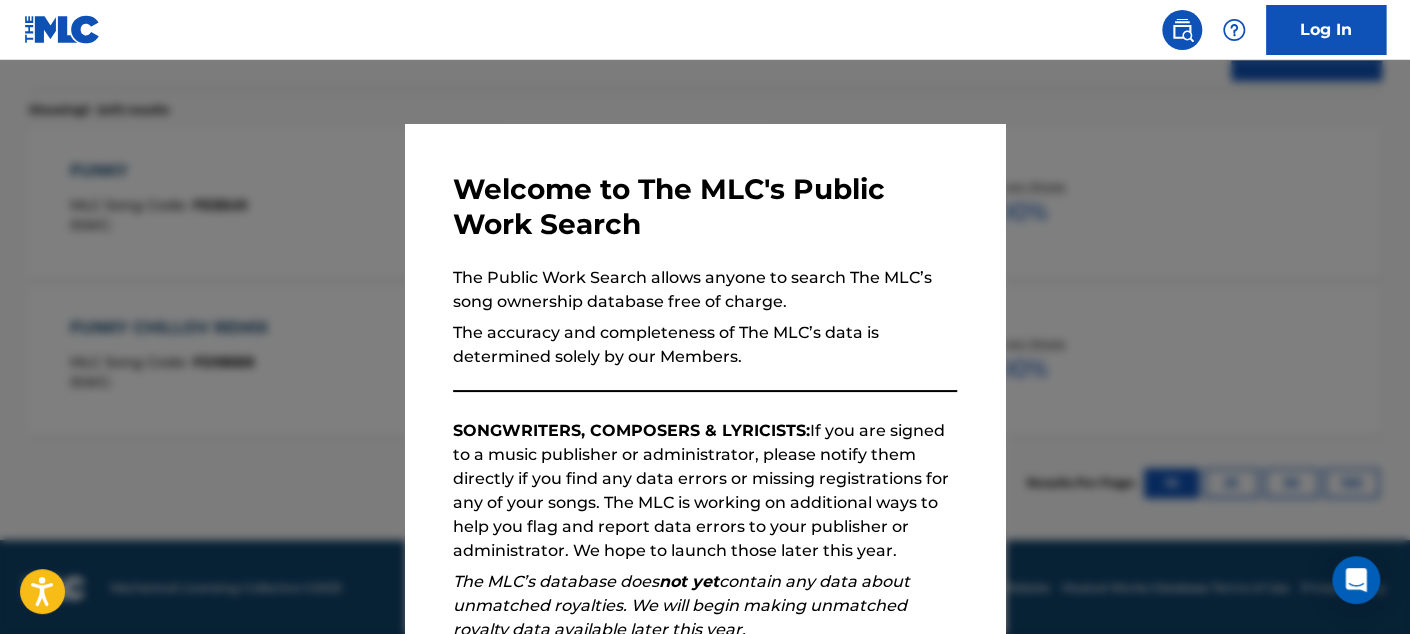 click at bounding box center (705, 377) 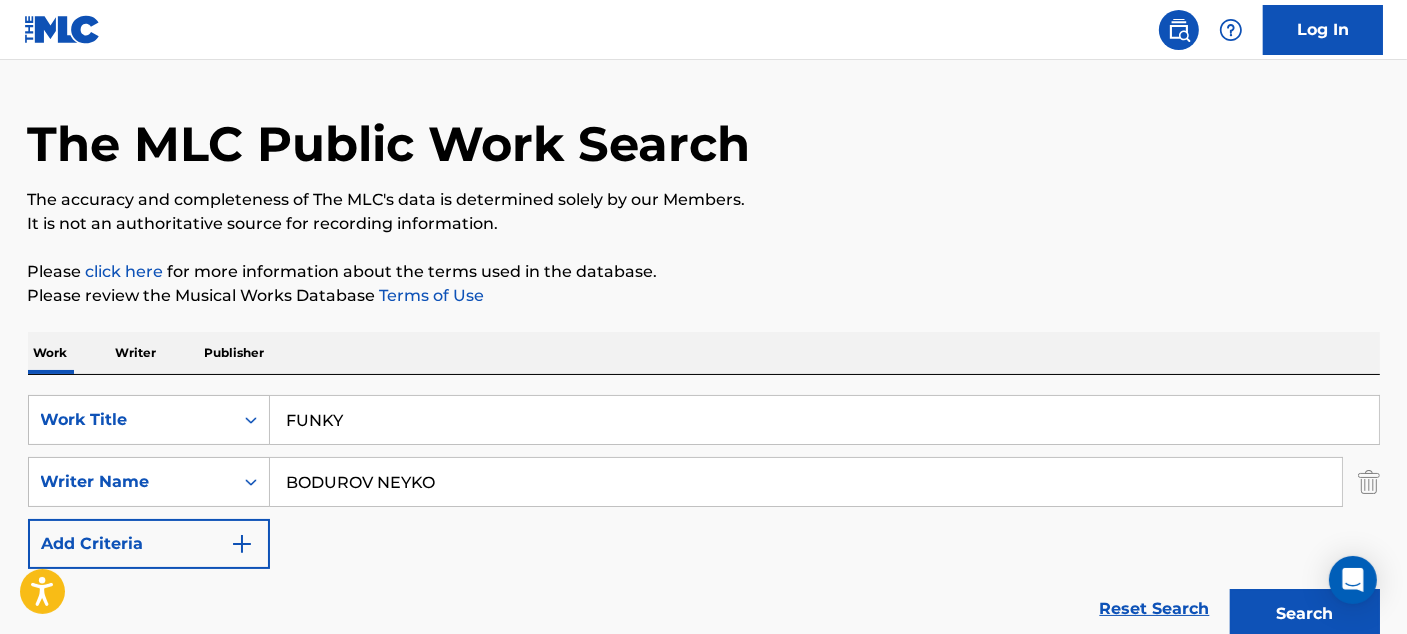 scroll, scrollTop: 105, scrollLeft: 0, axis: vertical 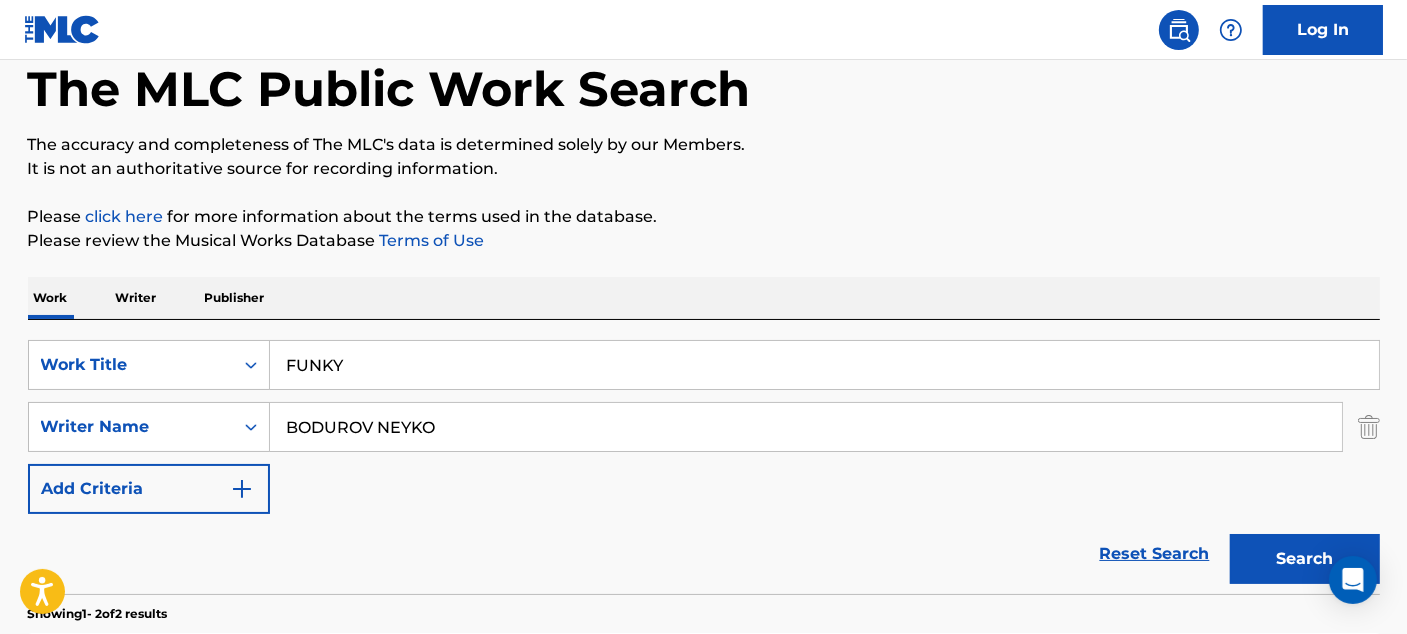 click on "Writer" at bounding box center [136, 298] 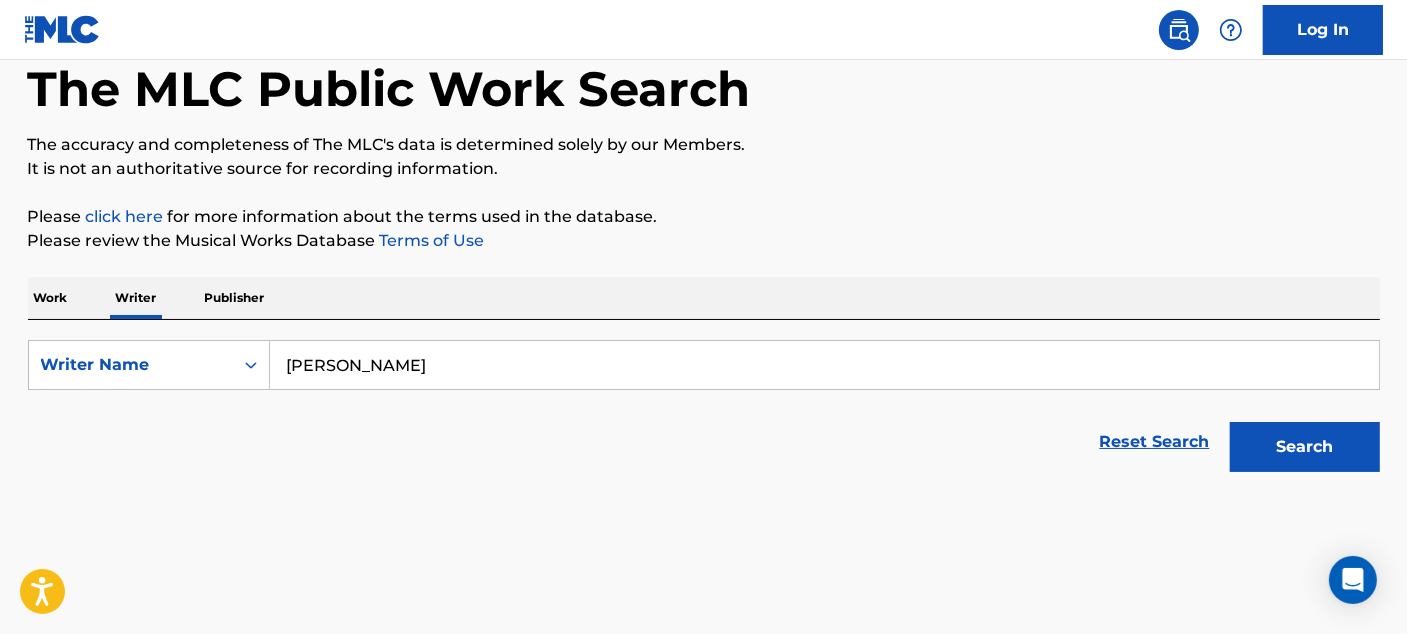 scroll, scrollTop: 0, scrollLeft: 0, axis: both 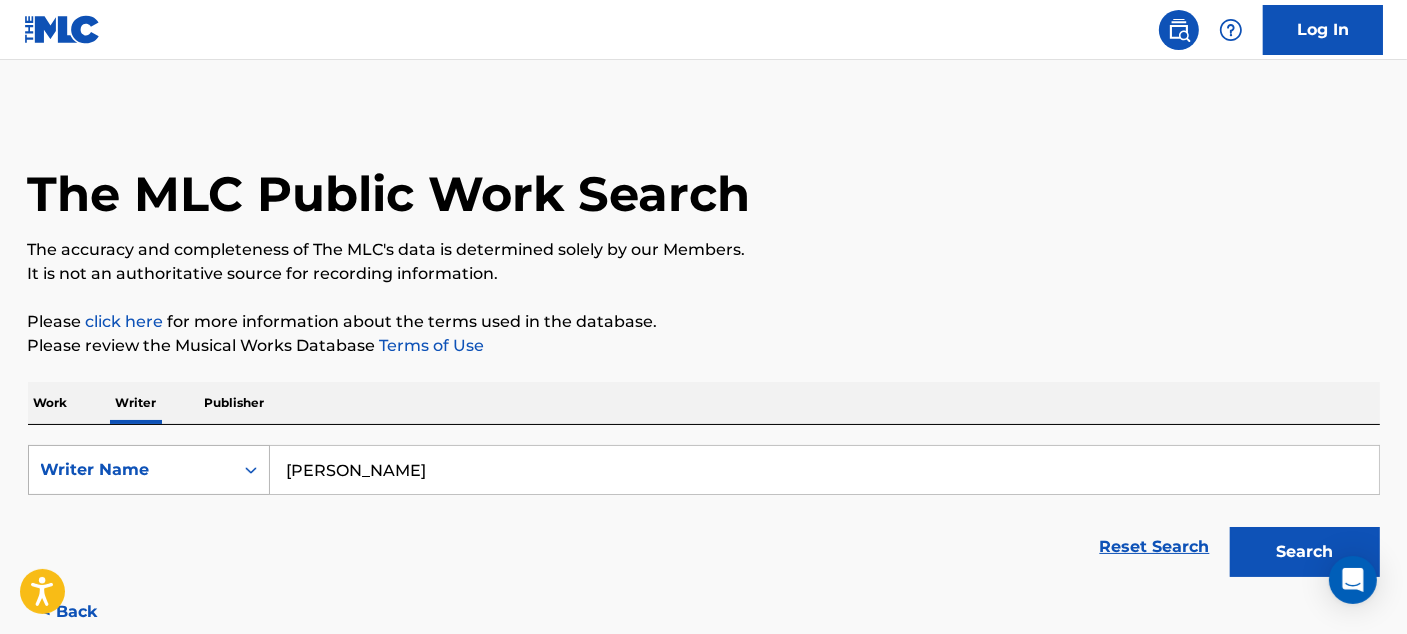 drag, startPoint x: 459, startPoint y: 465, endPoint x: 213, endPoint y: 445, distance: 246.81168 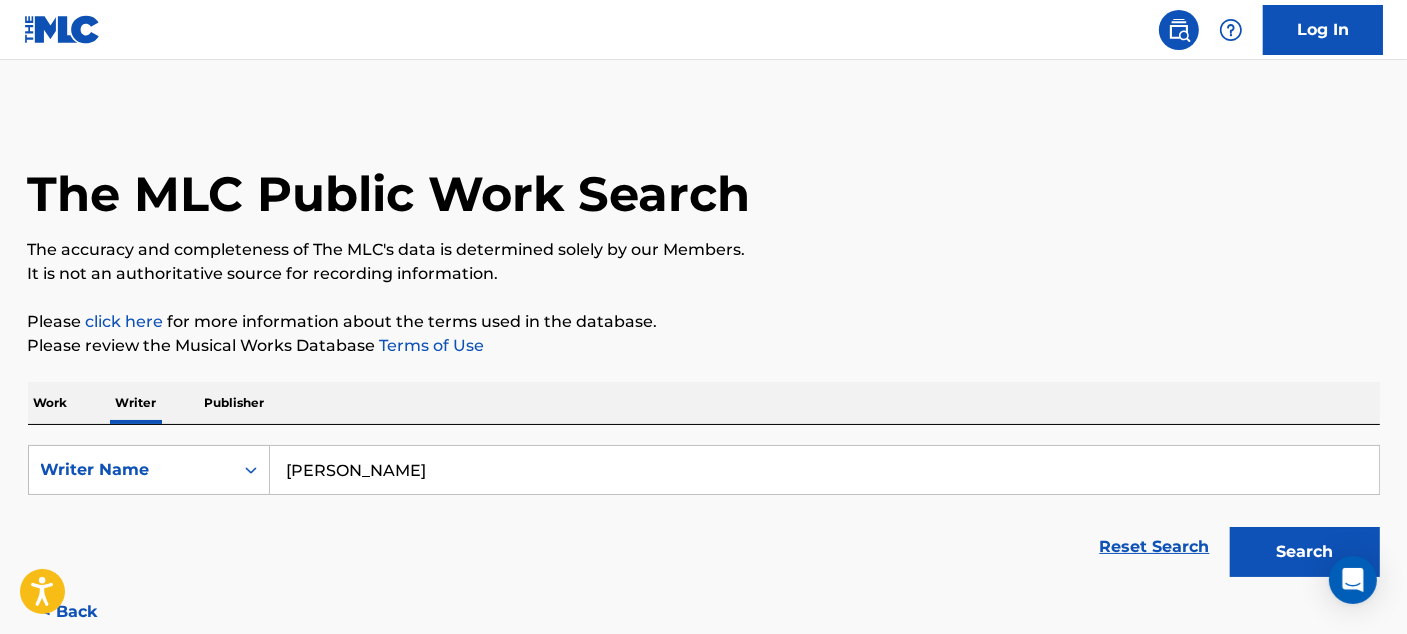 paste on "[PERSON_NAME]" 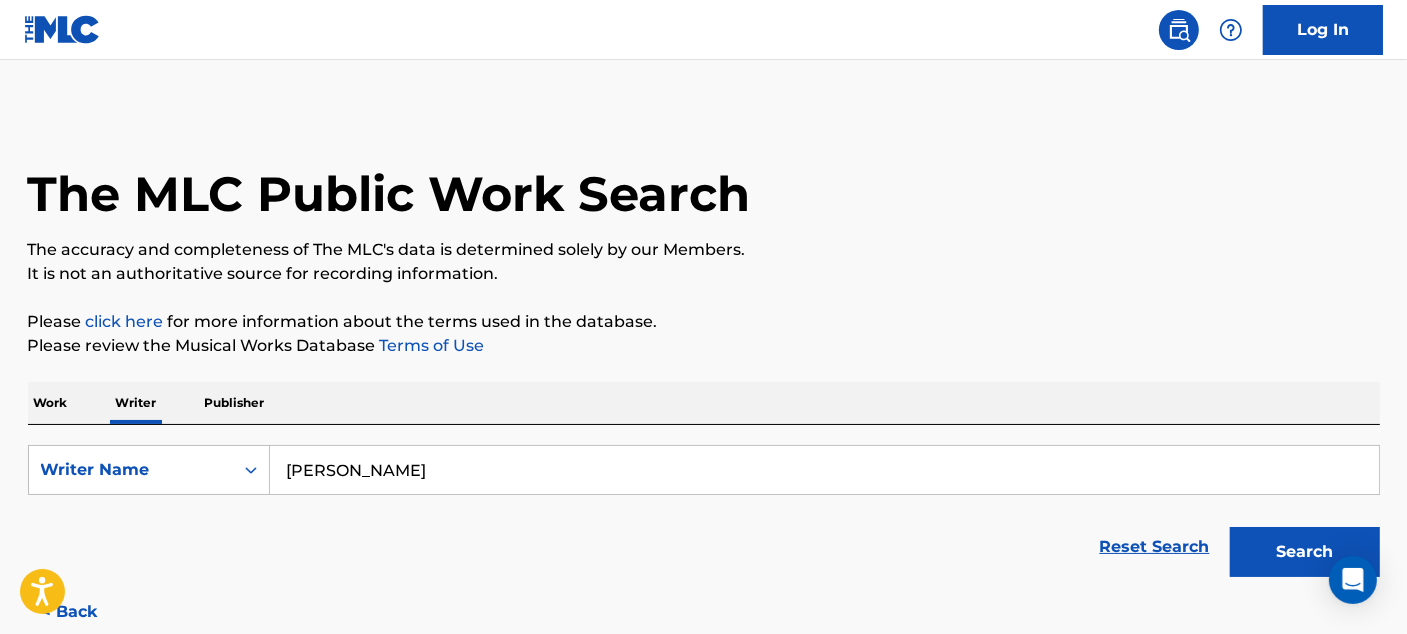 type on "[PERSON_NAME]" 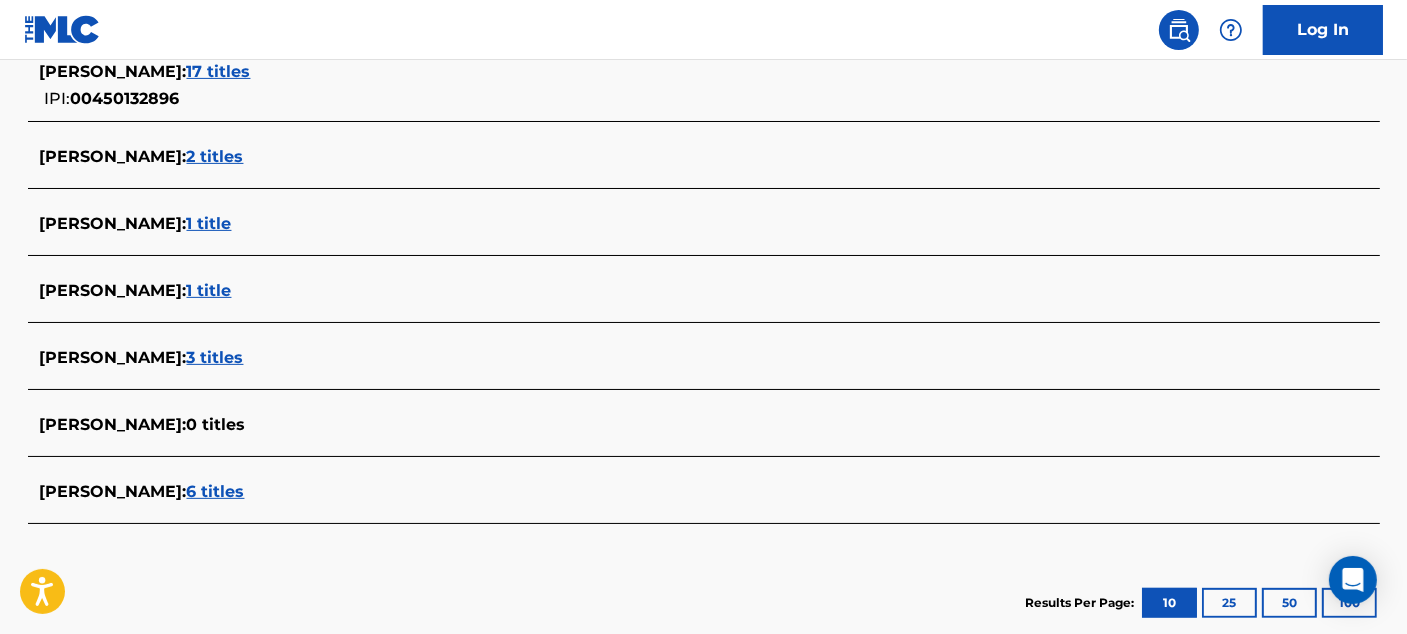 scroll, scrollTop: 628, scrollLeft: 0, axis: vertical 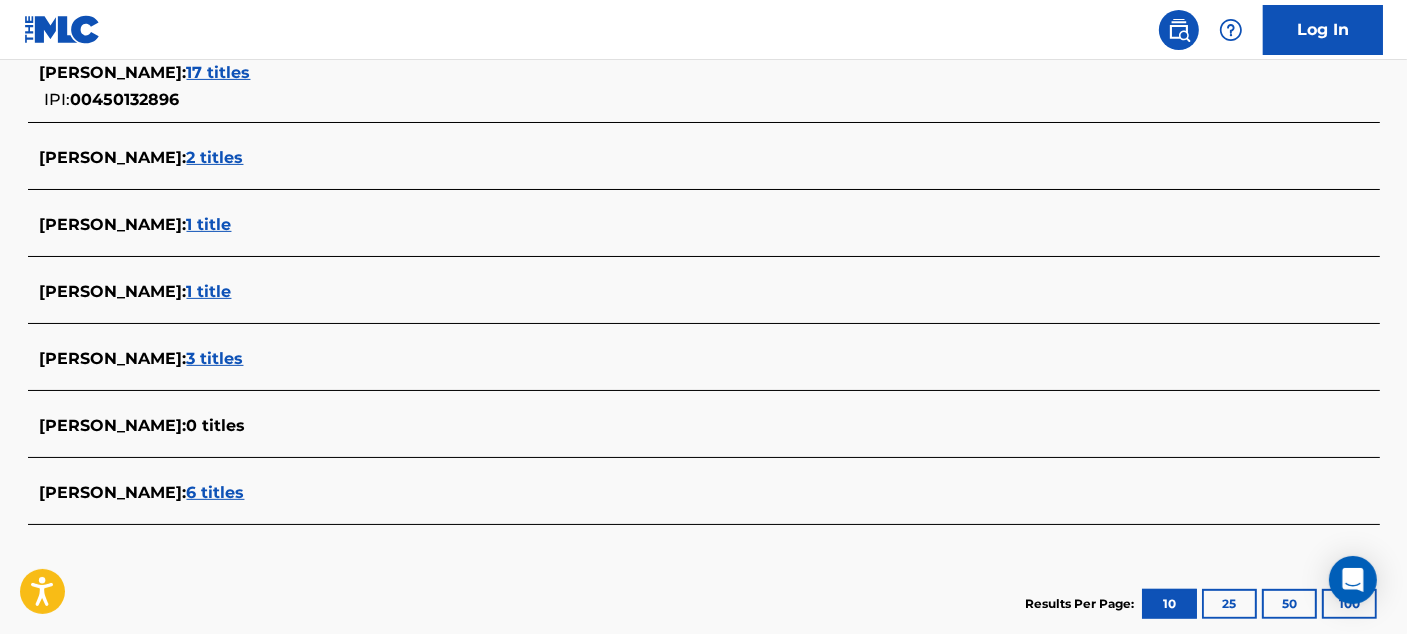 click on "3 titles" at bounding box center (215, 358) 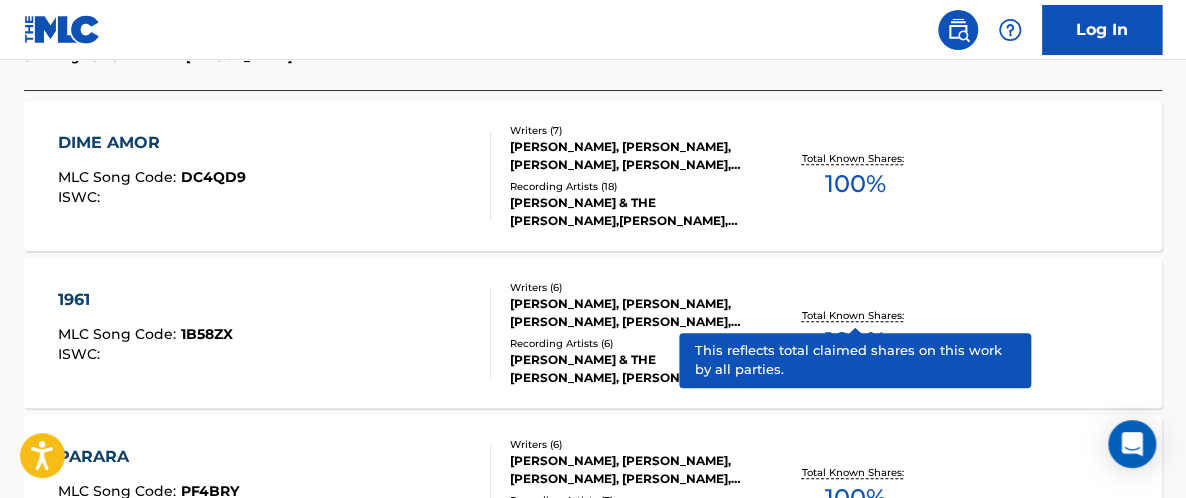 click on "Total Known Shares:" at bounding box center [855, 315] 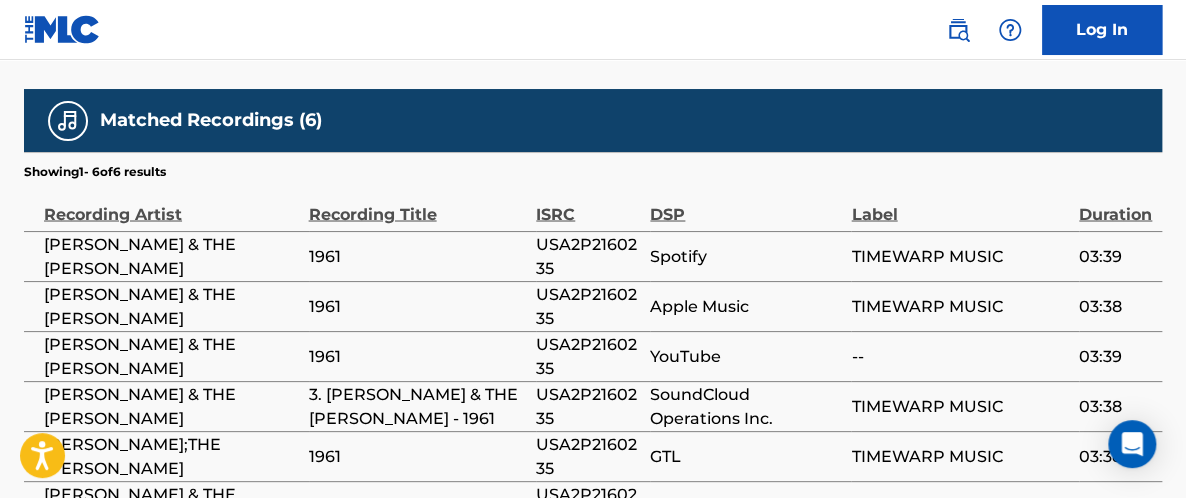scroll, scrollTop: 1290, scrollLeft: 0, axis: vertical 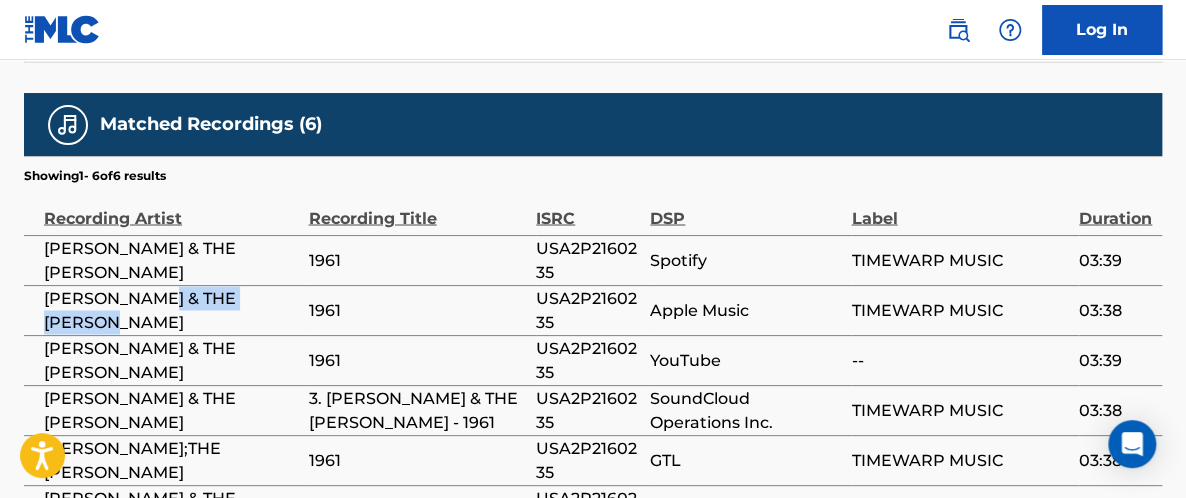 drag, startPoint x: 164, startPoint y: 273, endPoint x: 206, endPoint y: 290, distance: 45.310043 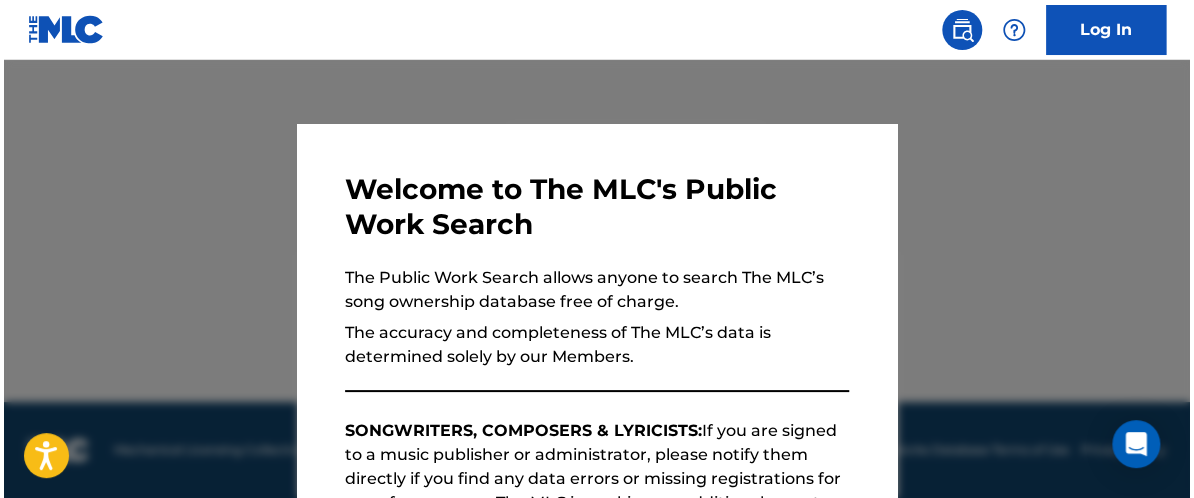 scroll, scrollTop: 923, scrollLeft: 0, axis: vertical 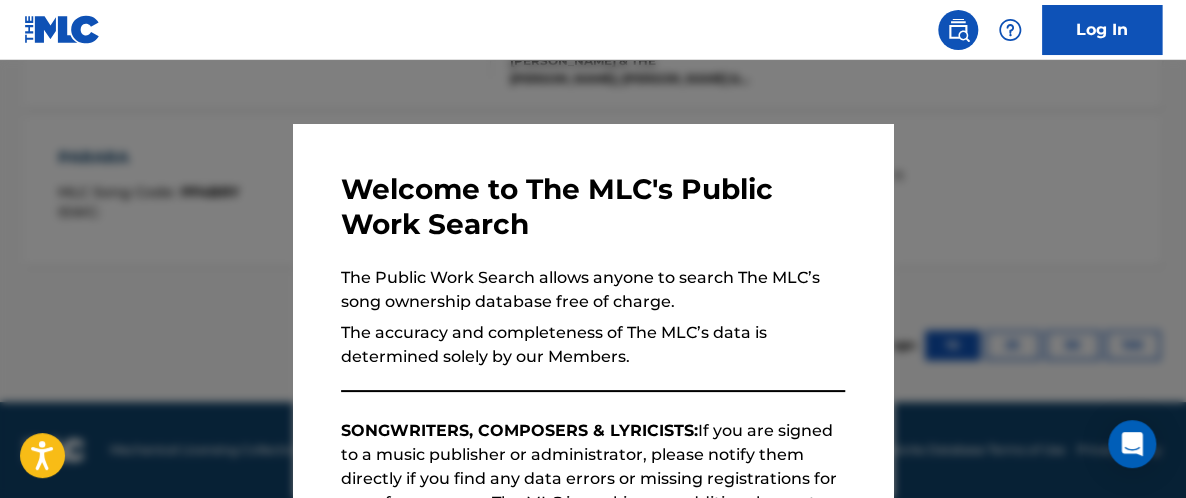 drag, startPoint x: 348, startPoint y: 71, endPoint x: 422, endPoint y: 95, distance: 77.7946 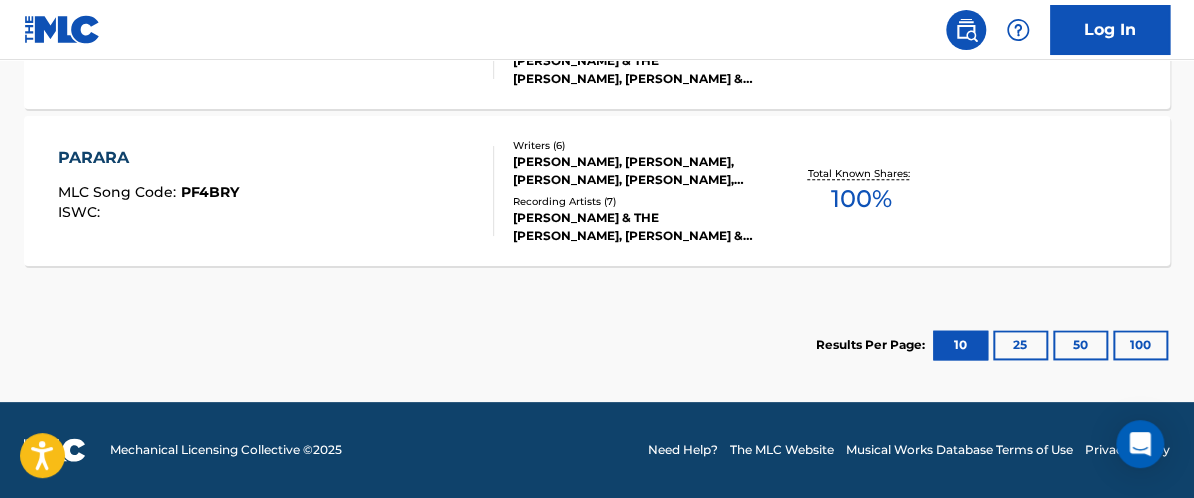 click on "100 %" at bounding box center [861, 199] 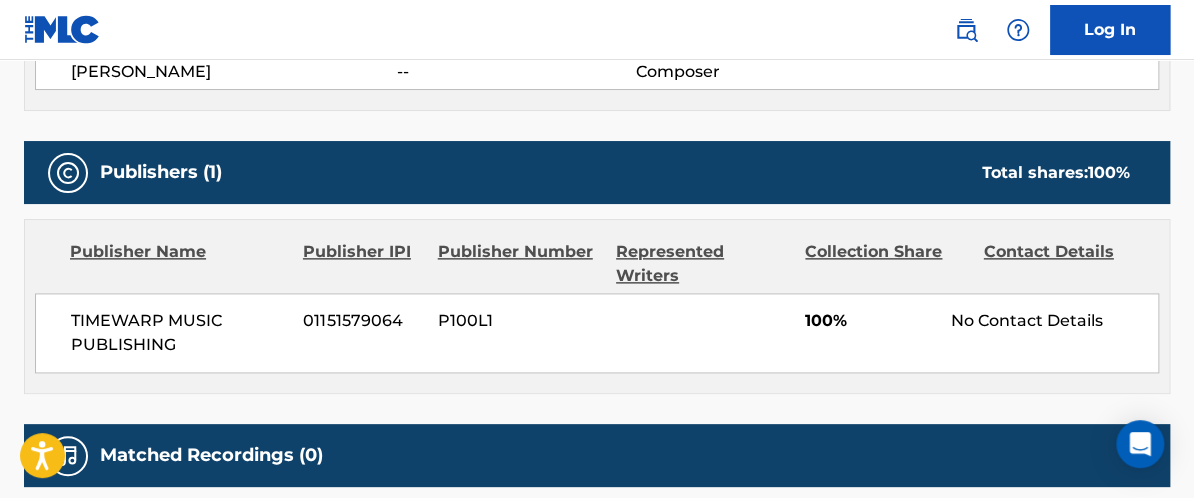 scroll, scrollTop: 0, scrollLeft: 0, axis: both 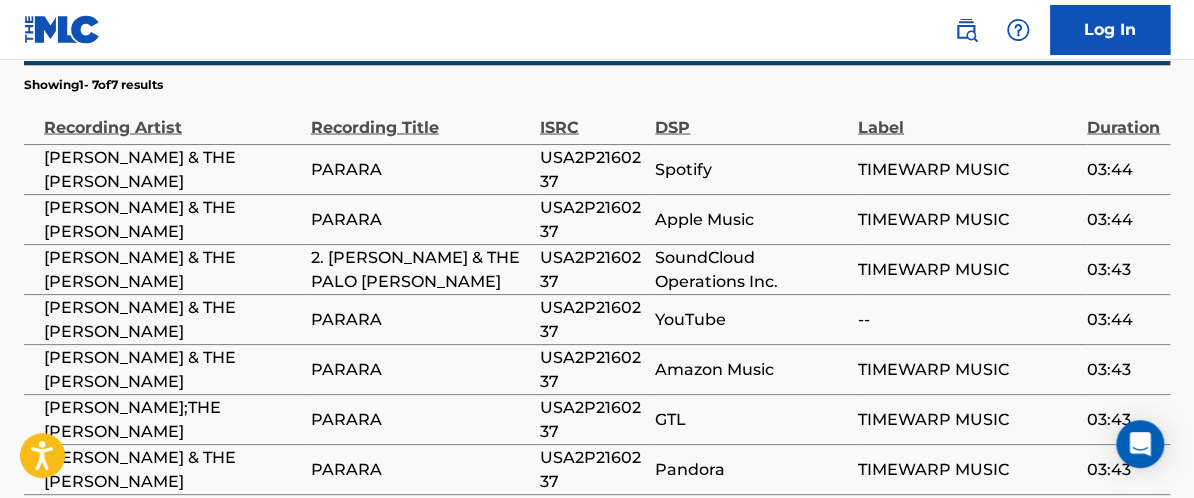 click on "USA2P2160237" at bounding box center (592, 219) 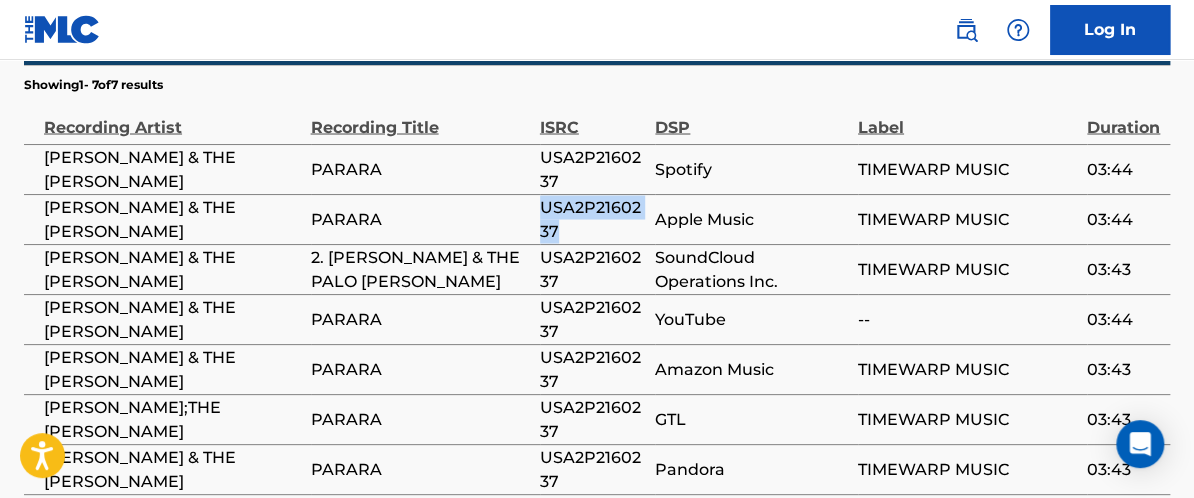 click on "USA2P2160237" at bounding box center [592, 219] 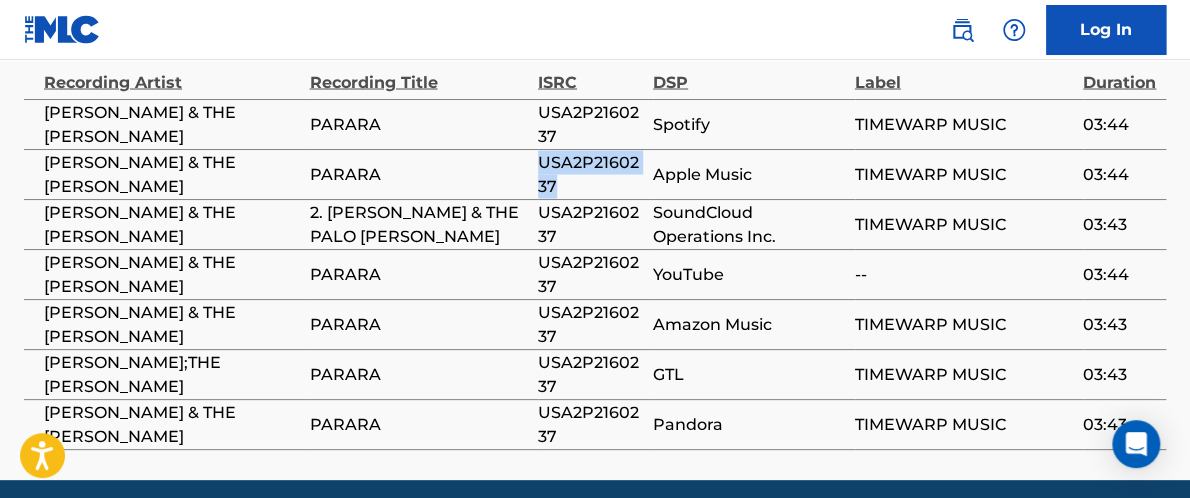 scroll, scrollTop: 622, scrollLeft: 0, axis: vertical 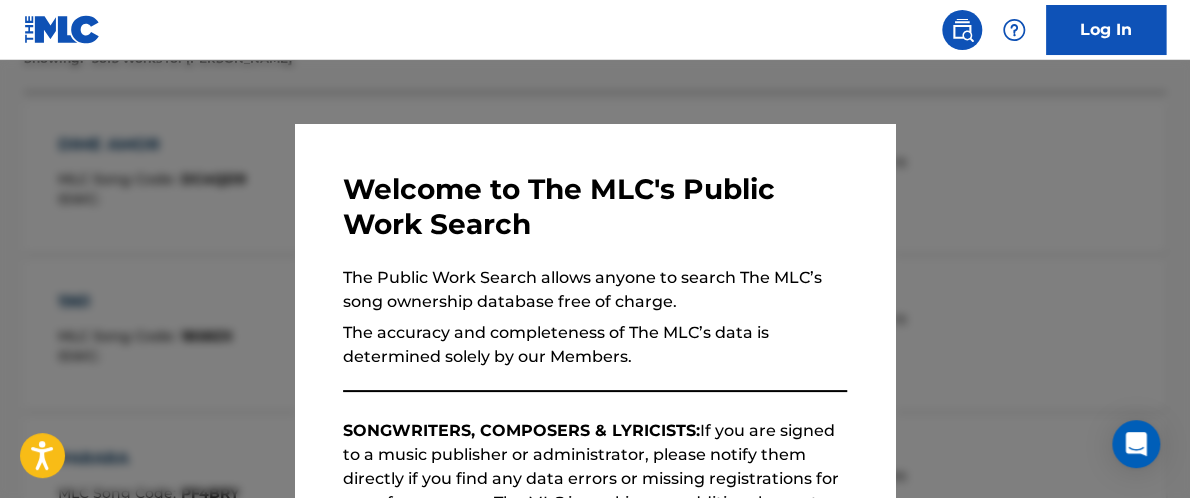 click at bounding box center [595, 309] 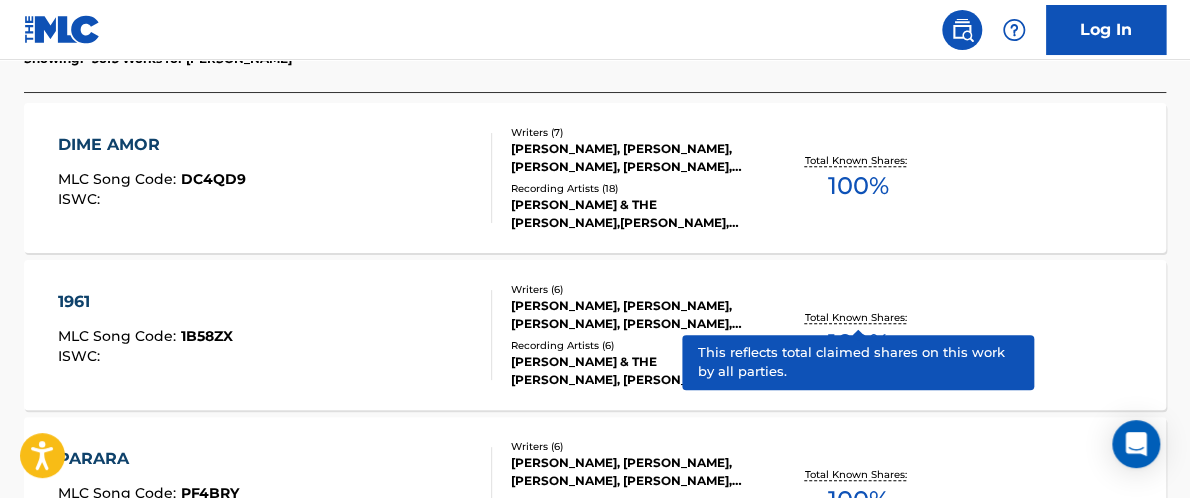 click on "Total Known Shares:" at bounding box center [858, 317] 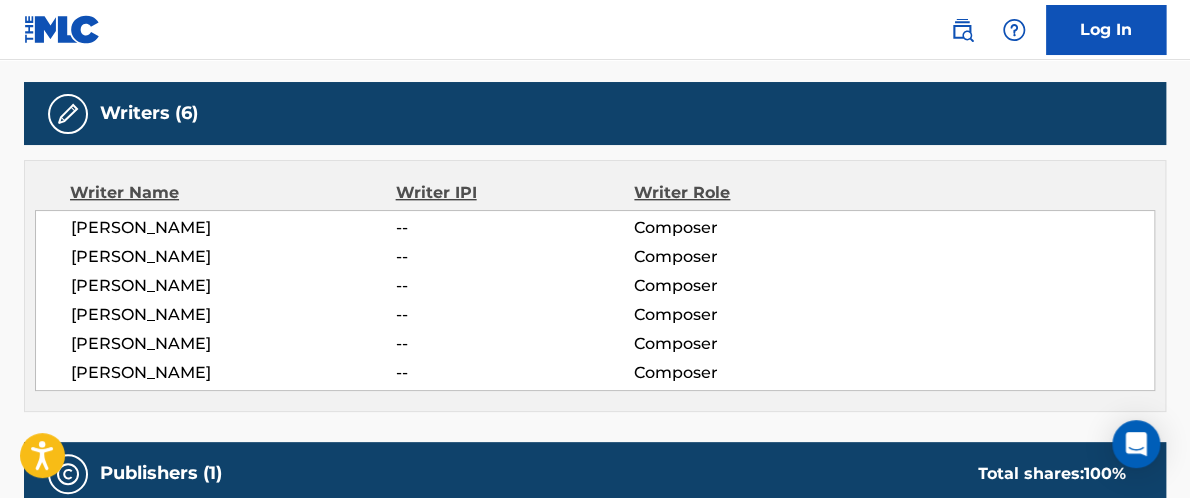 scroll, scrollTop: 0, scrollLeft: 0, axis: both 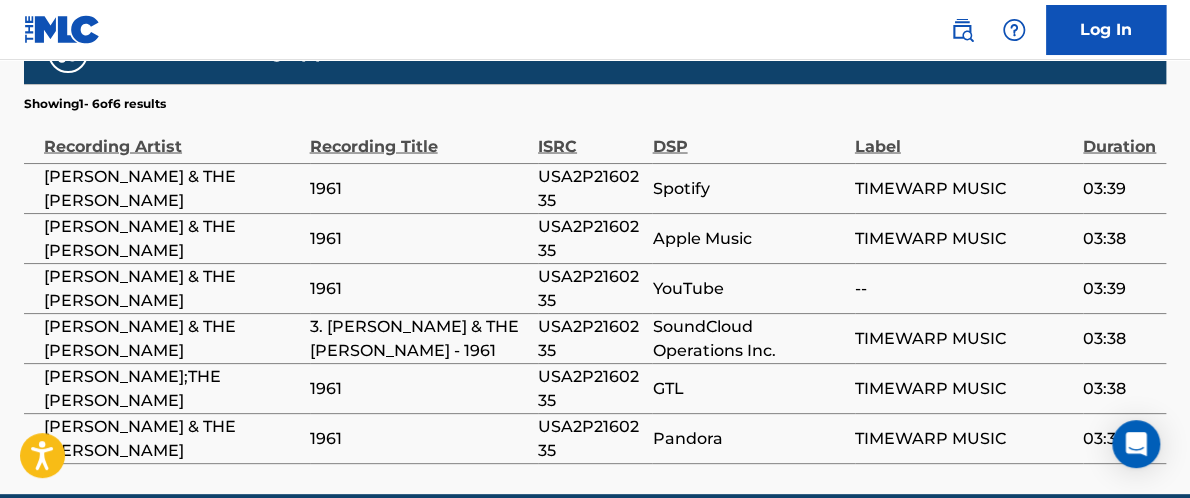 click on "USA2P2160235" at bounding box center [590, 188] 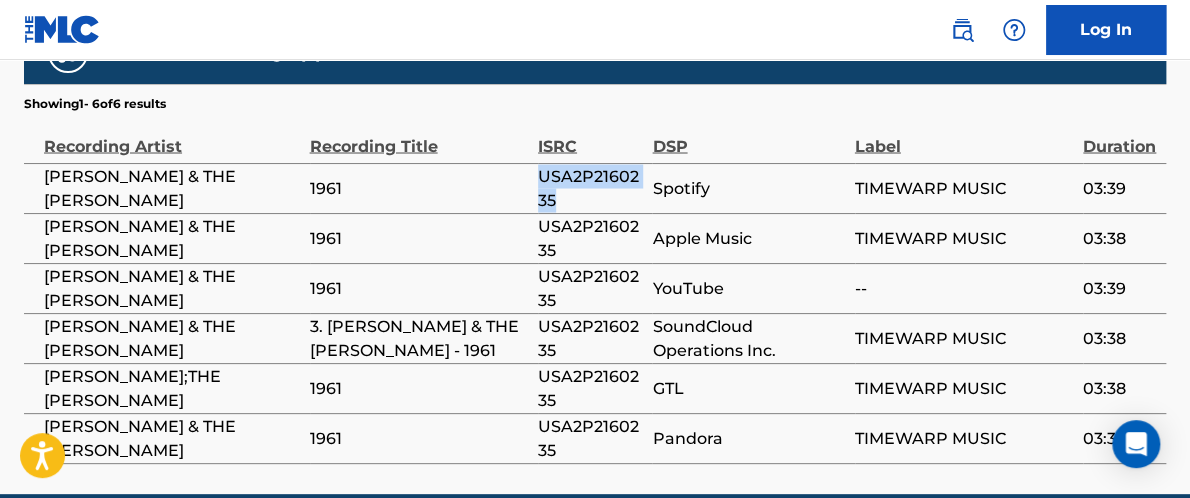 click on "USA2P2160235" at bounding box center [590, 188] 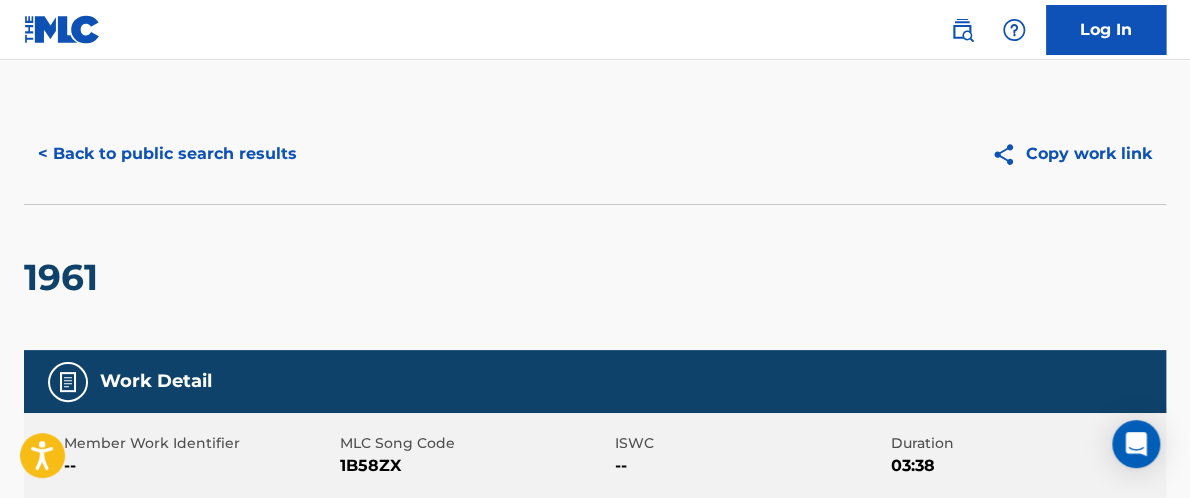 scroll, scrollTop: 0, scrollLeft: 0, axis: both 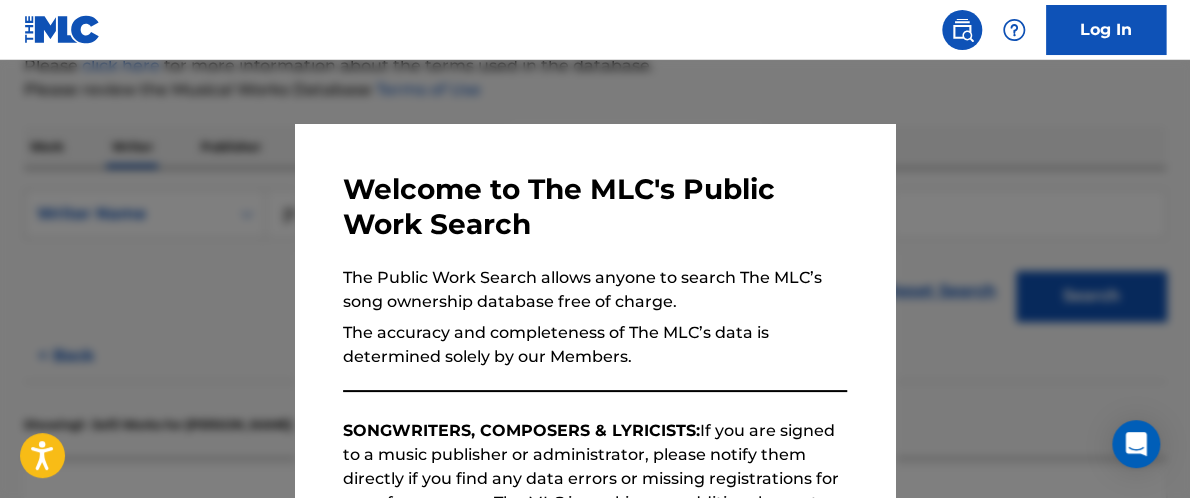 click at bounding box center [595, 309] 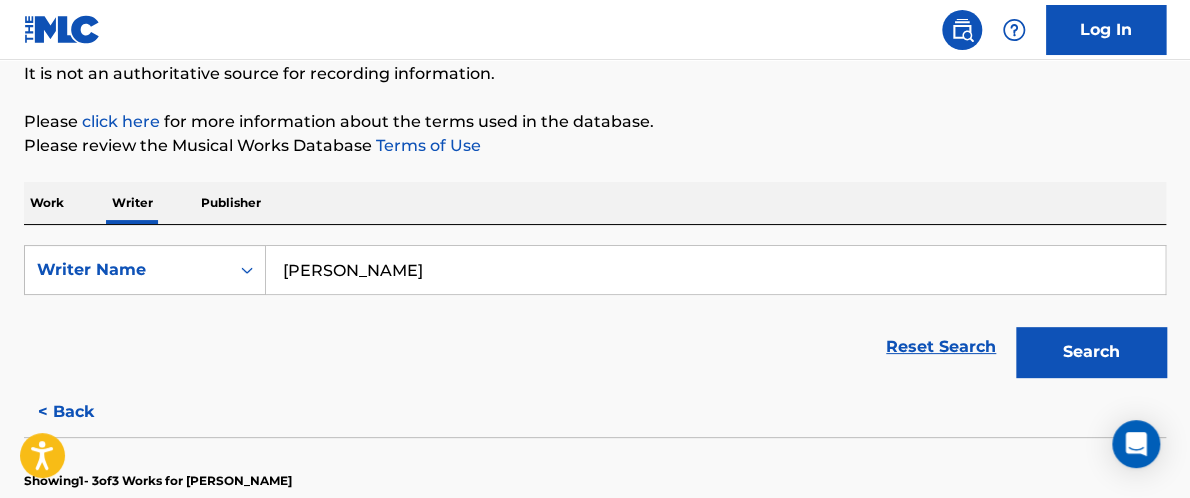 scroll, scrollTop: 204, scrollLeft: 0, axis: vertical 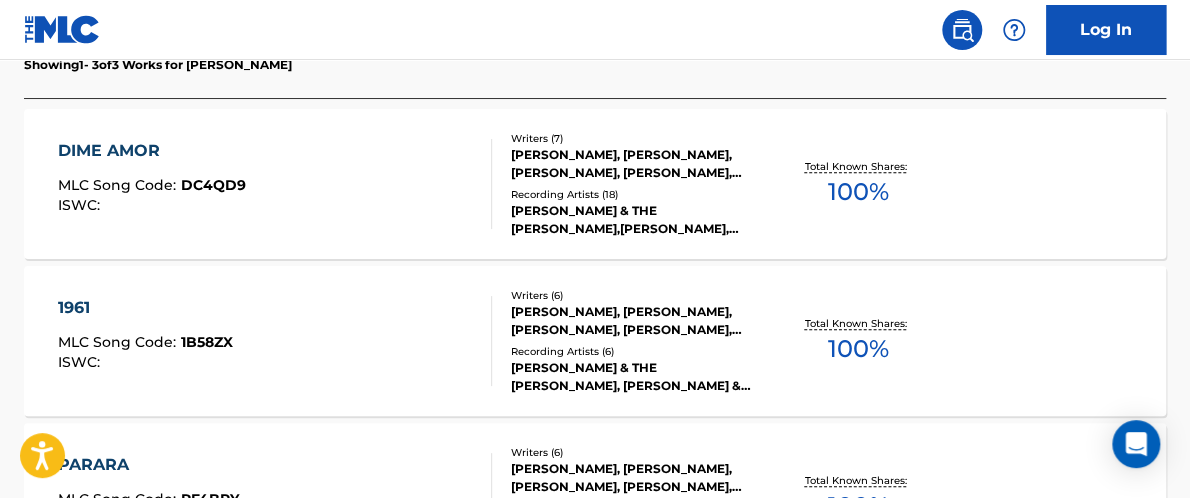 click on "100 %" at bounding box center [858, 192] 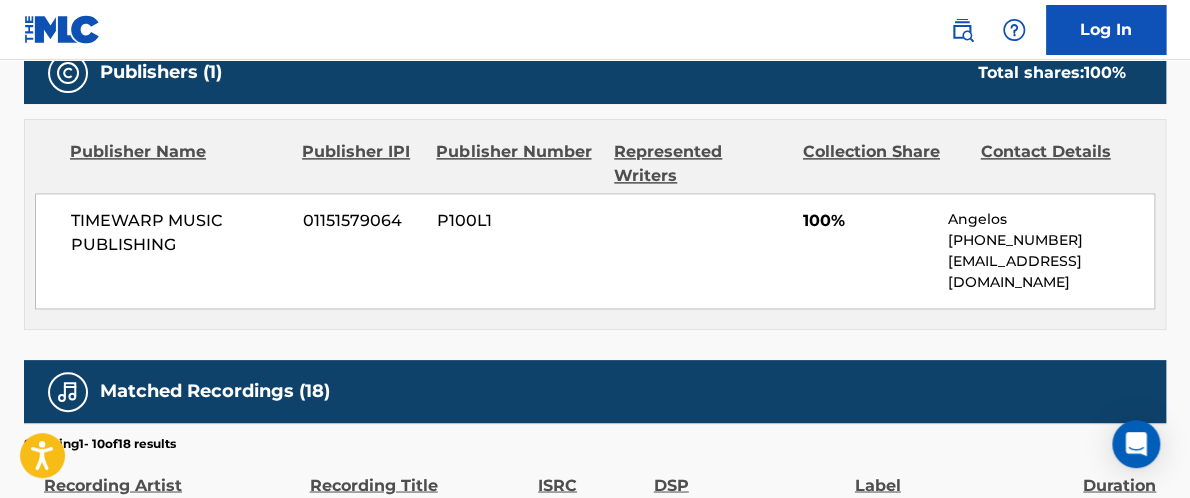 scroll, scrollTop: 1018, scrollLeft: 0, axis: vertical 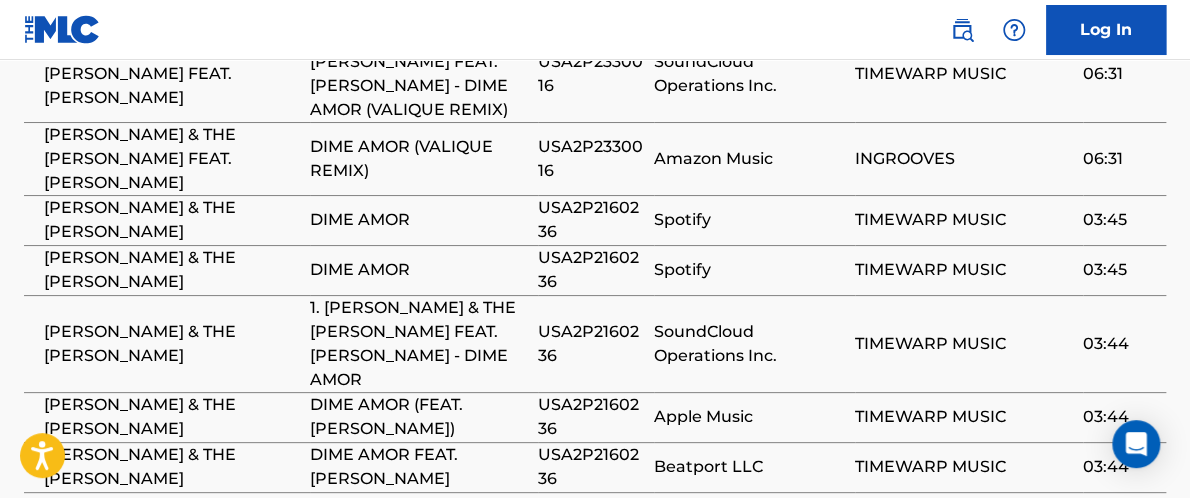 click on "USA2P2160236" at bounding box center [591, 220] 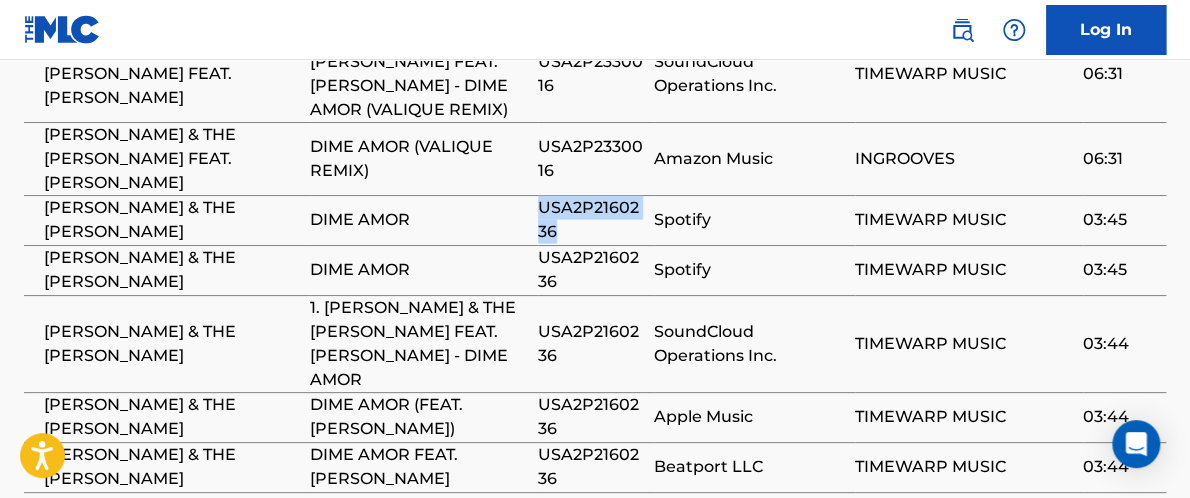 click on "USA2P2160236" at bounding box center [591, 220] 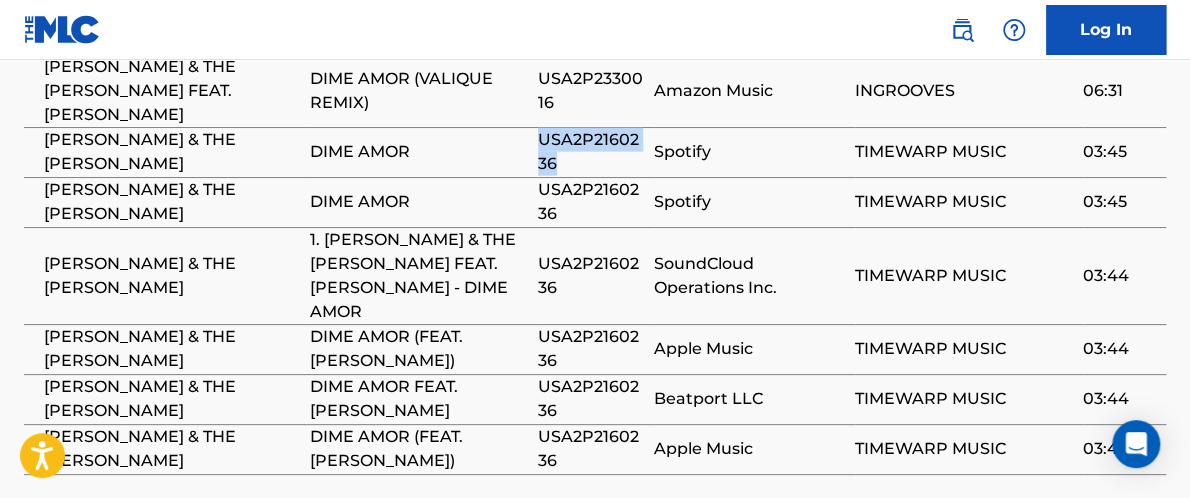 scroll, scrollTop: 1708, scrollLeft: 0, axis: vertical 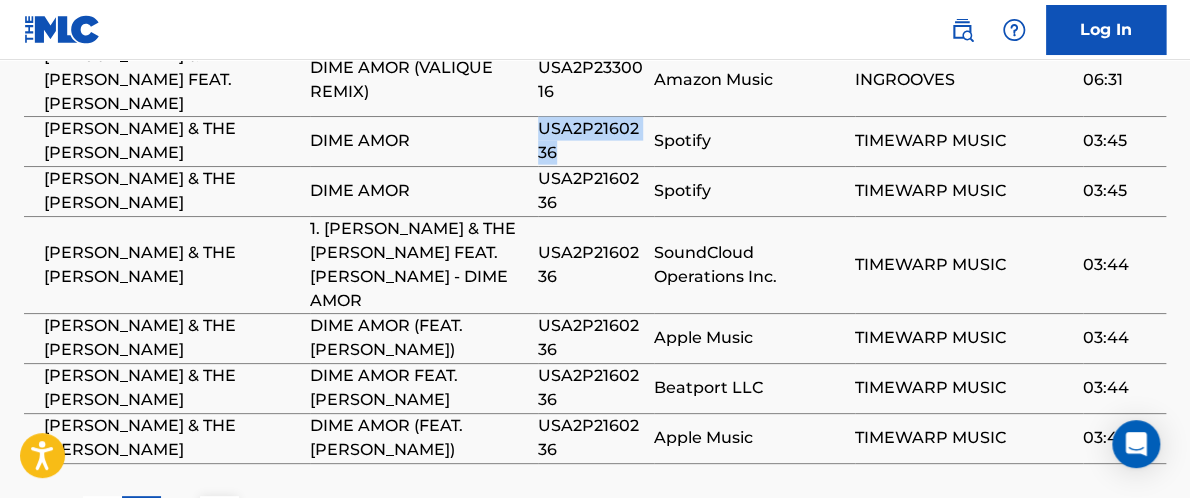 drag, startPoint x: 407, startPoint y: 298, endPoint x: 474, endPoint y: 324, distance: 71.867935 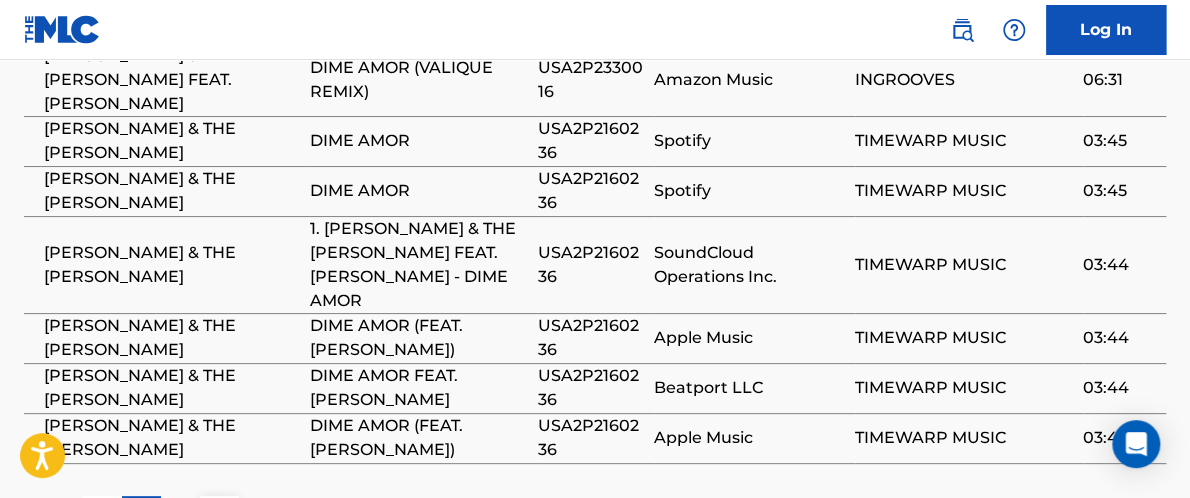 drag, startPoint x: 309, startPoint y: 320, endPoint x: 470, endPoint y: 330, distance: 161.31026 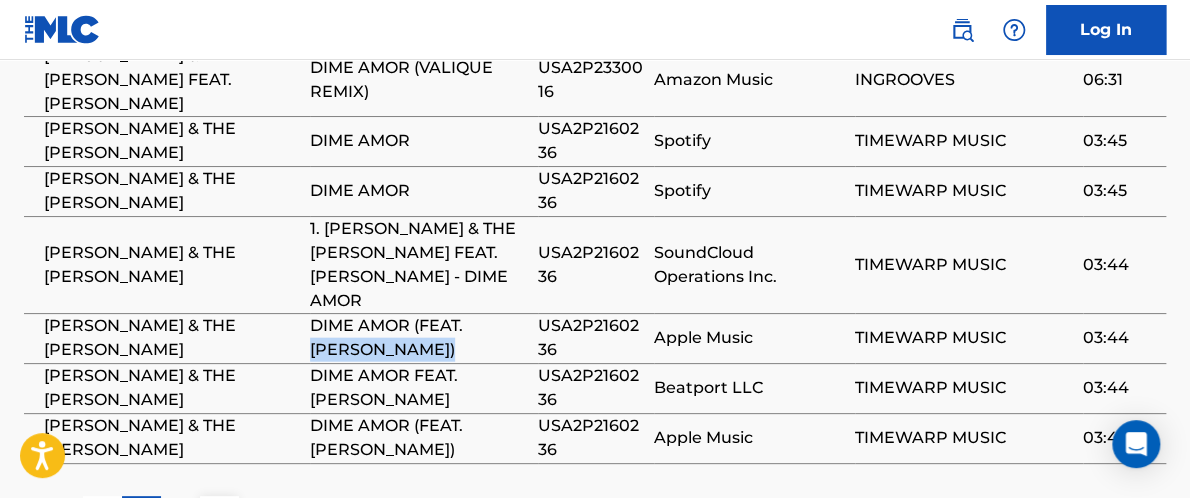 drag, startPoint x: 312, startPoint y: 322, endPoint x: 464, endPoint y: 322, distance: 152 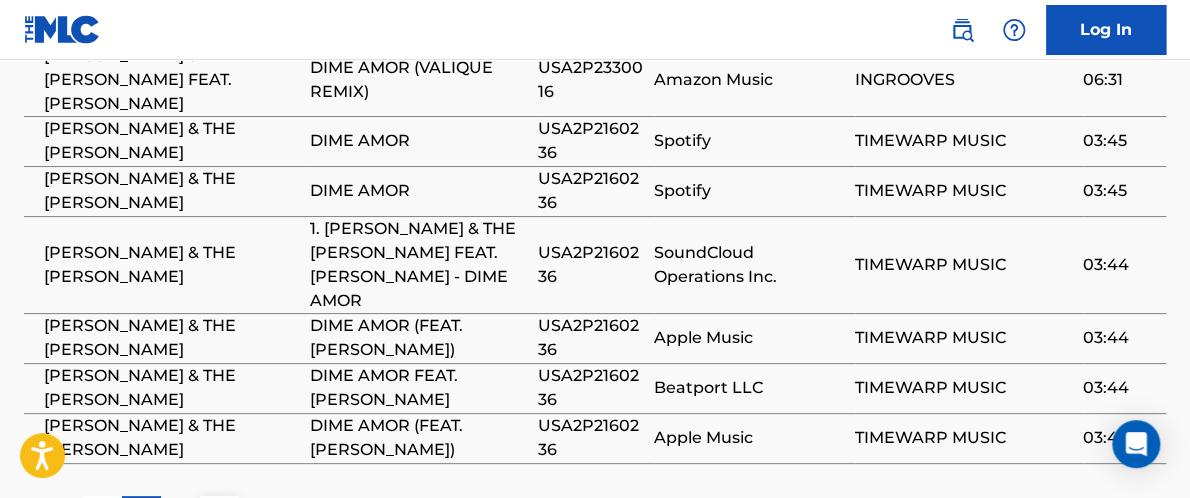 click on "03:44" at bounding box center [1124, 338] 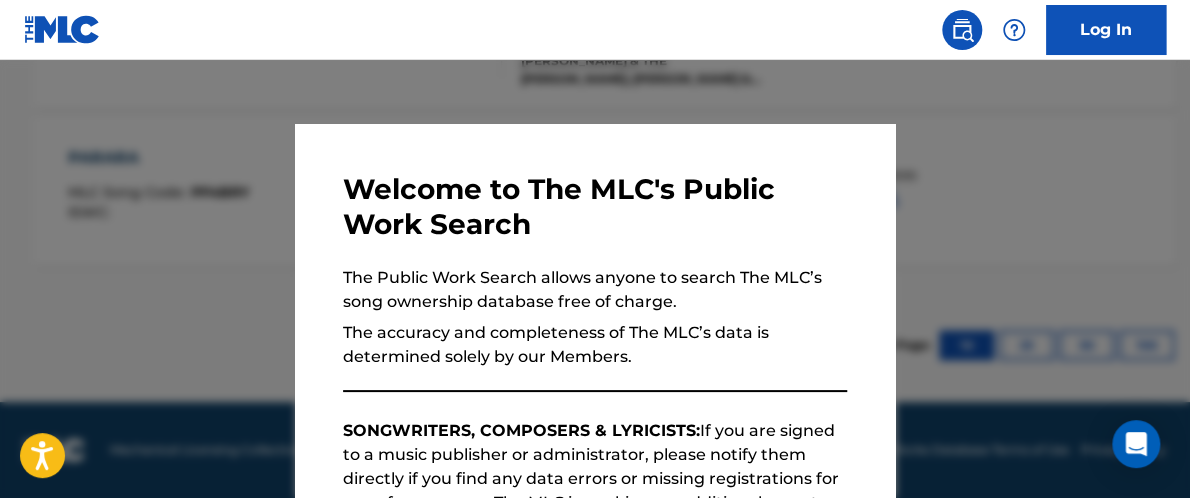 scroll, scrollTop: 923, scrollLeft: 0, axis: vertical 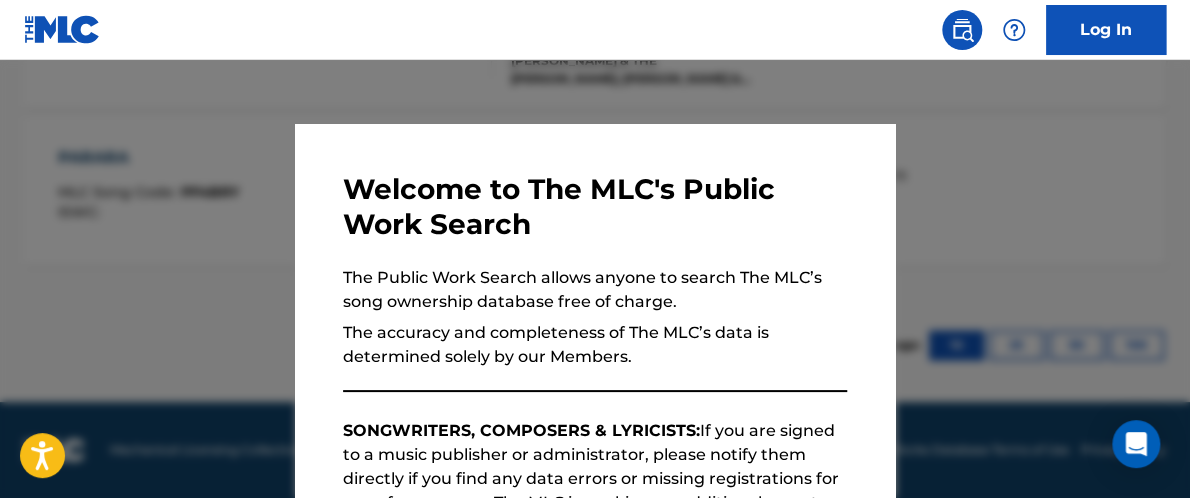 click at bounding box center (595, 309) 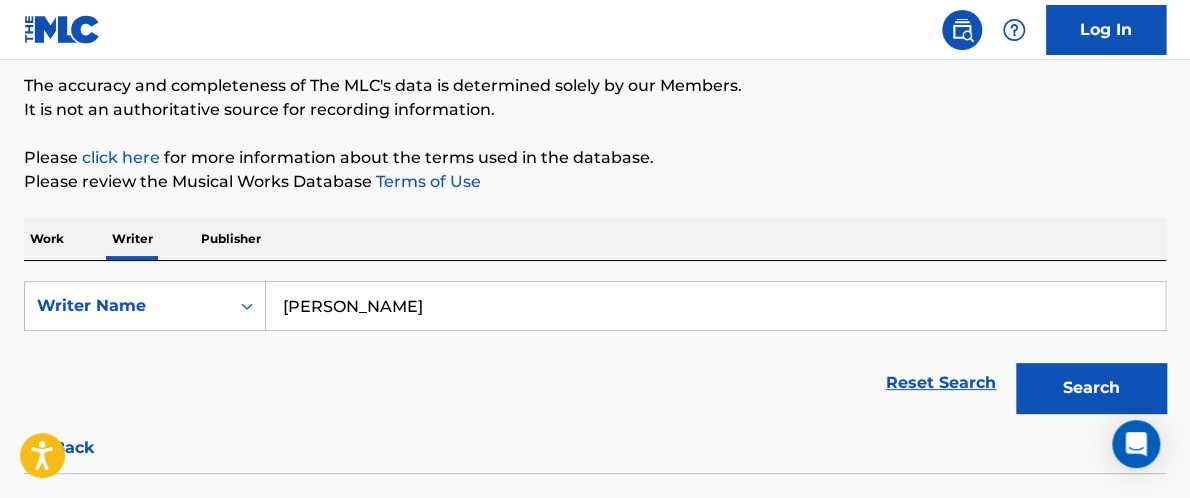 scroll, scrollTop: 0, scrollLeft: 0, axis: both 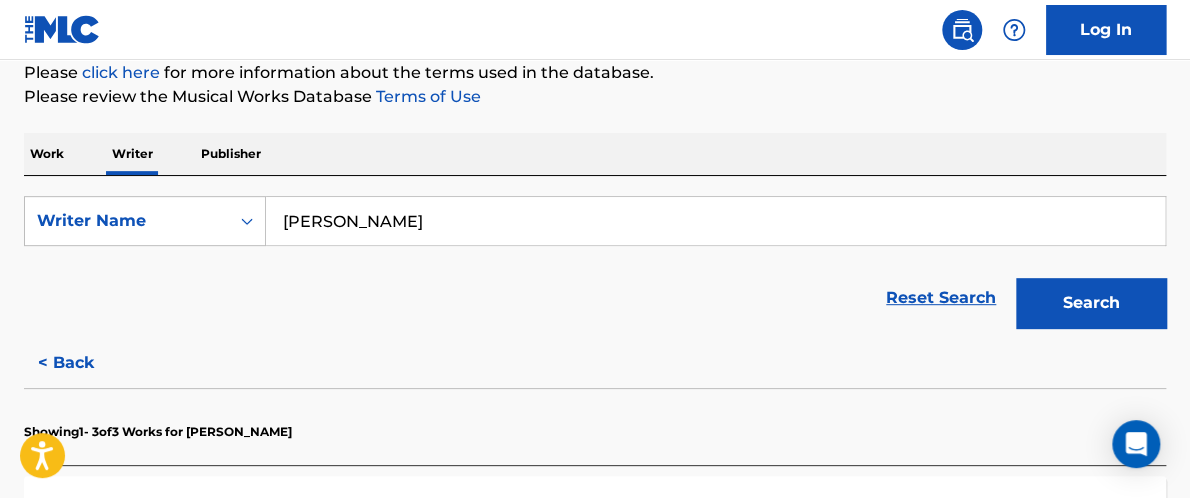 click on "Work" at bounding box center (47, 154) 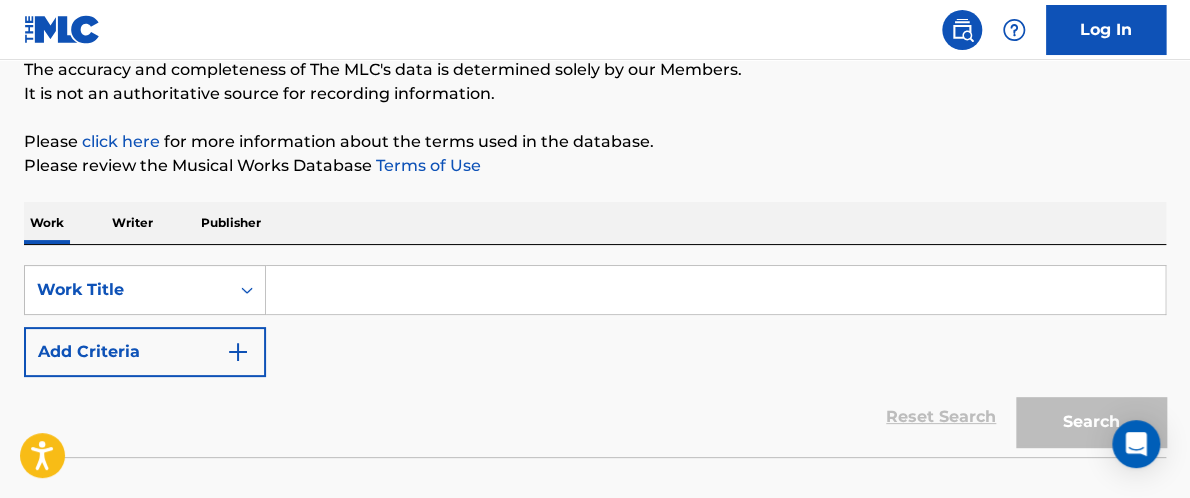 scroll, scrollTop: 189, scrollLeft: 0, axis: vertical 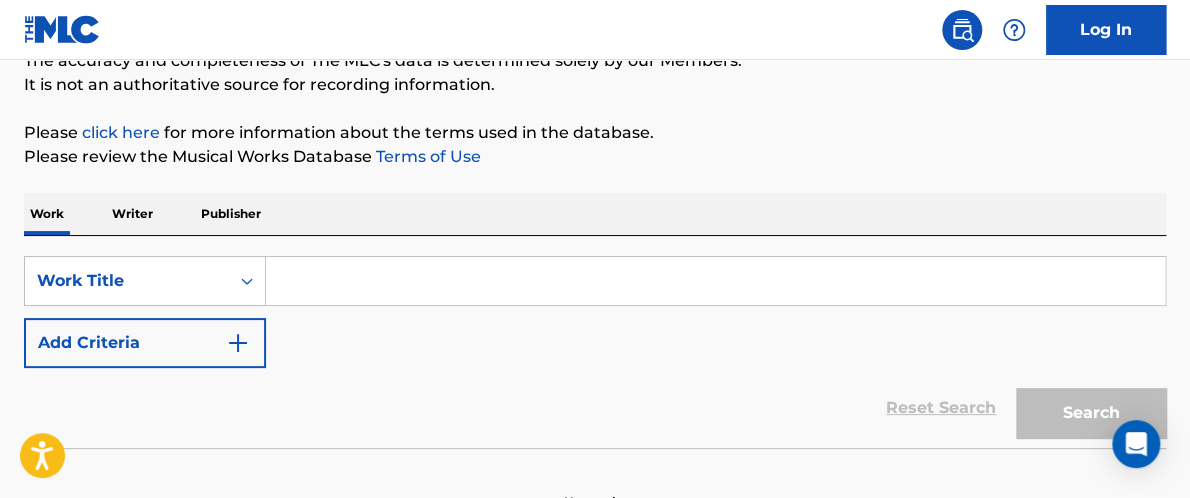 click at bounding box center [715, 281] 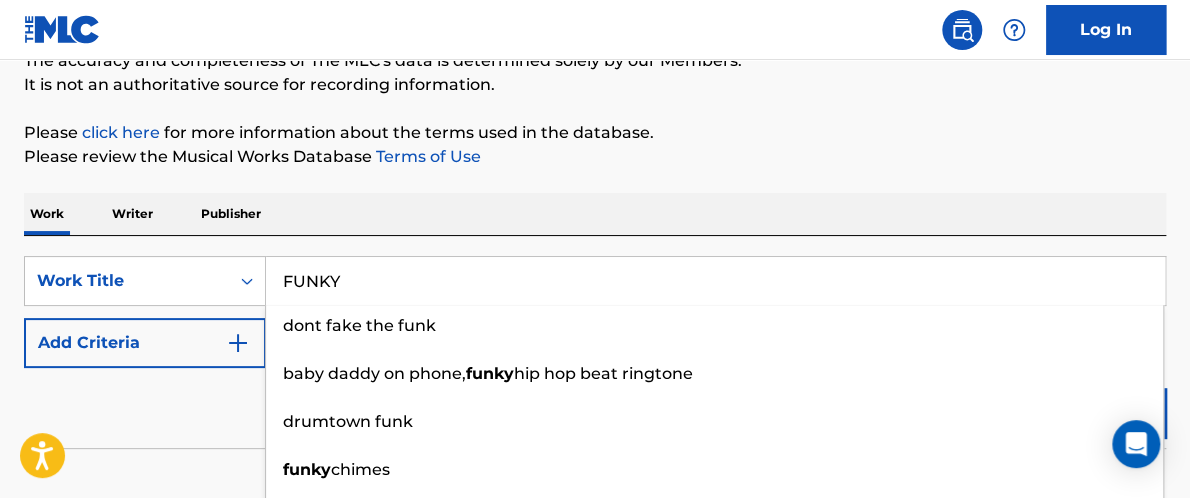 type on "FUNKY" 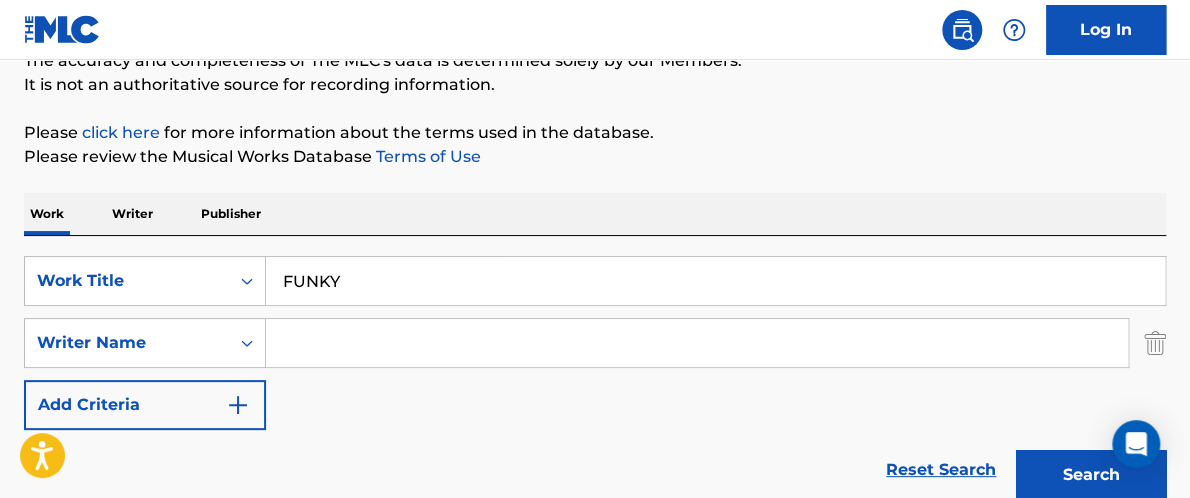 click at bounding box center (697, 343) 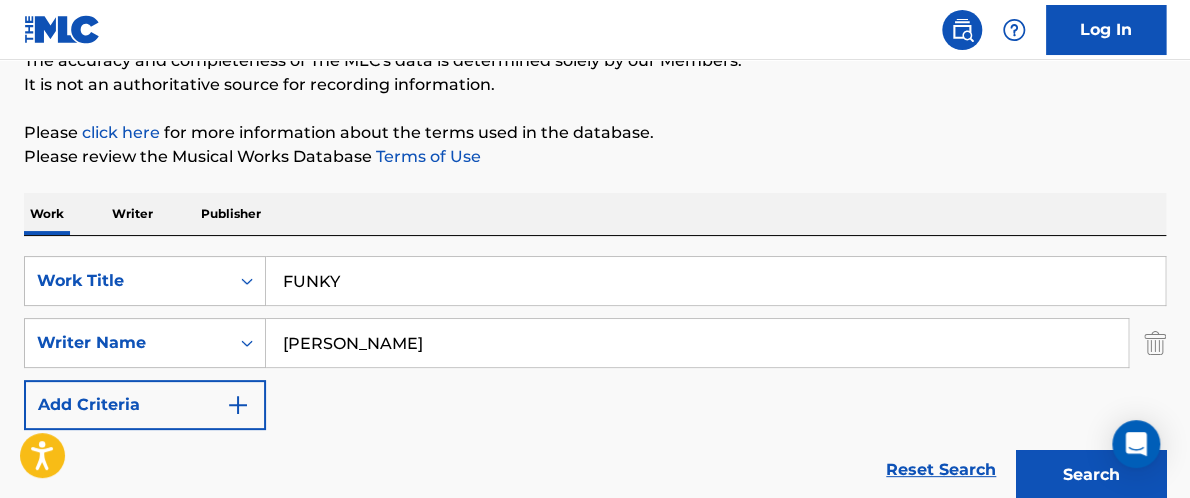 type on "[PERSON_NAME]" 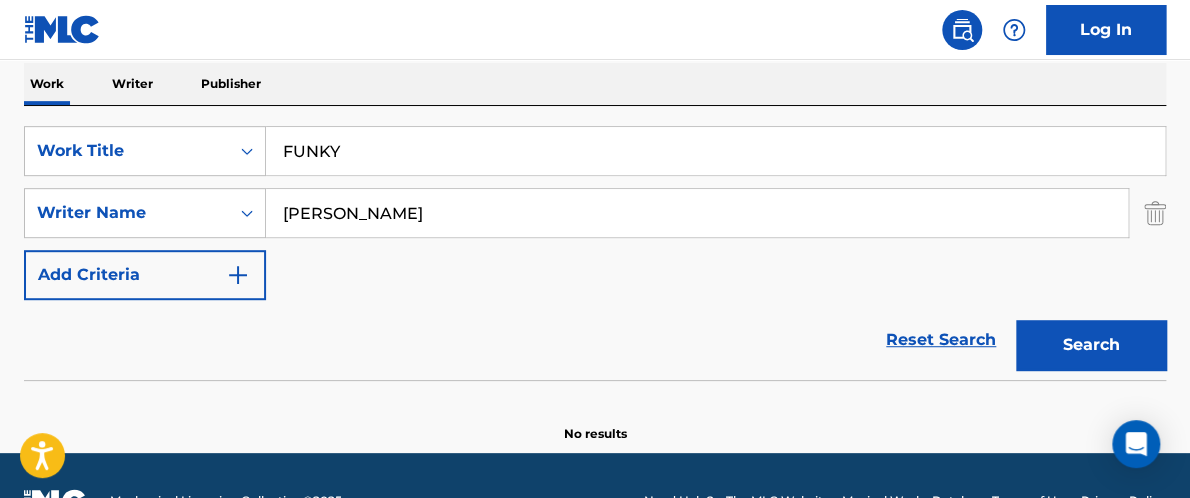 scroll, scrollTop: 316, scrollLeft: 0, axis: vertical 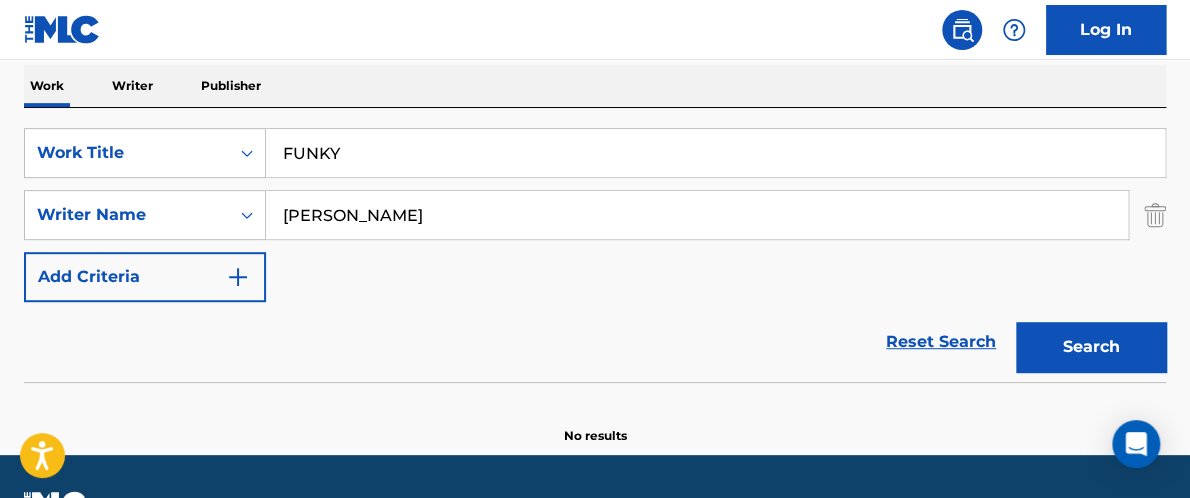 click on "SearchWithCriteriacf660cc5-41e3-4977-a9df-314cecfa3247 Work Title FUNKY SearchWithCriteria1502f2a4-52c1-4893-93ab-4fe734366473 Writer Name [PERSON_NAME] Add Criteria" at bounding box center [595, 215] 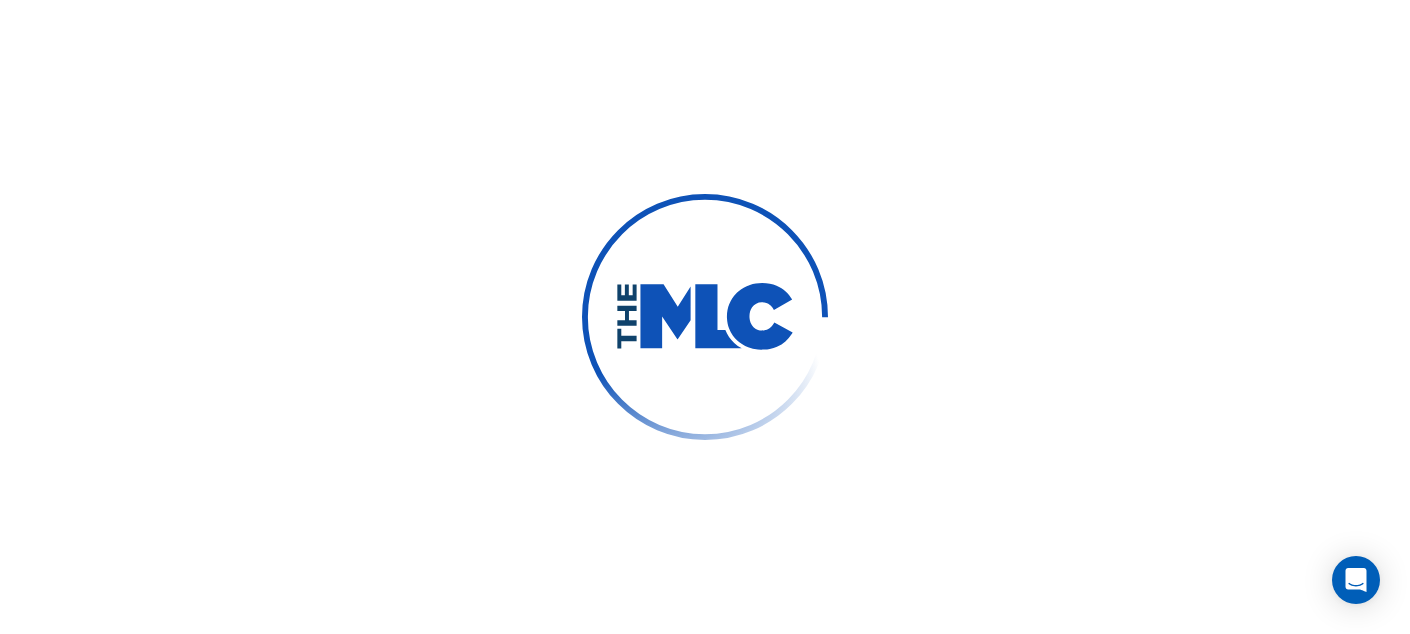 scroll, scrollTop: 0, scrollLeft: 0, axis: both 